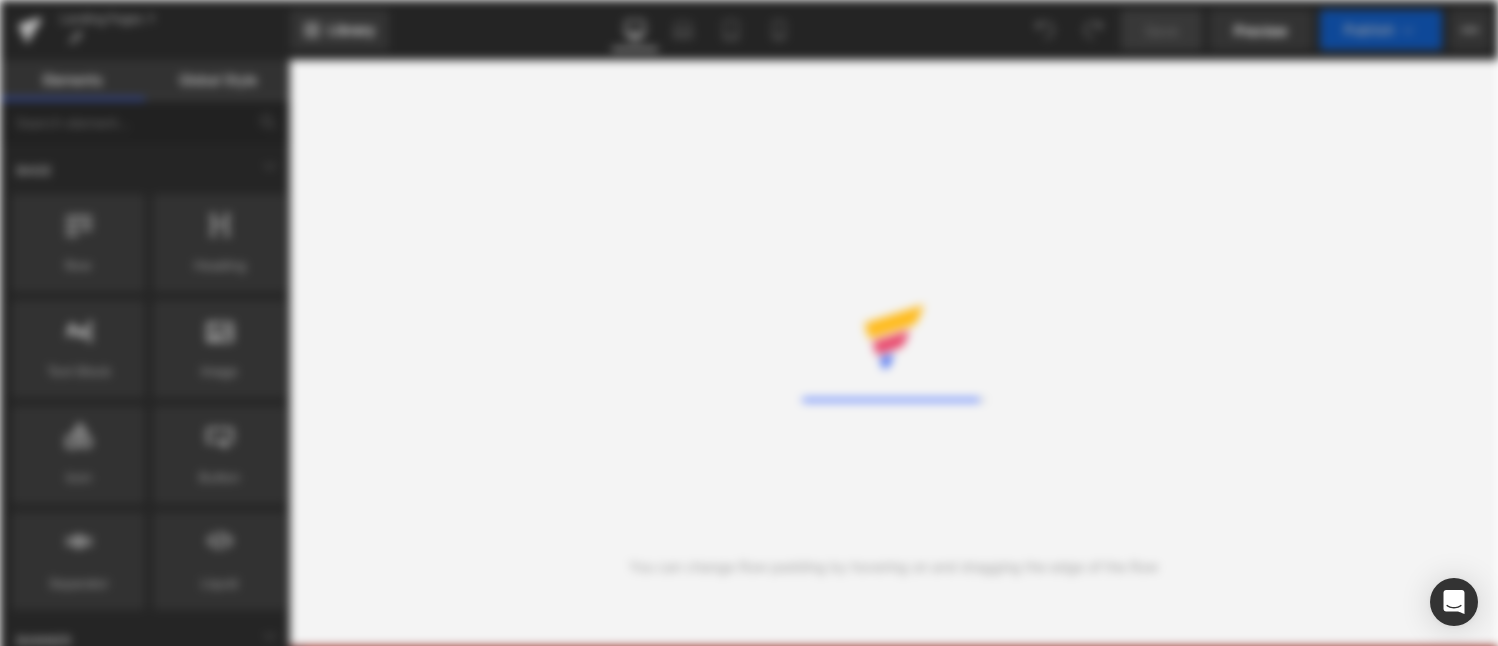 scroll, scrollTop: 0, scrollLeft: 0, axis: both 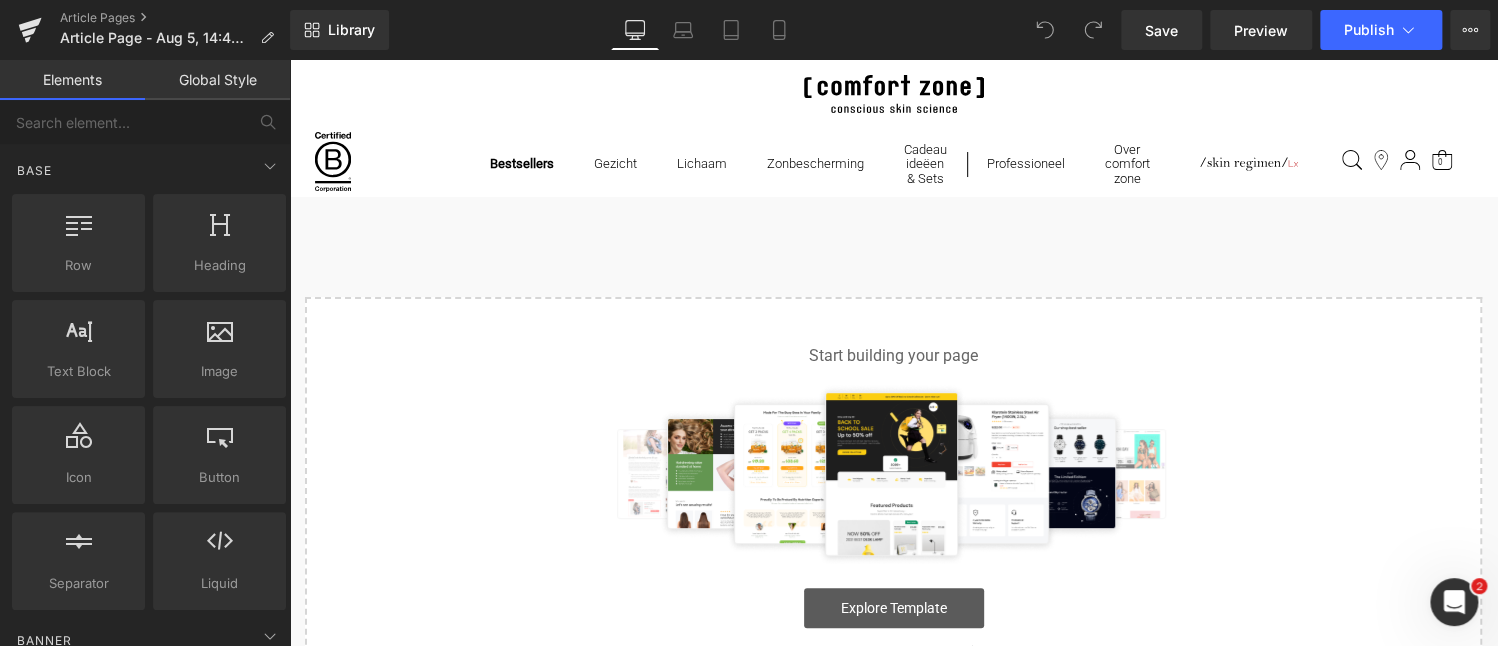 click on "Explore Template" at bounding box center (894, 608) 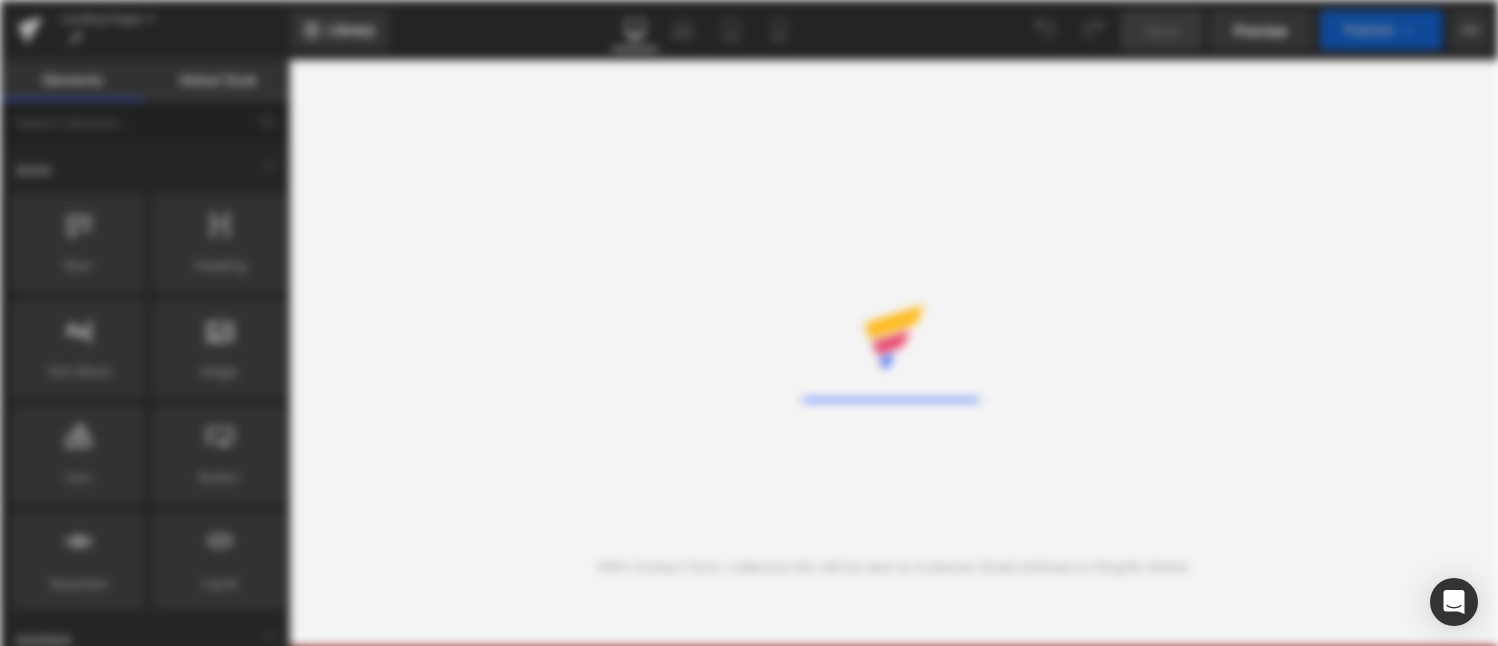 scroll, scrollTop: 0, scrollLeft: 0, axis: both 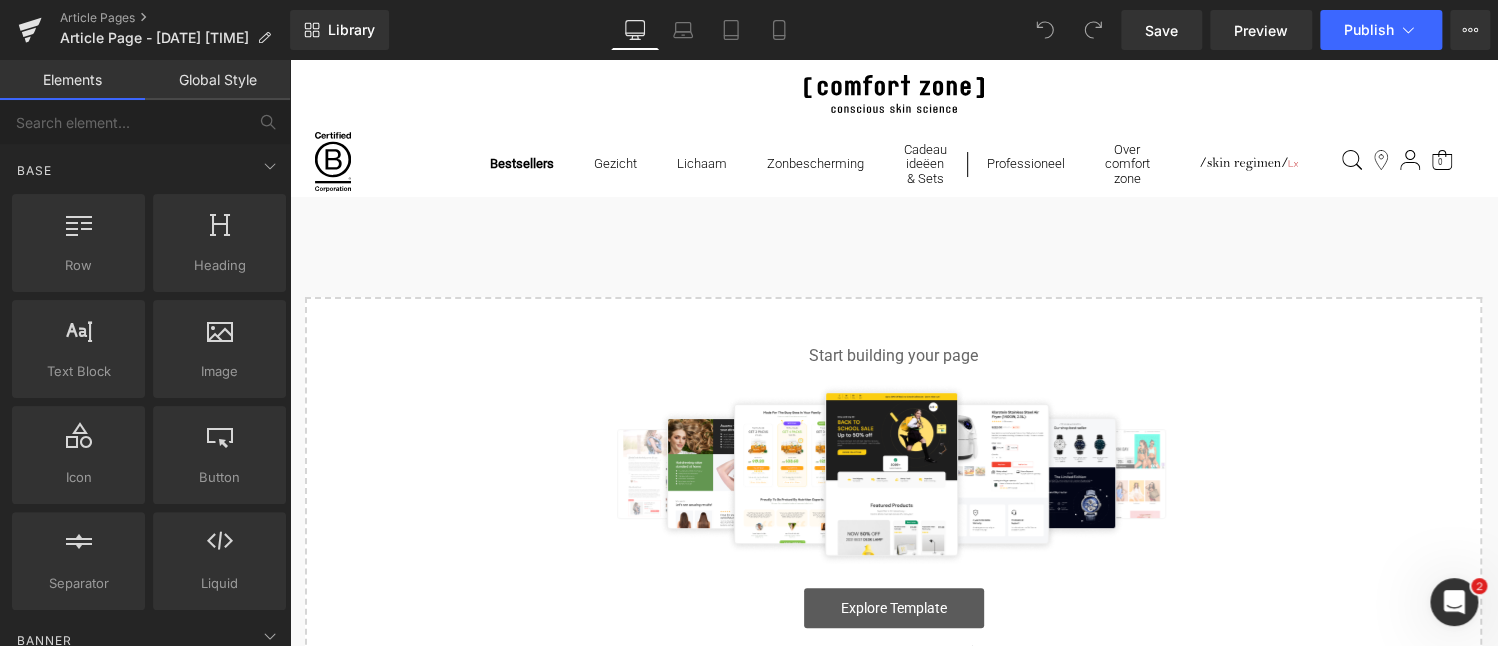 click on "Explore Template" at bounding box center [894, 608] 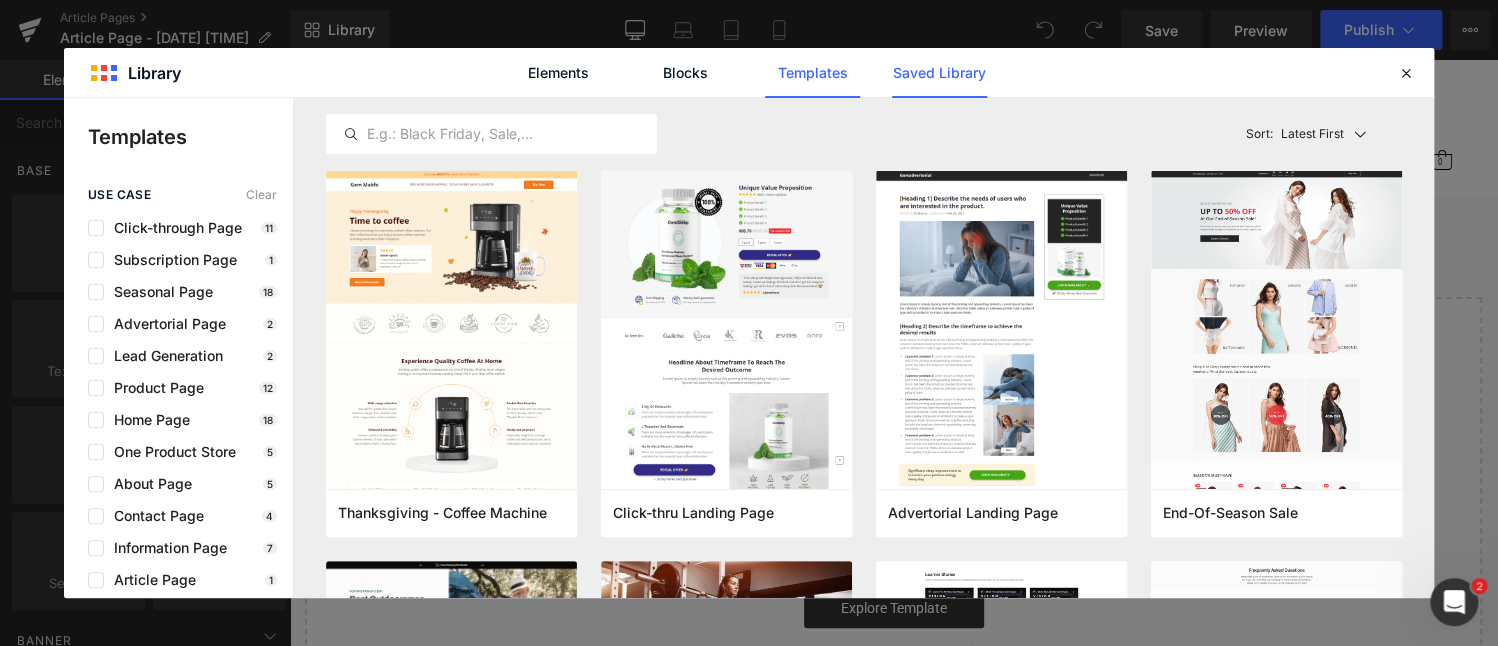 click on "Saved Library" 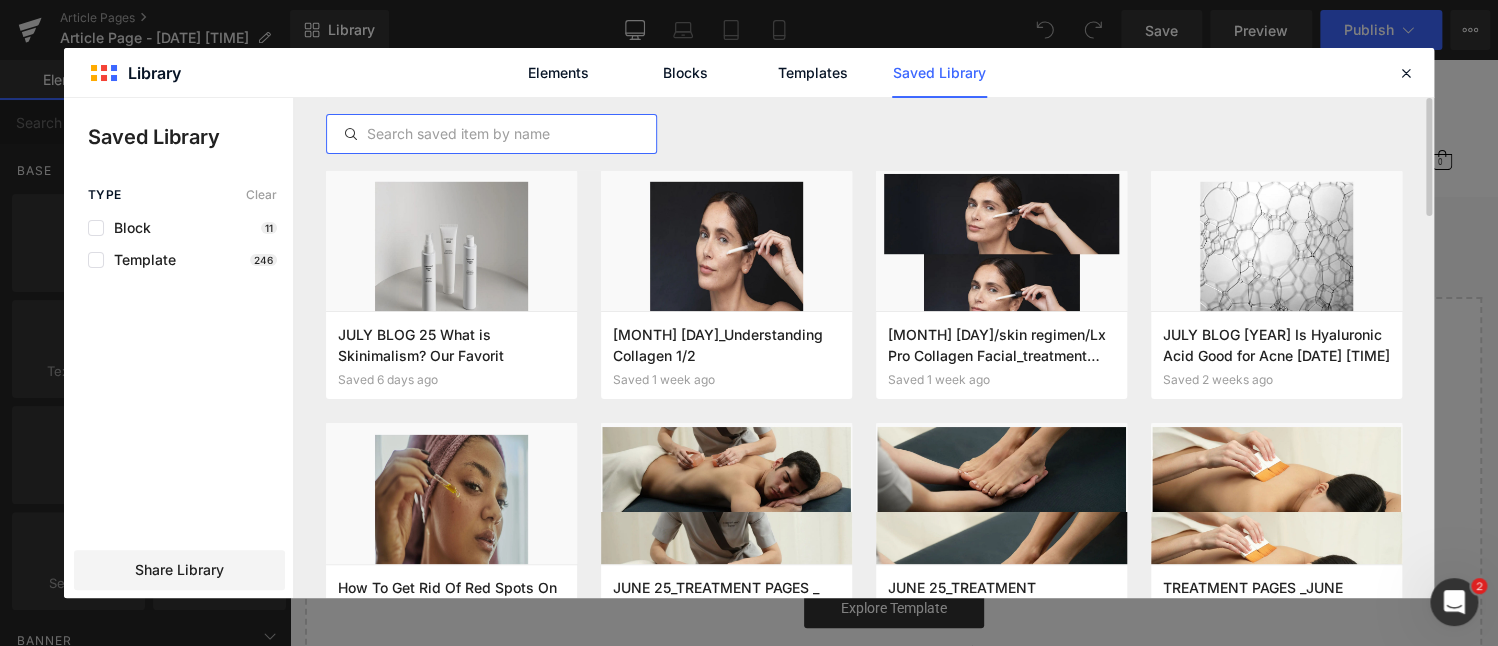 click at bounding box center [491, 134] 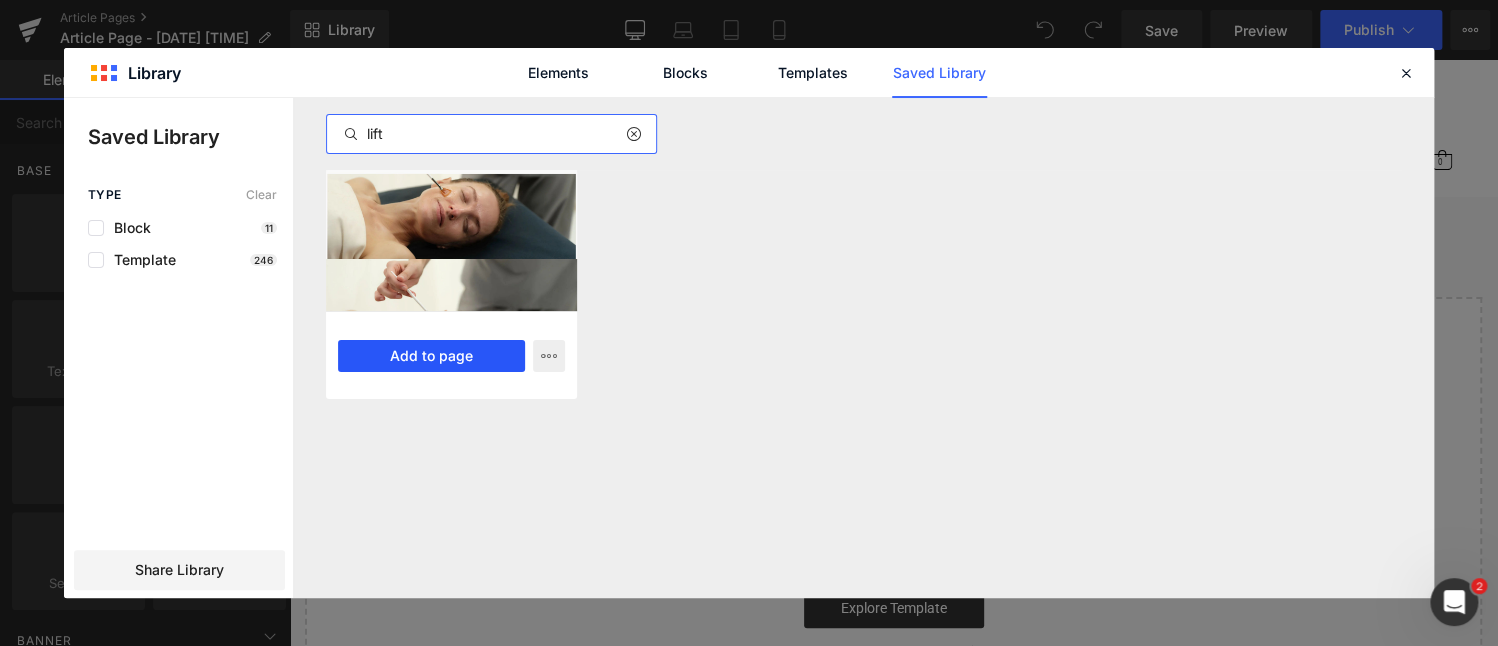 type on "lift" 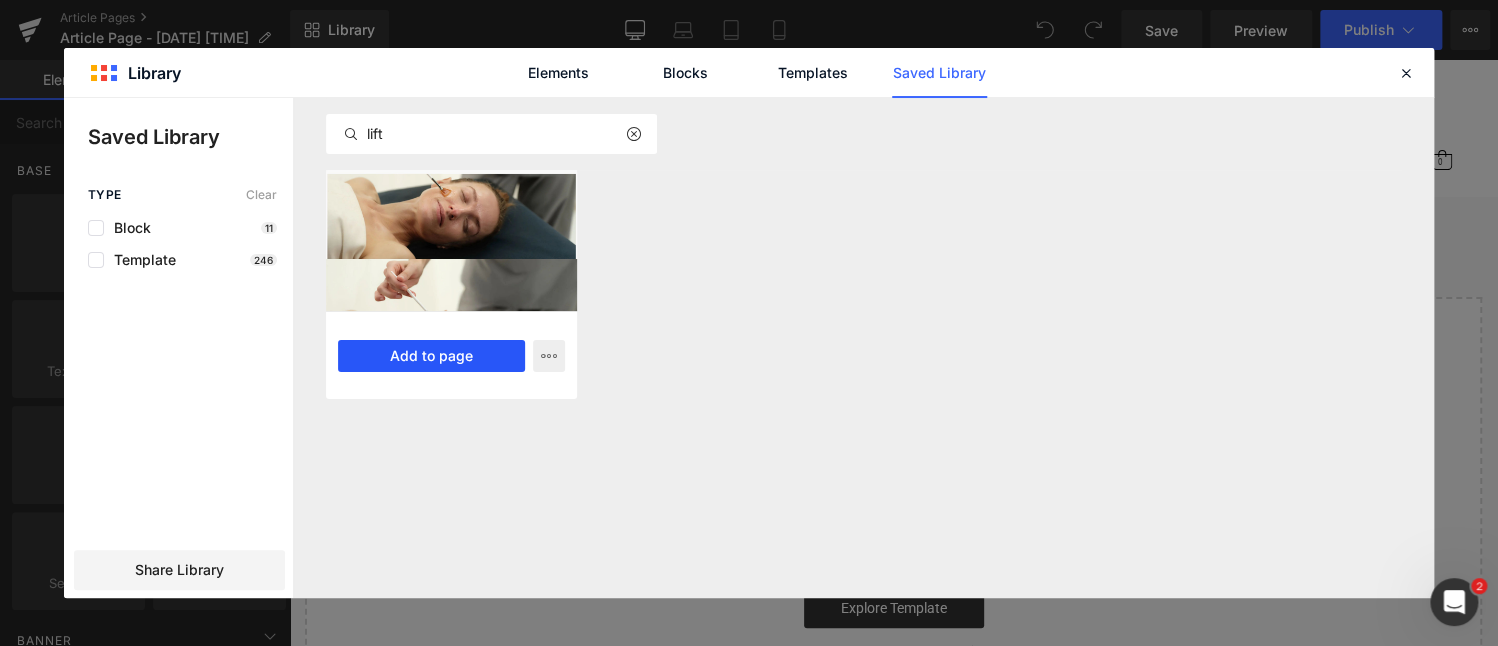 click on "Add to page" at bounding box center (431, 356) 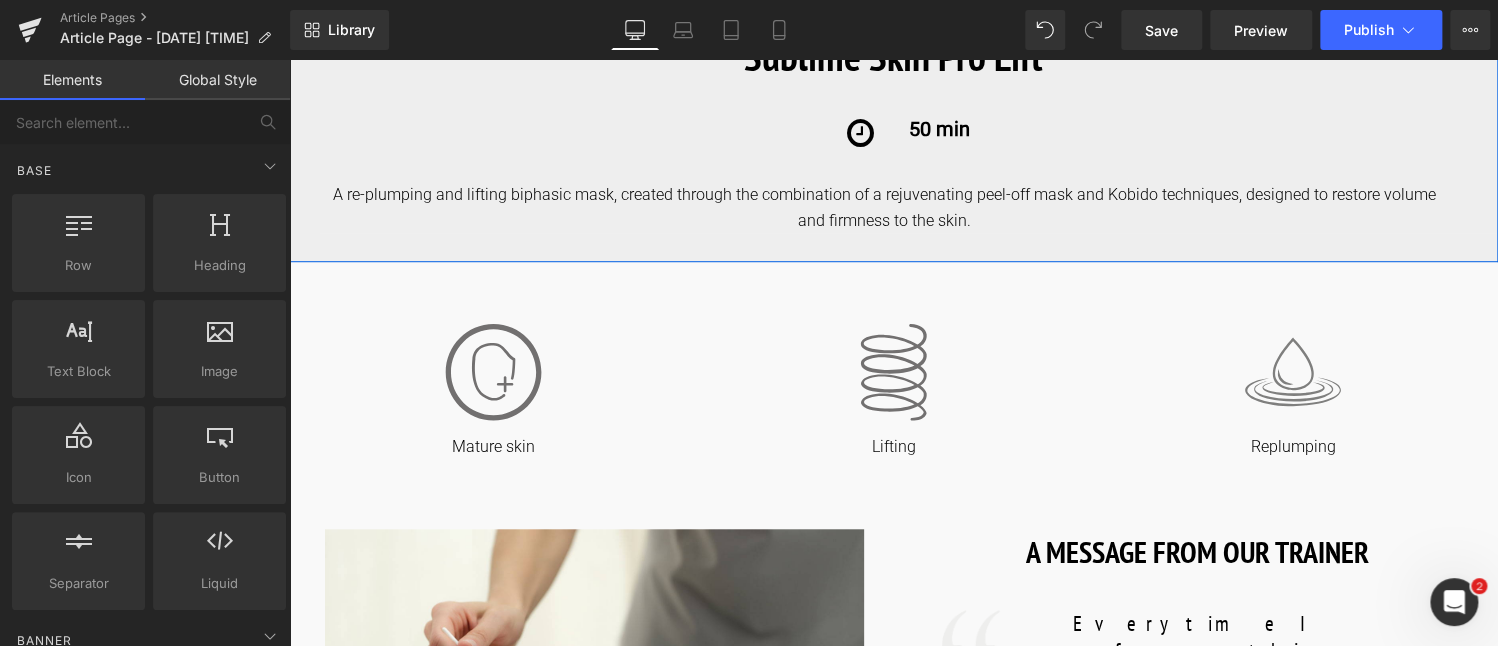 scroll, scrollTop: 600, scrollLeft: 0, axis: vertical 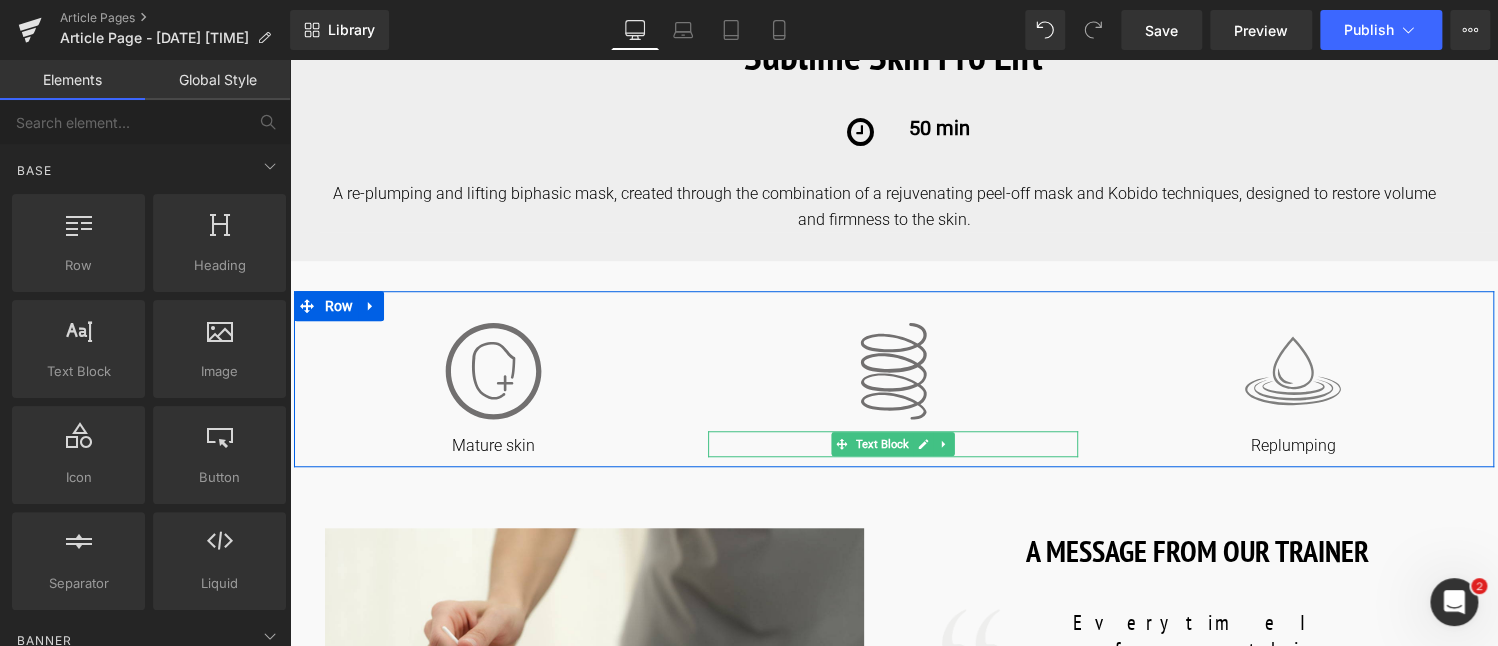 click on "Lifting" at bounding box center [893, 446] 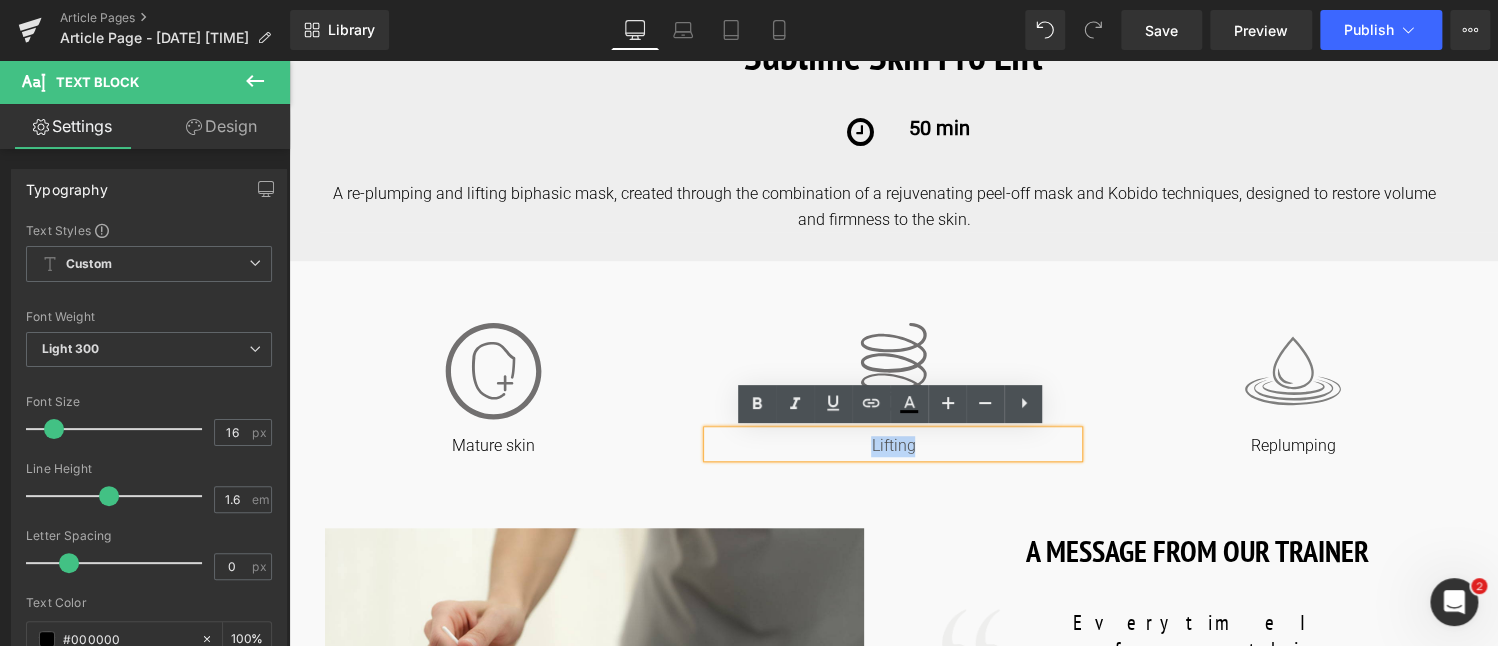 drag, startPoint x: 933, startPoint y: 444, endPoint x: 868, endPoint y: 441, distance: 65.06919 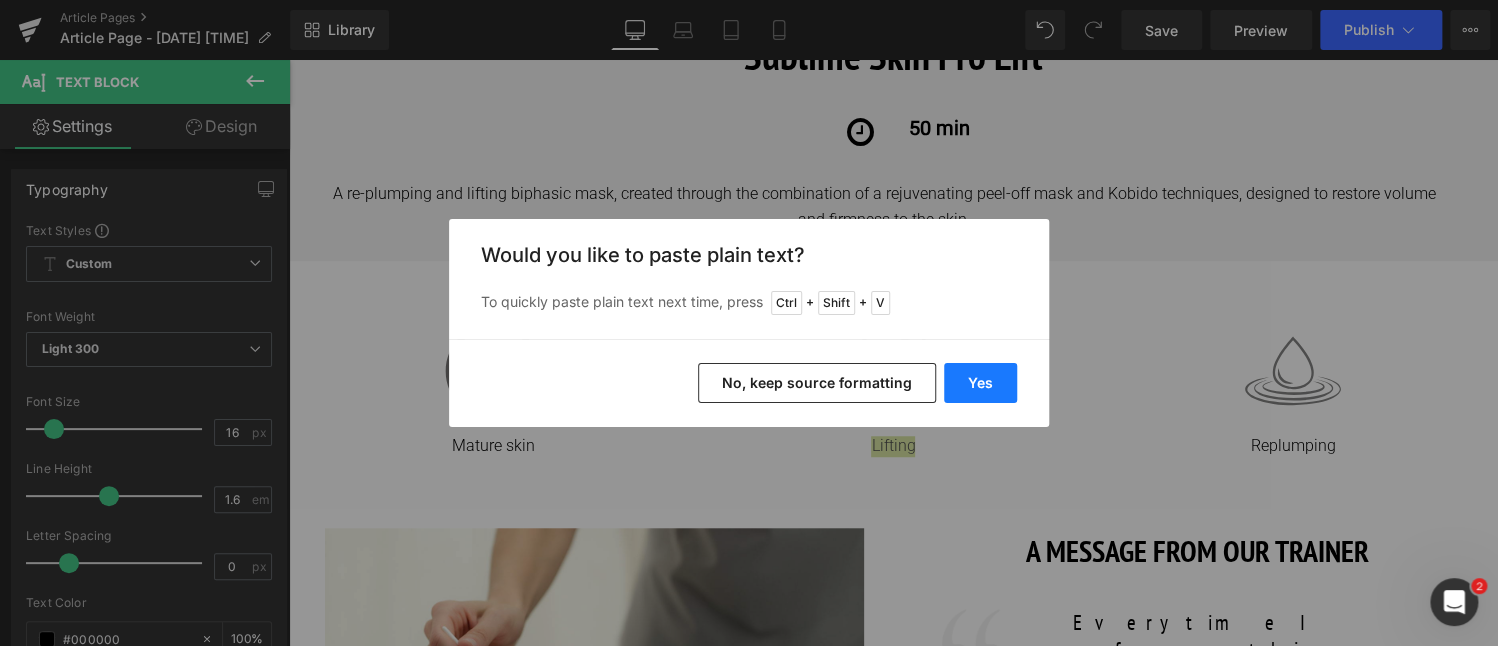 click on "Yes" at bounding box center [980, 383] 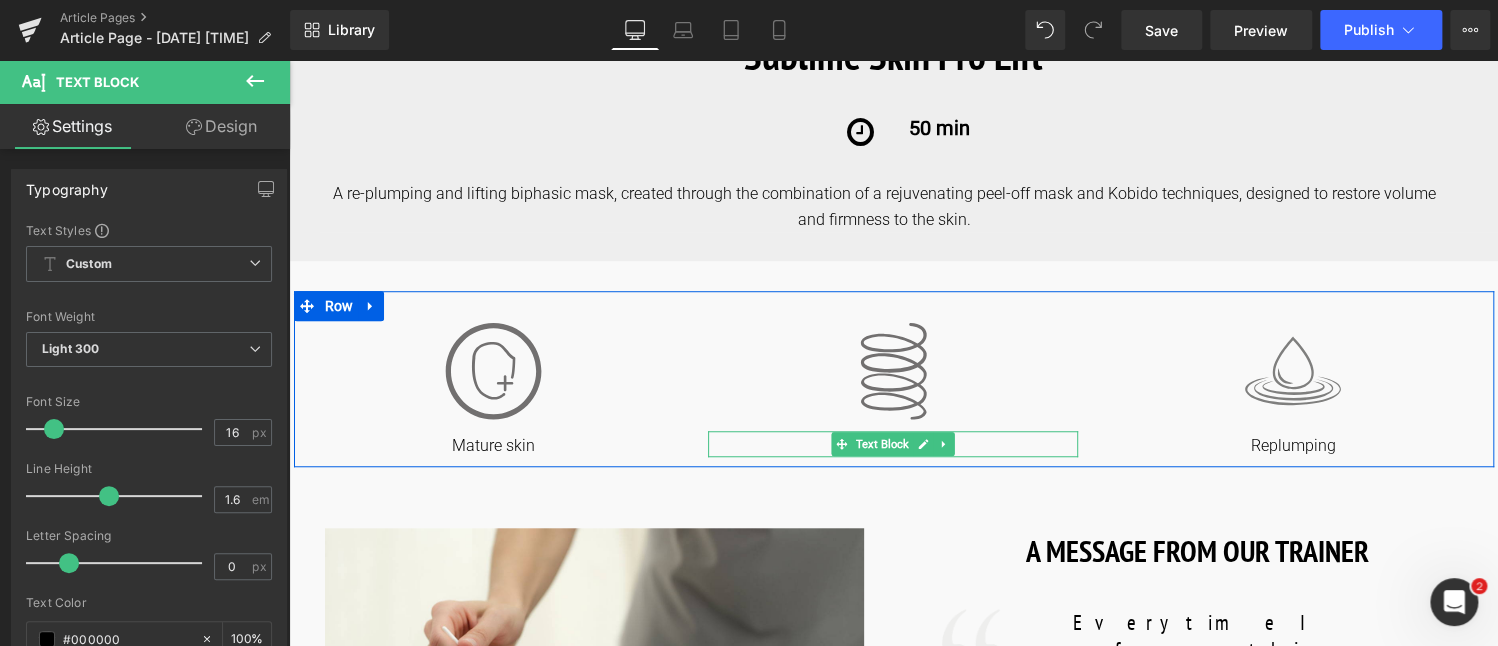 click on "liftend" at bounding box center [893, 446] 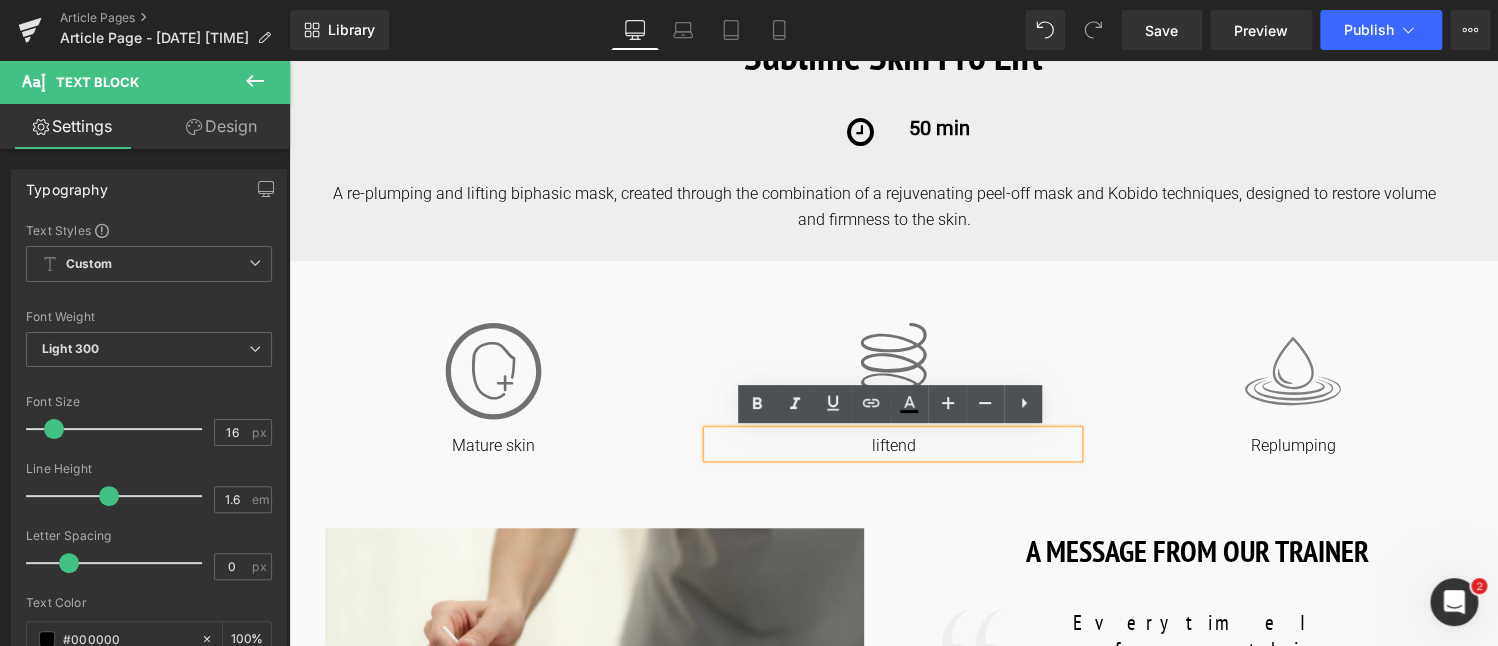 click on "liftend" at bounding box center (893, 446) 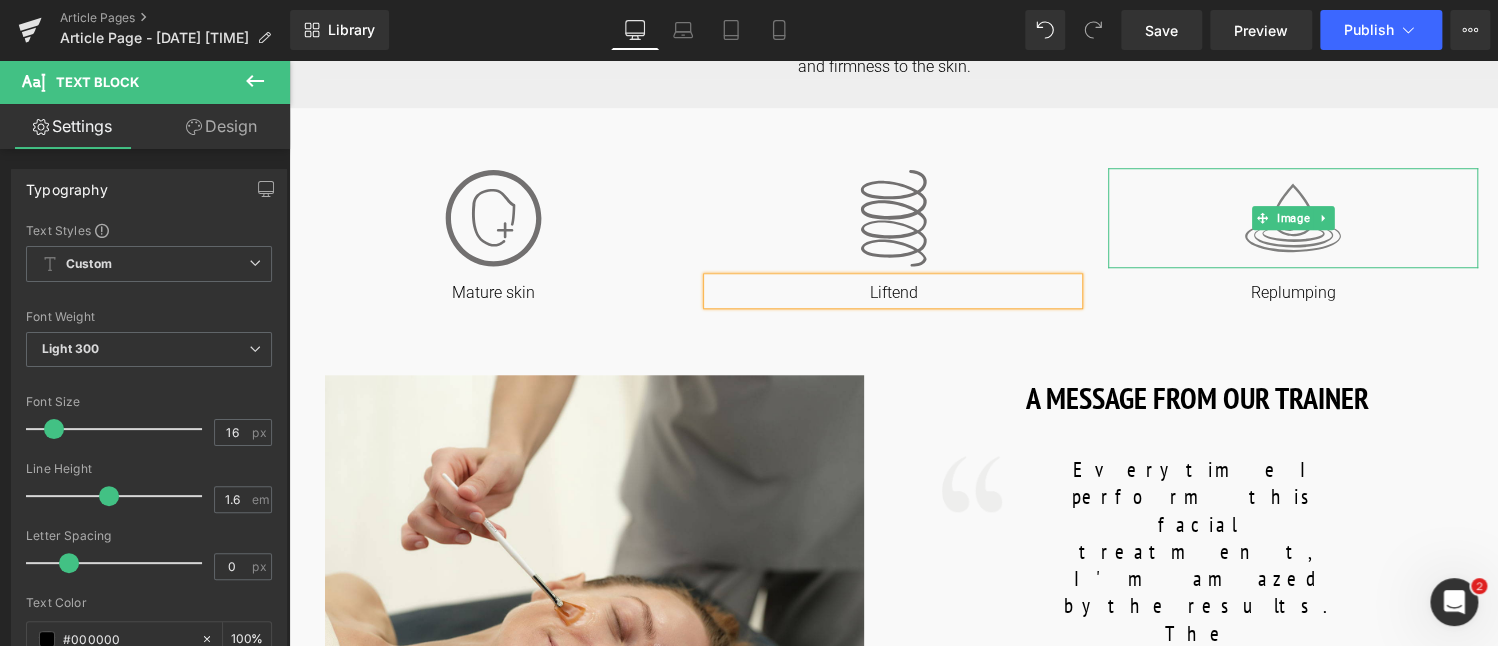 scroll, scrollTop: 800, scrollLeft: 0, axis: vertical 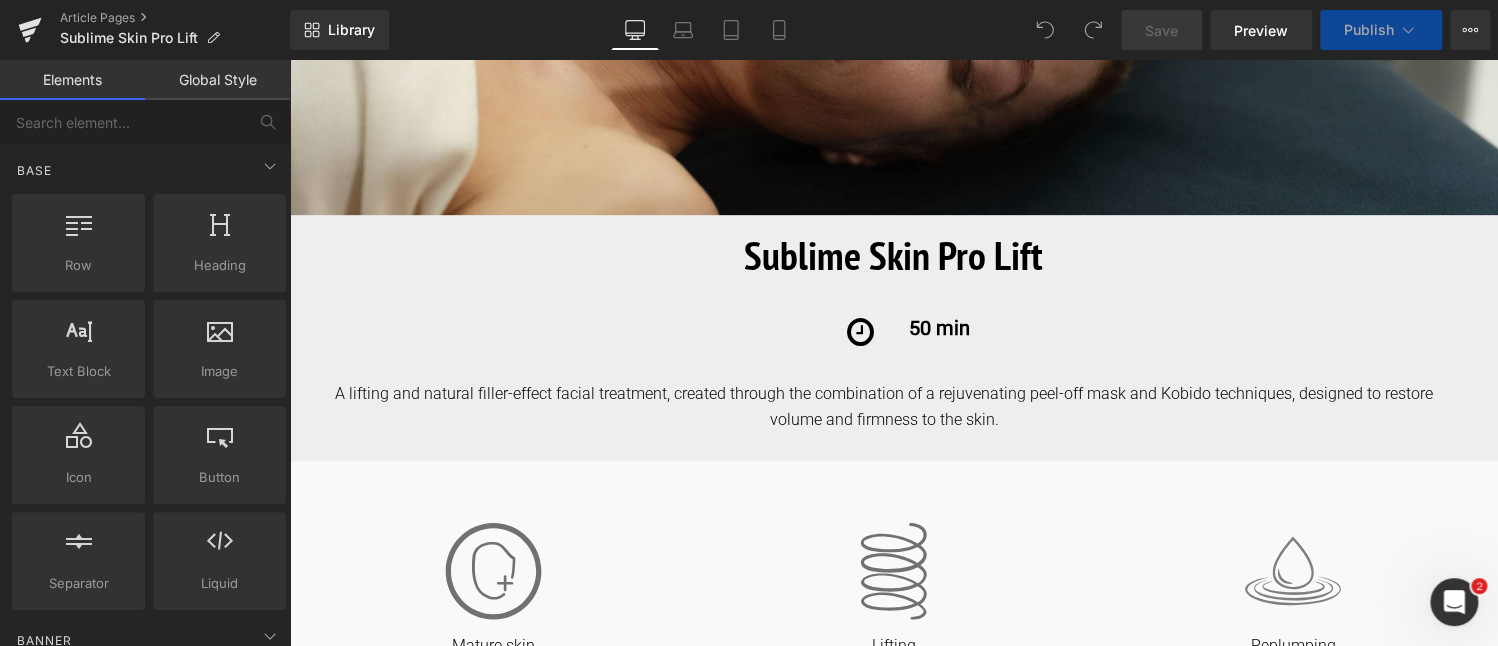 click on "A re-plumping and lifting biphasic mask, created through the combination of a rejuvenating peel-off mask and Kobido techniques, designed to restore volume and firmness to the skin." at bounding box center (908, 406) 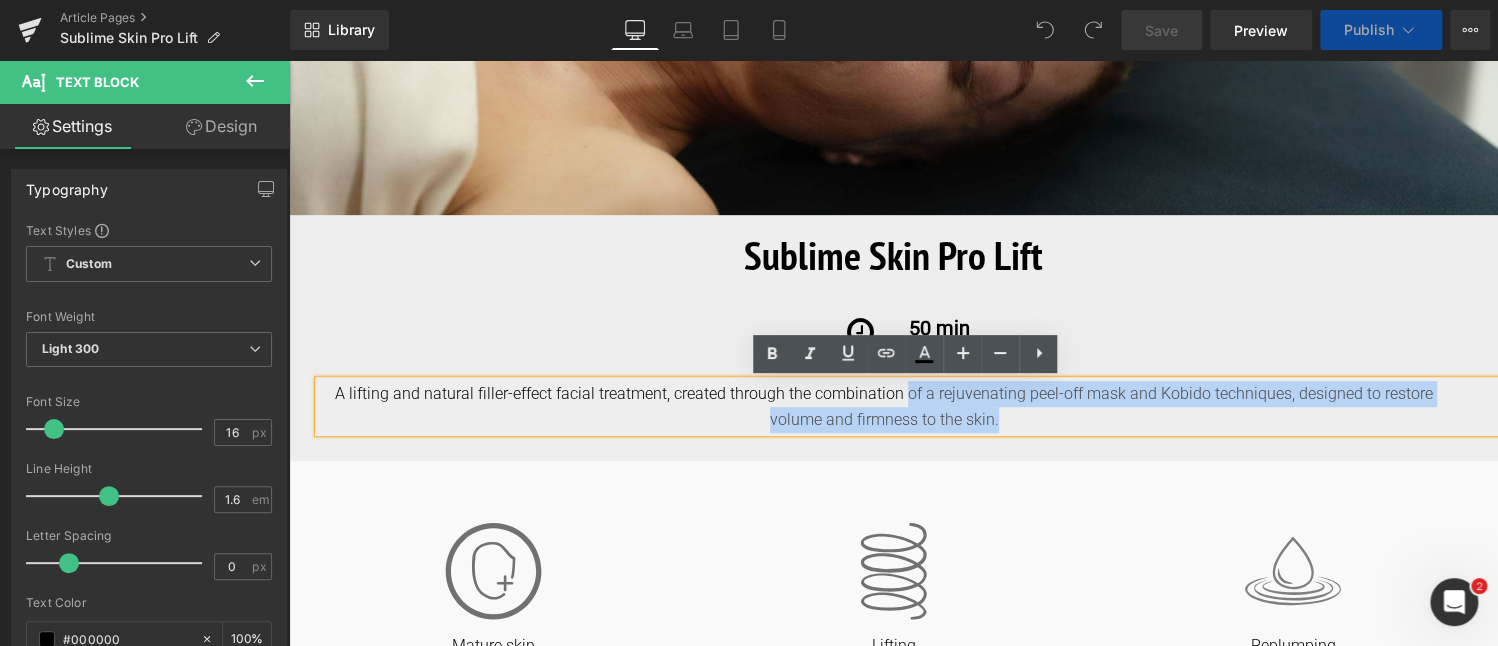 drag, startPoint x: 1006, startPoint y: 422, endPoint x: 907, endPoint y: 405, distance: 100.44899 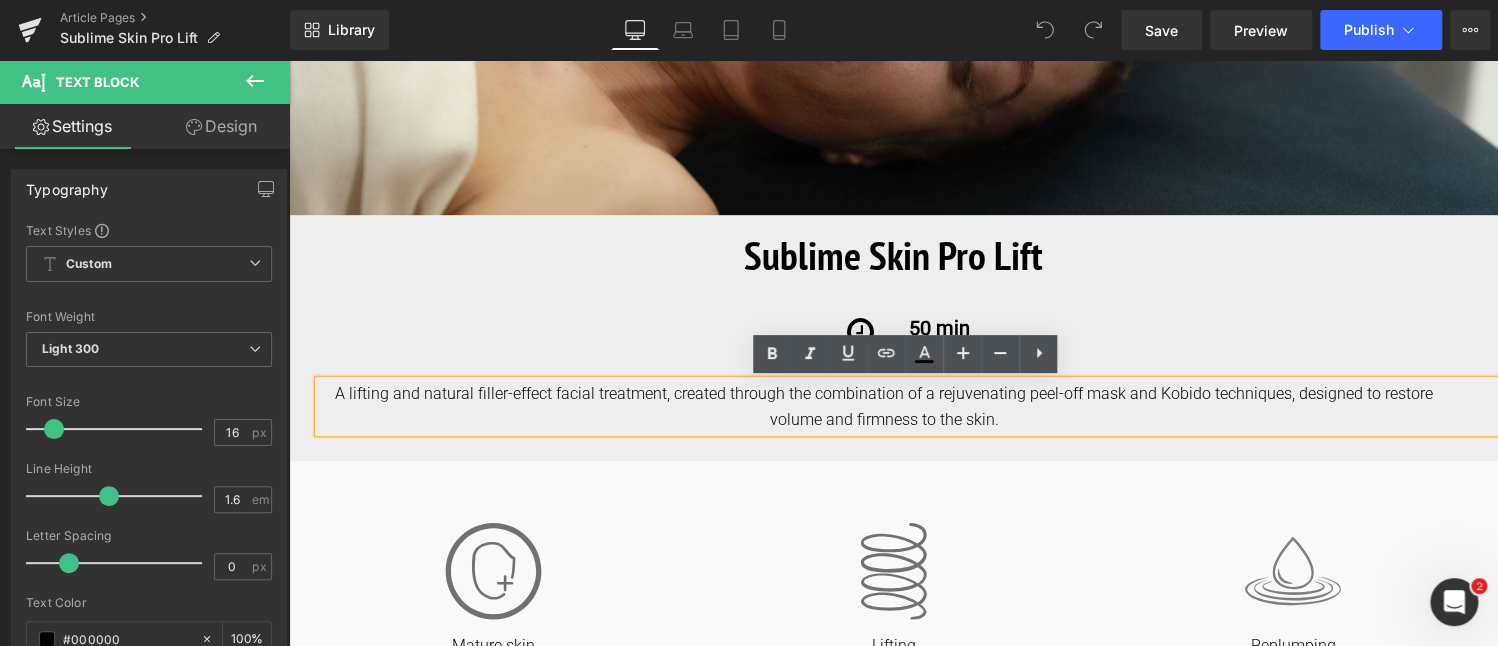 click on "A lifting and natural filler-effect facial treatment, created through the combination of a rejuvenating peel-off mask and Kobido techniques, designed to restore volume and firmness to the skin." at bounding box center [908, 406] 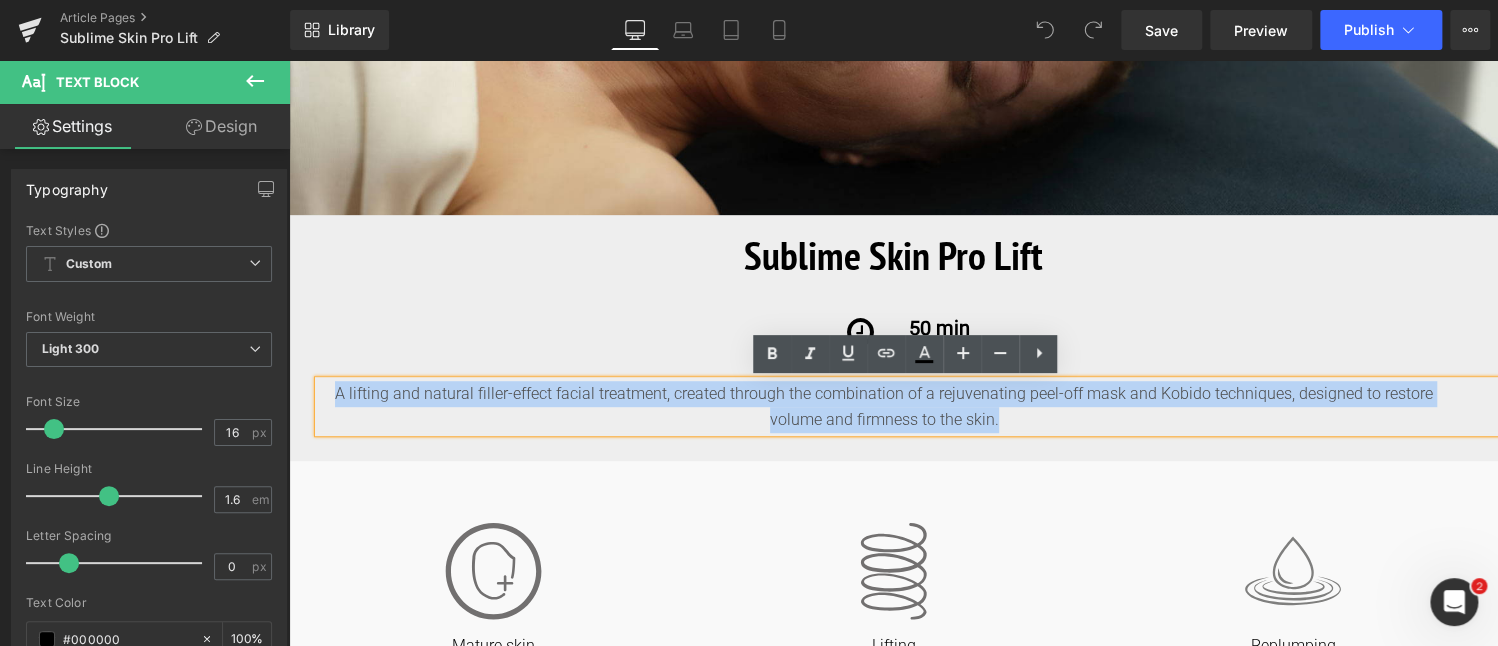 drag, startPoint x: 334, startPoint y: 392, endPoint x: 1103, endPoint y: 423, distance: 769.6246 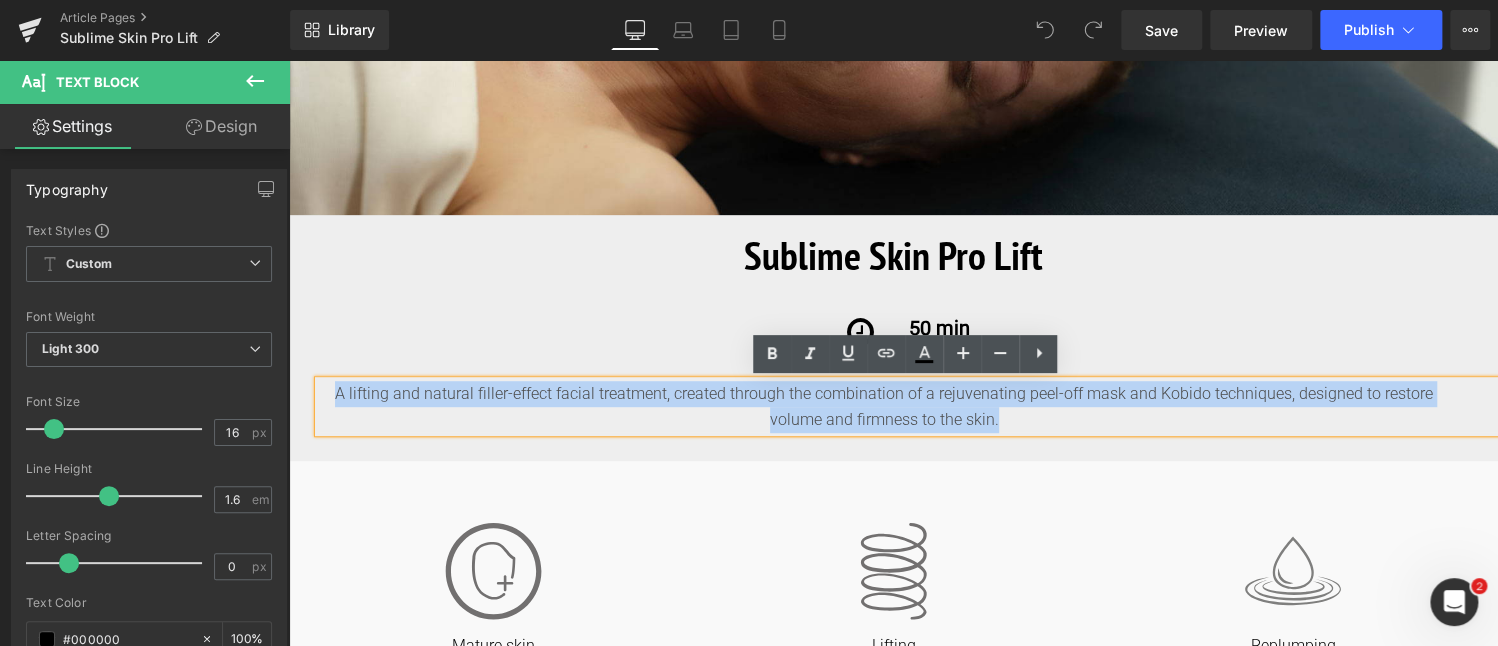 click on "A lifting and natural filler-effect facial treatment, created through the combination of a rejuvenating peel-off mask and Kobido techniques, designed to restore volume and firmness to the skin." at bounding box center [908, 406] 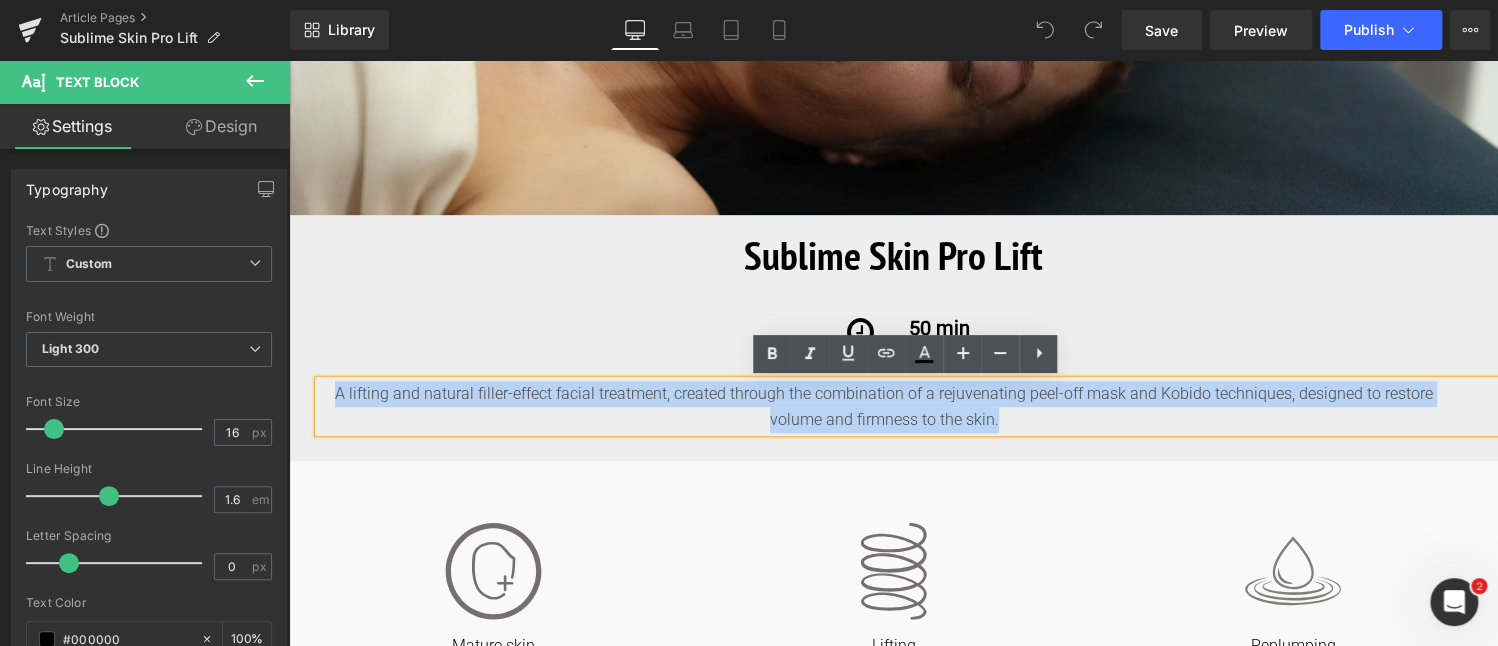 copy on "A lifting and natural filler-effect facial treatment, created through the combination of a rejuvenating peel-off mask and Kobido techniques, designed to restore volume and firmness to the skin." 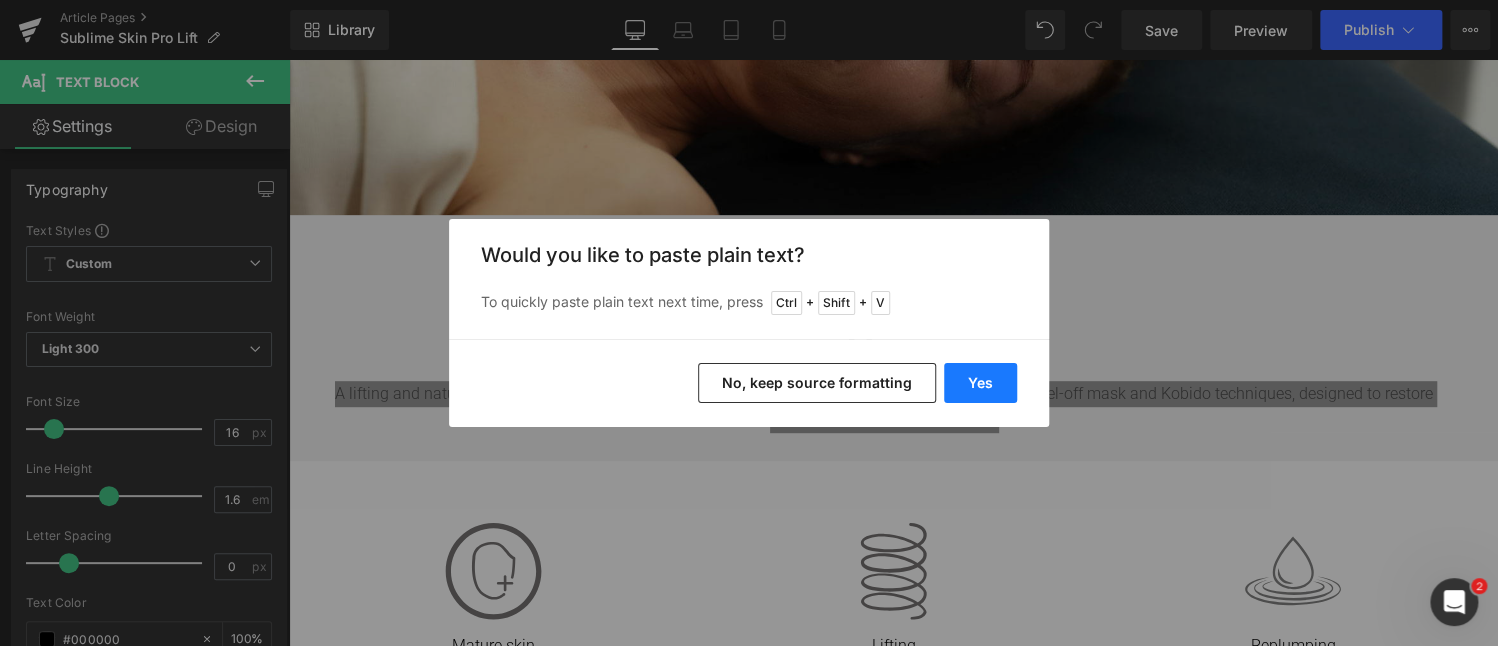 drag, startPoint x: 972, startPoint y: 378, endPoint x: 682, endPoint y: 318, distance: 296.14185 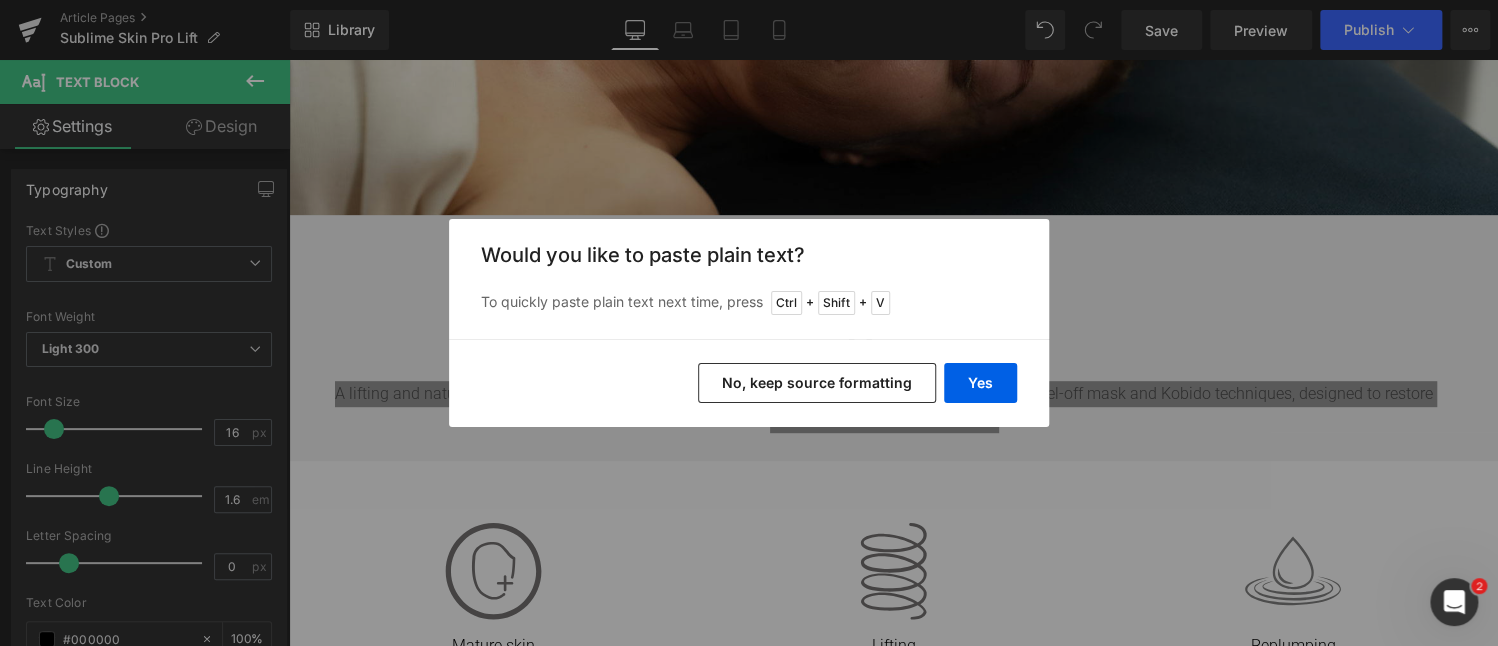 type 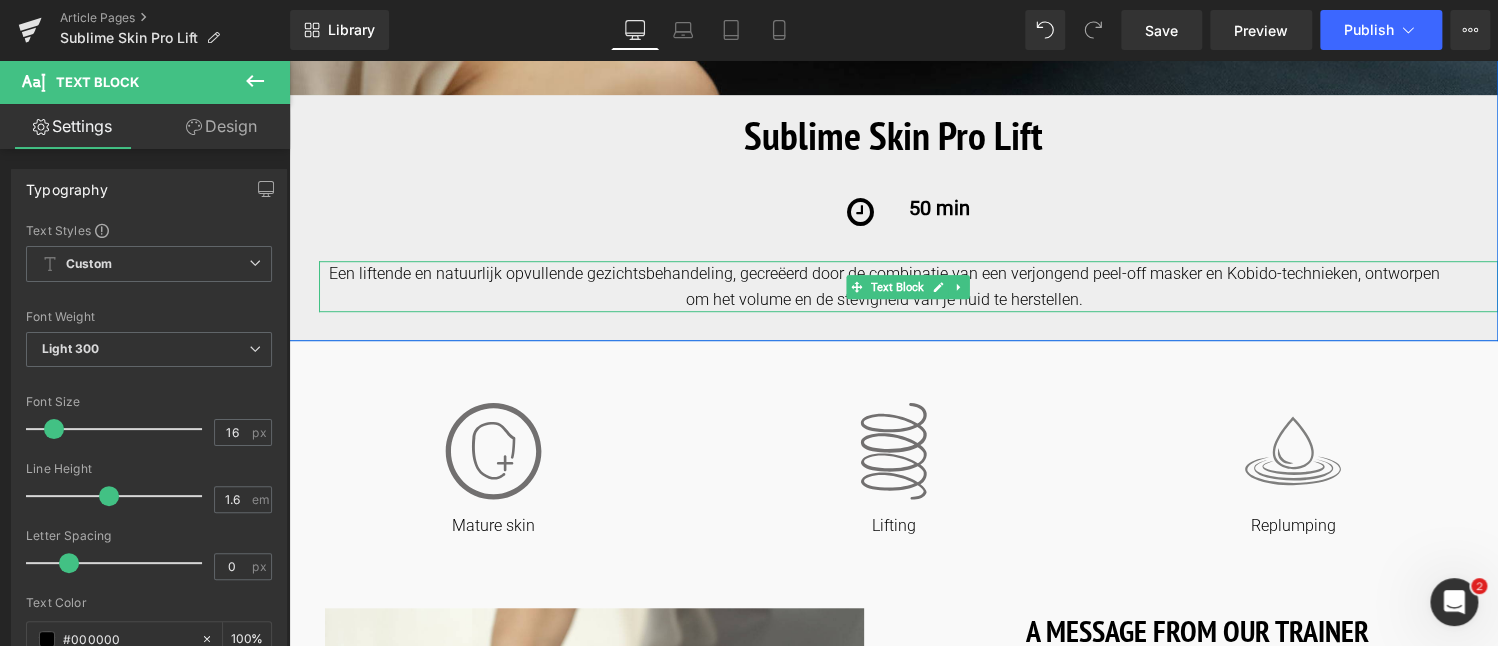 scroll, scrollTop: 700, scrollLeft: 0, axis: vertical 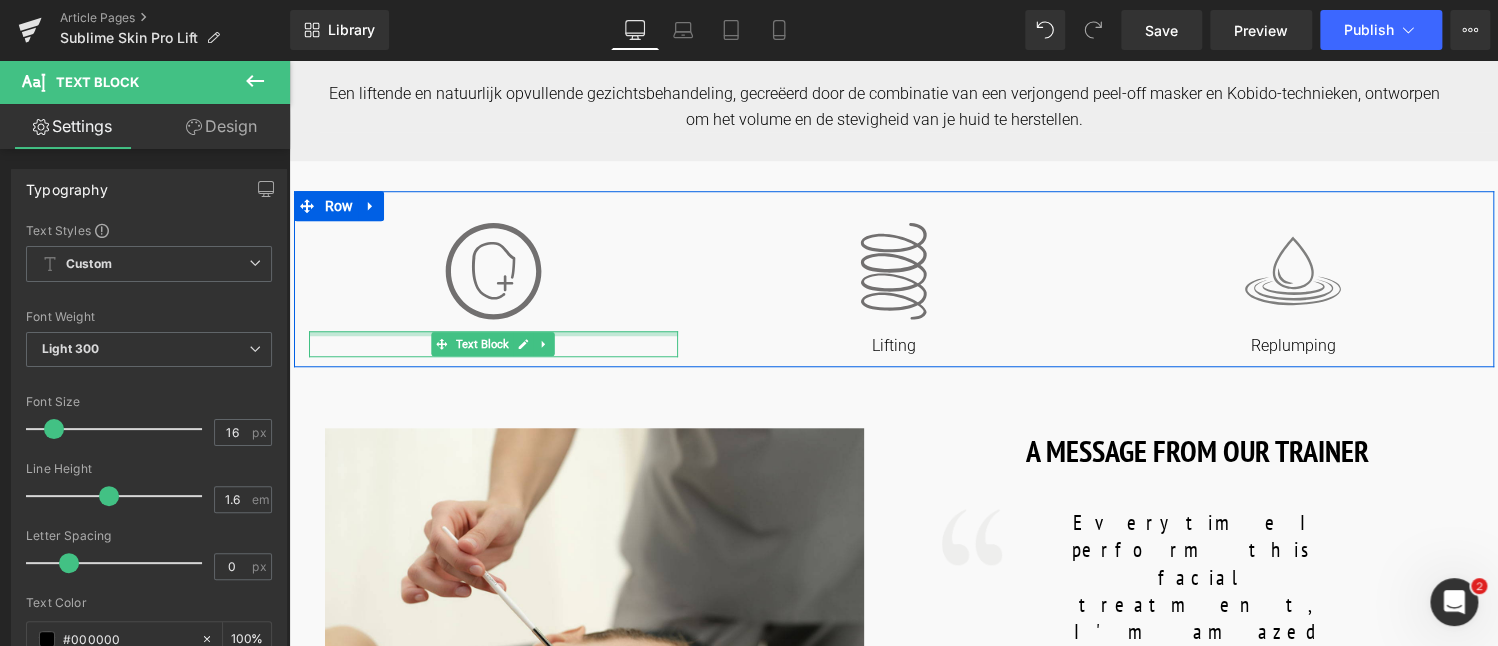 click at bounding box center [494, 333] 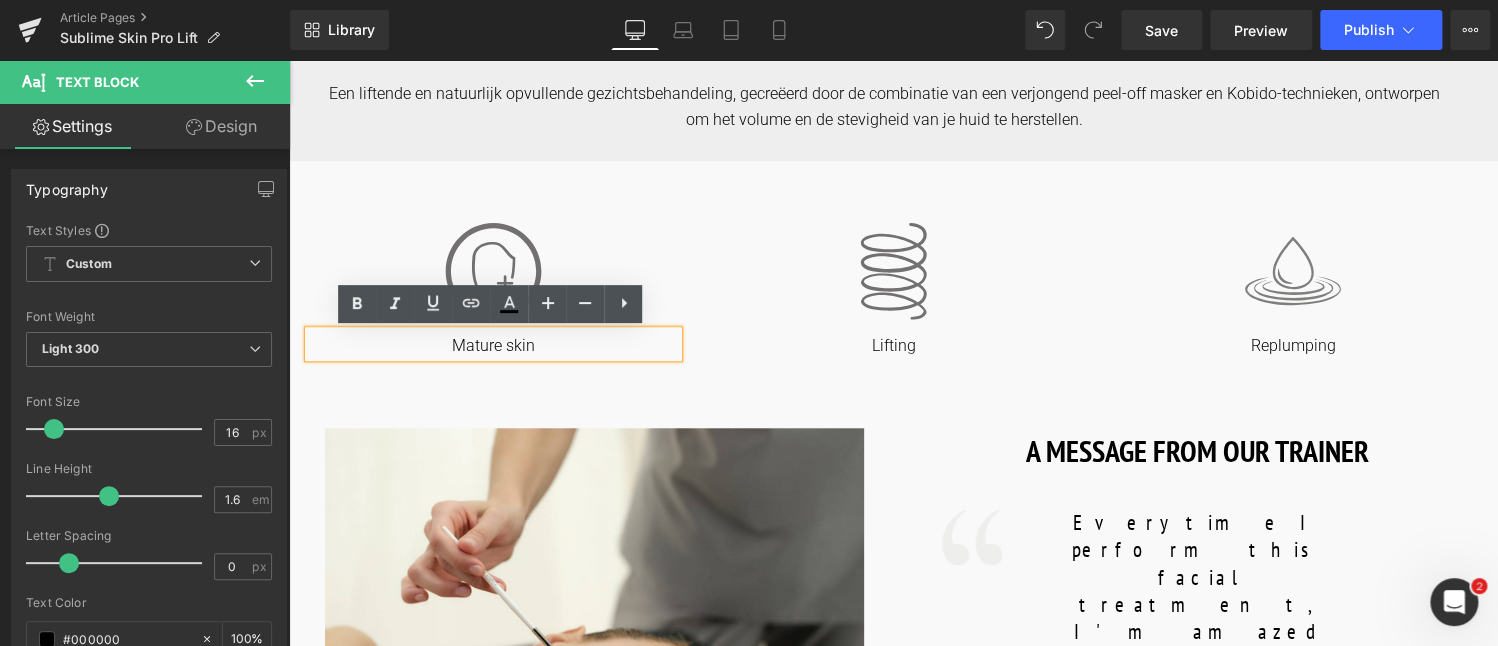 click on "Mature skin" at bounding box center [494, 346] 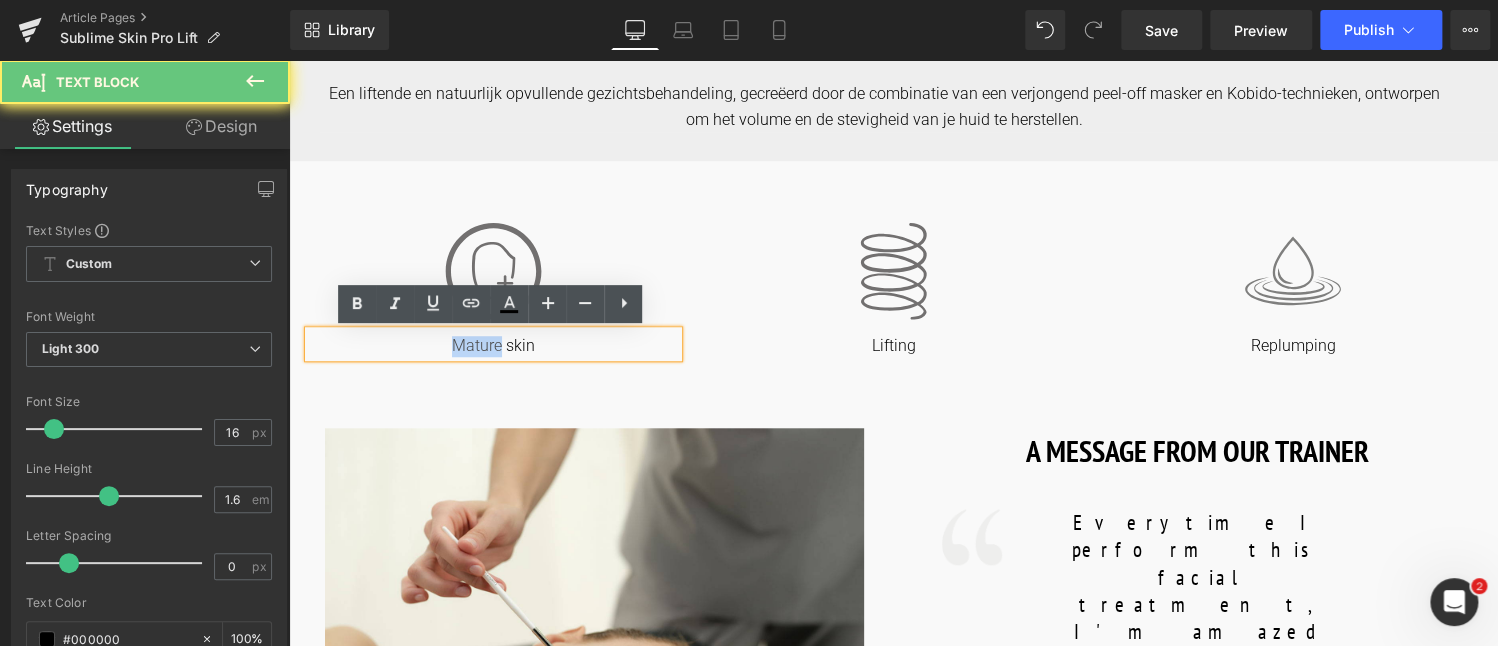 drag, startPoint x: 490, startPoint y: 344, endPoint x: 435, endPoint y: 337, distance: 55.443665 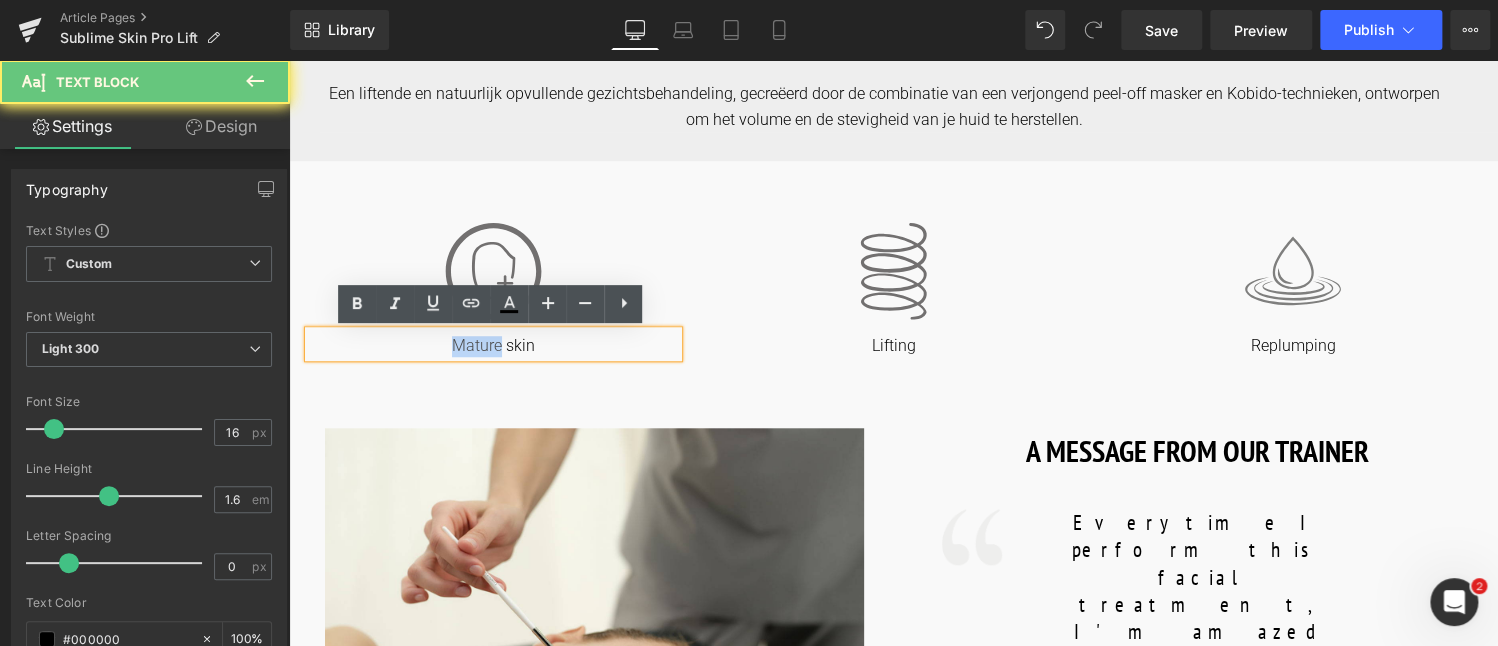 click on "Mature skin" at bounding box center (494, 346) 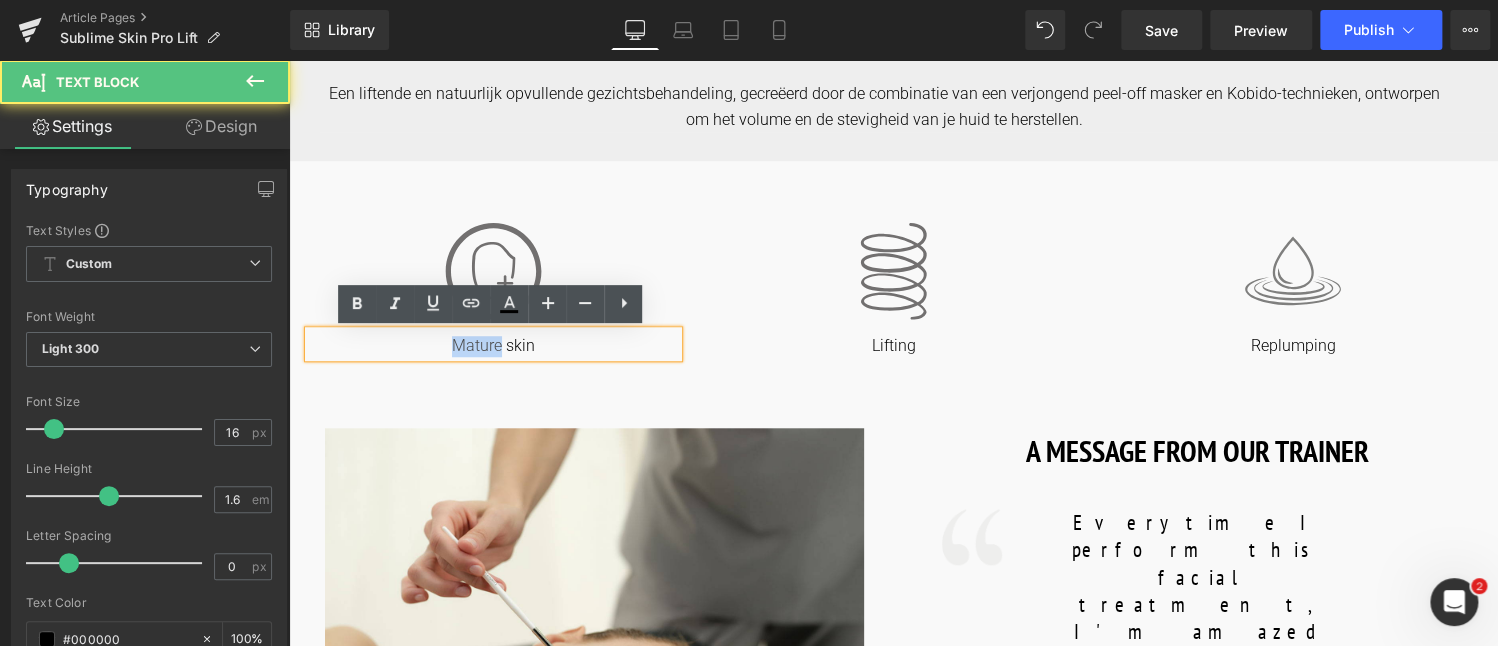 click on "Mature skin" at bounding box center [494, 346] 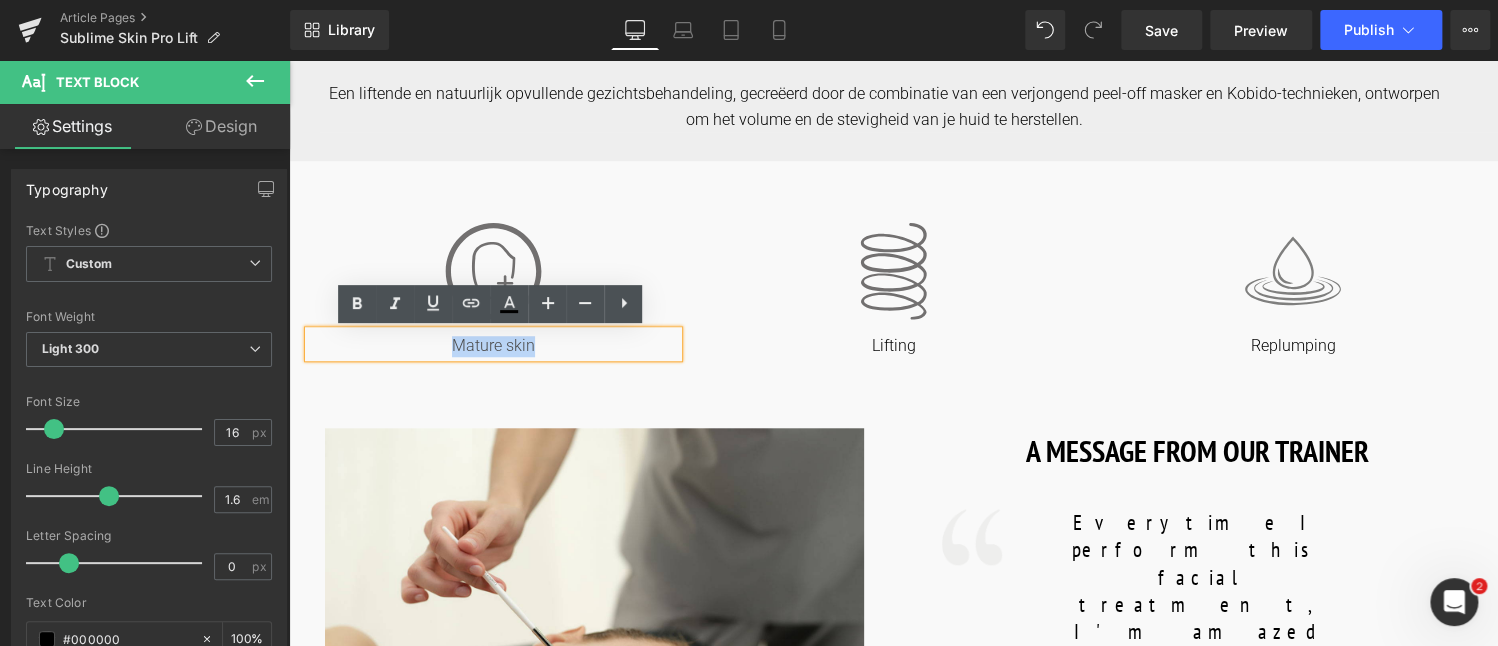 drag, startPoint x: 451, startPoint y: 343, endPoint x: 541, endPoint y: 349, distance: 90.199776 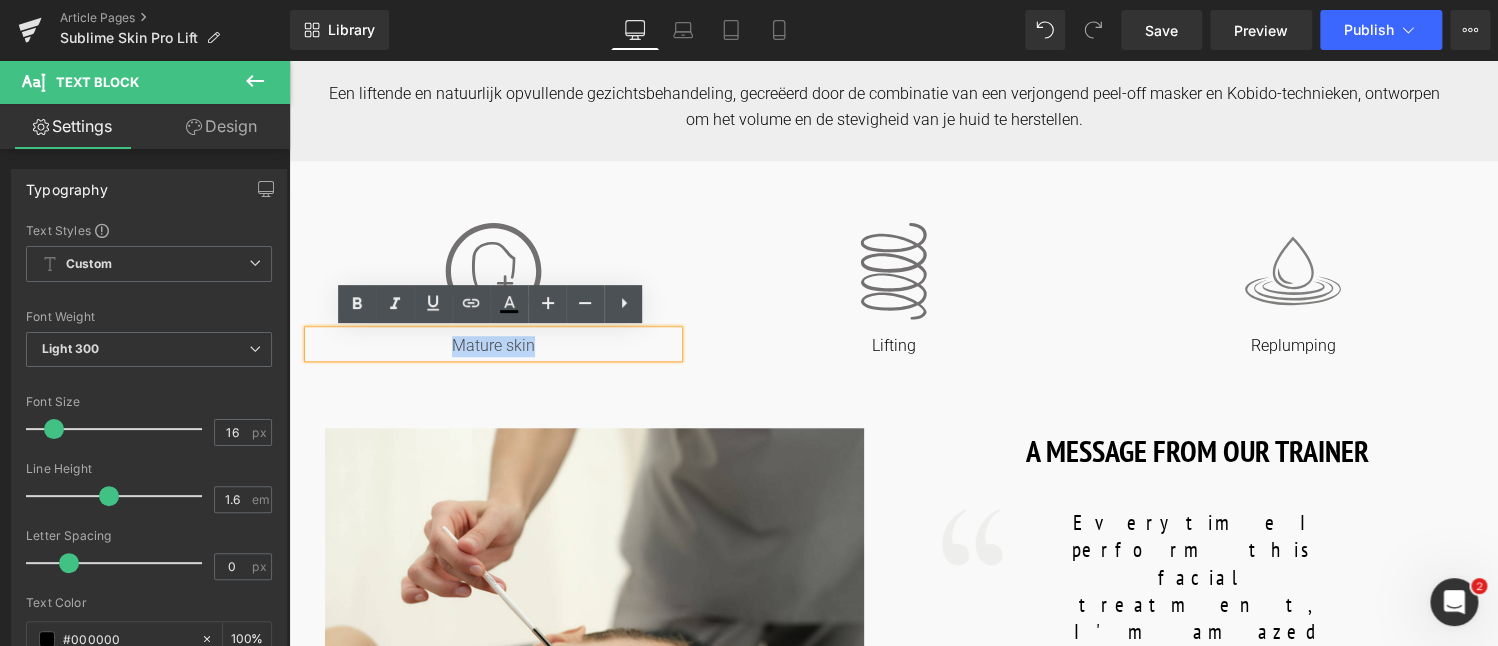 copy on "Mature skin" 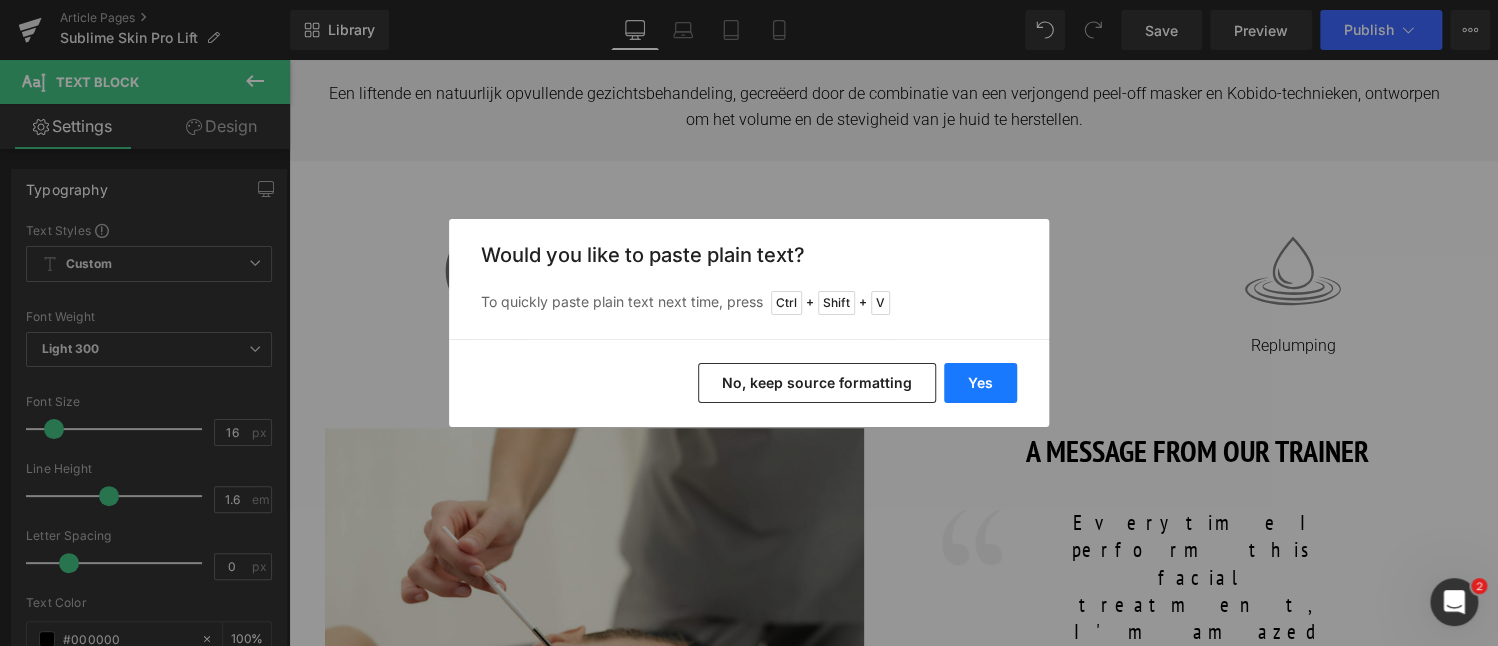 click on "Yes" at bounding box center [980, 383] 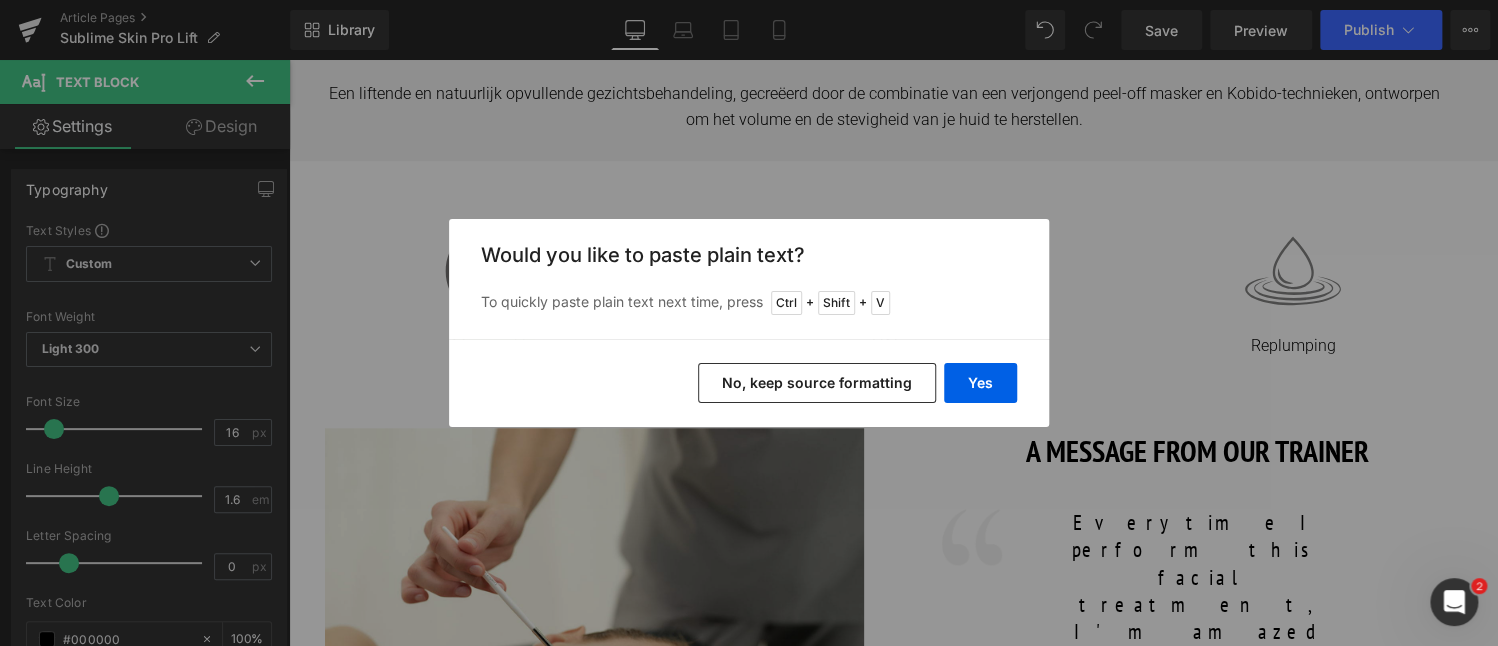 type 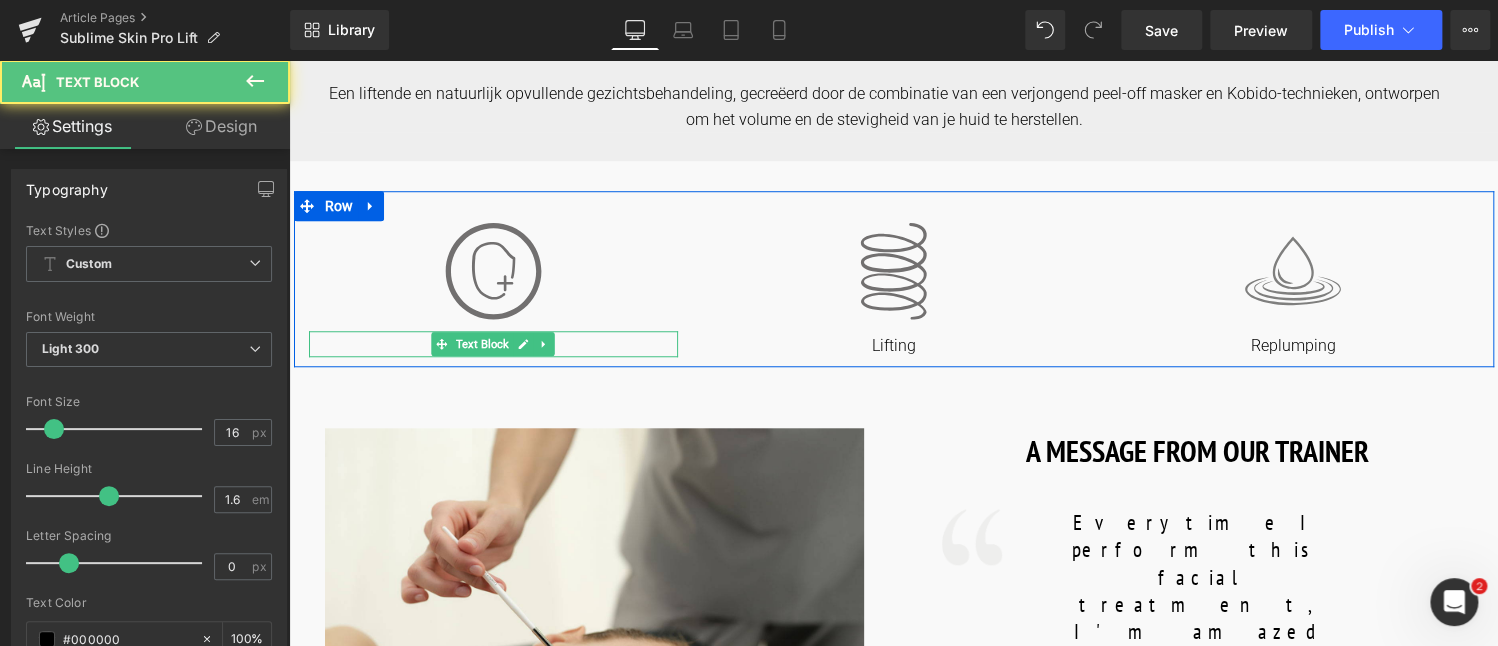 click on "rijpere huid." at bounding box center [494, 346] 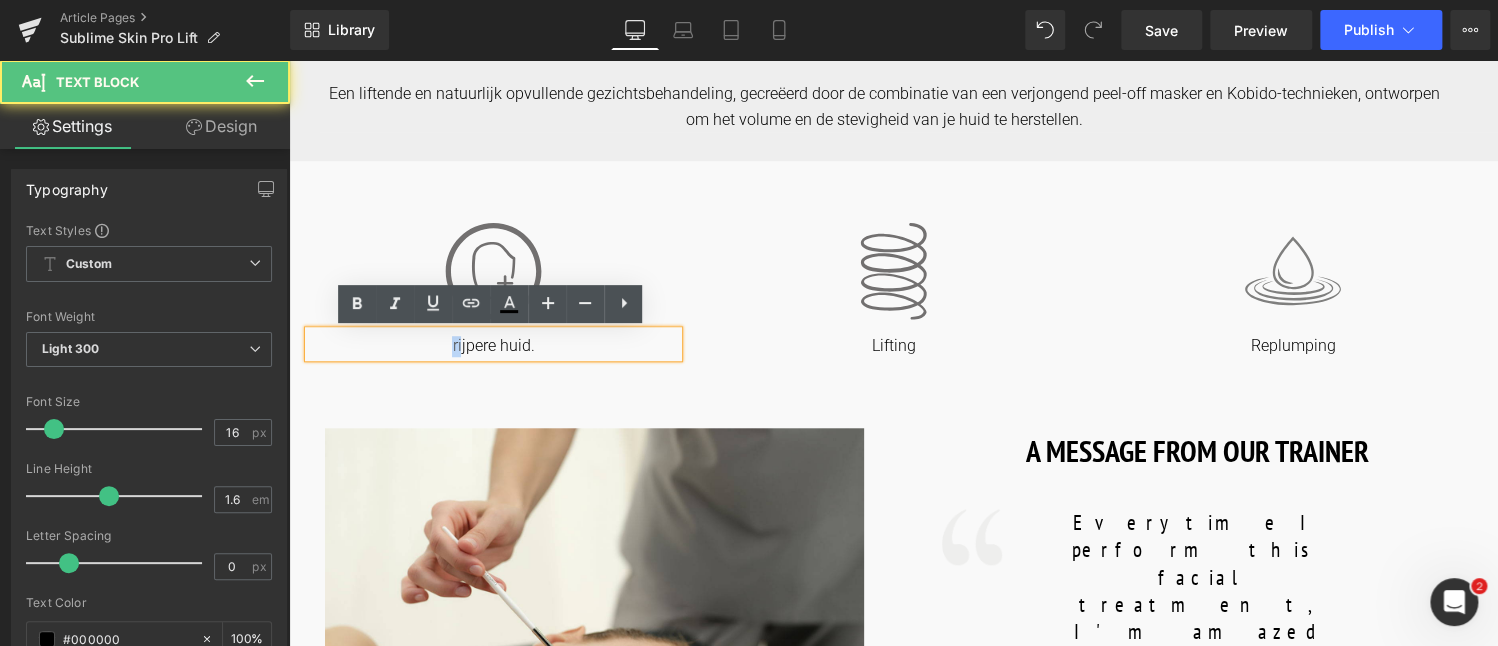 click on "rijpere huid." at bounding box center (494, 346) 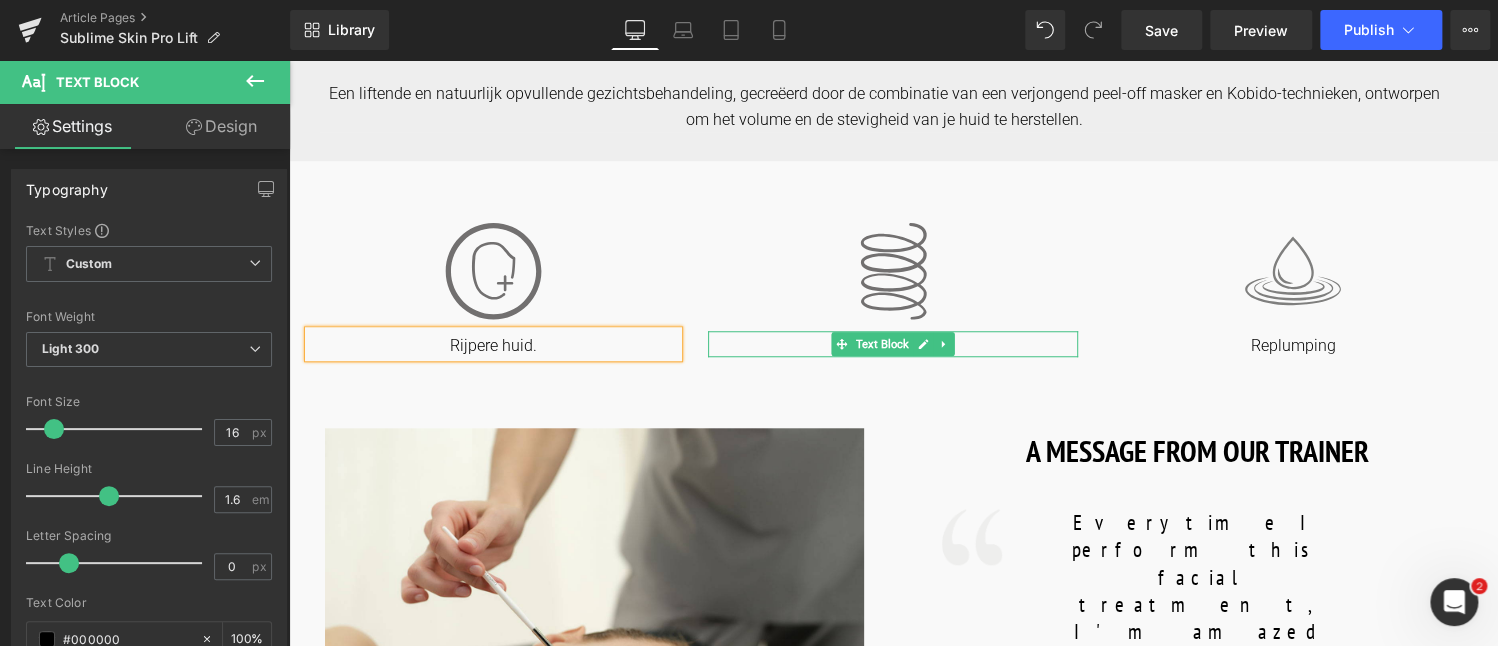 click on "Lifting" at bounding box center [893, 346] 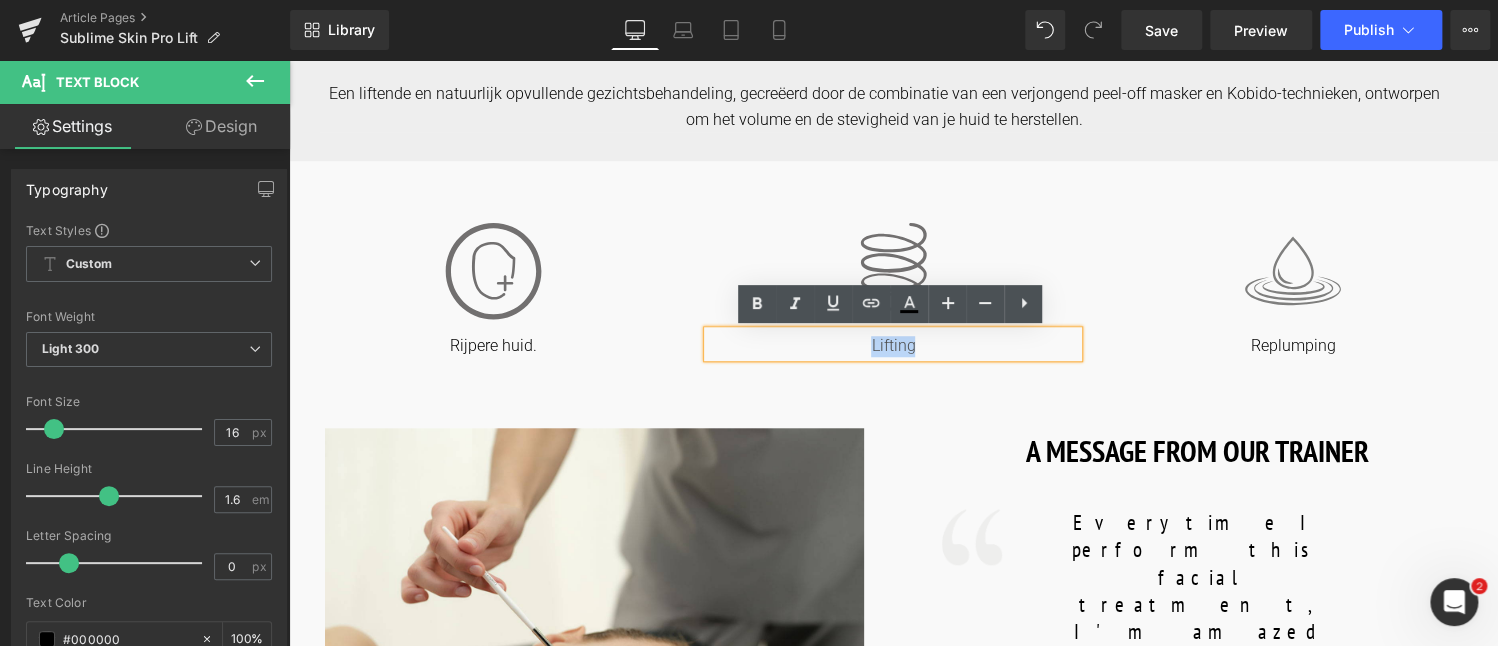 drag, startPoint x: 949, startPoint y: 339, endPoint x: 866, endPoint y: 343, distance: 83.09633 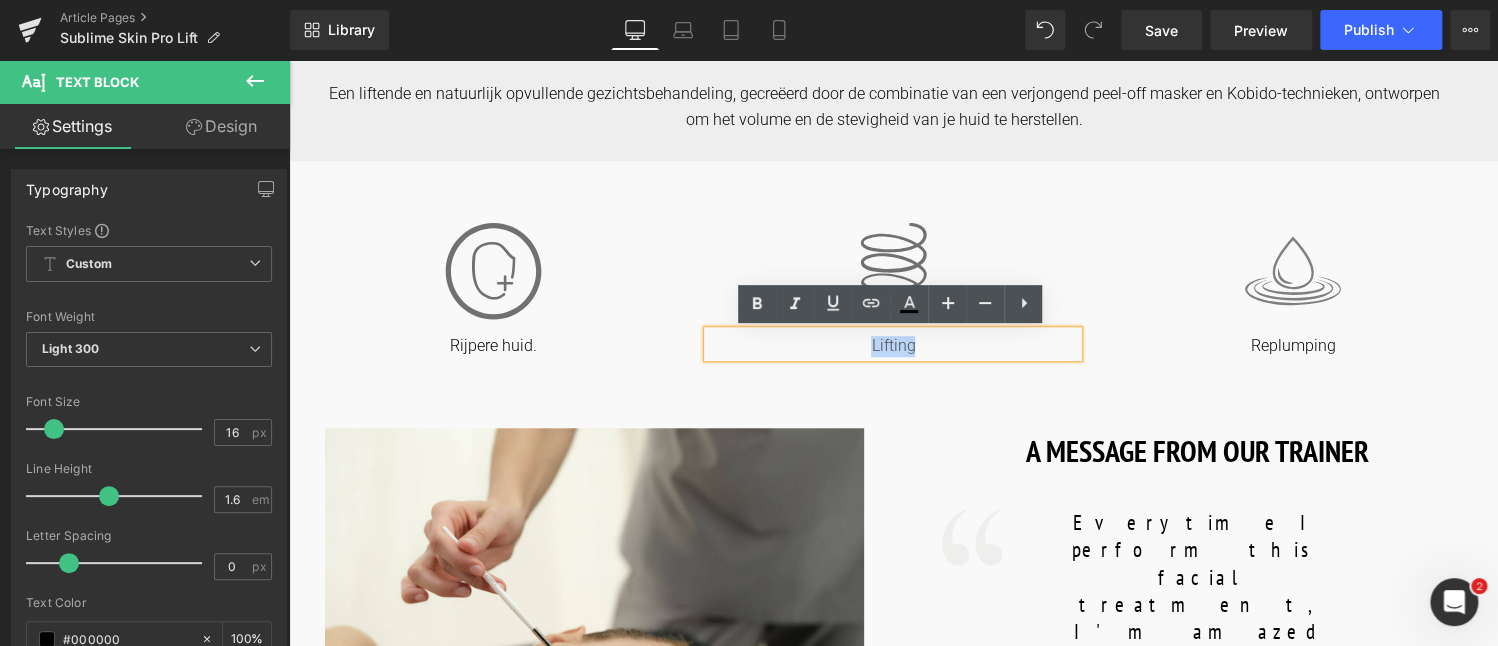 copy on "Lifting" 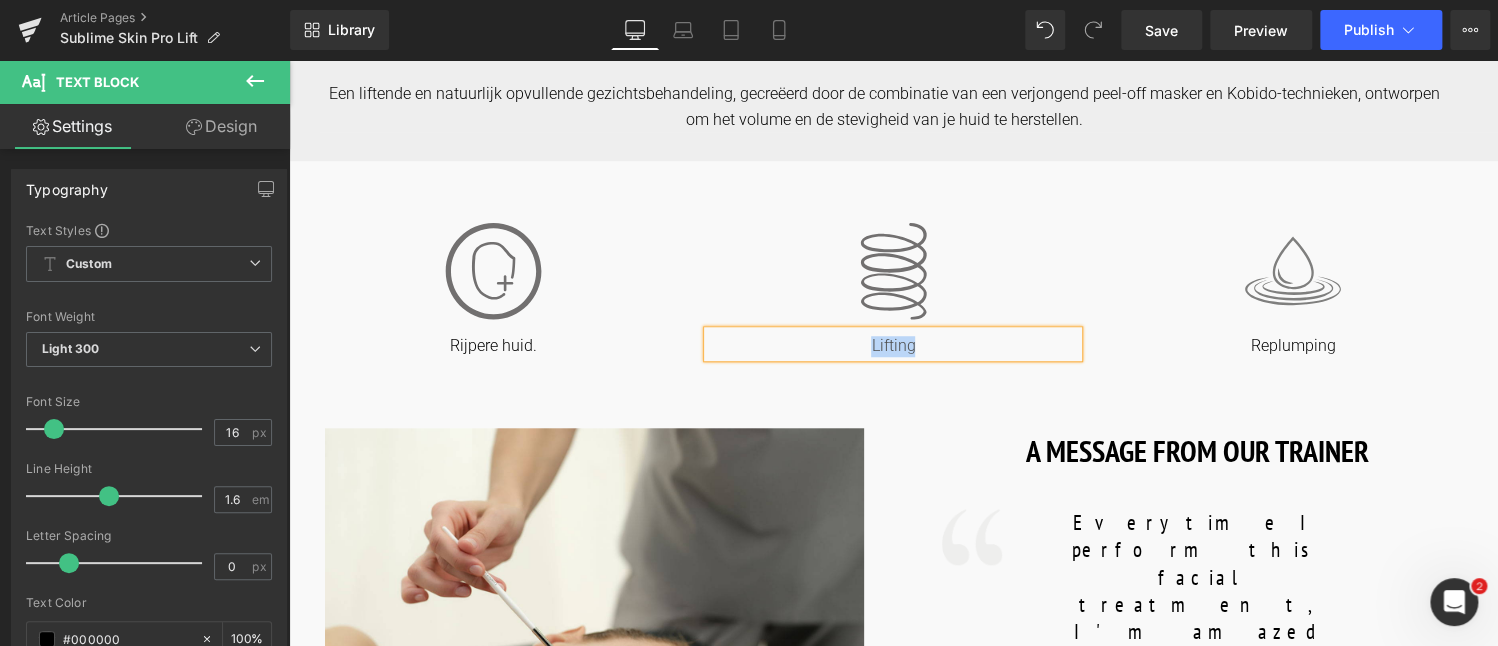 type 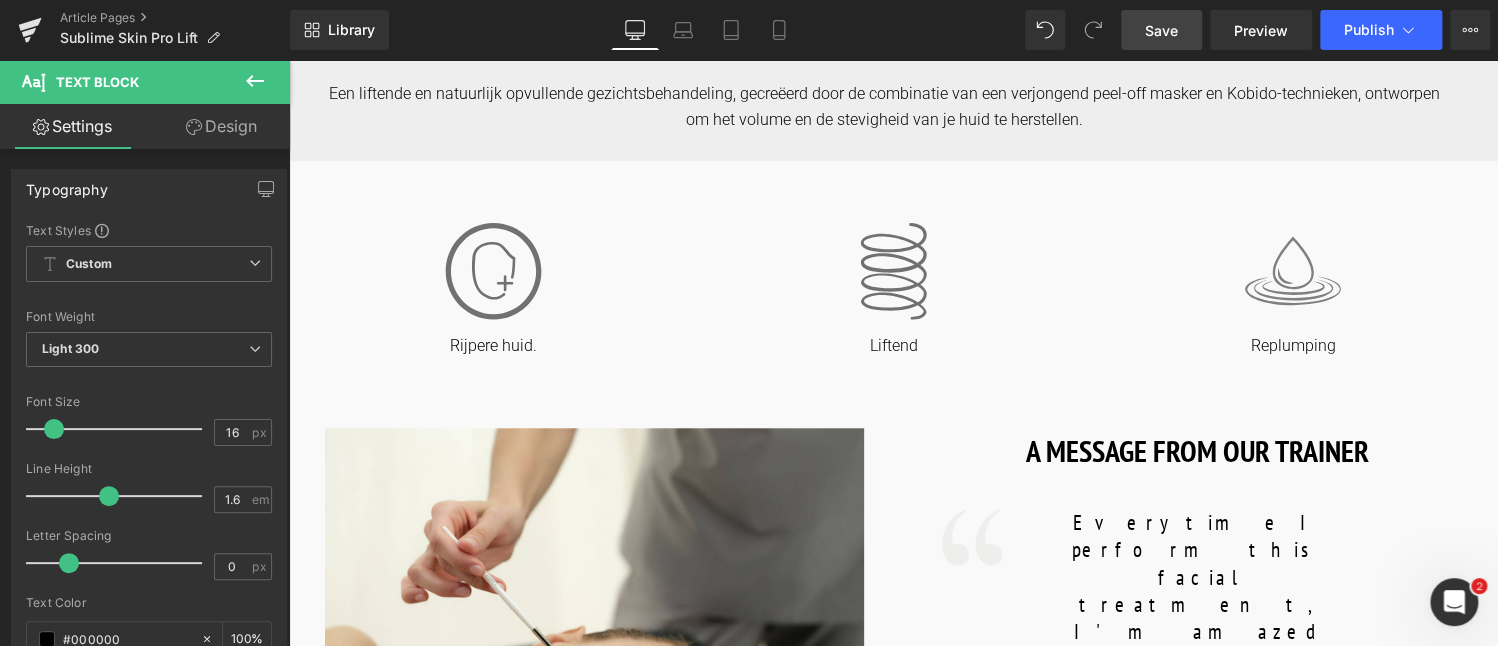 click on "Save" at bounding box center (1161, 30) 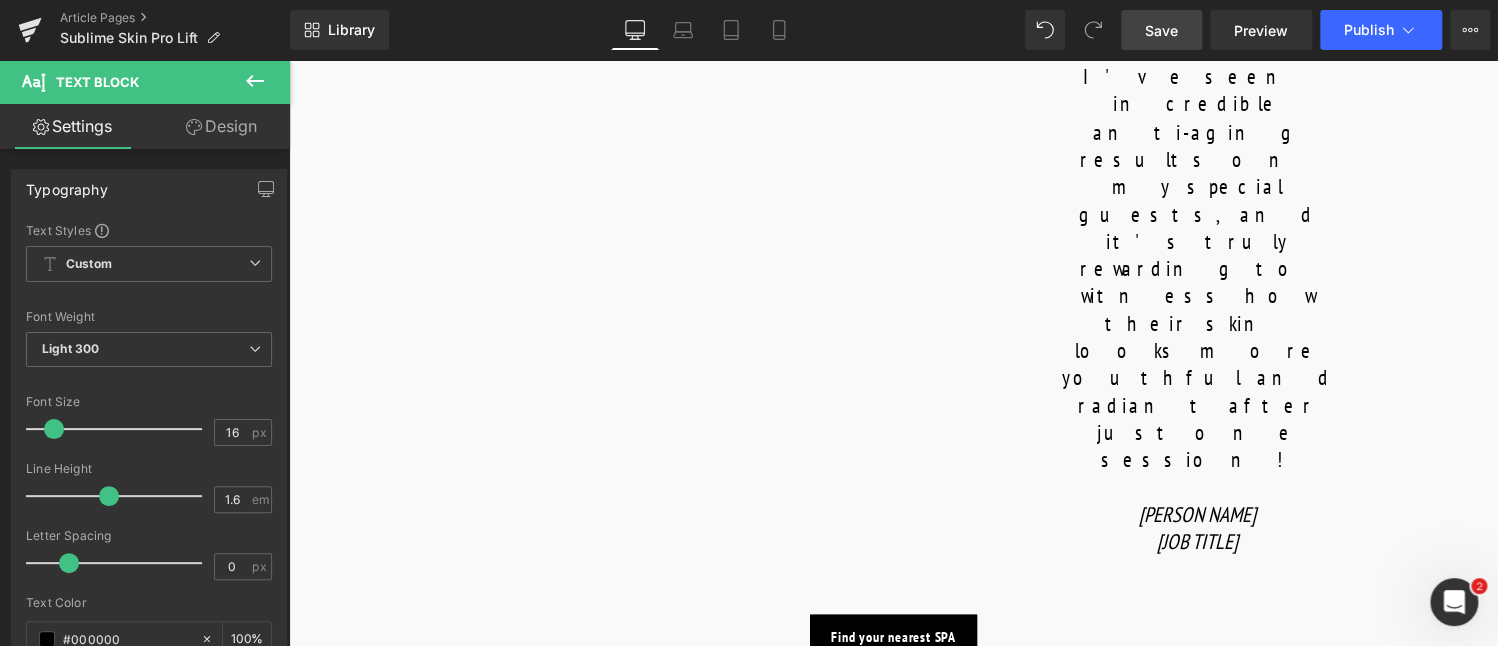 scroll, scrollTop: 1800, scrollLeft: 0, axis: vertical 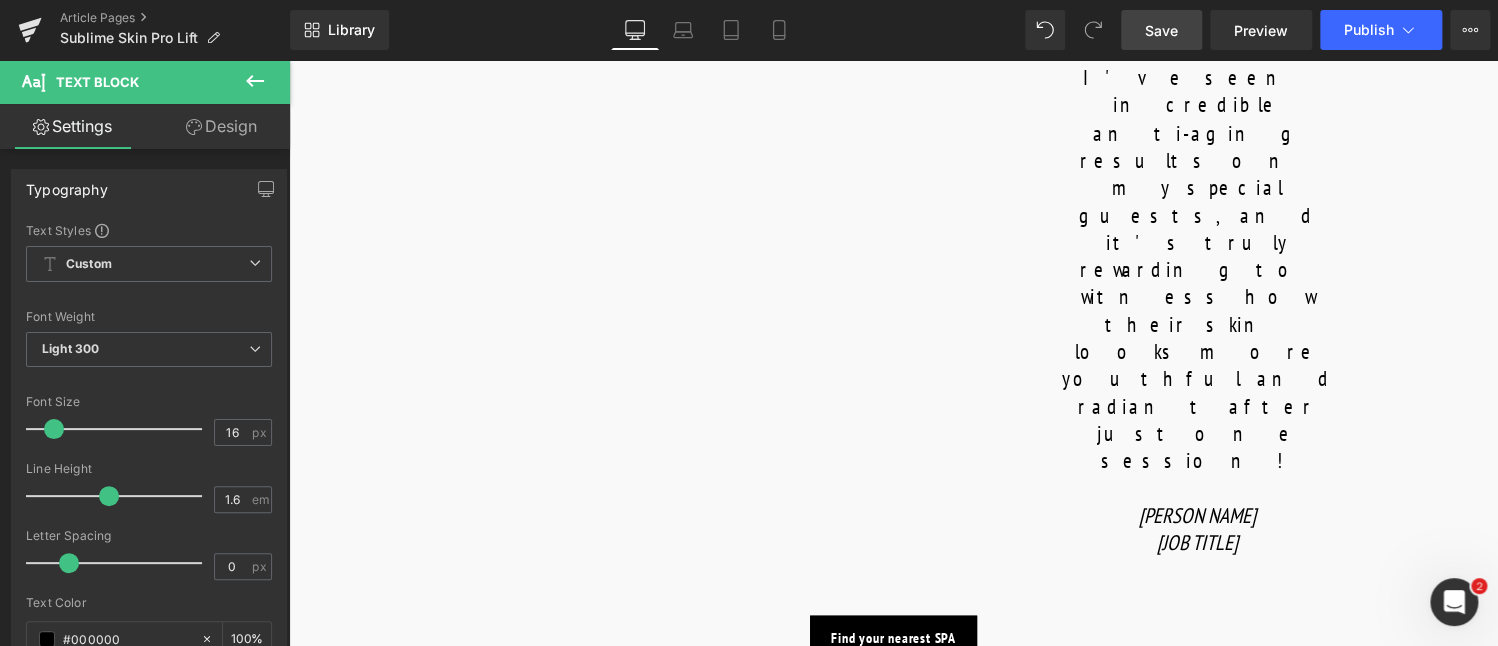 click on "Save" at bounding box center [1161, 30] 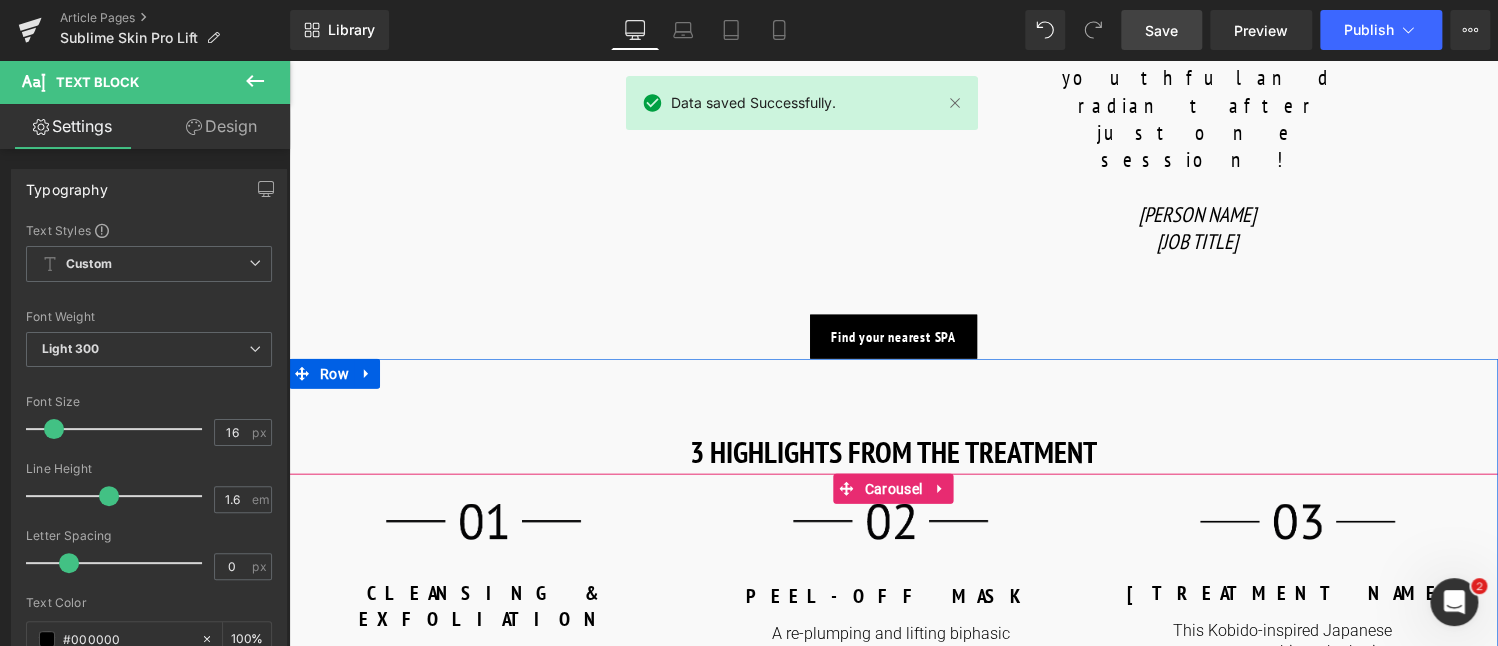 scroll, scrollTop: 2600, scrollLeft: 0, axis: vertical 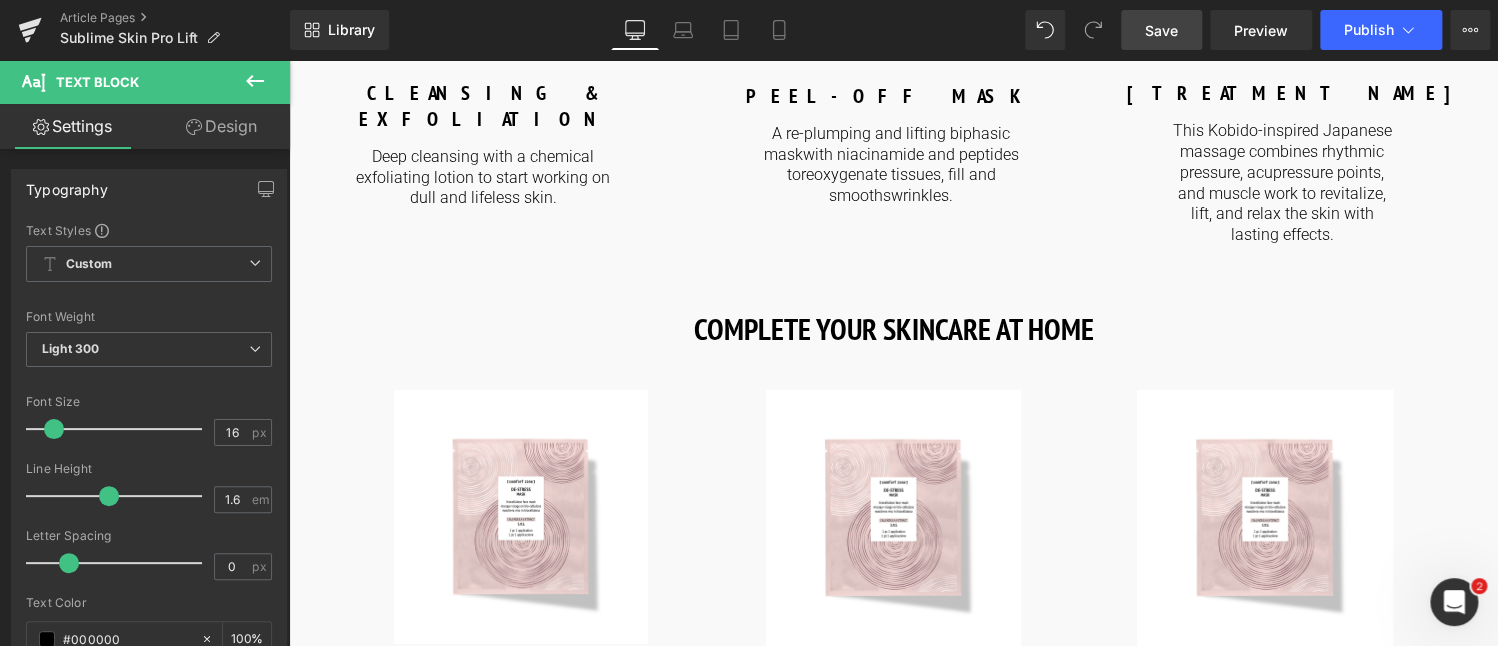 click at bounding box center [591, 900] 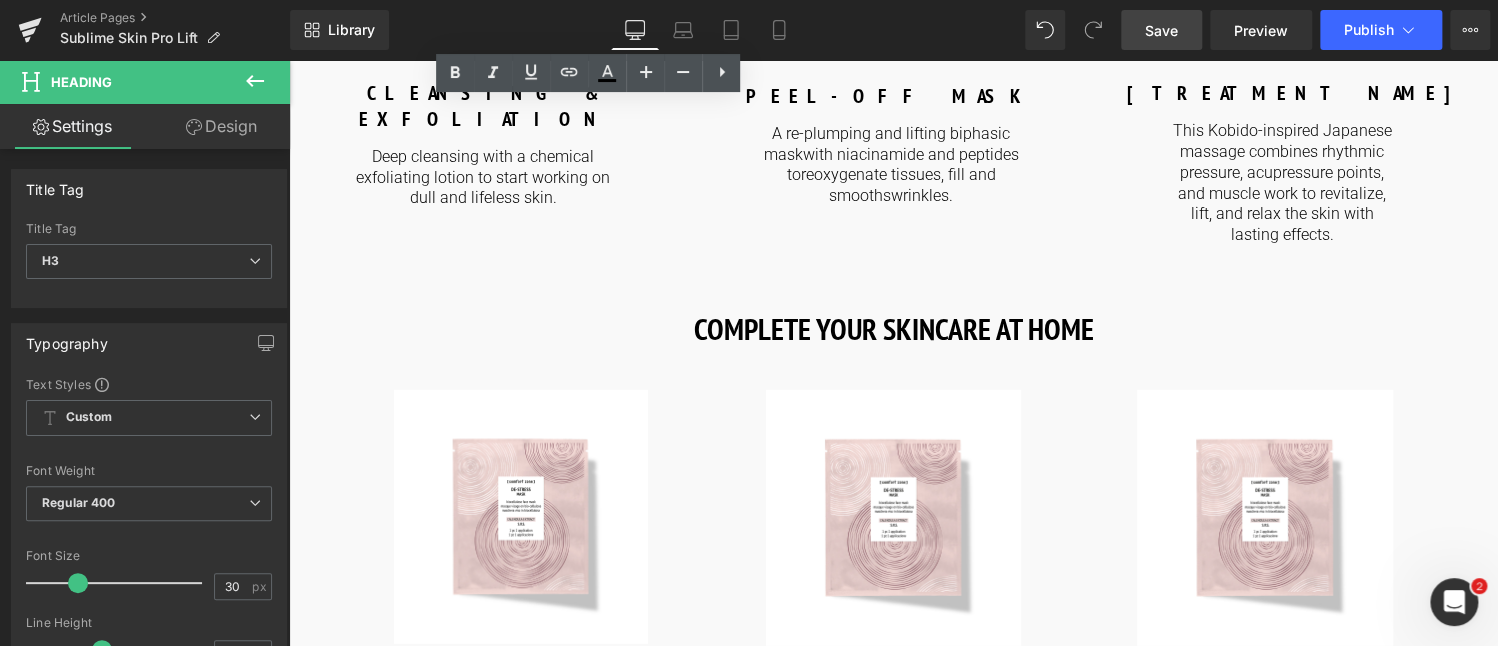 click on "BOOK NOW YOUR TREATMENT" at bounding box center (482, 880) 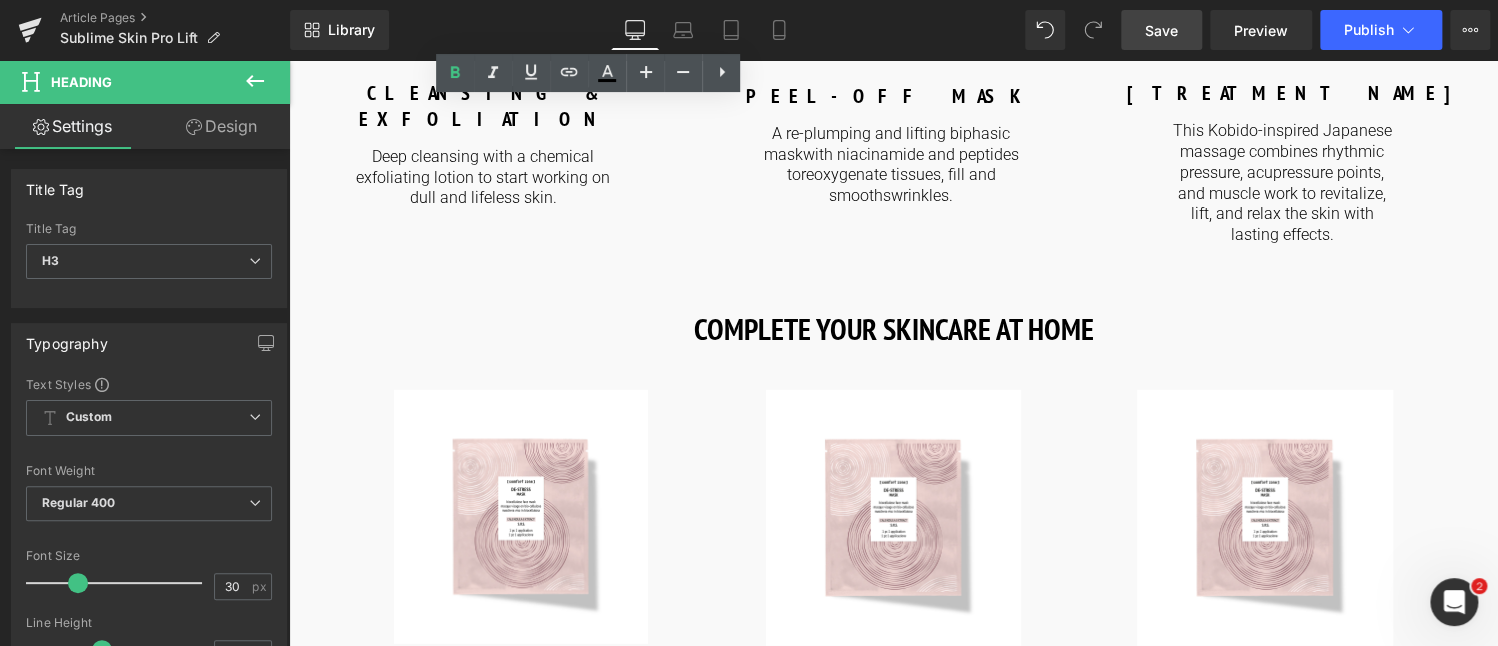 drag, startPoint x: 322, startPoint y: 147, endPoint x: 693, endPoint y: 180, distance: 372.46475 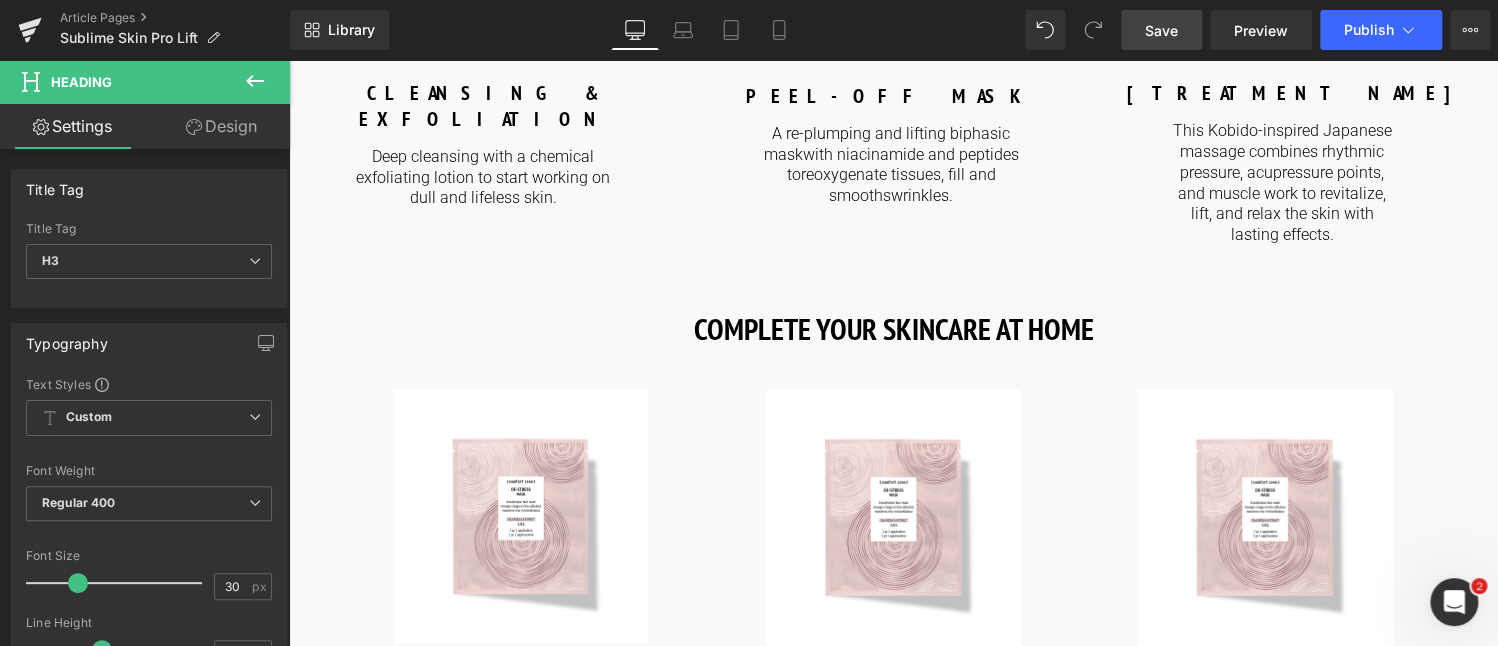 paste 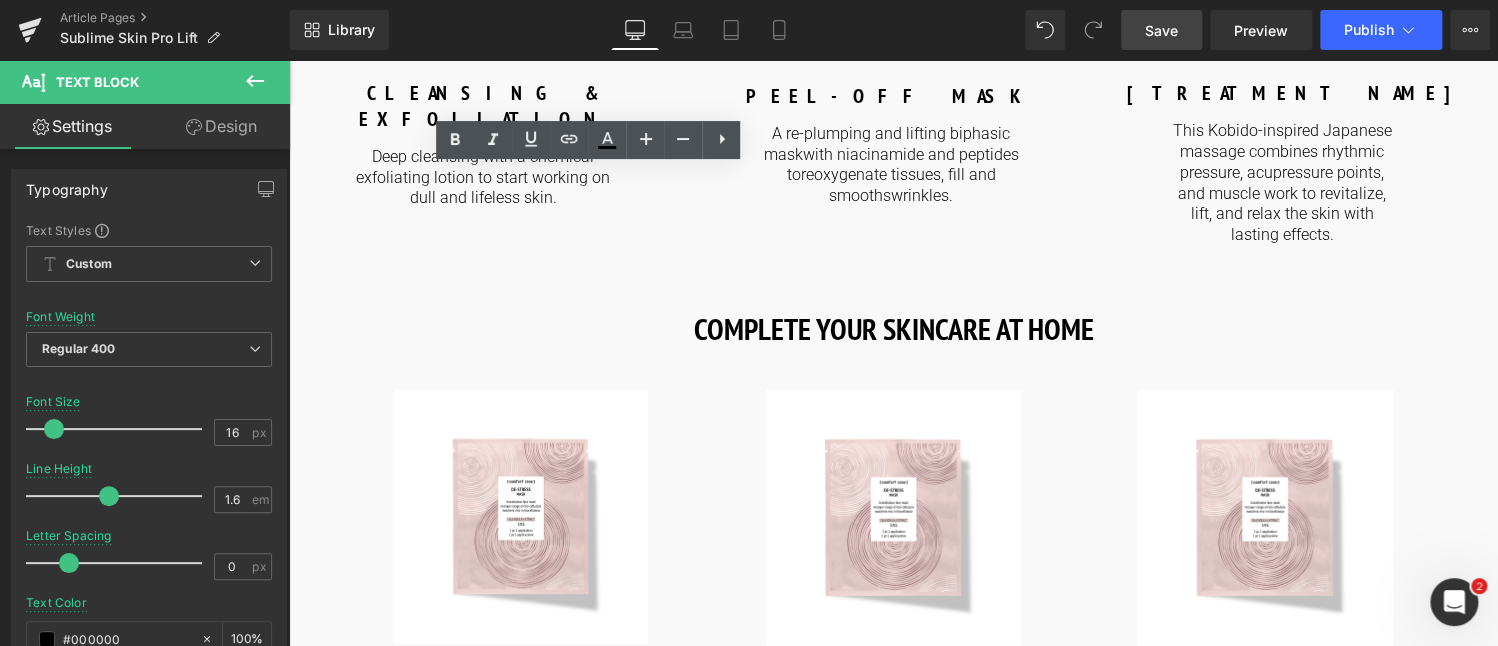 drag, startPoint x: 318, startPoint y: 200, endPoint x: 749, endPoint y: 276, distance: 437.6494 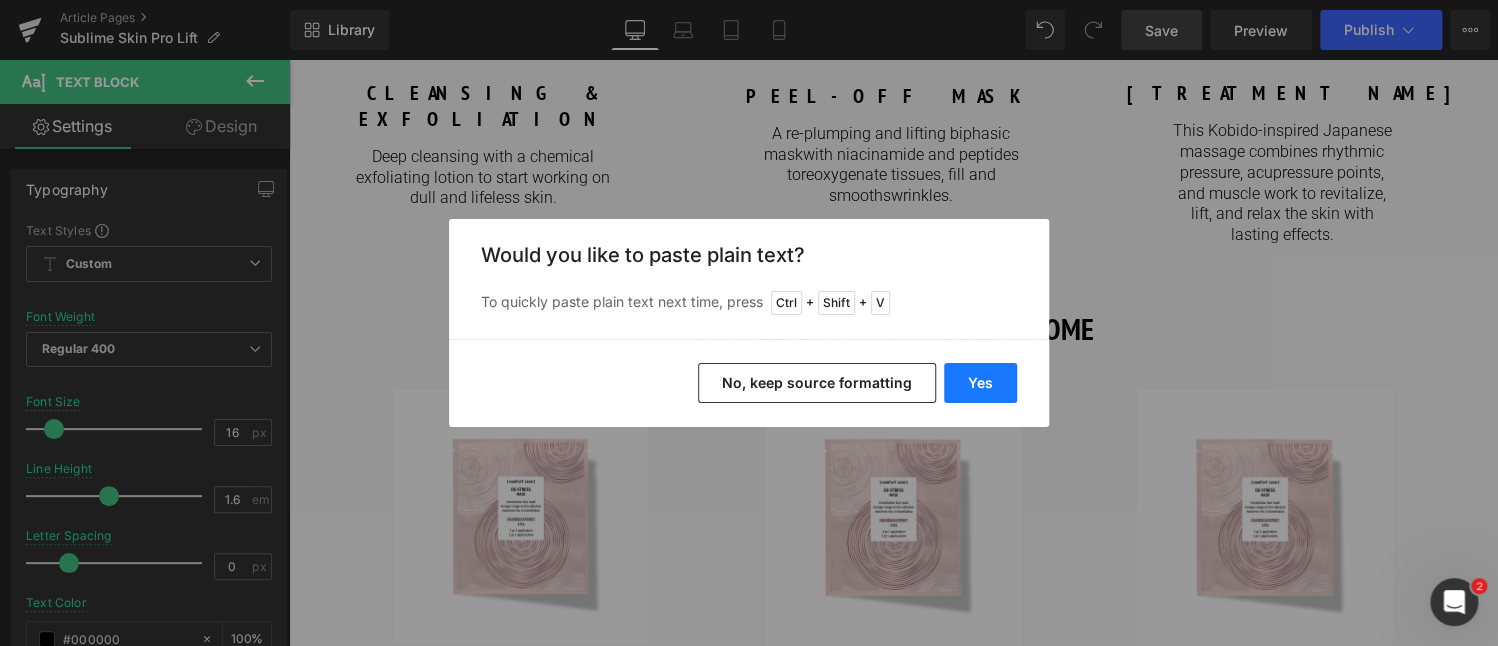 click on "Yes" at bounding box center (980, 383) 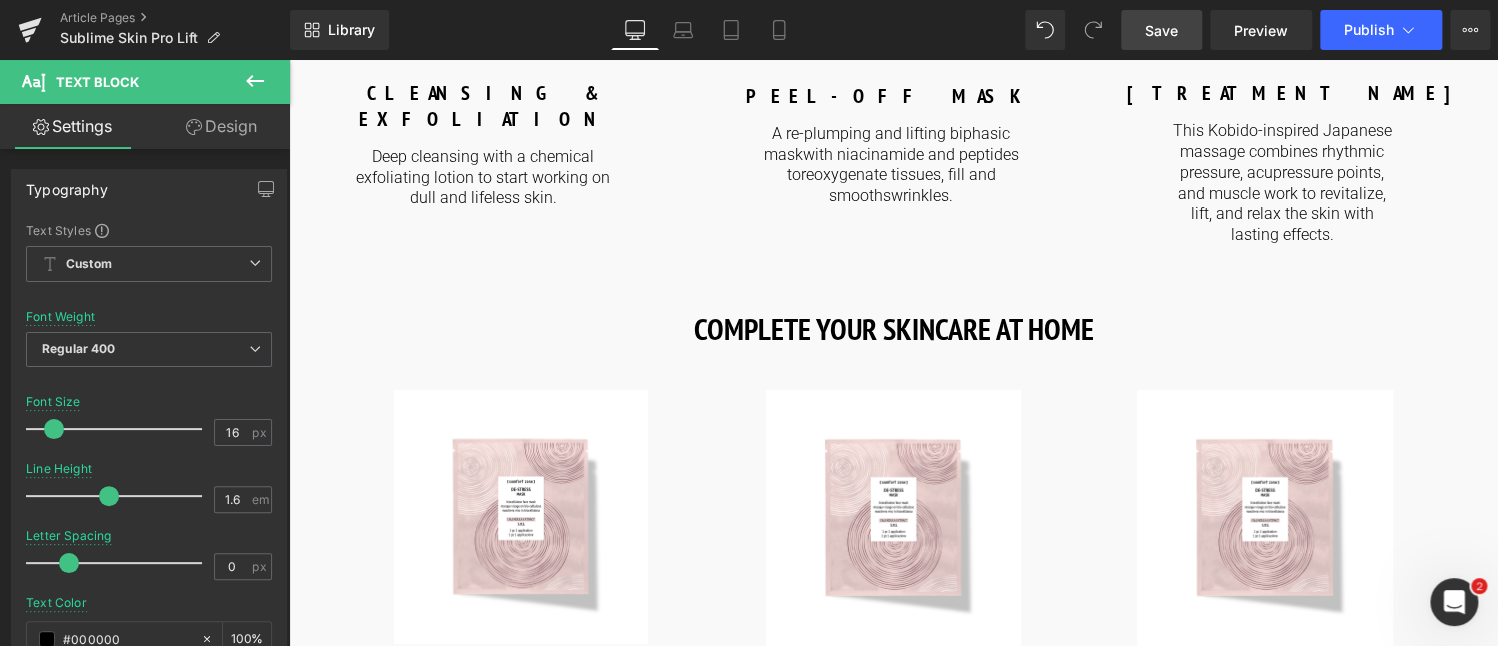 click 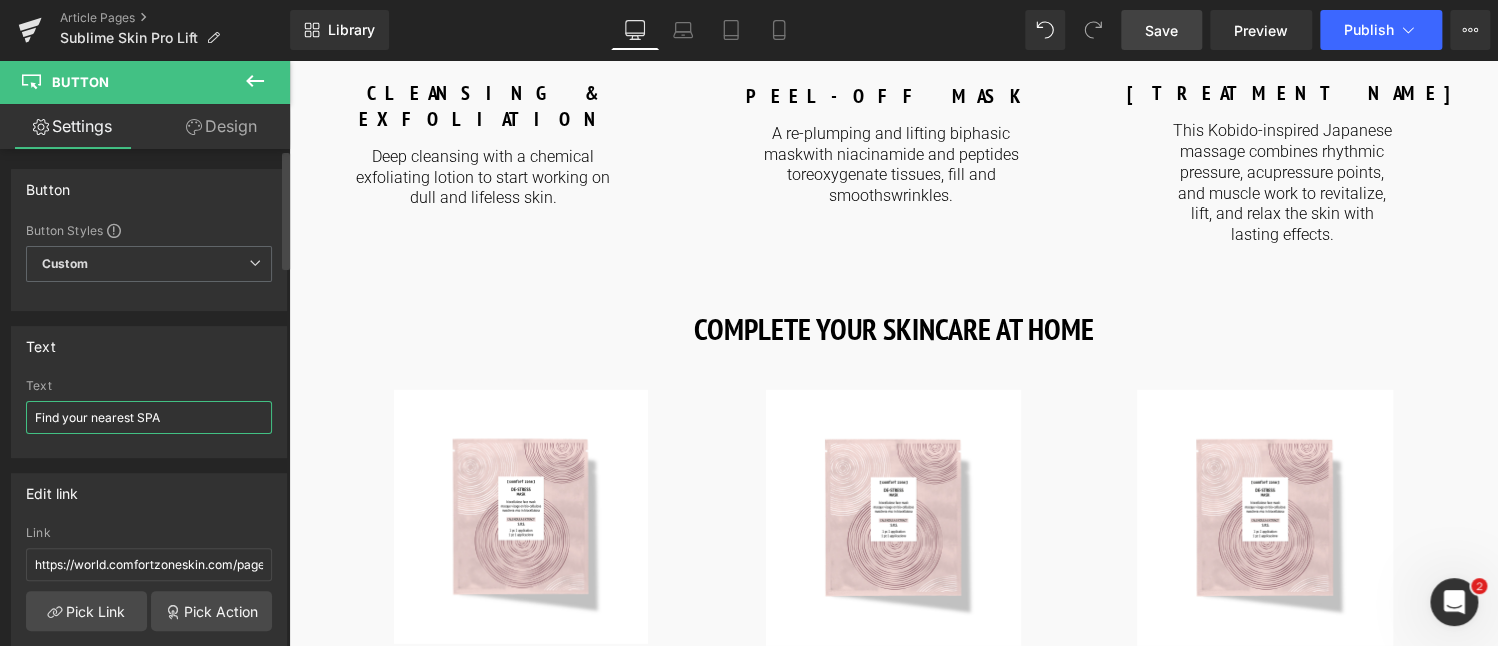 drag, startPoint x: 165, startPoint y: 411, endPoint x: 20, endPoint y: 416, distance: 145.08618 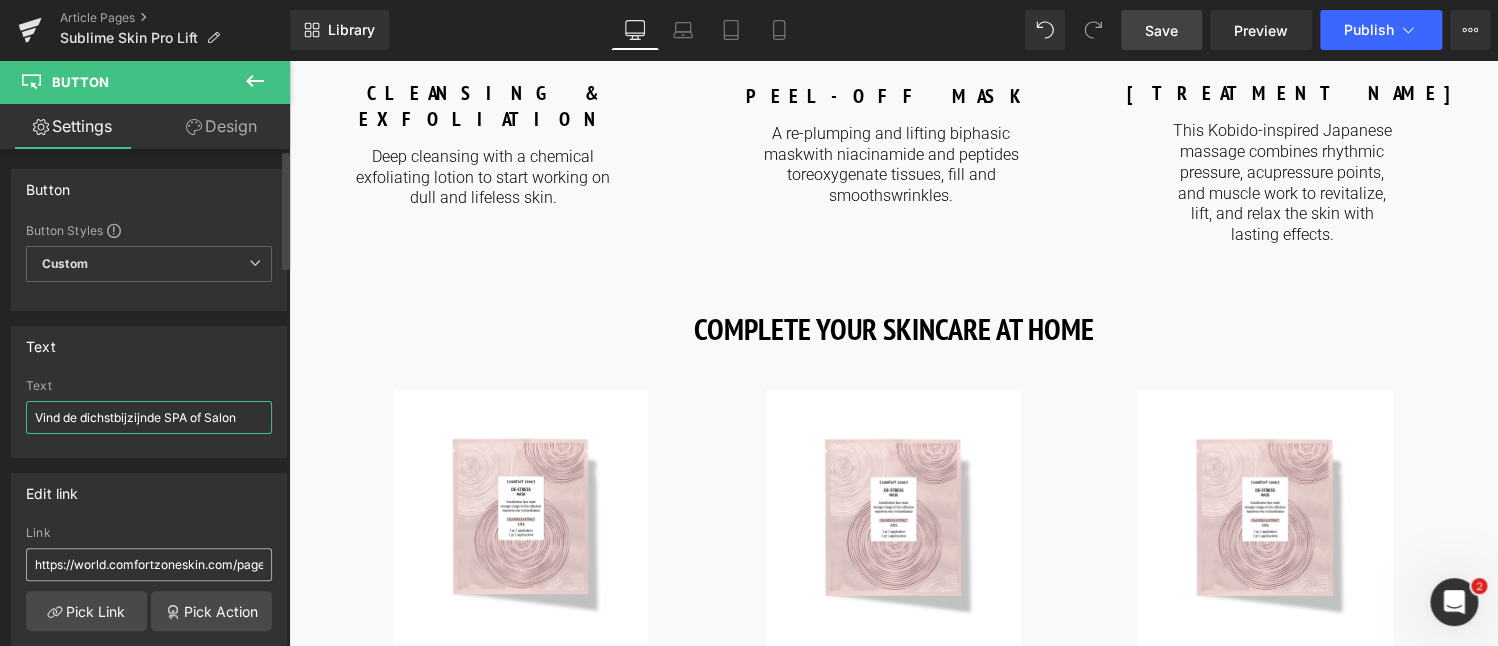 type on "Vind de dichstbijzijnde SPA of Salon" 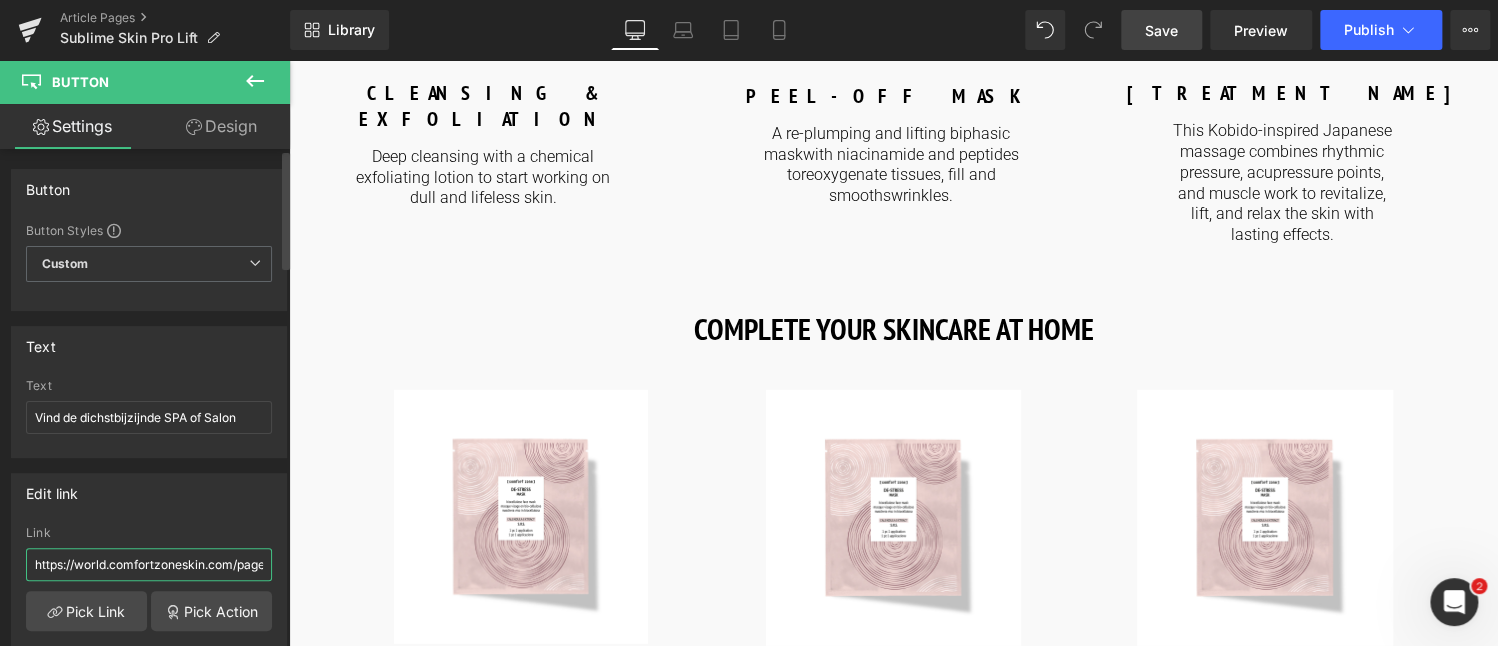 click on "https://world.comfortzoneskin.com/pages/spa-locator?_gl=1*17ps2ce*_up*MQ..&gclid=CjwKCAjwxNW2BhAkEiwA24Cm9Ew9Tuk5Vif4xJXj7Gucpq1UbOKpSgs4IPppXvBqzAO3BUdAj0OROxoC5JgQAvD_BwE" at bounding box center (149, 564) 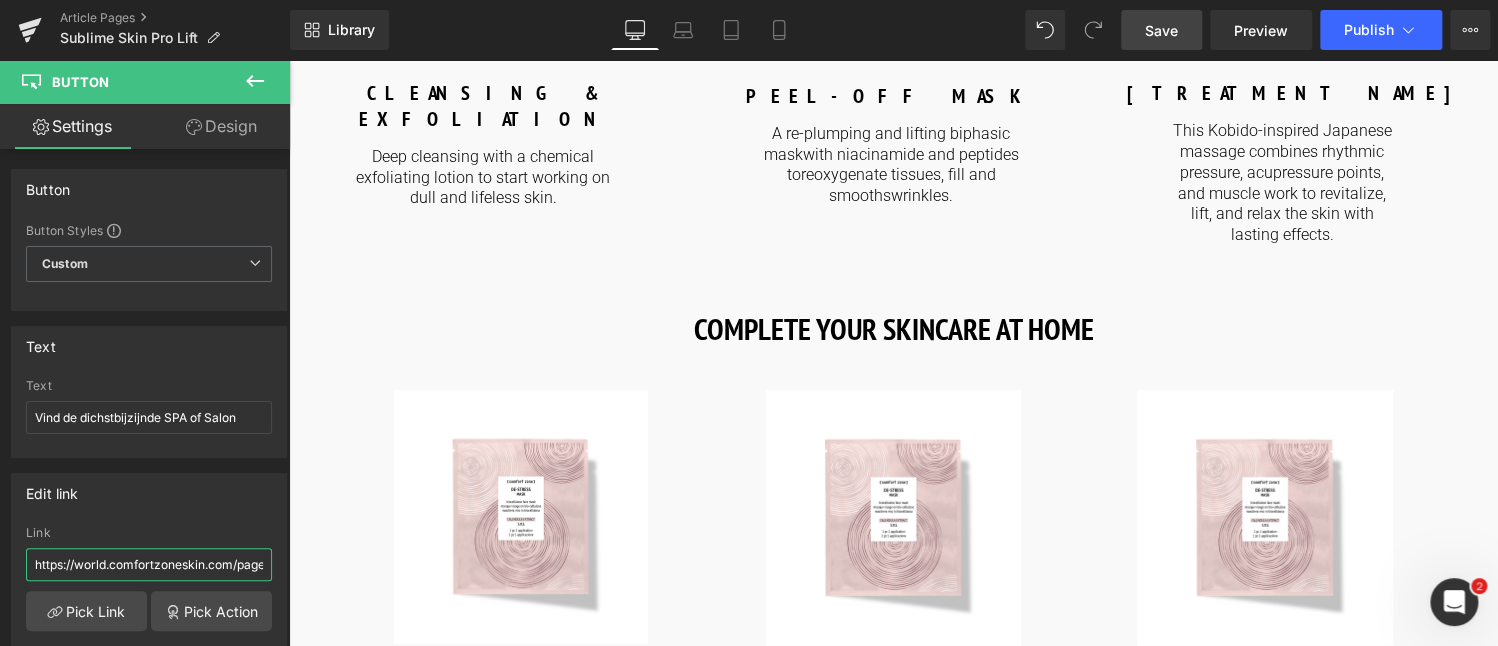 drag, startPoint x: 233, startPoint y: 561, endPoint x: -32, endPoint y: 575, distance: 265.36957 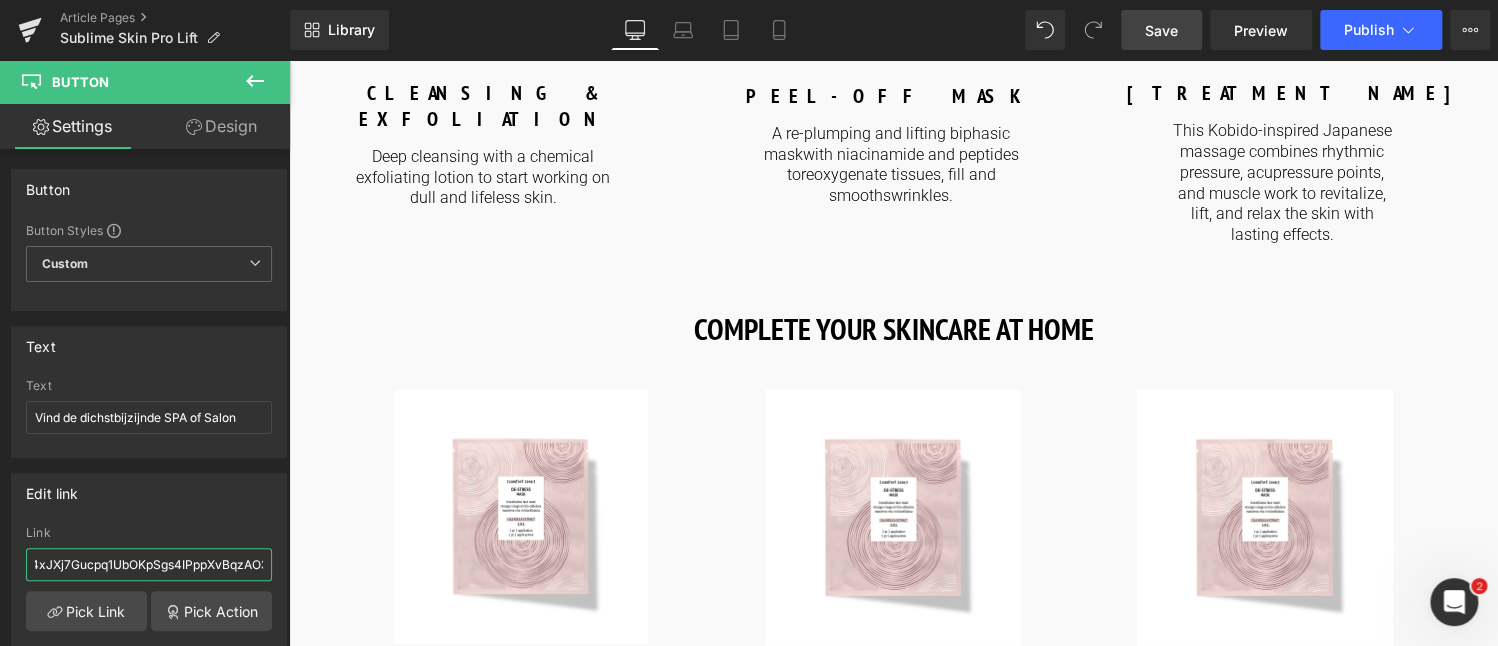 scroll, scrollTop: 0, scrollLeft: 749, axis: horizontal 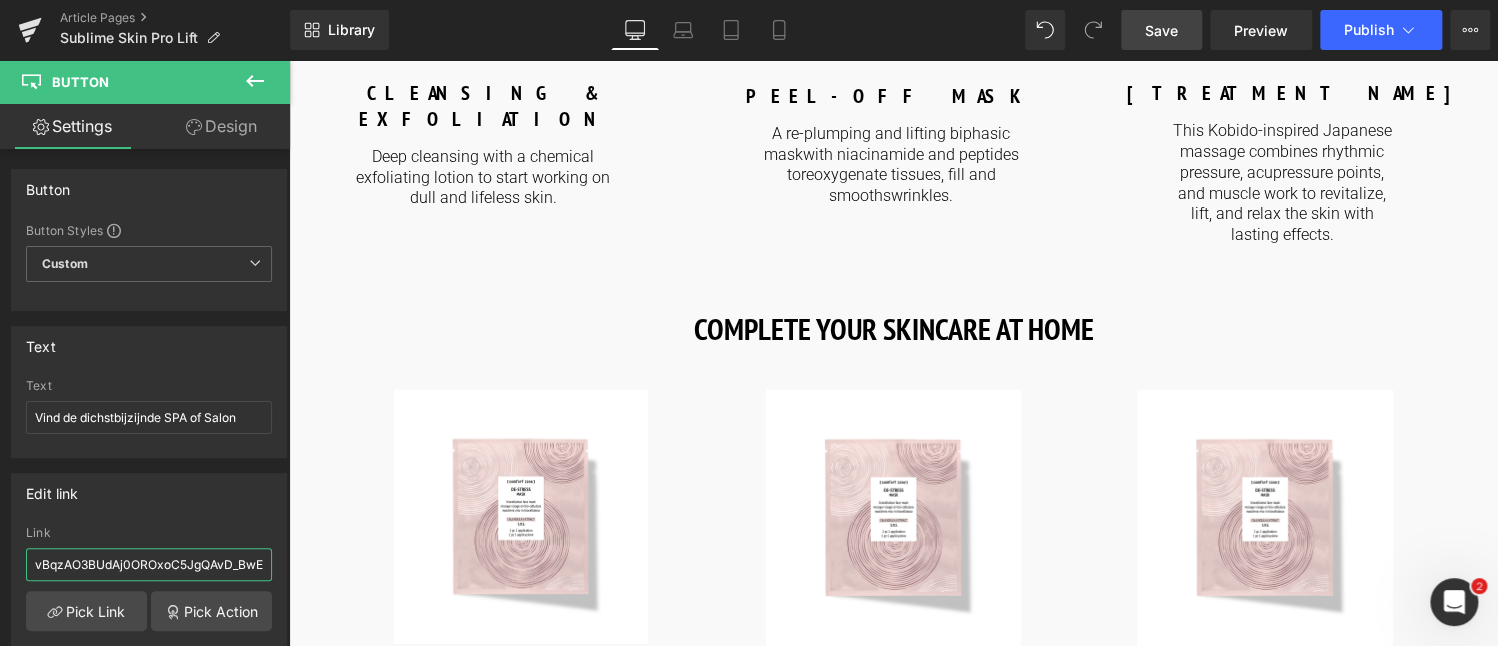drag, startPoint x: 431, startPoint y: 627, endPoint x: 399, endPoint y: 570, distance: 65.36819 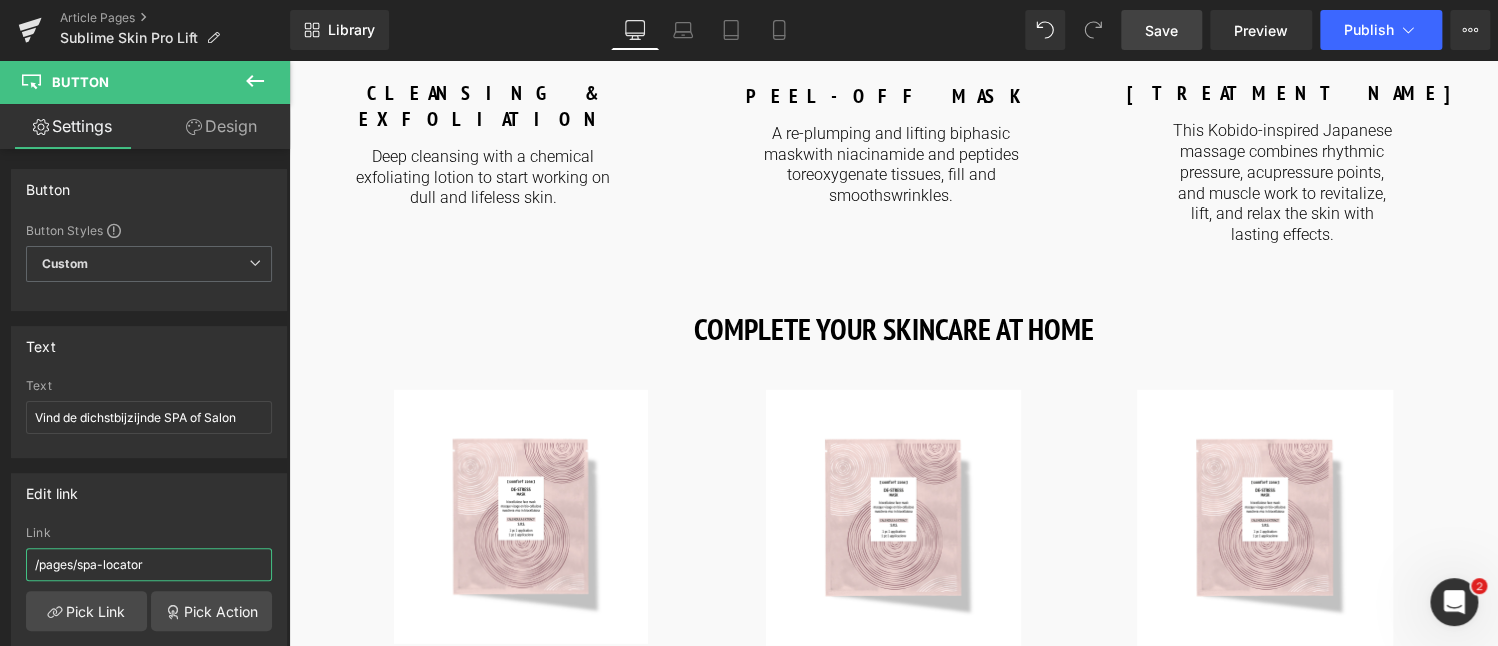 scroll, scrollTop: 0, scrollLeft: 0, axis: both 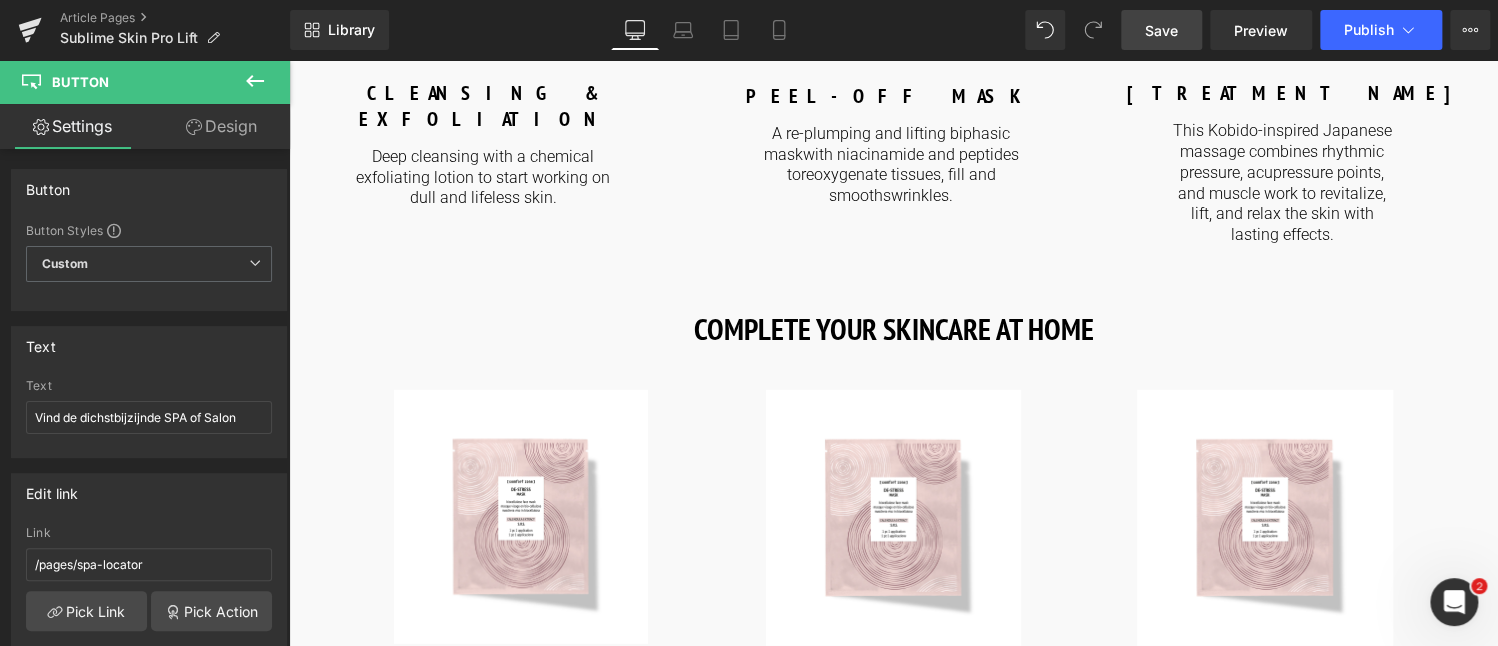 click on "Save" at bounding box center (1161, 30) 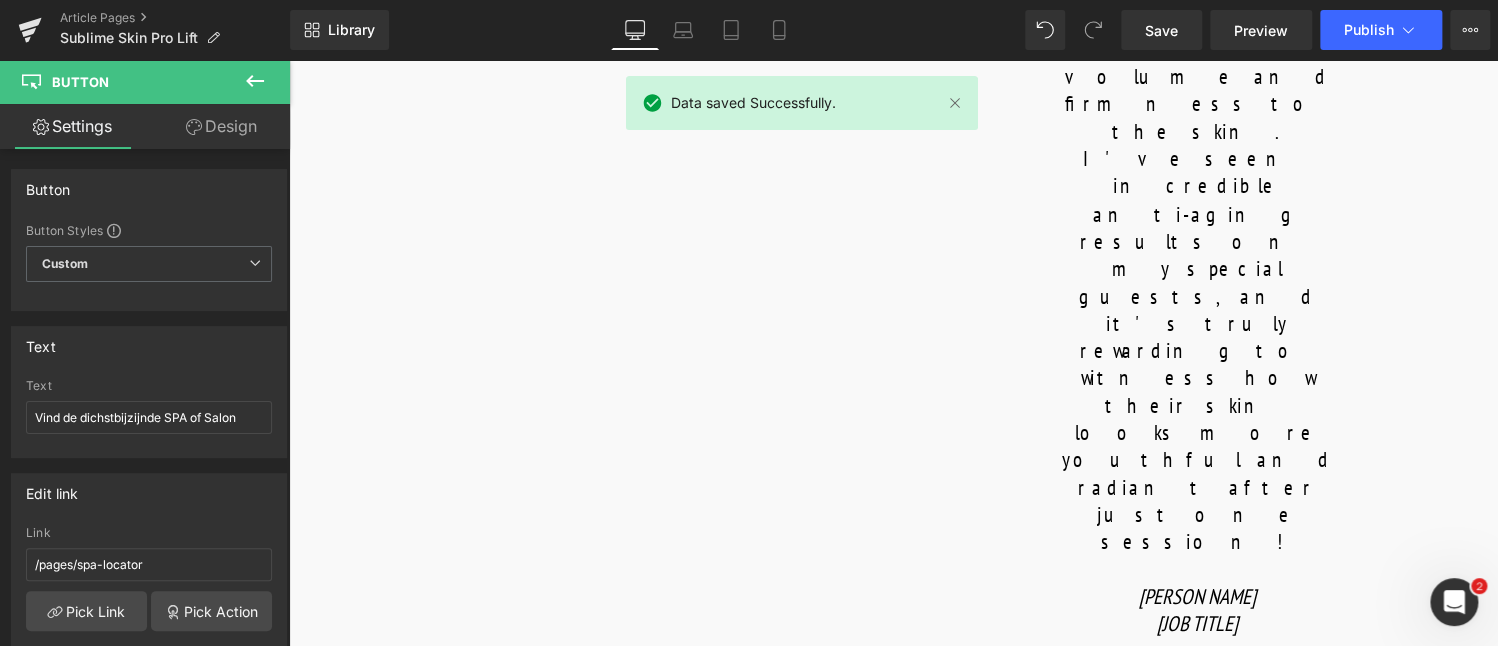 scroll, scrollTop: 1700, scrollLeft: 0, axis: vertical 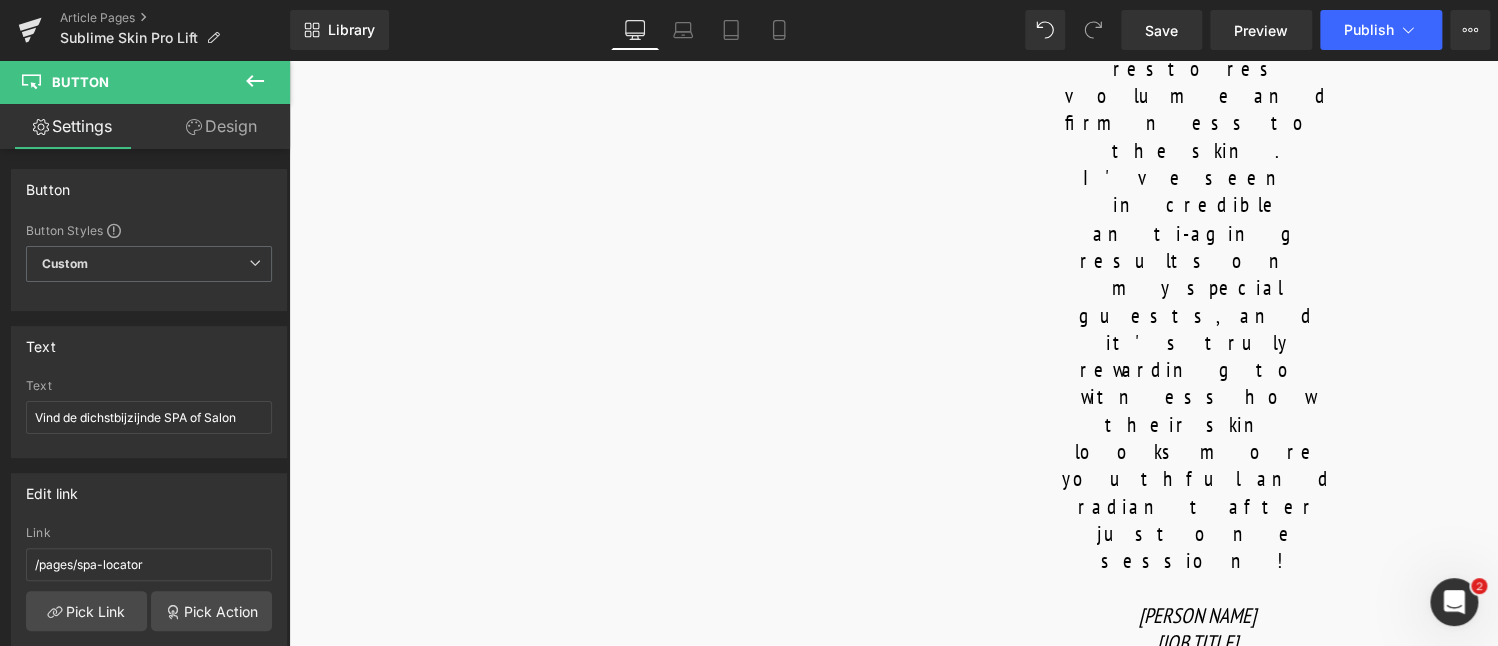 click on "COMPLETE YOUR SKINCARE AT HOME" at bounding box center (894, 1228) 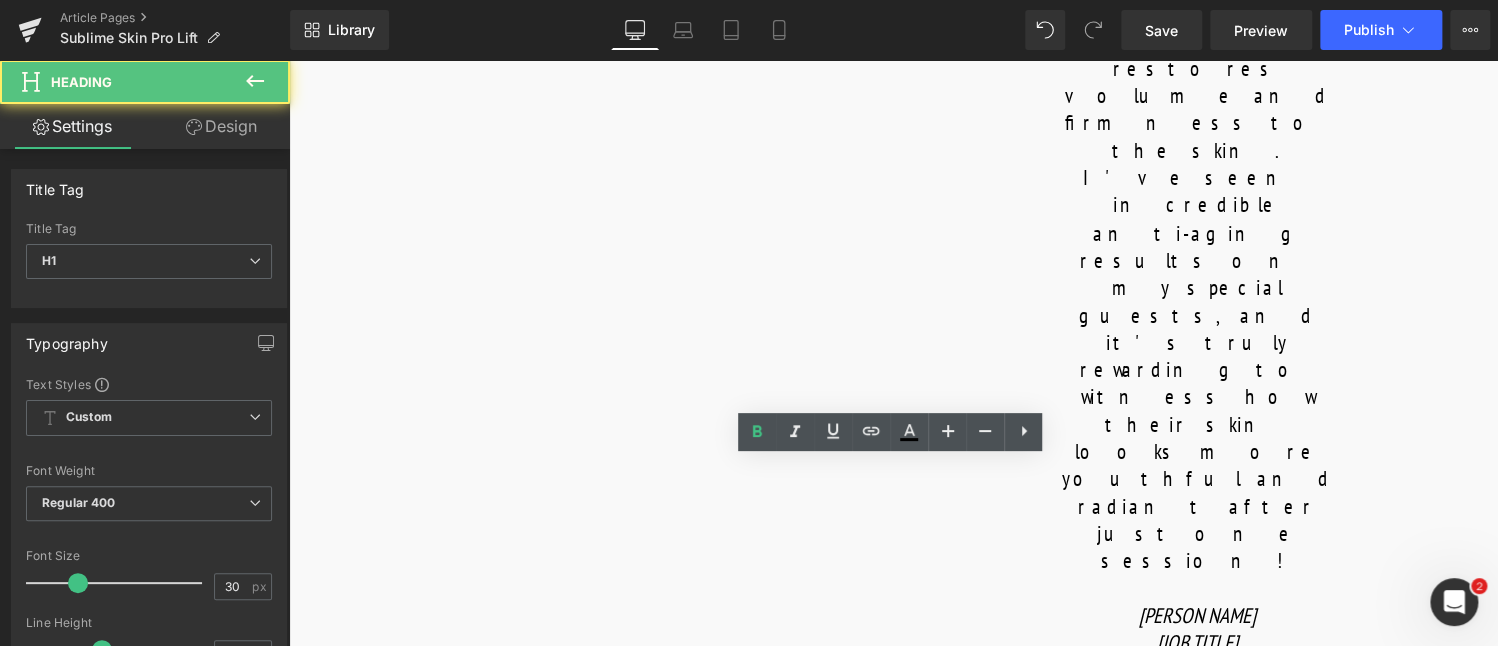 drag, startPoint x: 686, startPoint y: 495, endPoint x: 1082, endPoint y: 507, distance: 396.18176 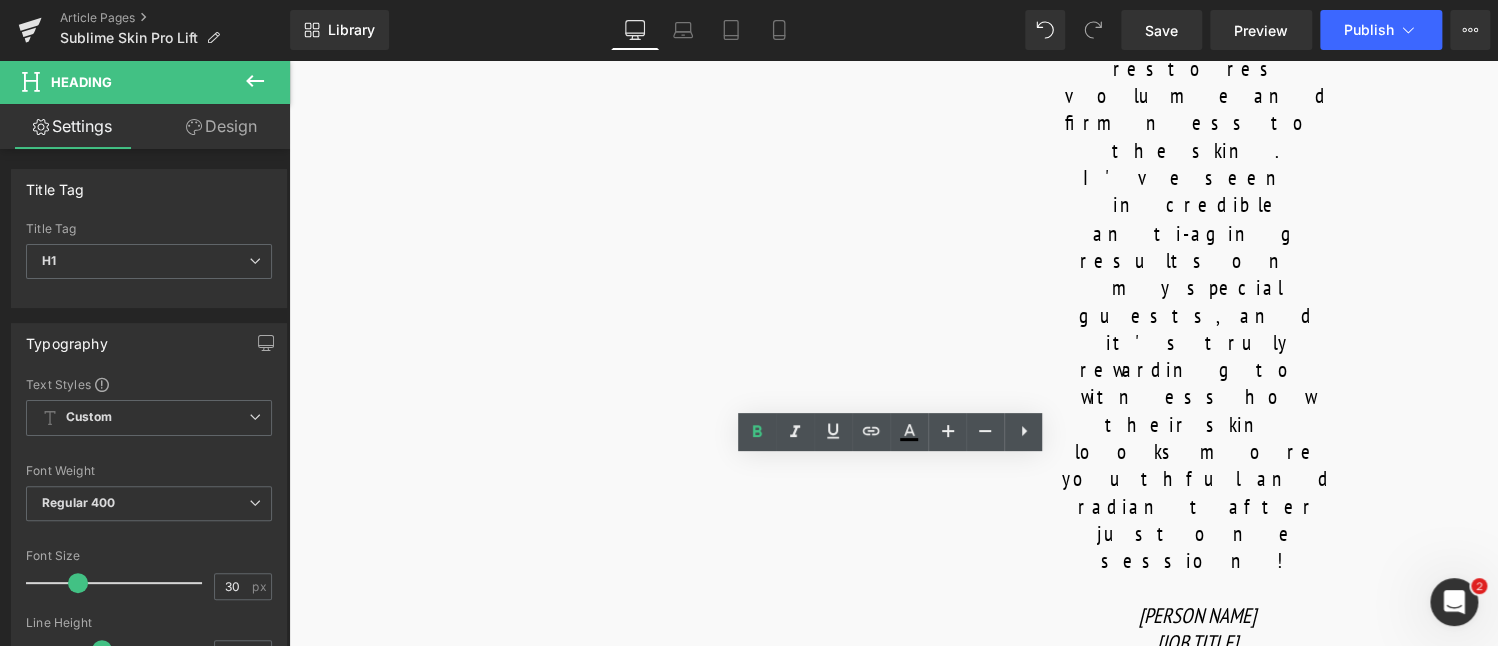 type 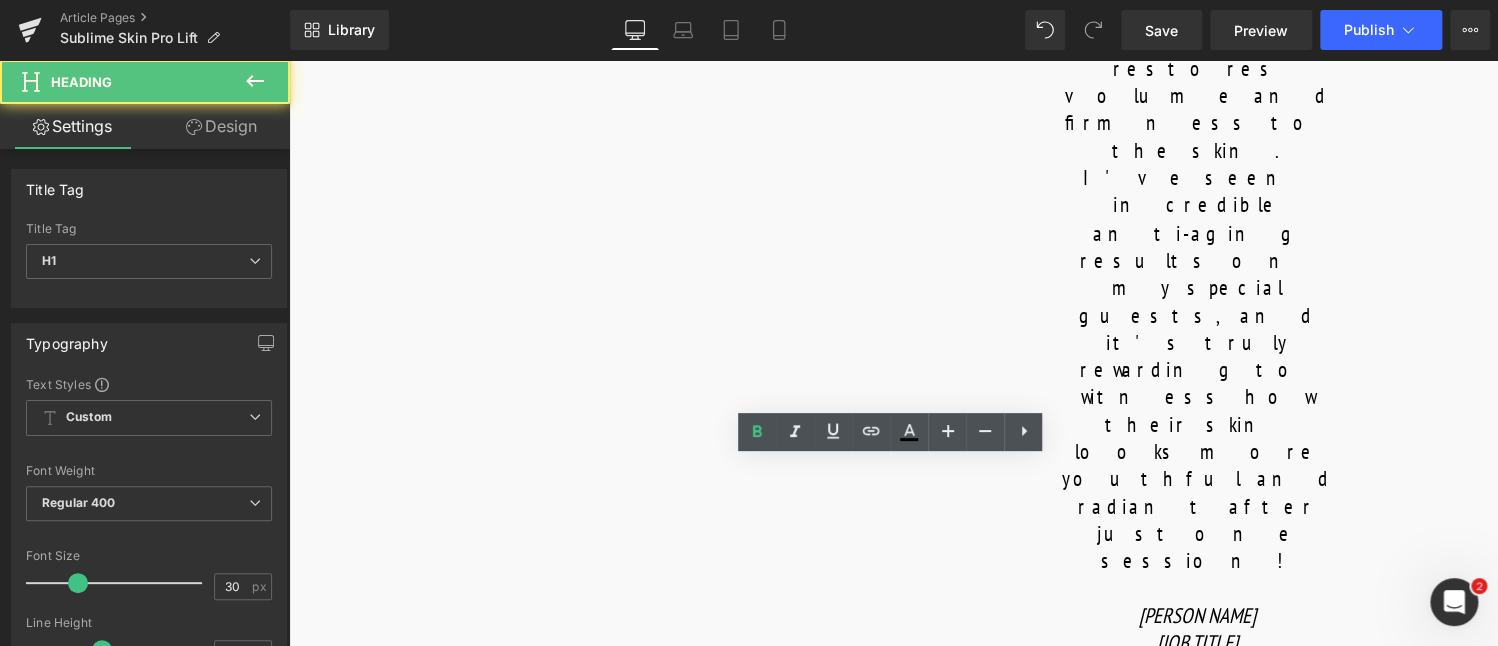 click on "E COMPLETE YOUR SKINCARE AT HOM" at bounding box center [893, 1228] 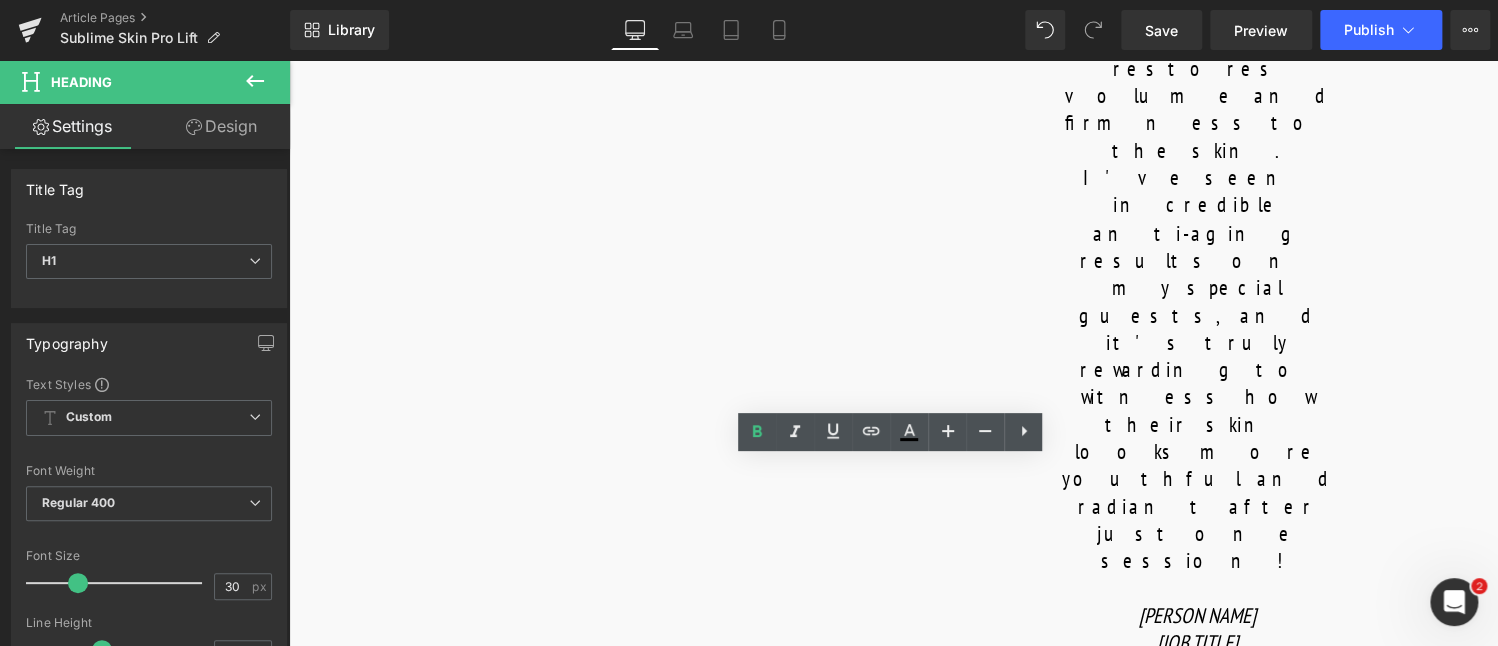 drag, startPoint x: 1102, startPoint y: 497, endPoint x: 689, endPoint y: 502, distance: 413.03027 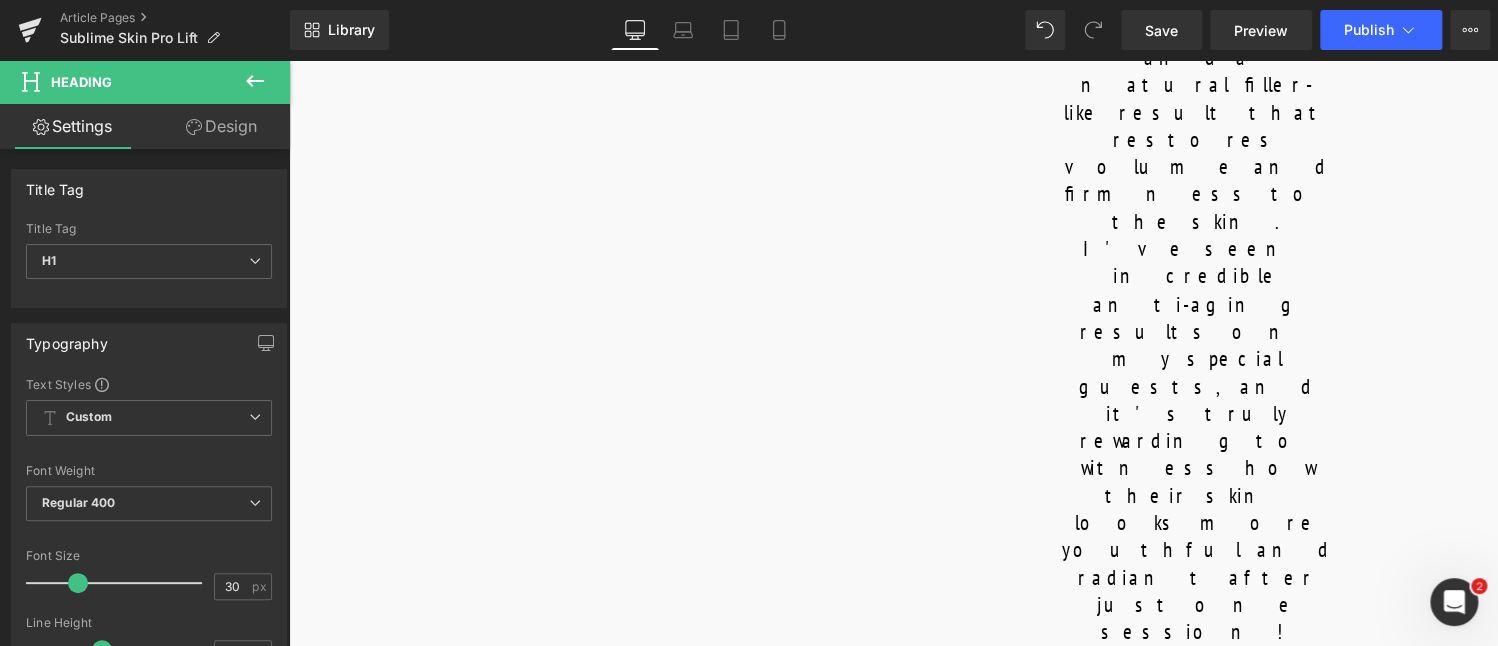 scroll, scrollTop: 1600, scrollLeft: 0, axis: vertical 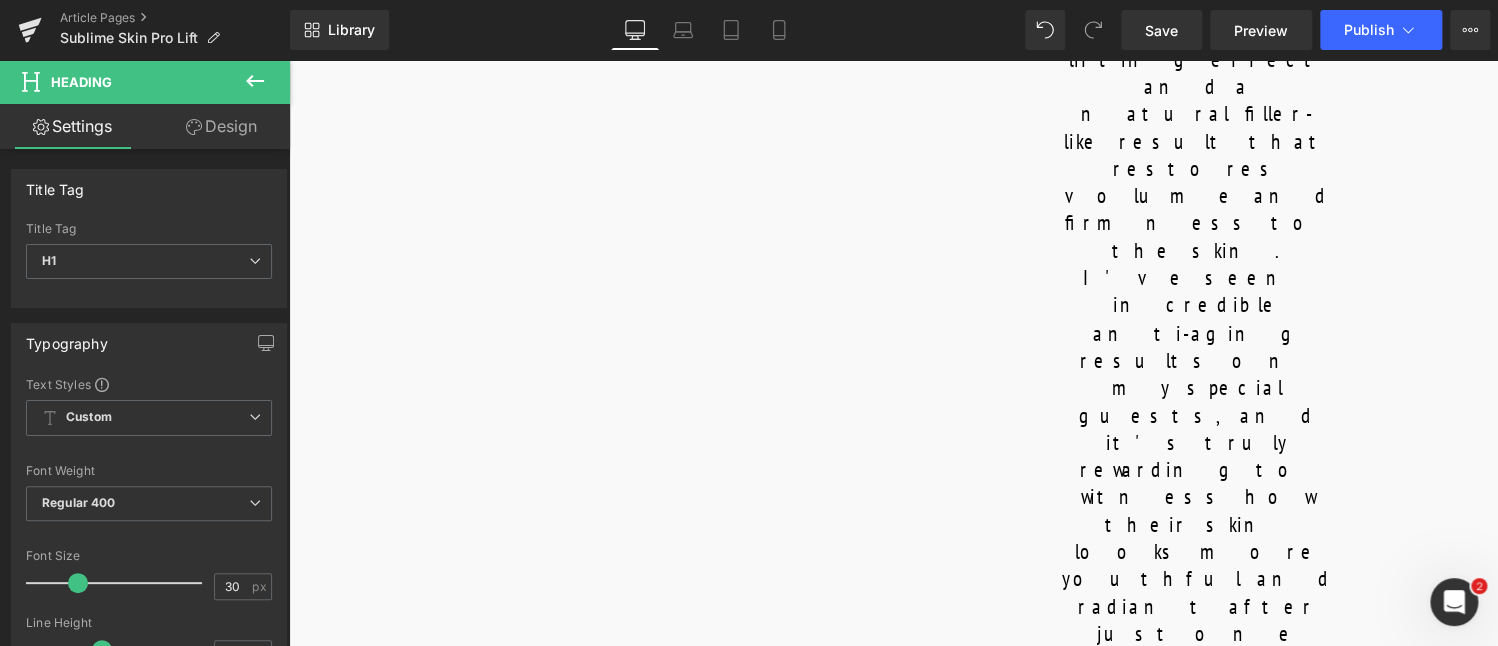 click on "3 HIGHLIGHTS FROM THE TREATMENT" at bounding box center [893, 951] 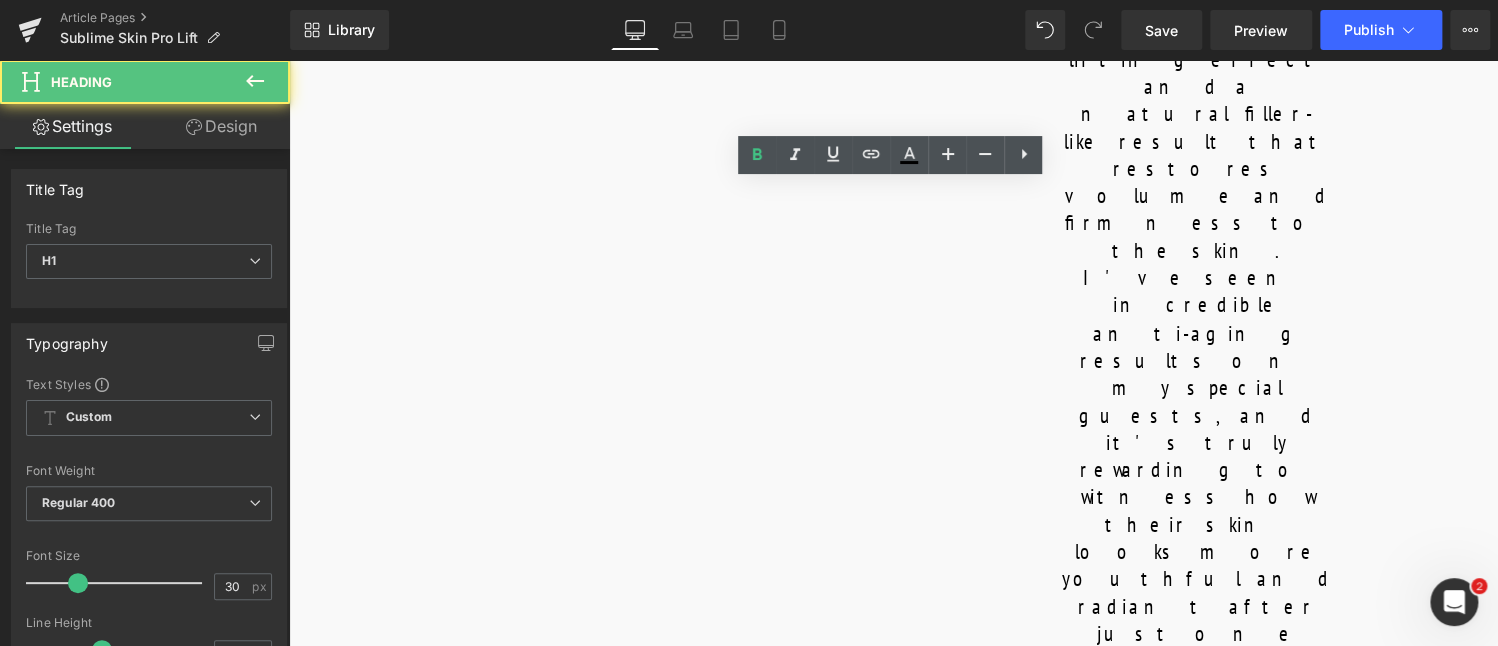 drag, startPoint x: 689, startPoint y: 211, endPoint x: 1176, endPoint y: 211, distance: 487 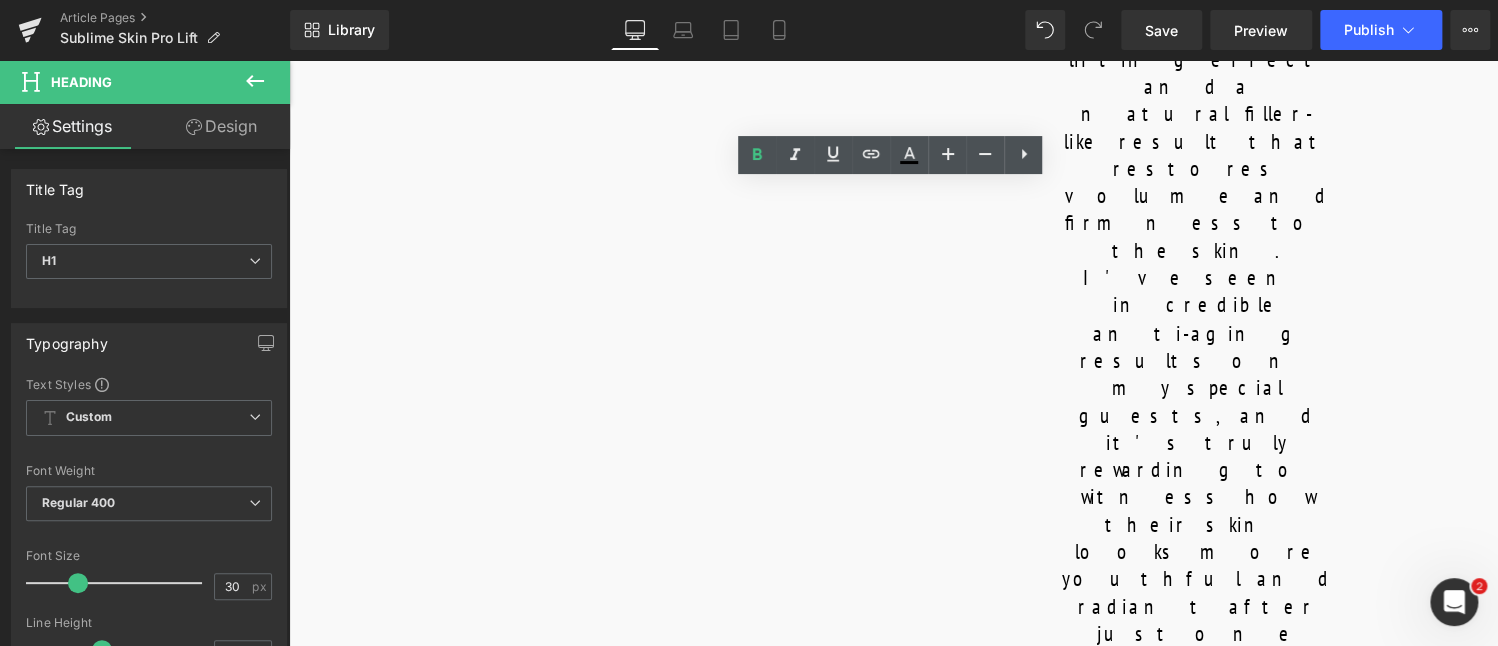 paste 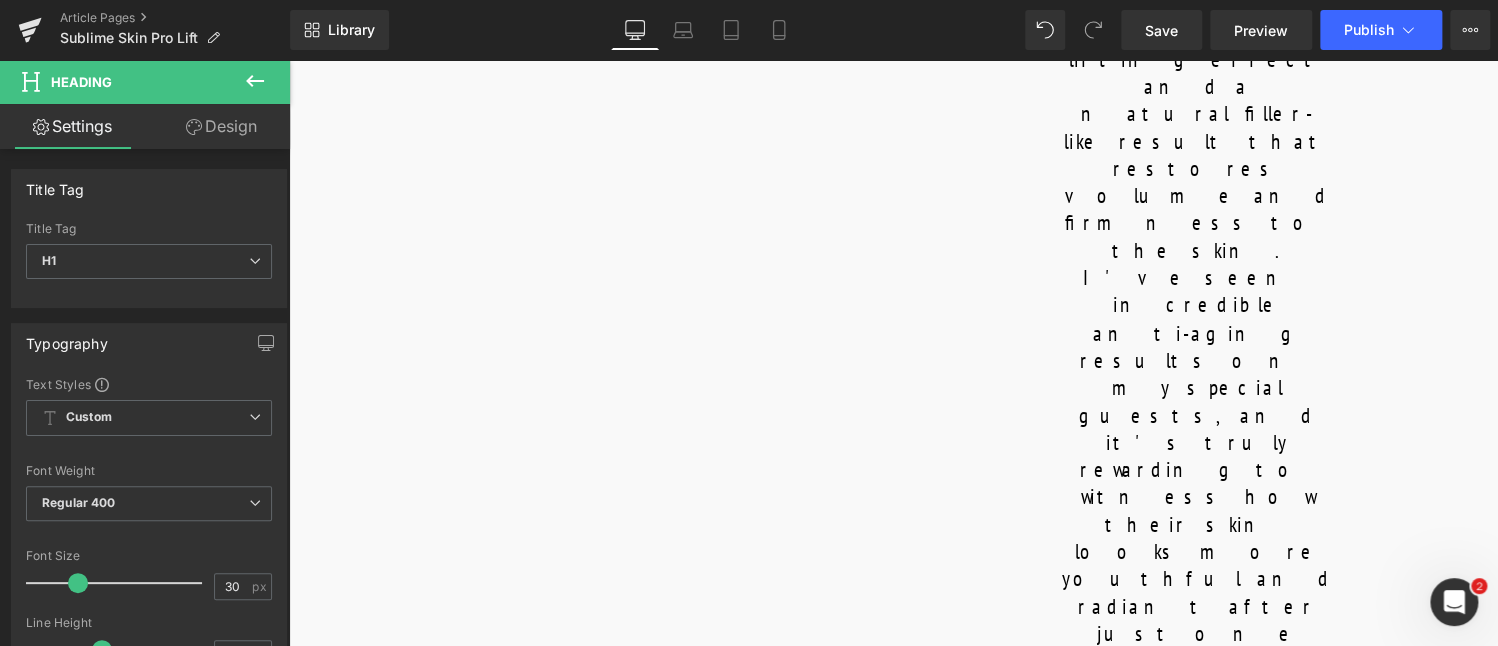 click on "Library Desktop Desktop Laptop Tablet Mobile Save Preview Publish Scheduled View Live Page View with current Template Save Template to Library Schedule Publish  Optimize  Publish Settings Shortcuts  Your page can’t be published   You've reached the maximum number of published pages on your plan  (63/999999).  You need to upgrade your plan or unpublish all your pages to get 1 publish slot.   Unpublish pages   Upgrade plan" at bounding box center [894, 30] 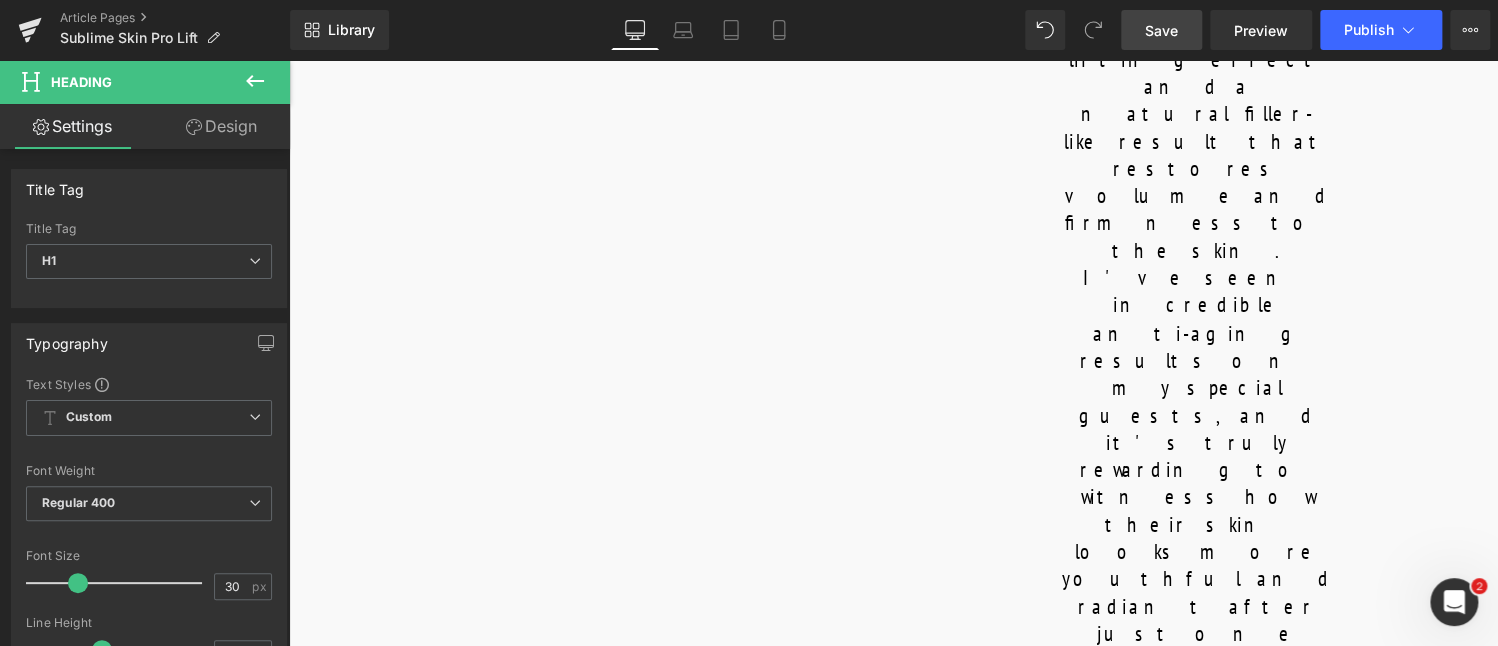 click on "Save" at bounding box center (1161, 30) 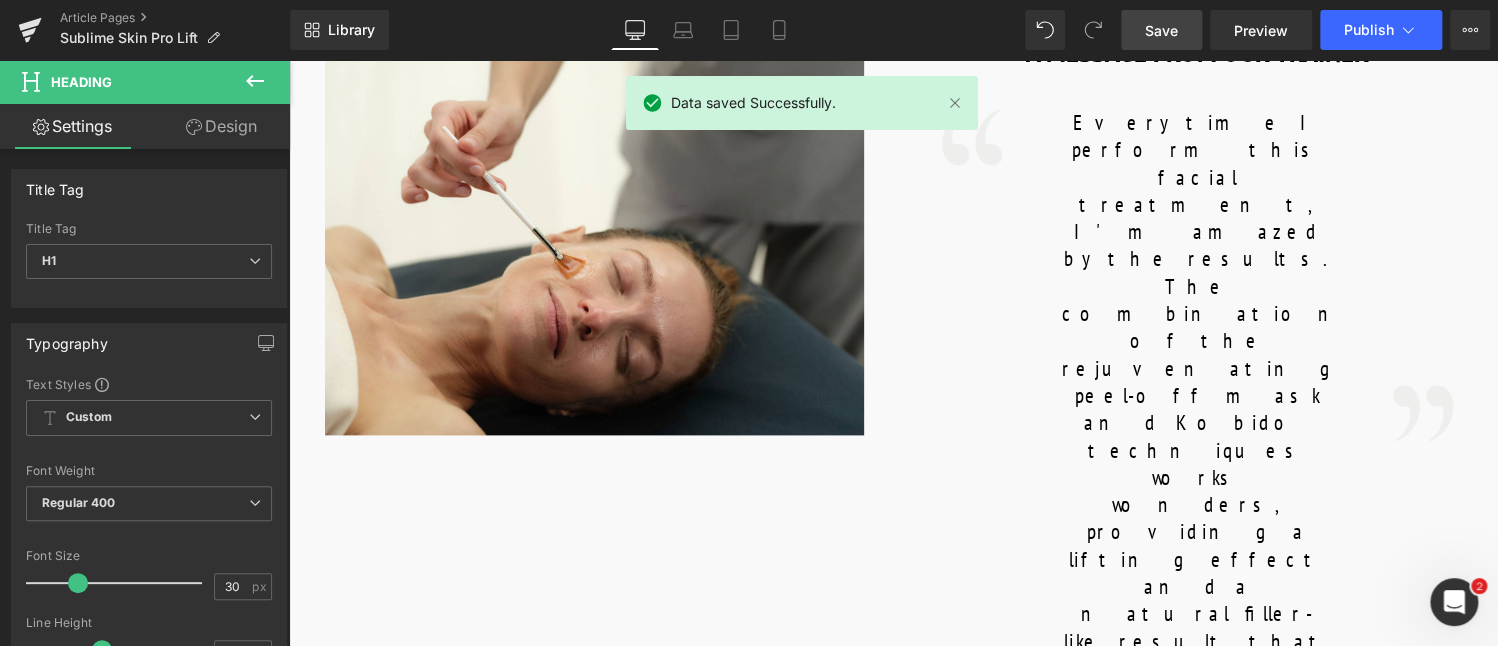 scroll, scrollTop: 900, scrollLeft: 0, axis: vertical 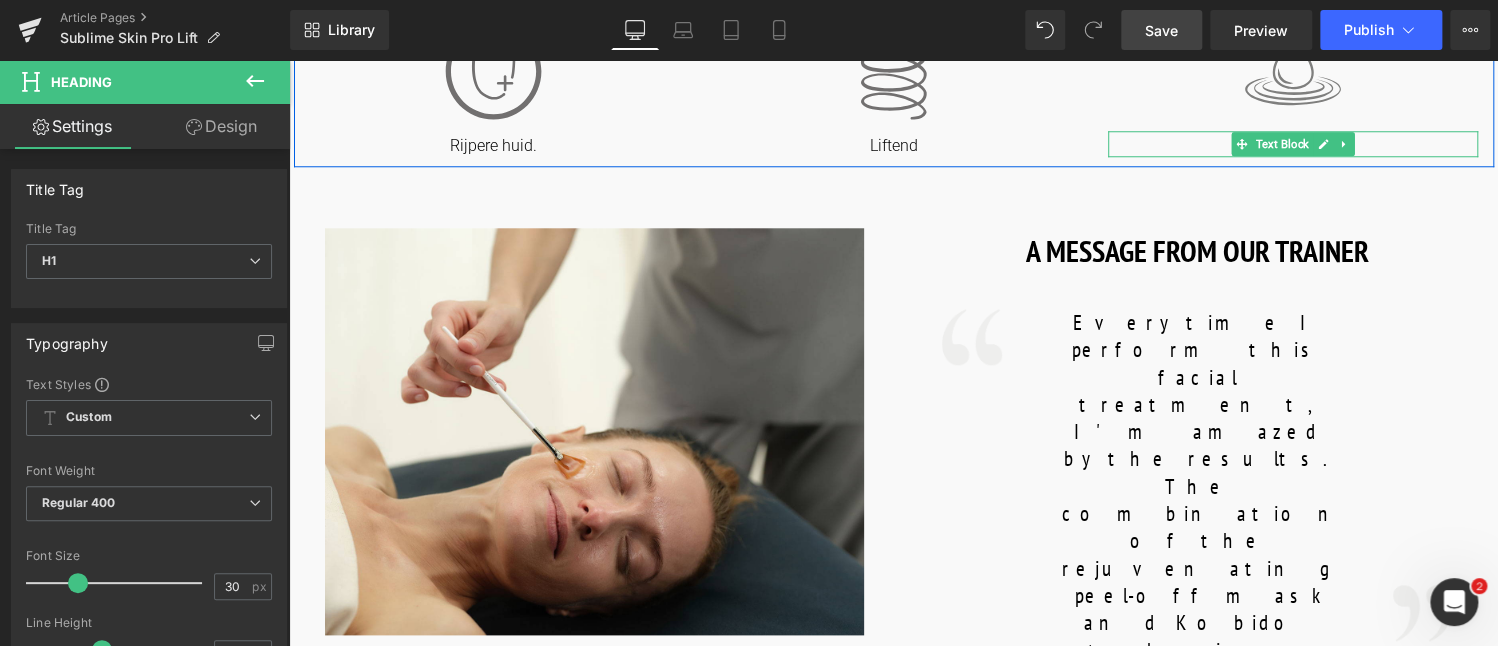 click on "Replumping" at bounding box center [1293, 146] 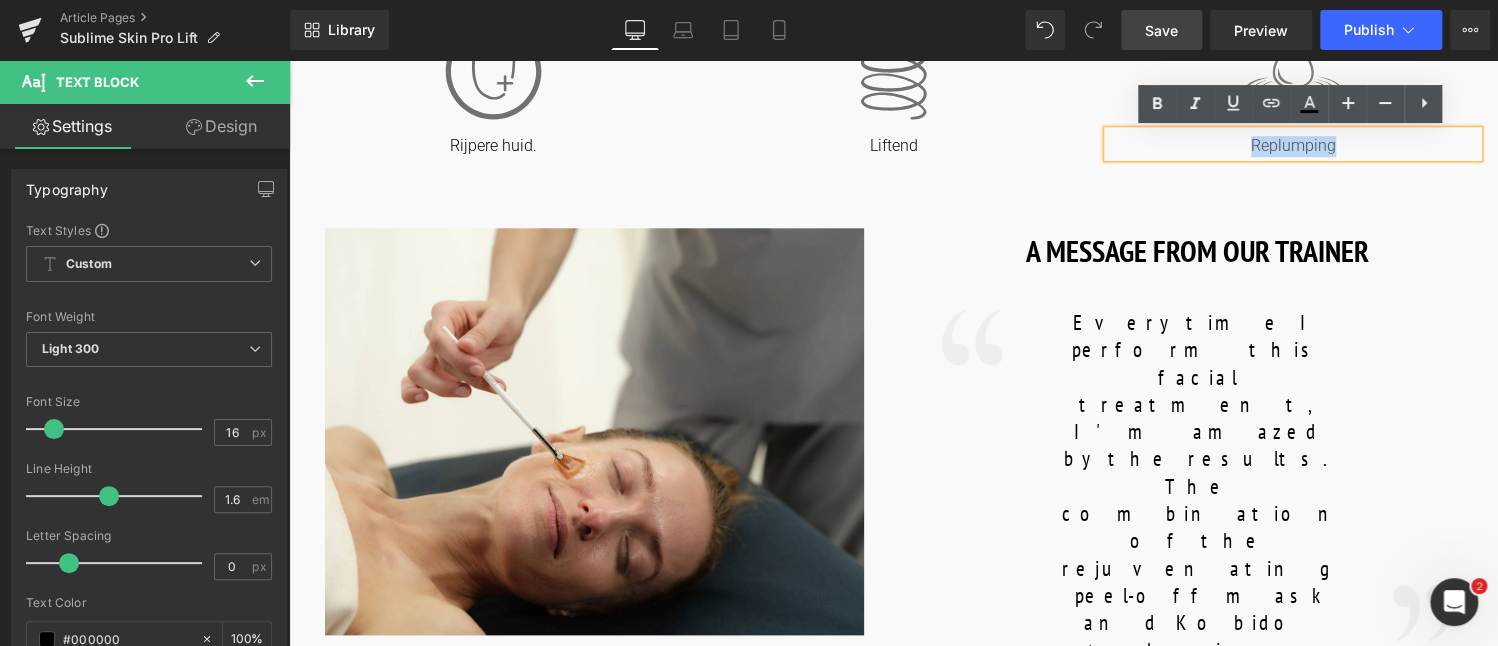 drag, startPoint x: 1355, startPoint y: 143, endPoint x: 1225, endPoint y: 148, distance: 130.09612 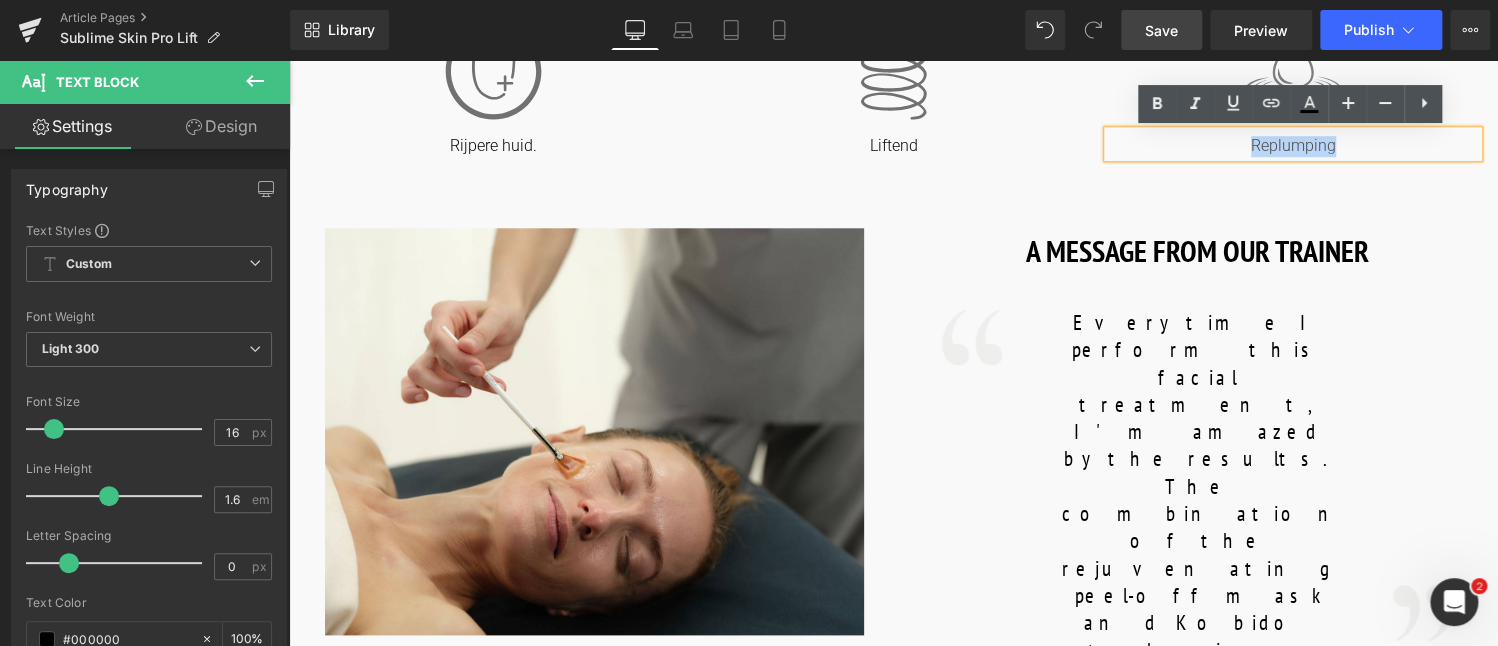 click on "Replumping" at bounding box center (1293, 146) 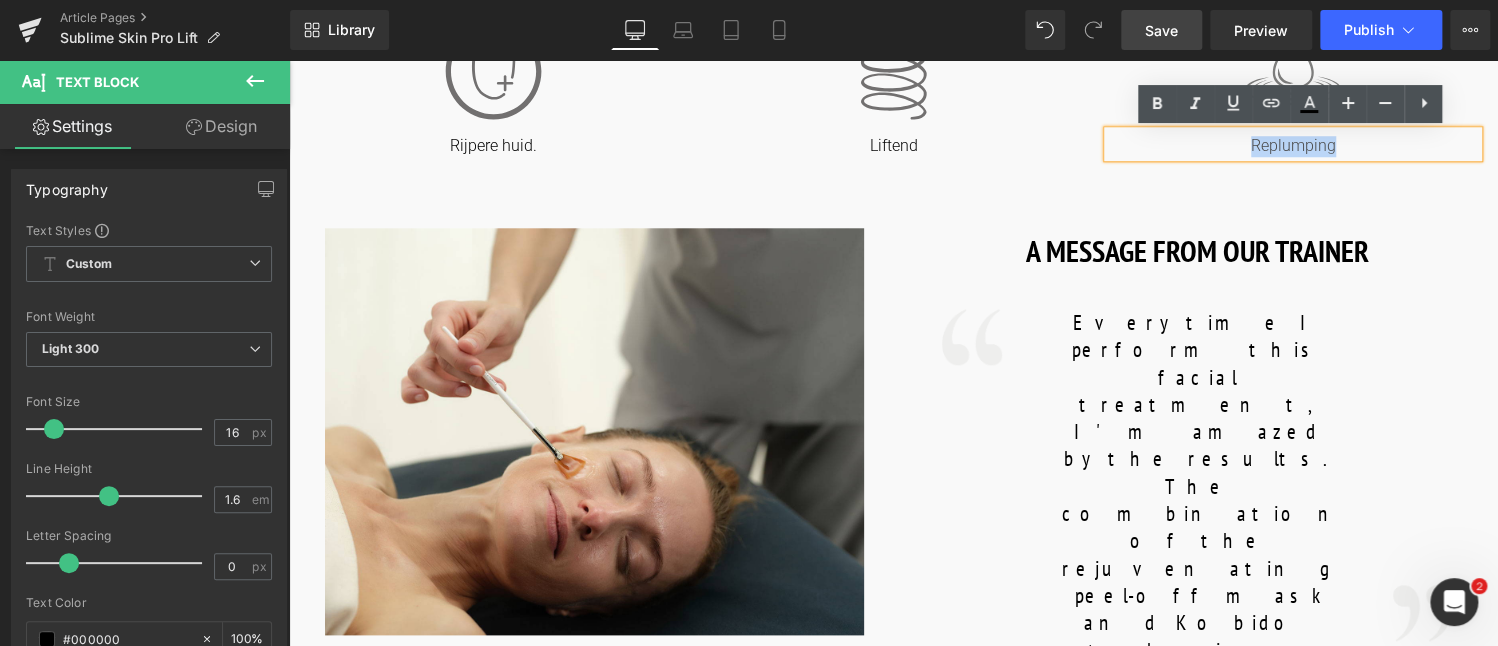 copy on "Replumping" 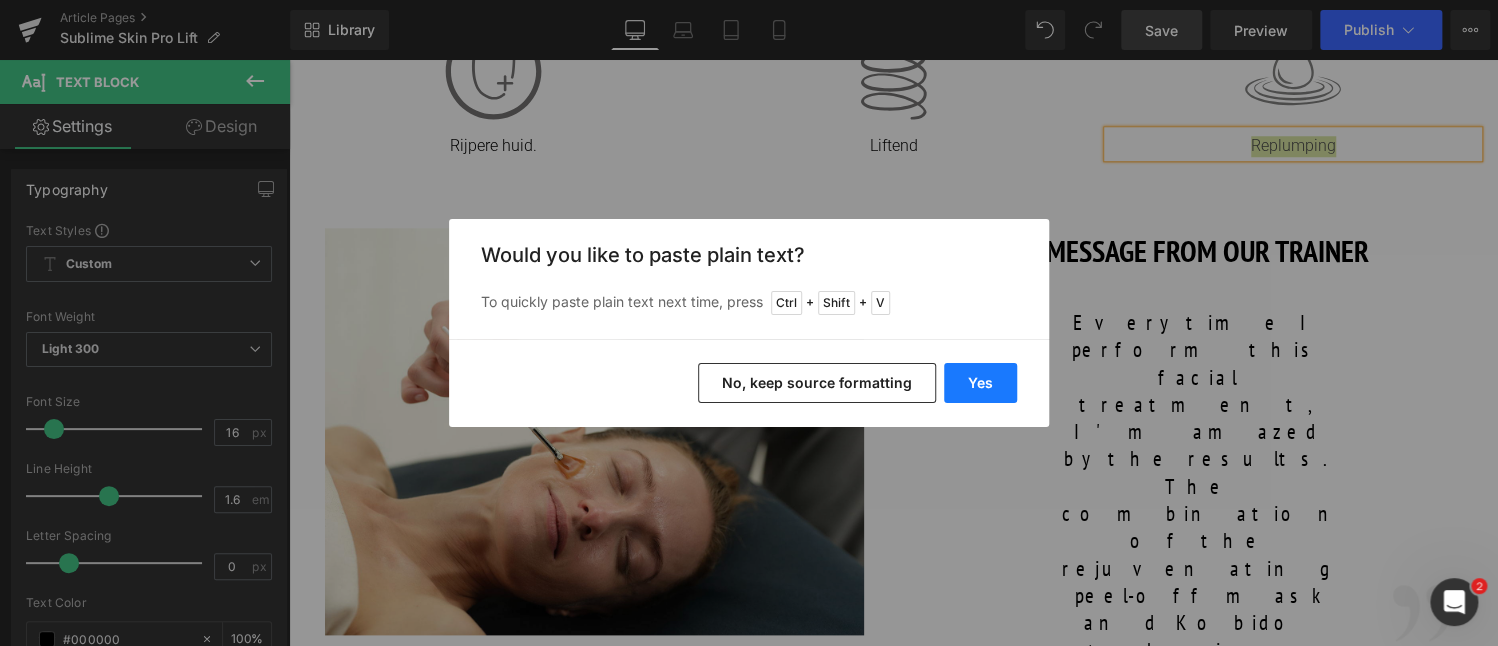 click on "Yes" at bounding box center [980, 383] 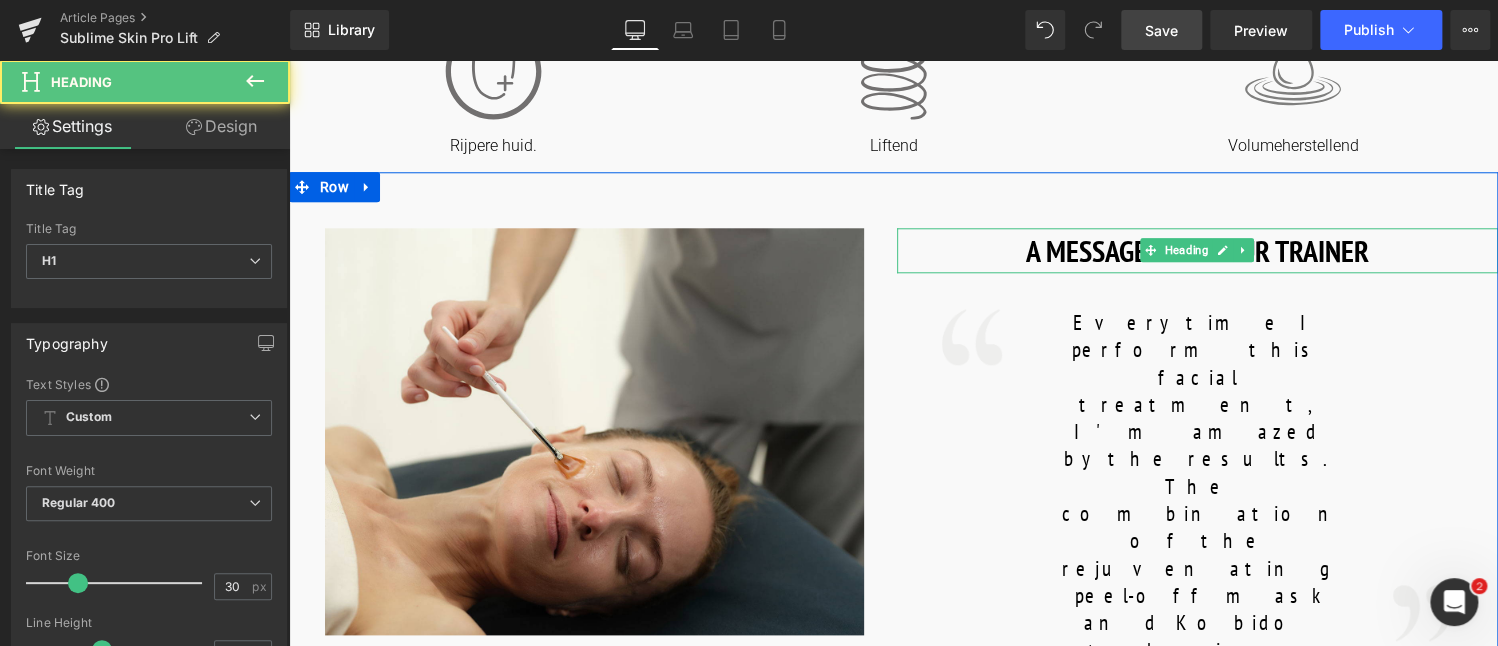 click on "A MESSAGE FROM OUR TRAINER" at bounding box center (1198, 250) 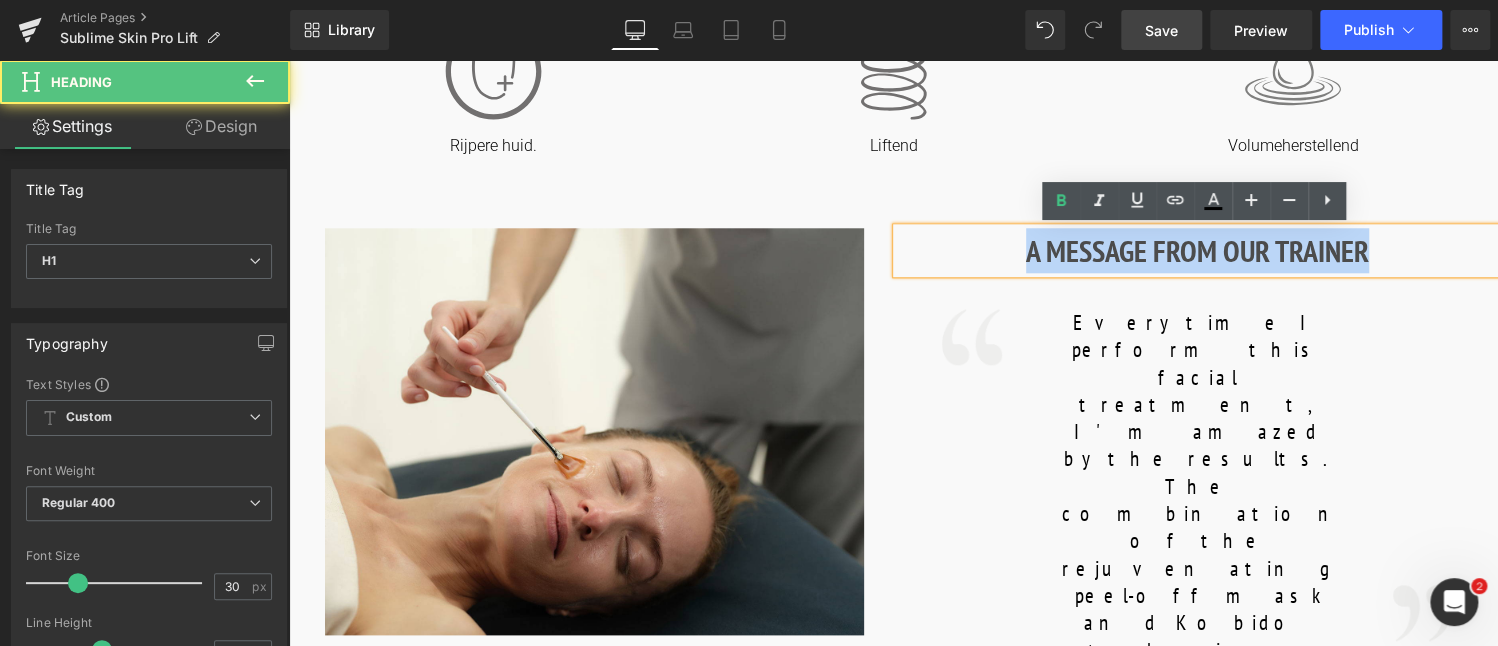 drag, startPoint x: 1024, startPoint y: 252, endPoint x: 1361, endPoint y: 235, distance: 337.4285 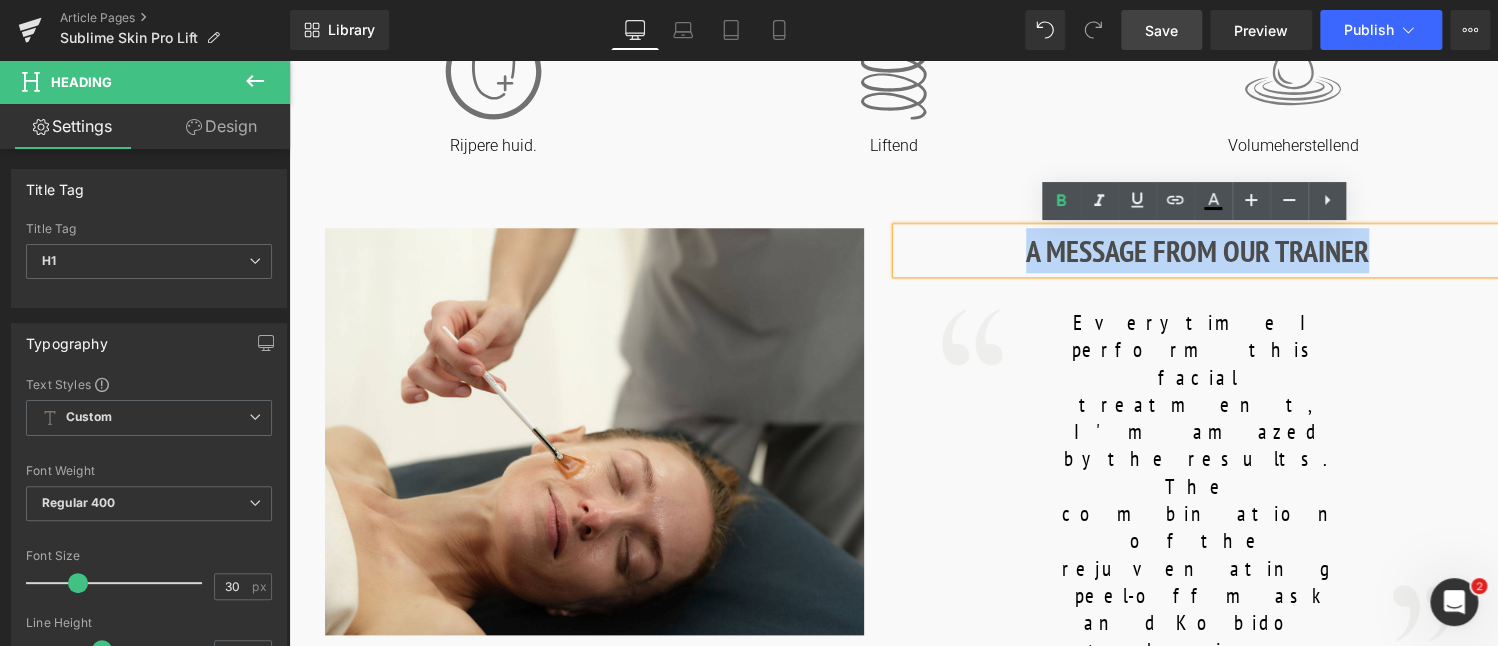 copy on "A MESSAGE FROM OUR TRAINER" 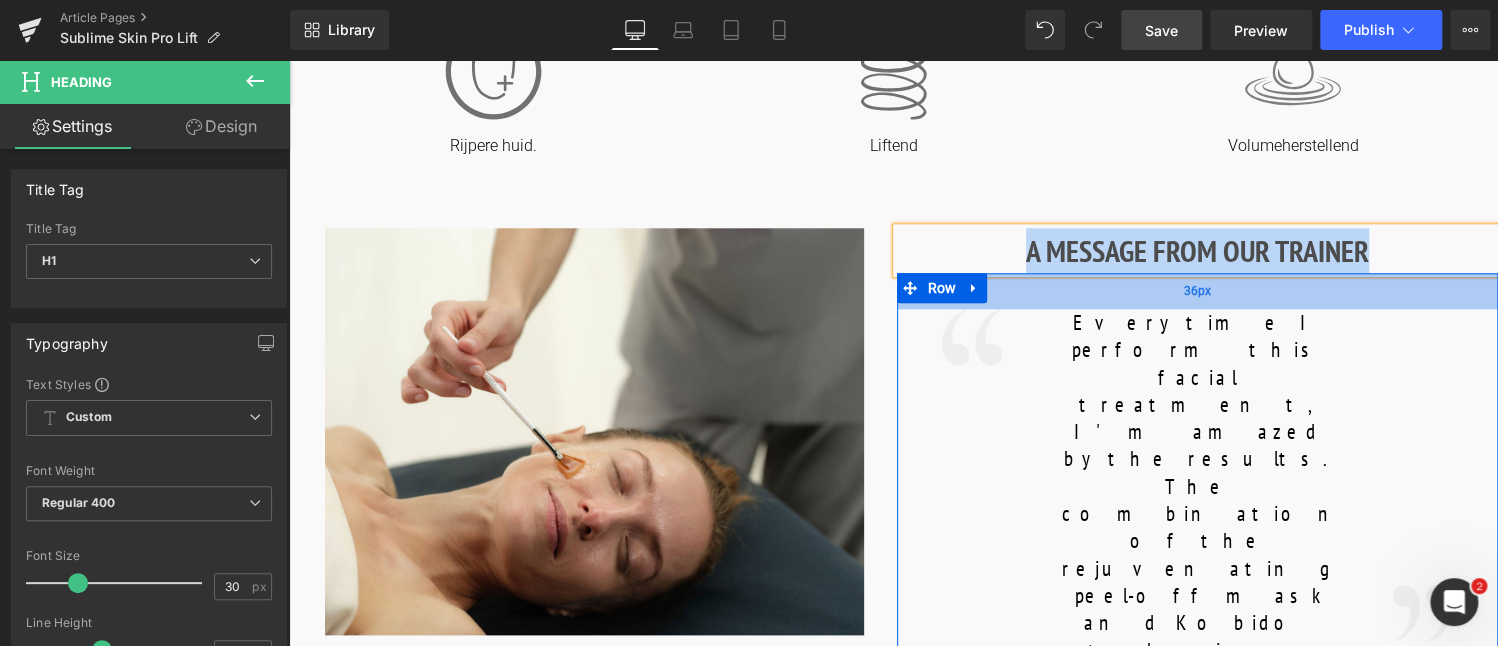 paste 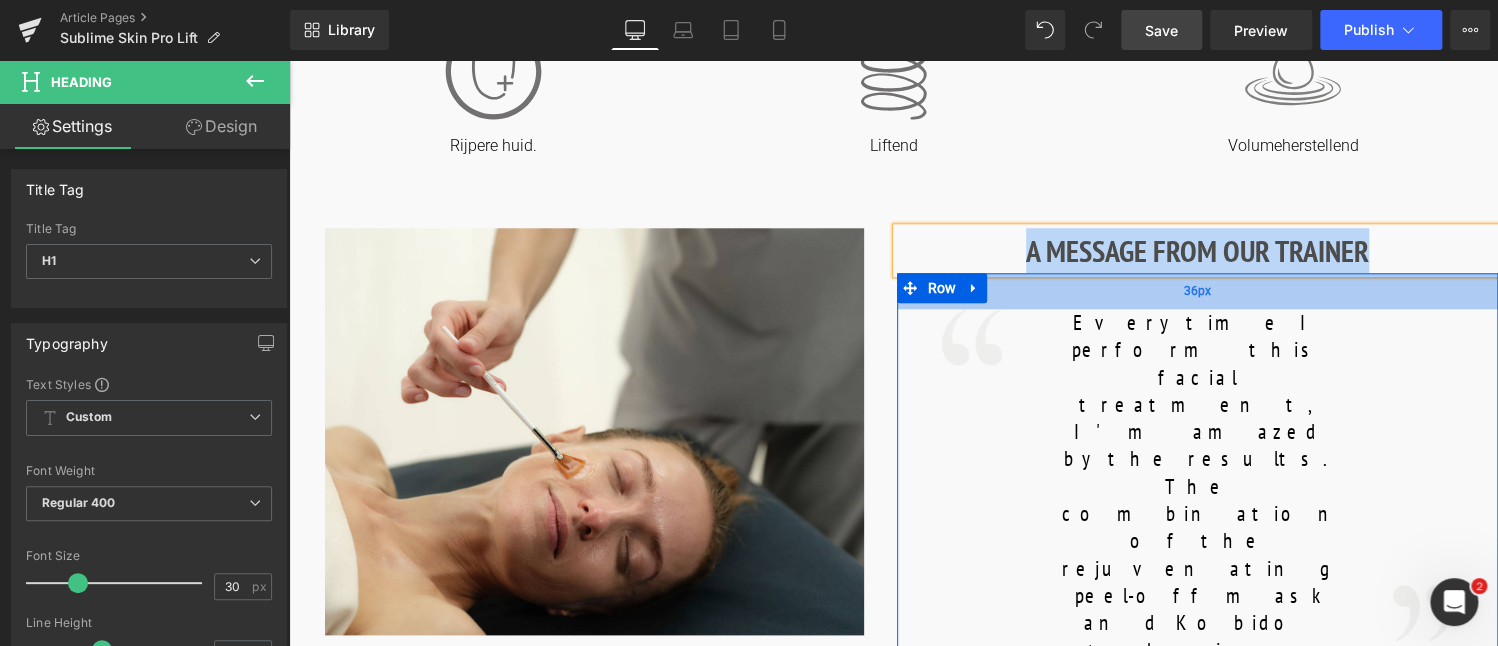 type 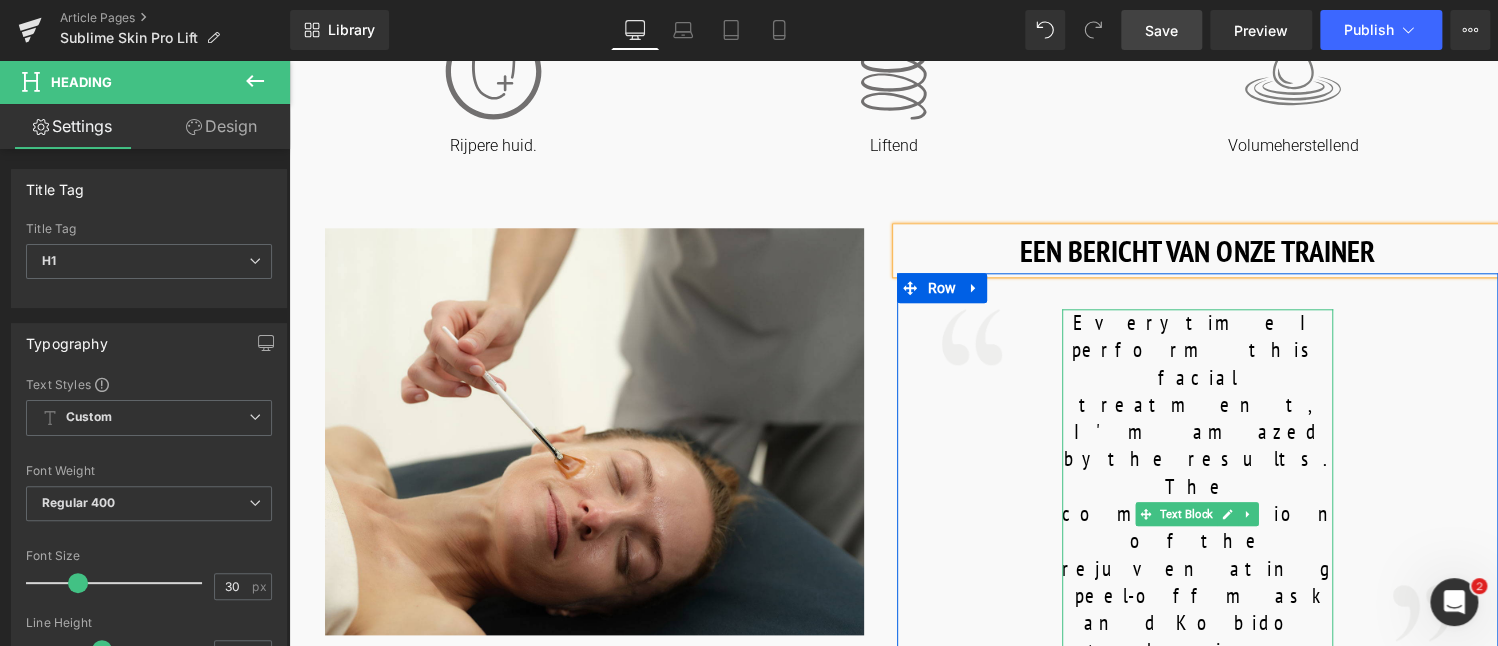 click on "Every time I perform this facial treatment, I'm amazed by the results. The combination of the rejuvenating peel-off mask and Kobido techniques works wonders, providing a lifting effect and a natural filler-like result that restores volume and firmness to the skin. I've seen incredible anti-aging results on my special guests, and it's truly rewarding to witness how their skin looks more youthful and radiant after just one session!" at bounding box center [1213, 841] 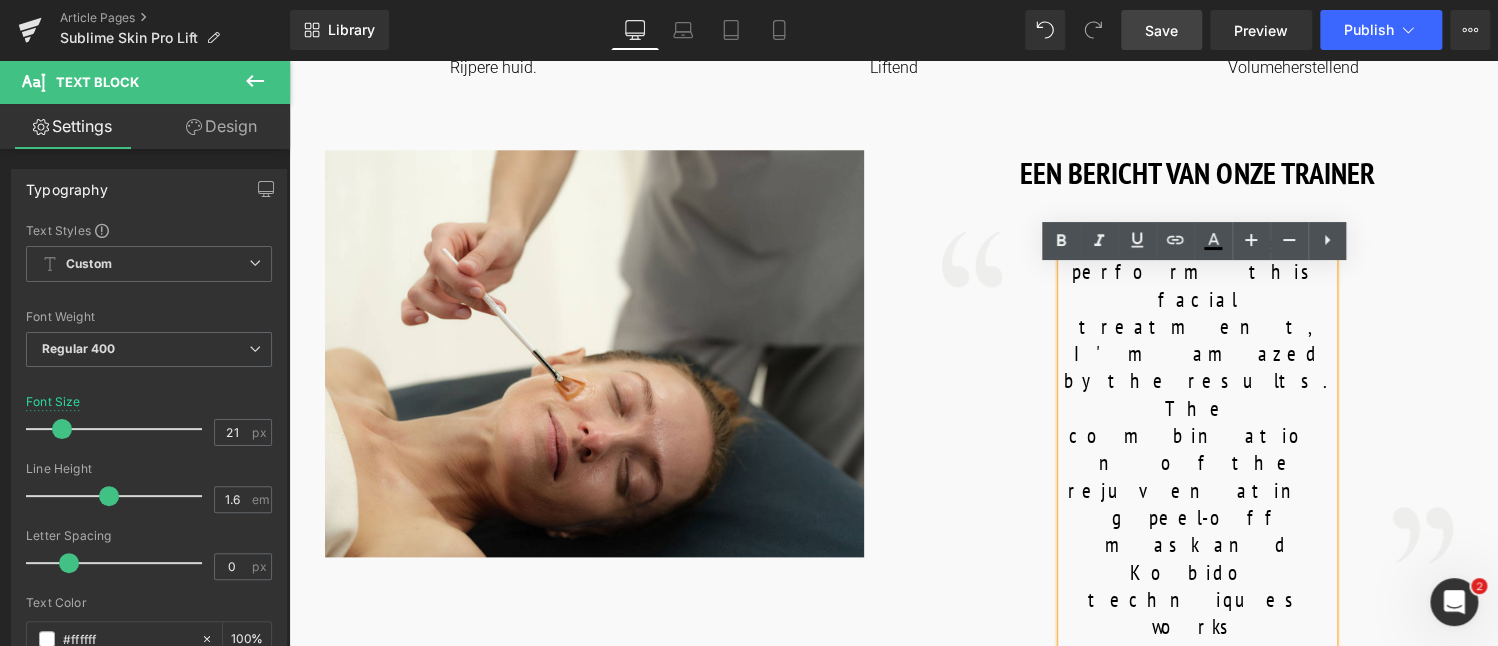 scroll, scrollTop: 1190, scrollLeft: 0, axis: vertical 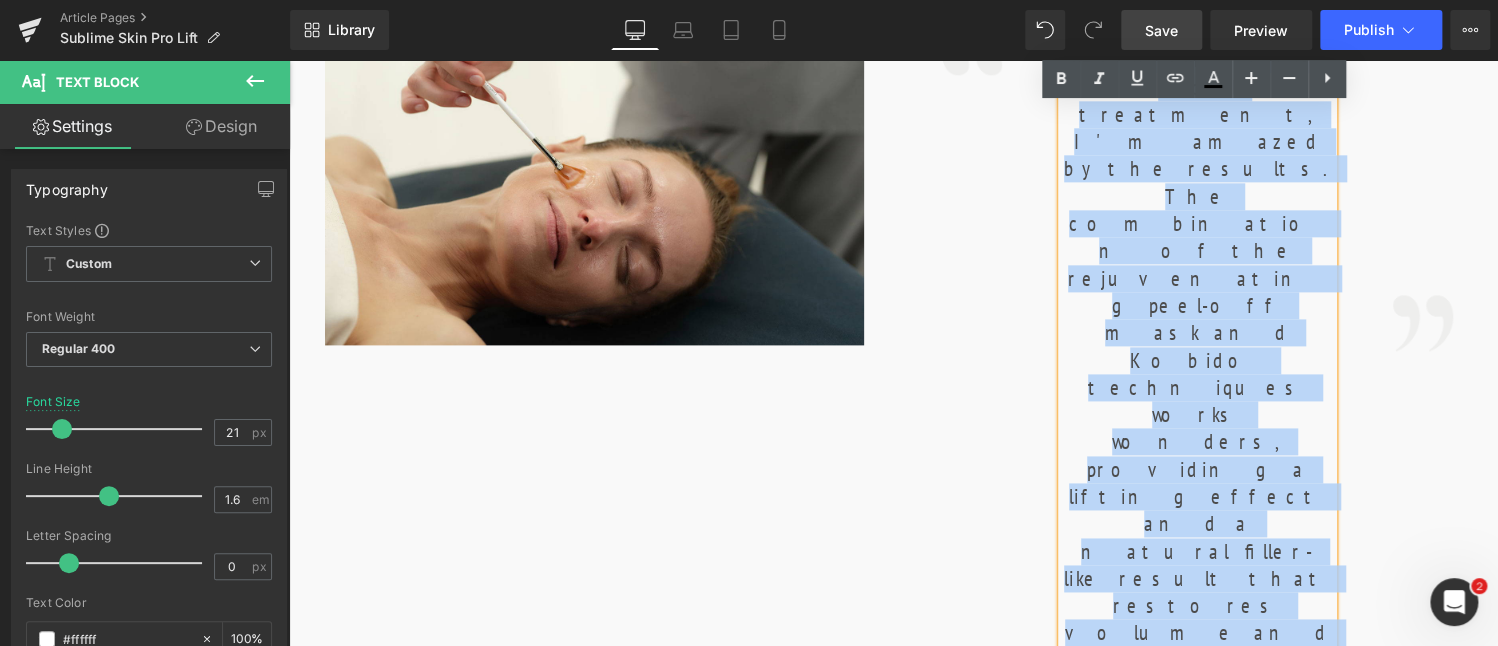 drag, startPoint x: 1086, startPoint y: 320, endPoint x: 1324, endPoint y: 355, distance: 240.55977 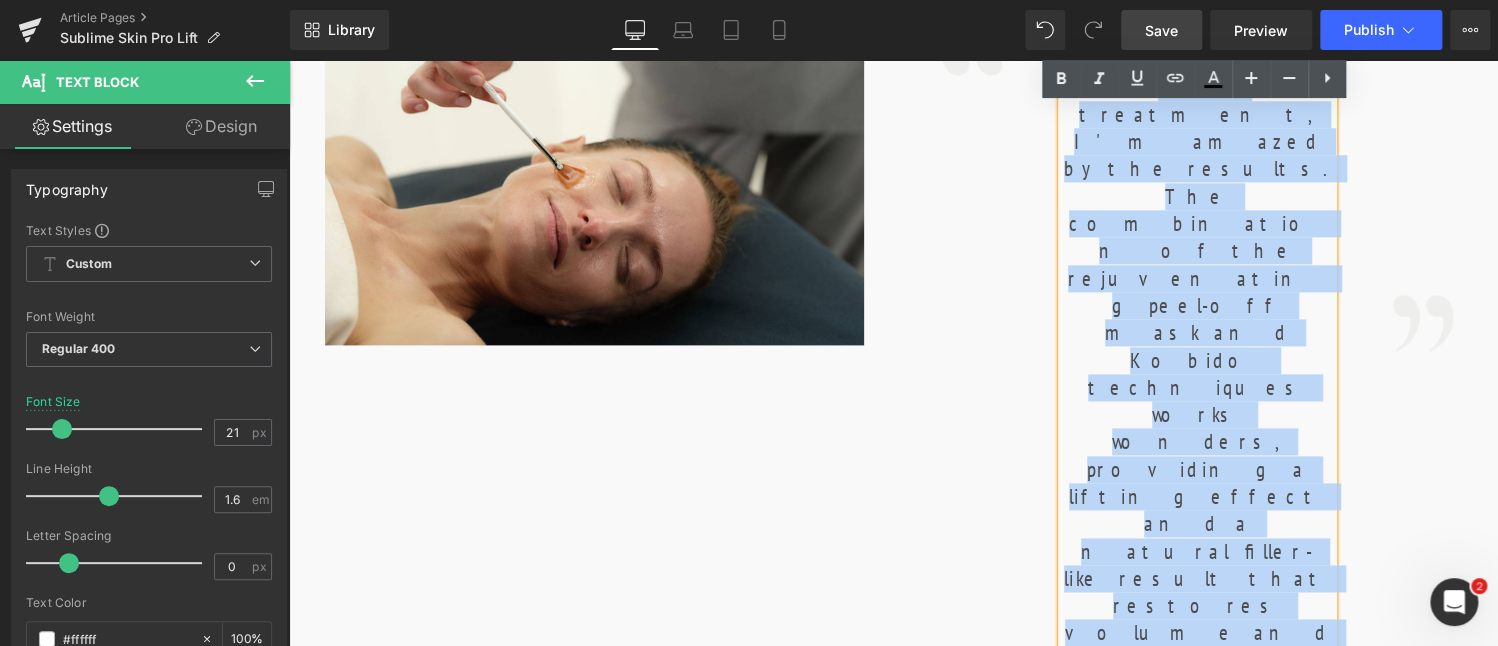 click on "Every time I perform this facial treatment, I'm amazed by the results. The combination of the rejuvenating peel-off mask and Kobido techniques works wonders, providing a lifting effect and a natural filler-like result that restores volume and firmness to the skin. I've seen incredible anti-aging results on my special guests, and it's truly rewarding to witness how their skin looks more youthful and radiant after just one session! Maria Giulia Simonazzi  International Training Manager" at bounding box center (1197, 606) 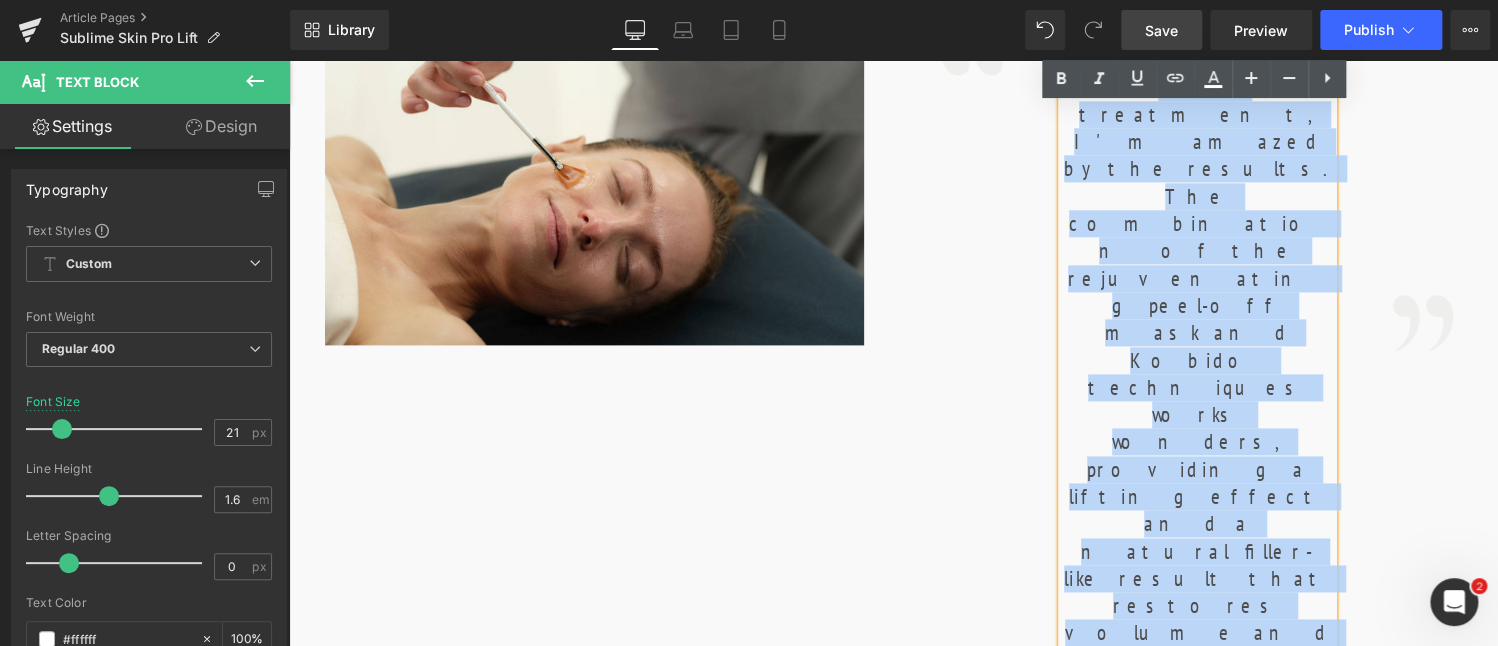 copy on "Every time I perform this facial treatment, I'm amazed by the results. The combination of the rejuvenating peel-off mask and Kobido techniques works wonders, providing a lifting effect and a natural filler-like result that restores volume and firmness to the skin. I've seen incredible anti-aging results on my special guests, and it's truly rewarding to witness how their skin looks more youthful and radiant after just one session!" 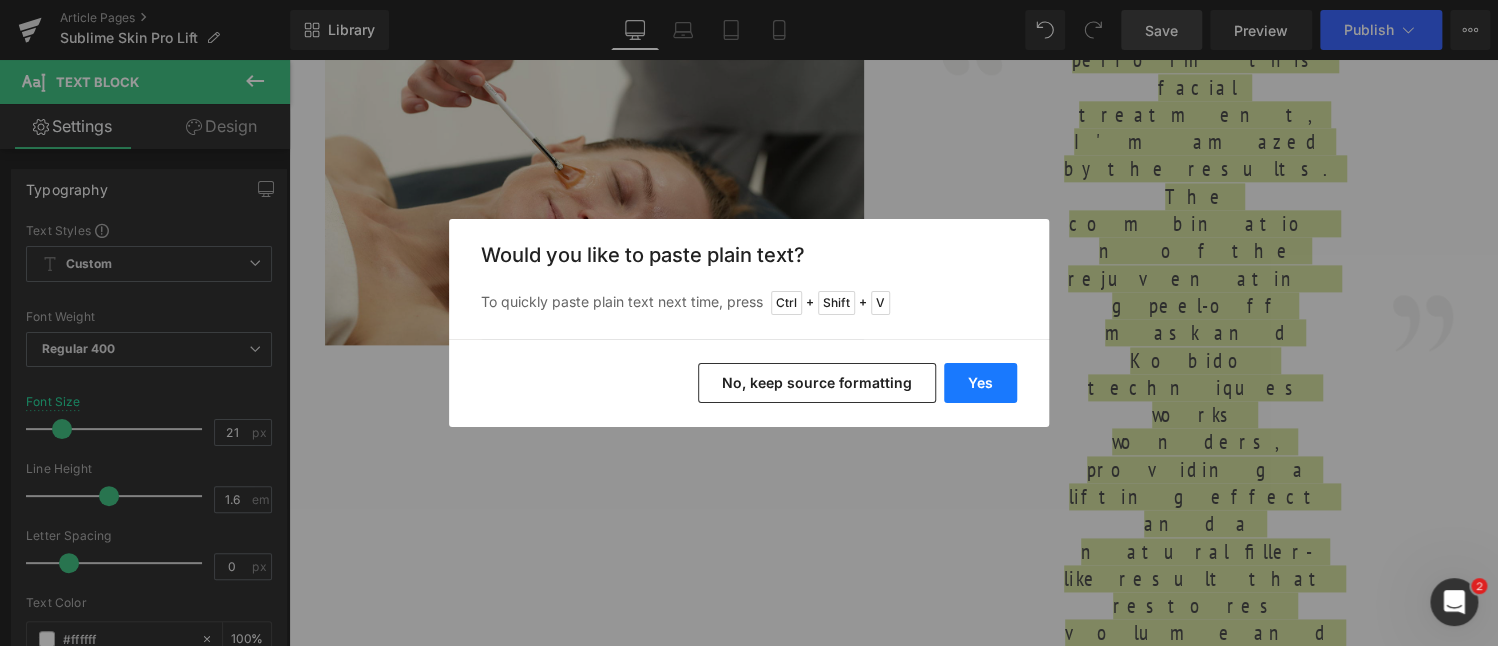 click on "Yes" at bounding box center (980, 383) 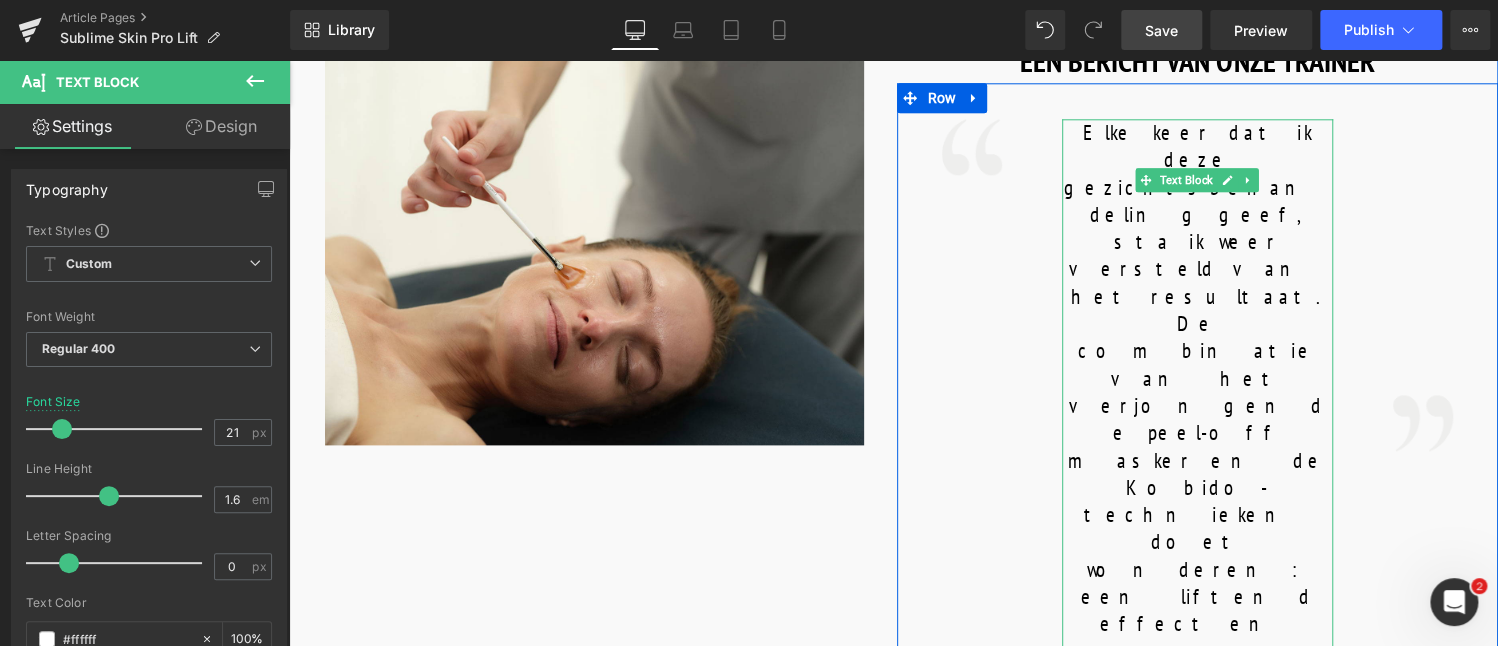 scroll, scrollTop: 1190, scrollLeft: 0, axis: vertical 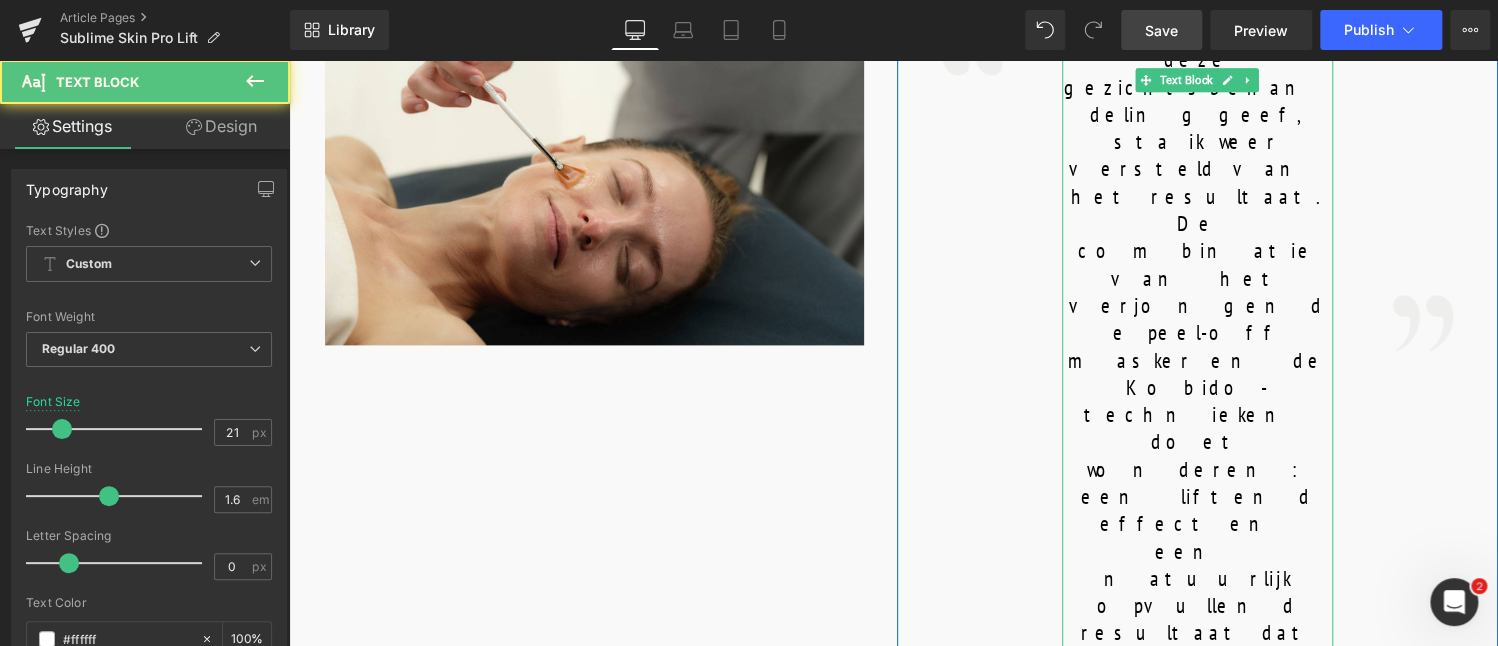 click on "Elke keer dat ik deze gezichtsbehandeling geef, sta ik weer versteld van het resultaat. De combinatie van het verjongende peel-off masker en de Kobido-technieken doet wonderen: een liftend effect en een natuurlijk opvullend resultaat dat het volume en de stevigheid van de huid herstelt. Bij mijn speciale gasten heb ik al prachtige anti-agingresultaten gezien, en het is iedere keer weer een feestje om te zien hoe hun huid er na slechts één sessie jeugdiger en stralender uitziet!" at bounding box center (1197, 633) 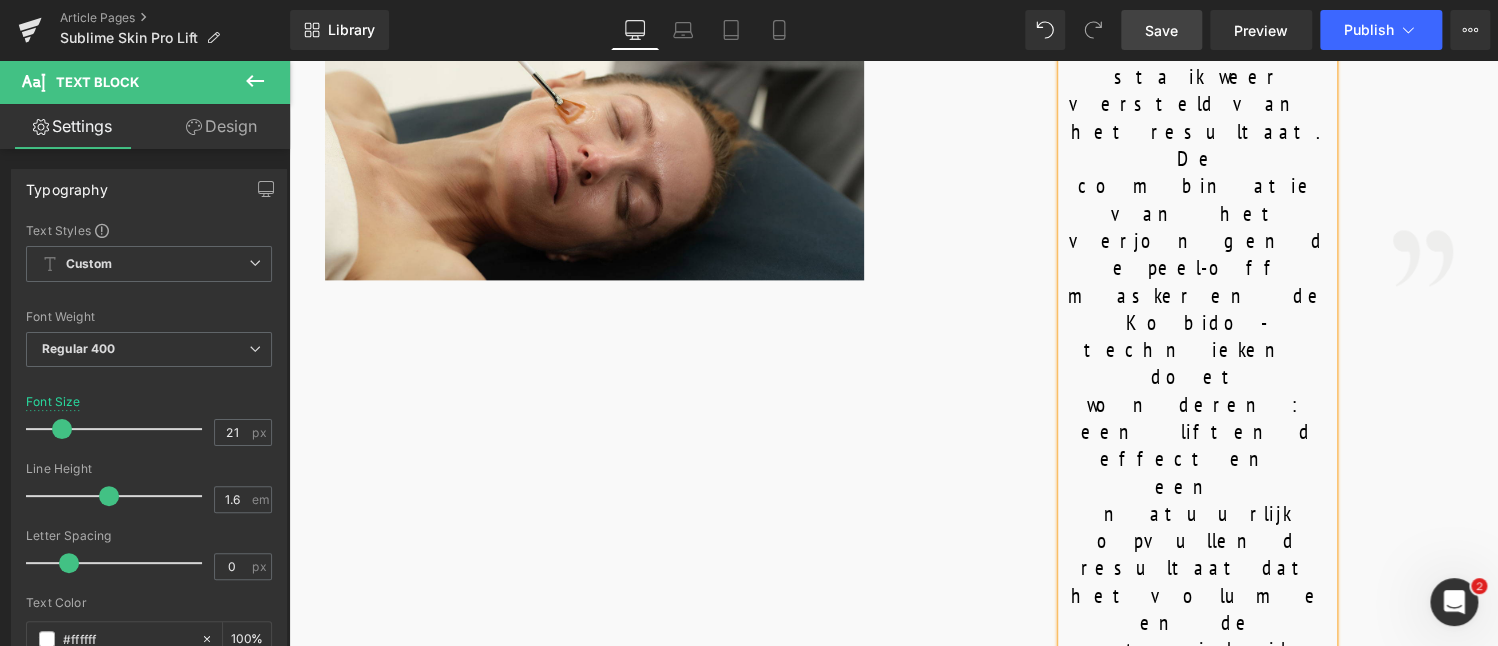 scroll, scrollTop: 1290, scrollLeft: 0, axis: vertical 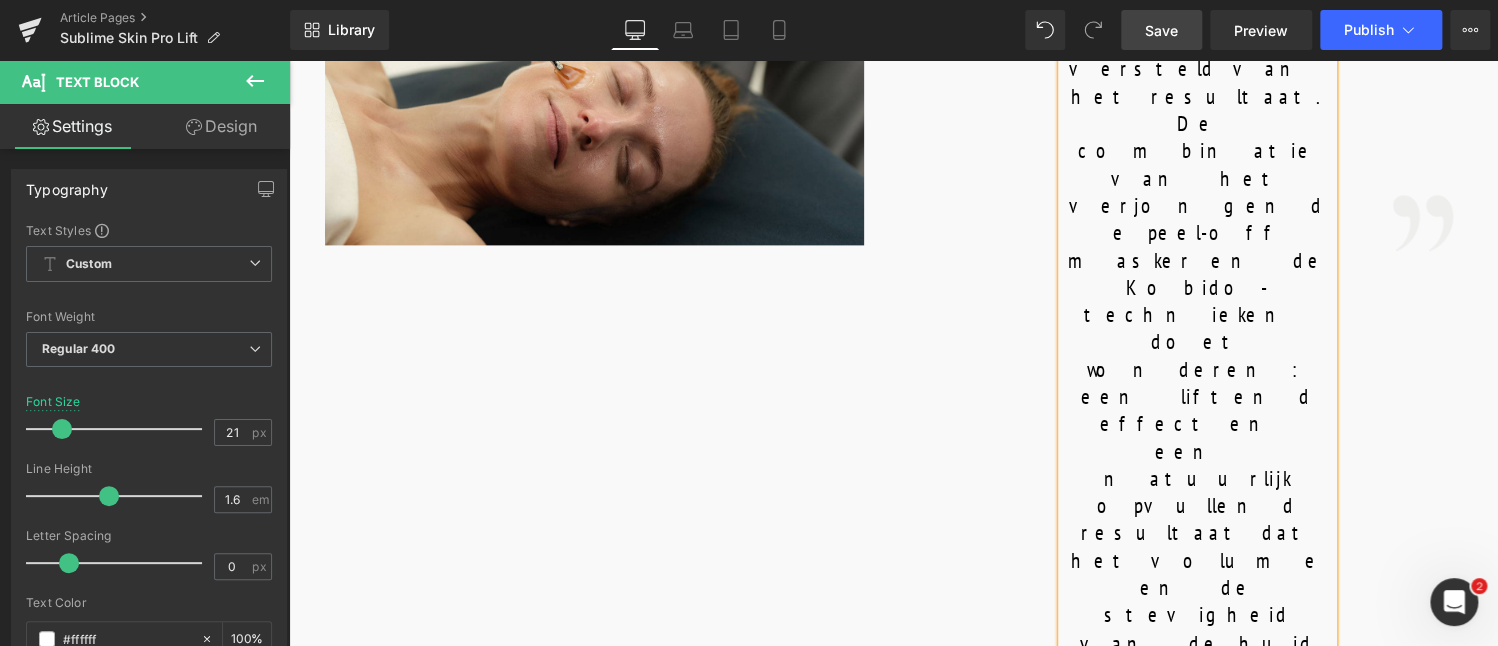 click on "Image         EEN BERICHT VAN ONZE TRAINER Heading         Image         Elke keer dat ik deze gezichtsbehandeling geef, sta ik weer versteld van het resultaat. De combinatie van het verjongende peel-off masker en de Kobido-technieken doet wonderen: een liftend effect en een natuurlijk opvullend resultaat dat het volume en de stevigheid van de huid herstelt. Bij mijn speciale gasten heb ik al prachtige anti-agingresultaten gezien, en het is iedere keer weer een feestje om te zien hoe hun huid er na slechts één sessie jeugdiger en stralender uitziet! Maria Giulia Simonazzi  International Training Manager Text Block         Image         Row   36px       Row   56px" at bounding box center (893, 515) 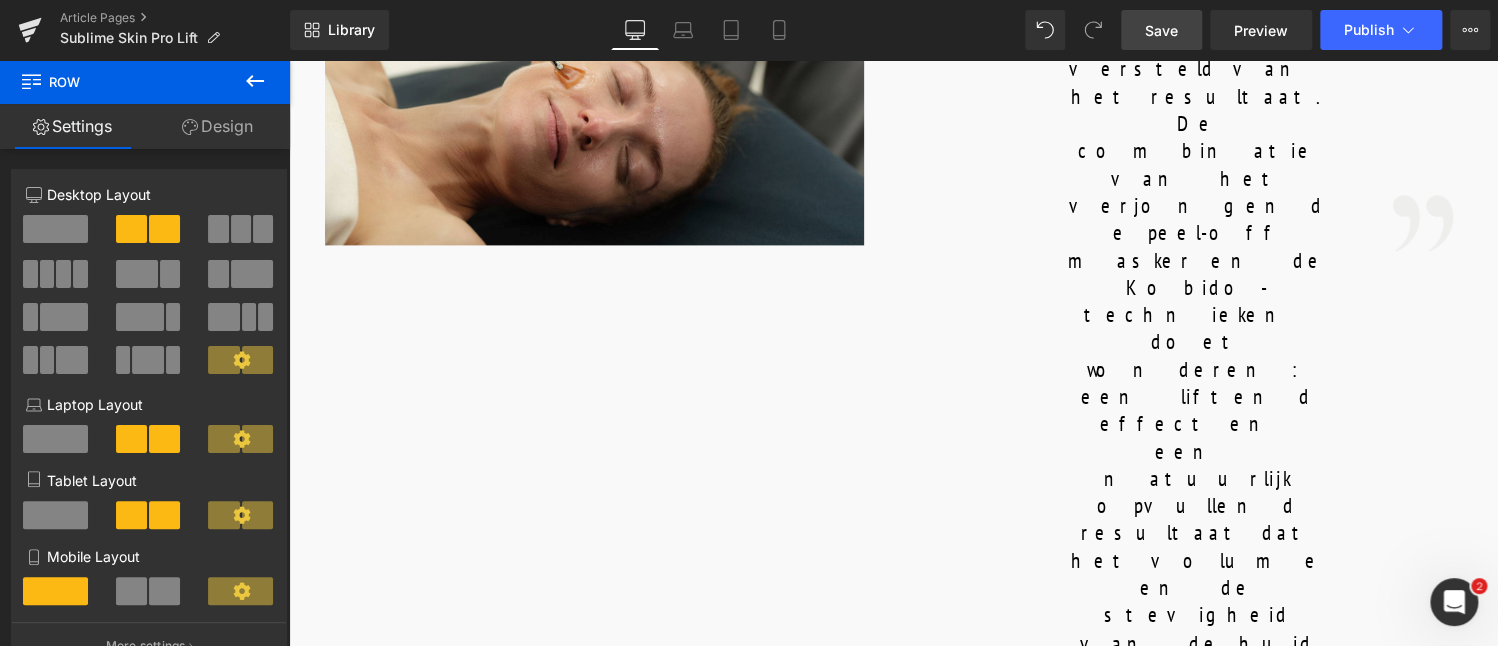 click on "Find your nearest SPA" at bounding box center [893, 1311] 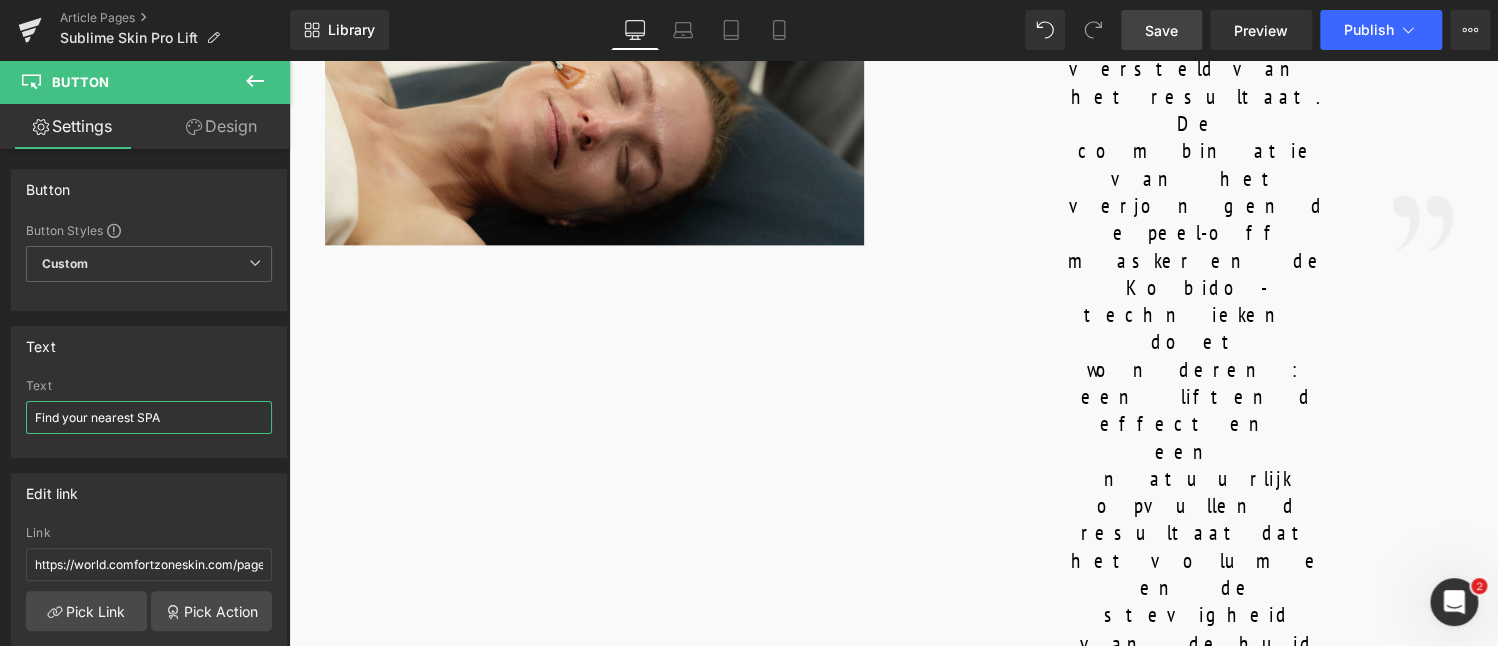 drag, startPoint x: 206, startPoint y: 420, endPoint x: -32, endPoint y: 411, distance: 238.1701 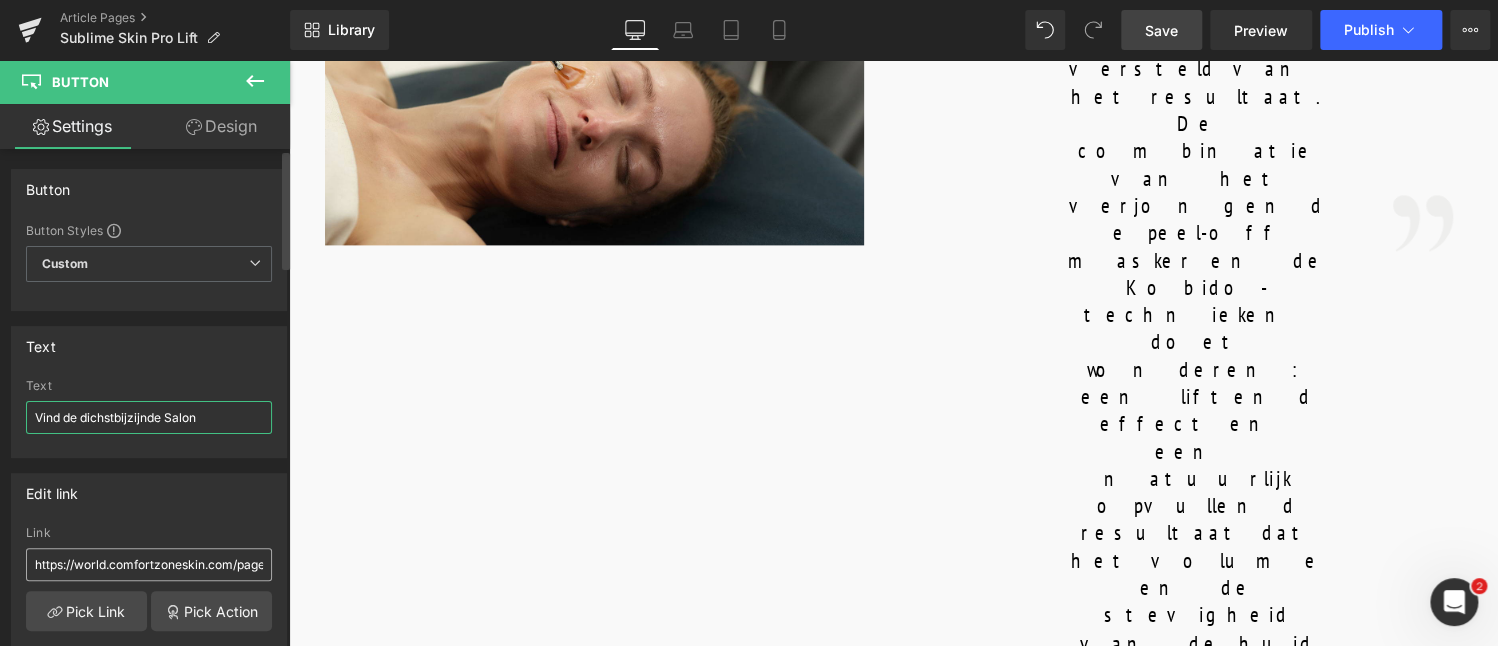 type on "Vind de dichstbijzijnde Salon" 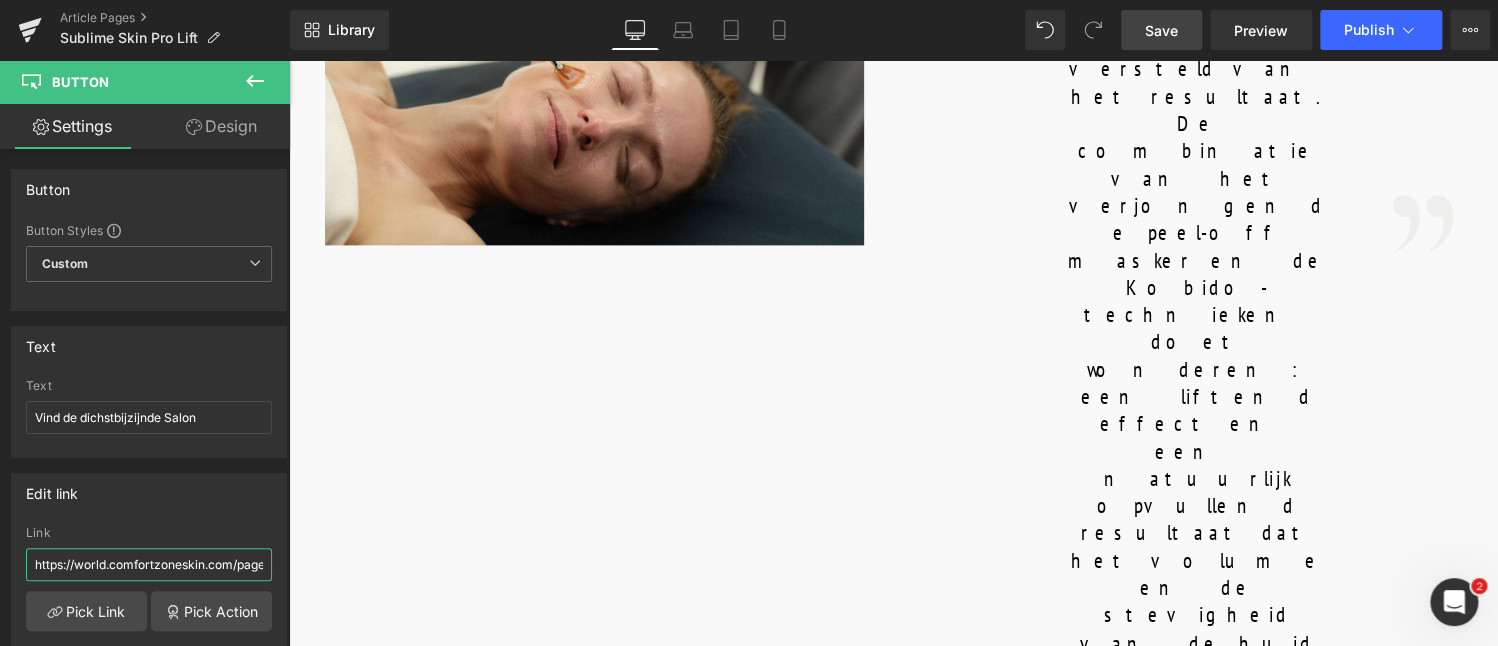 drag, startPoint x: 234, startPoint y: 563, endPoint x: -26, endPoint y: 556, distance: 260.0942 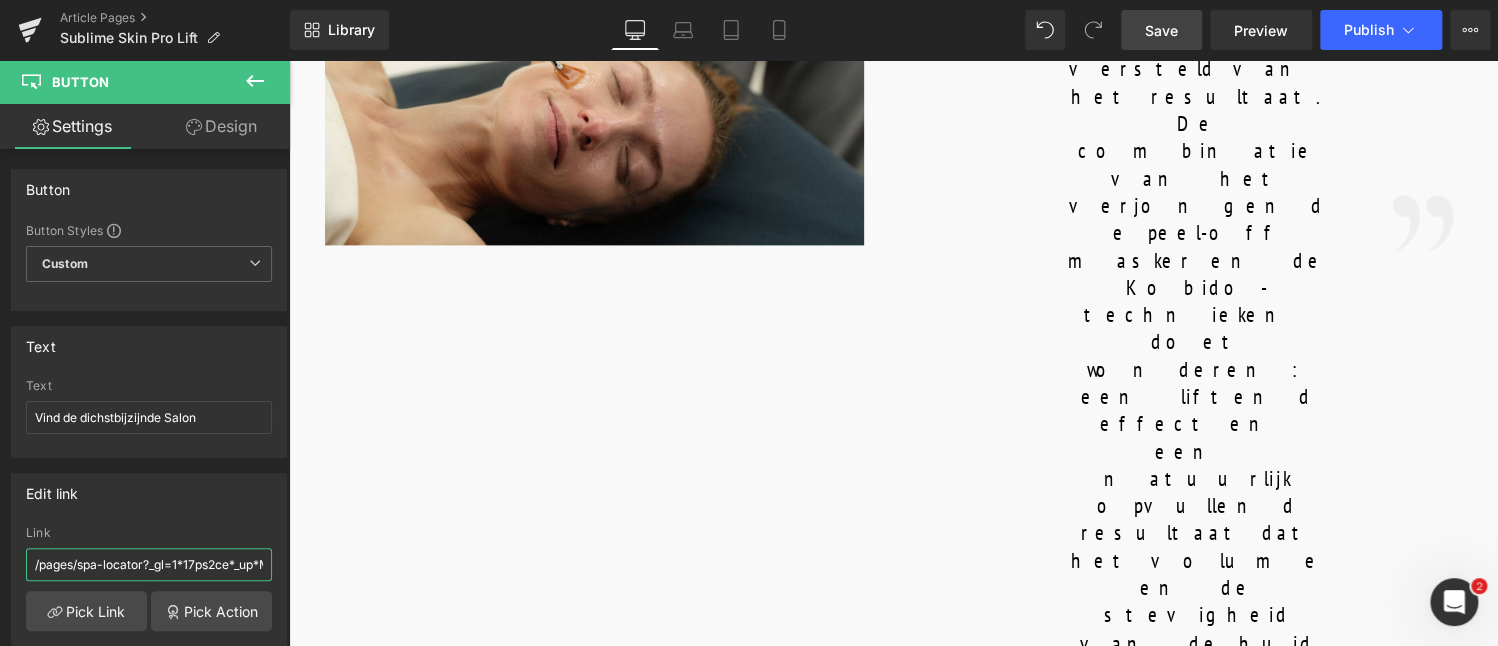 scroll, scrollTop: 0, scrollLeft: 749, axis: horizontal 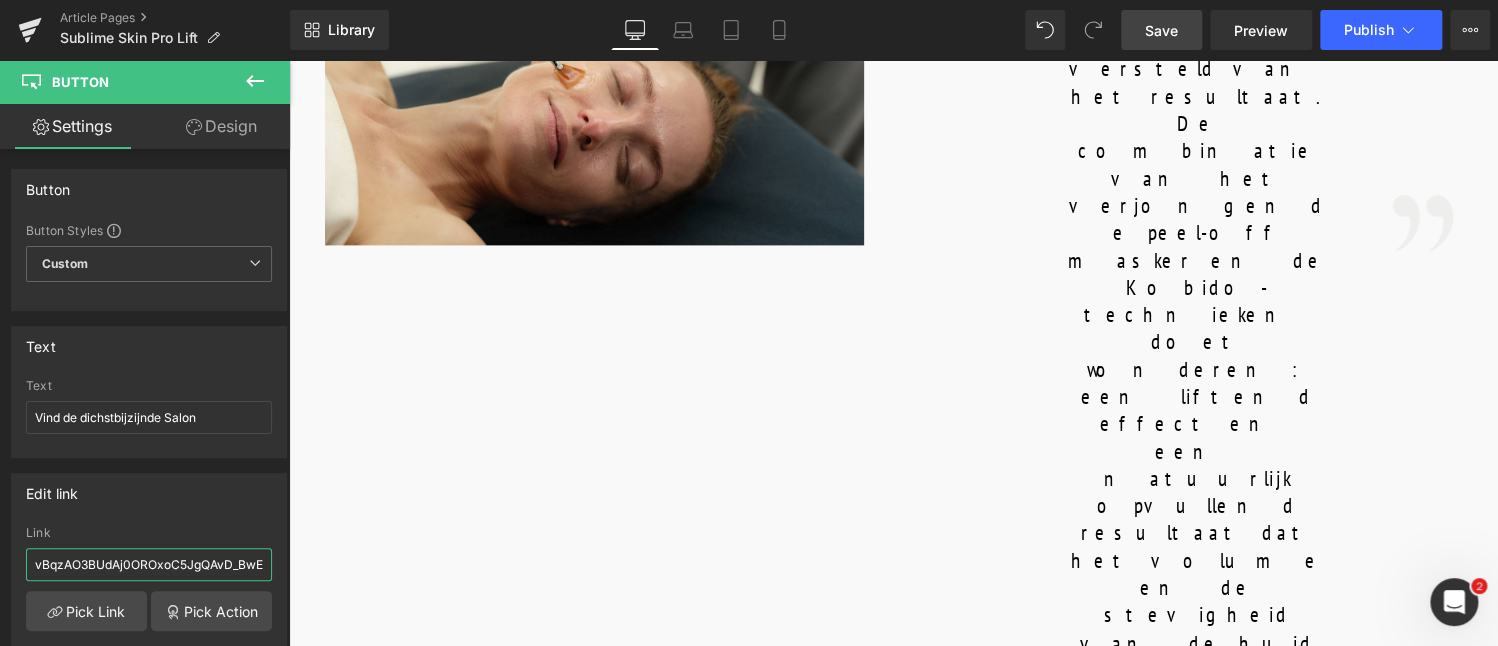 drag, startPoint x: 435, startPoint y: 620, endPoint x: 380, endPoint y: 562, distance: 79.93122 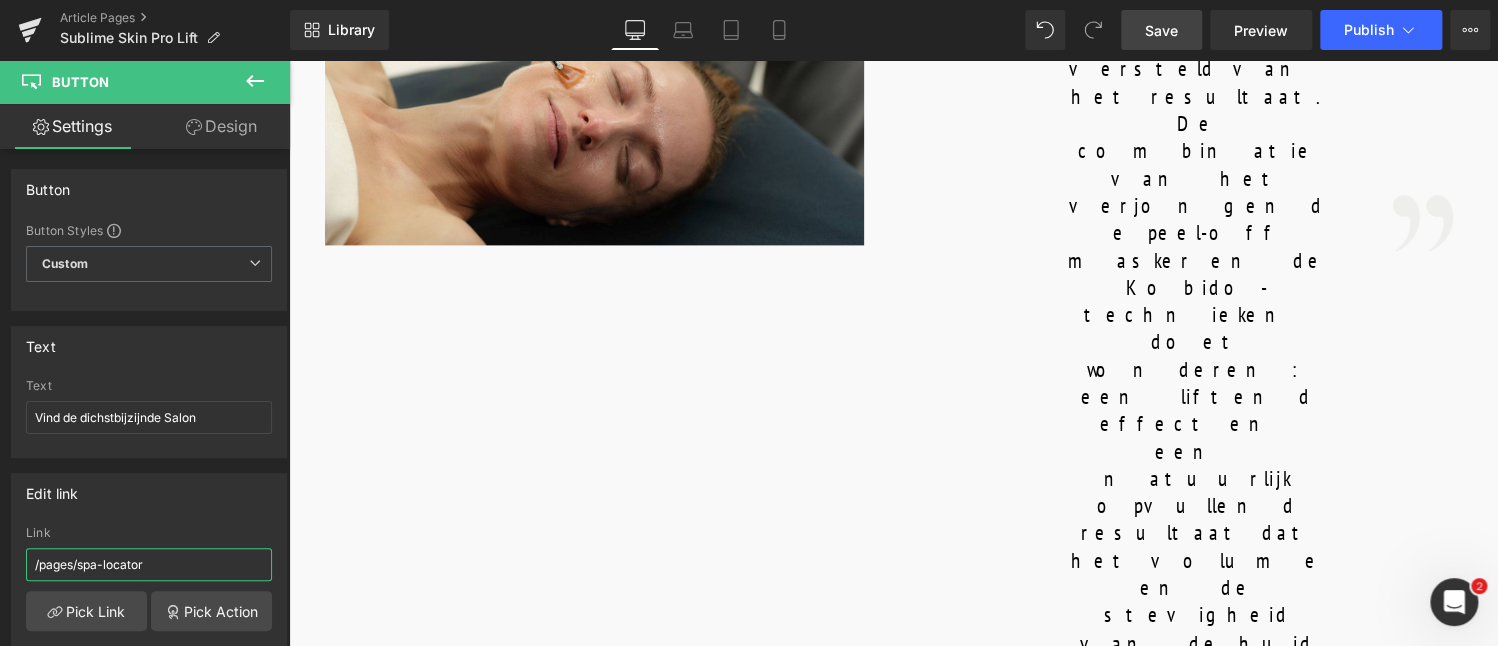 scroll, scrollTop: 0, scrollLeft: 0, axis: both 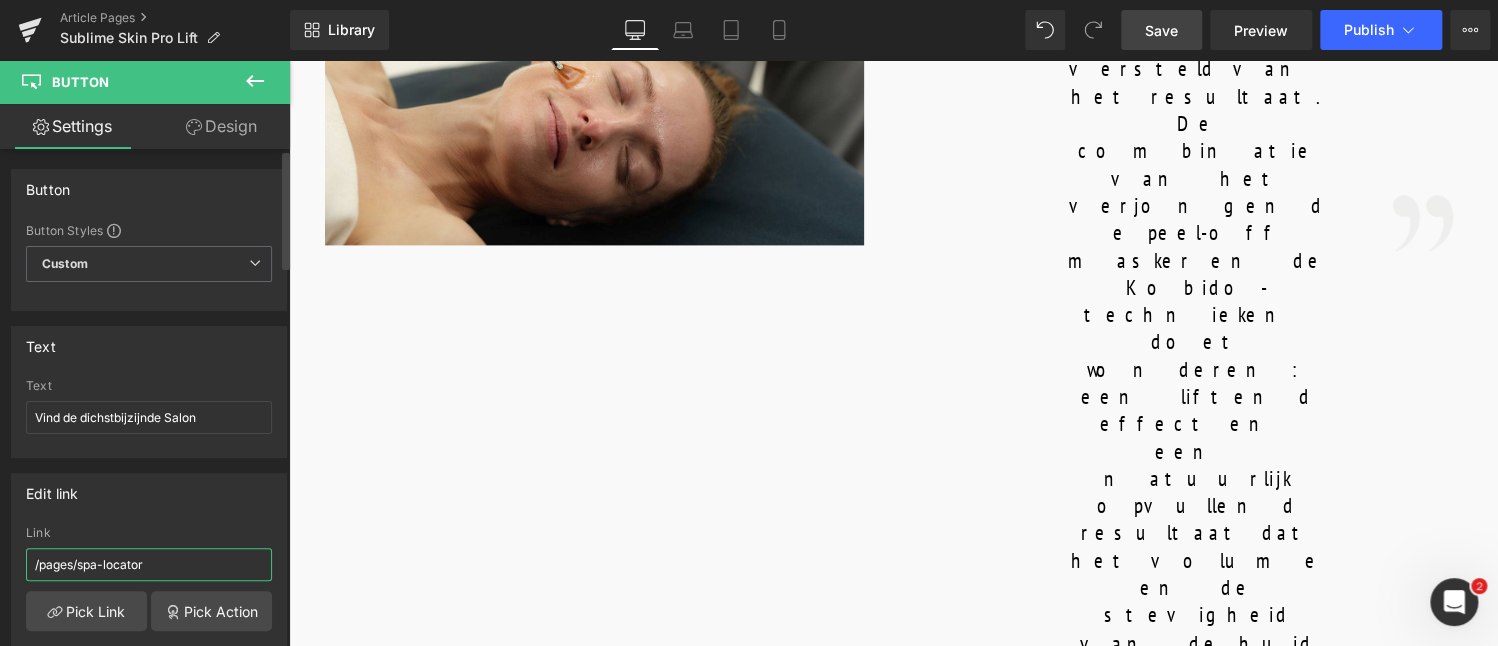 type on "/pages/spa-locator" 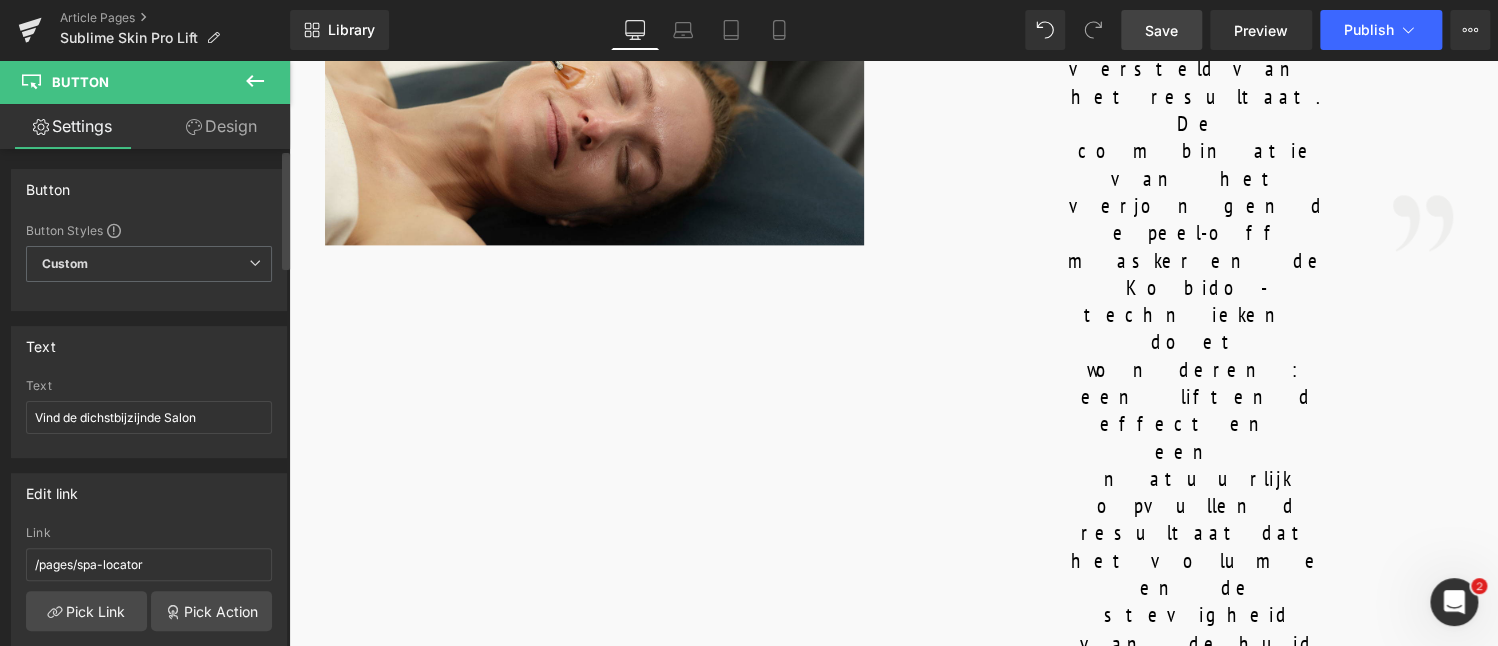 click on "Edit link" at bounding box center [149, 493] 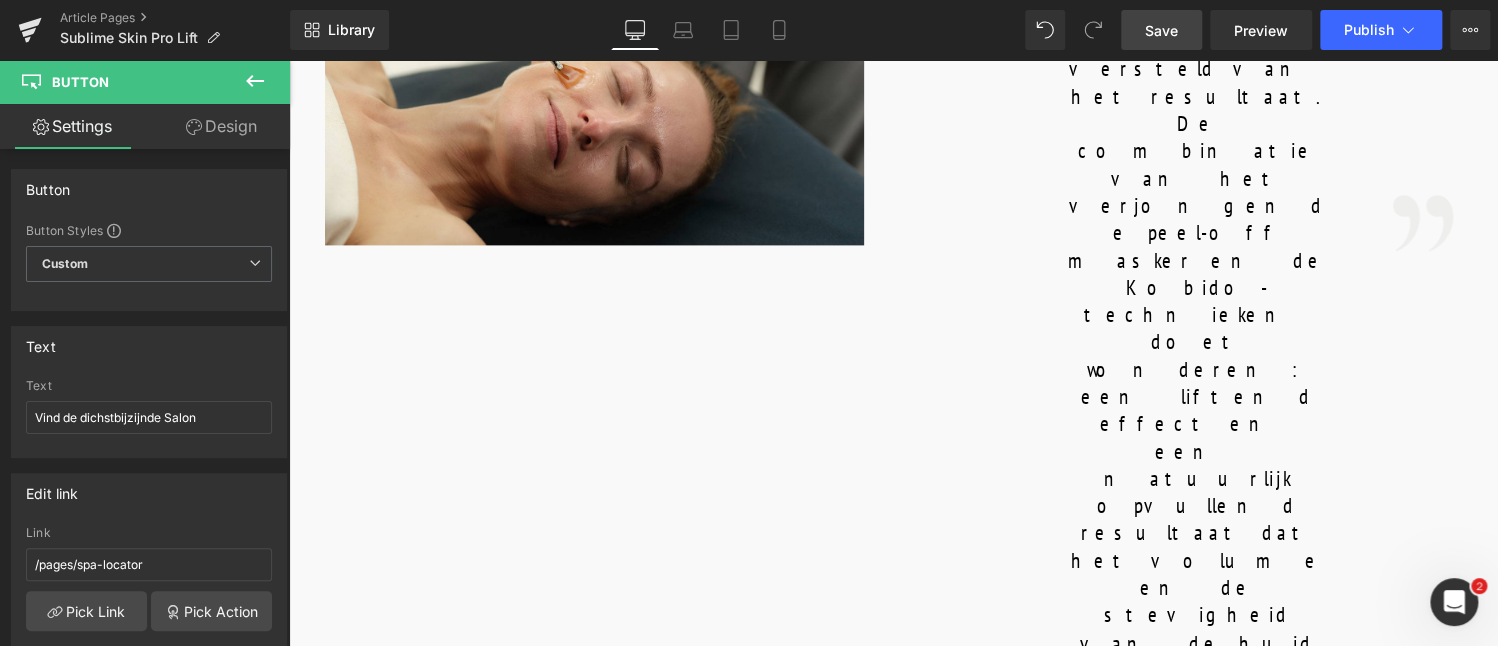 click on "Save" at bounding box center [1161, 30] 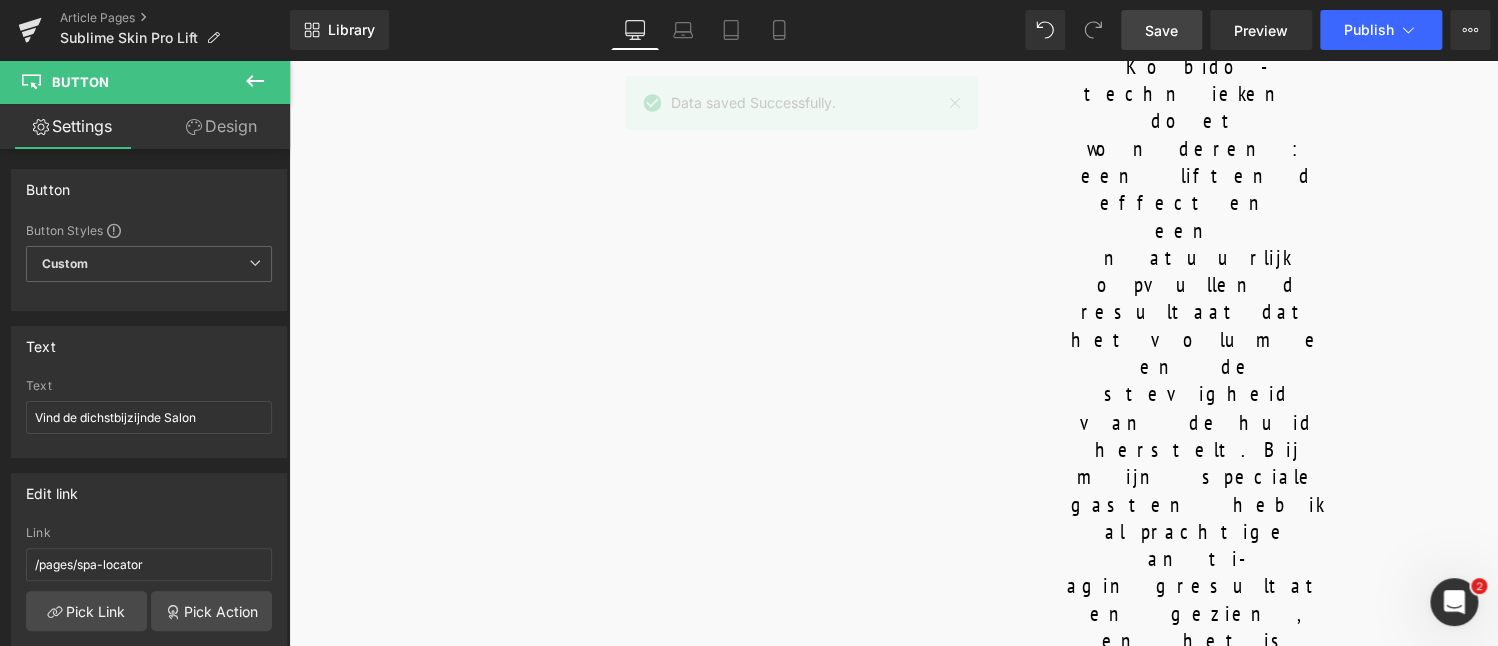 scroll, scrollTop: 1690, scrollLeft: 0, axis: vertical 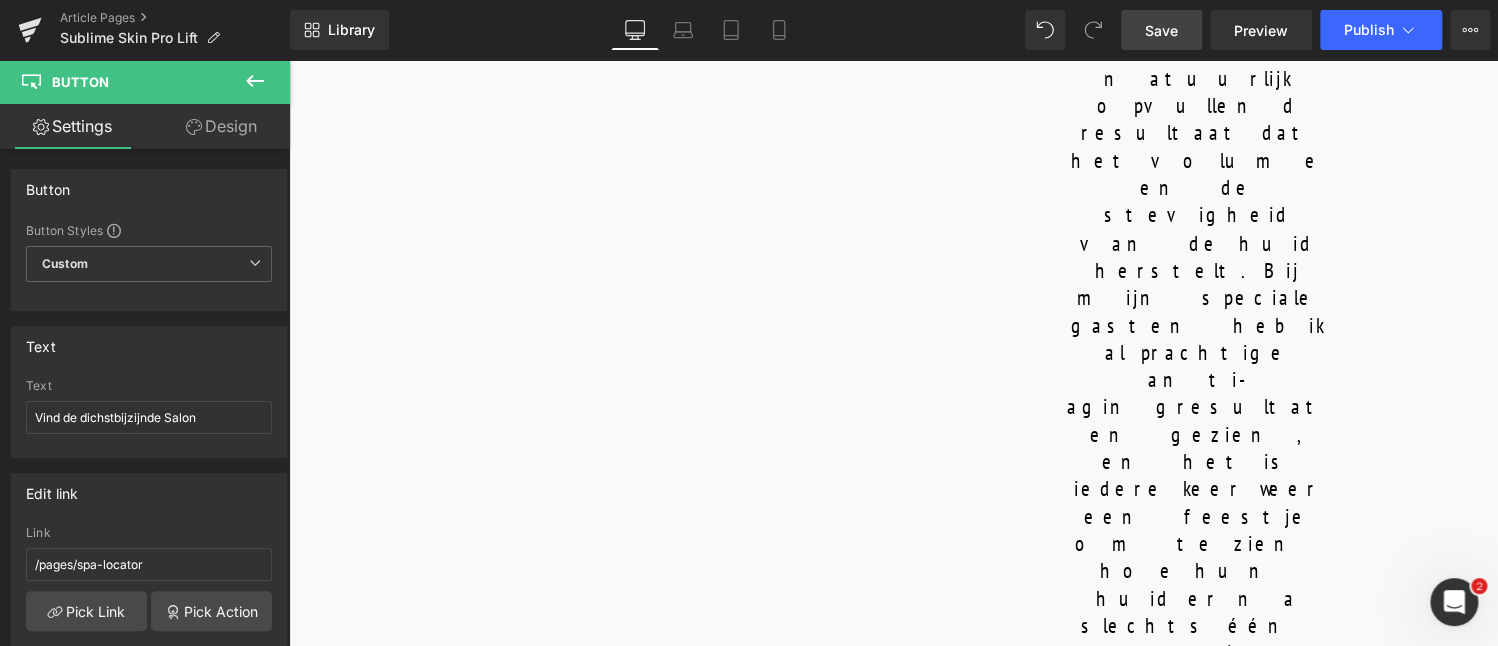 click on "CLEANSING & EXFOLIATION" at bounding box center (484, 1180) 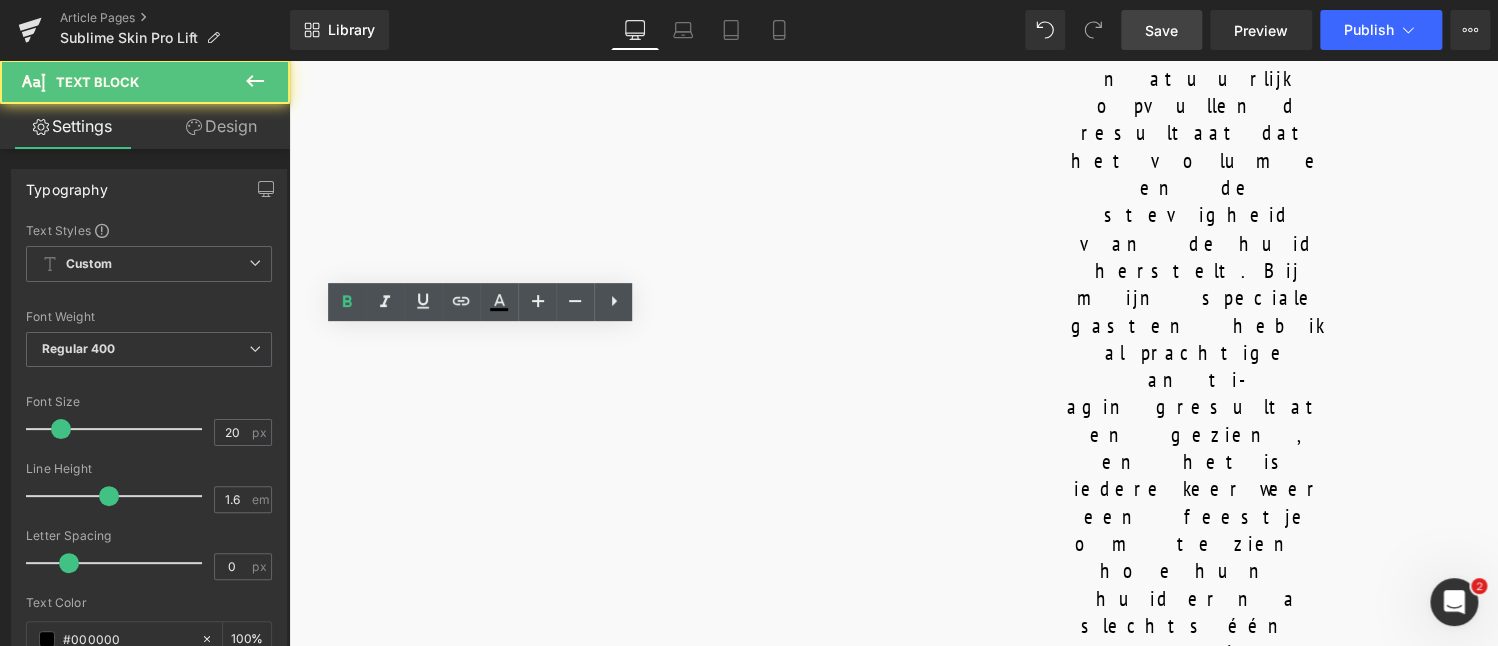 drag, startPoint x: 381, startPoint y: 343, endPoint x: 600, endPoint y: 351, distance: 219.14607 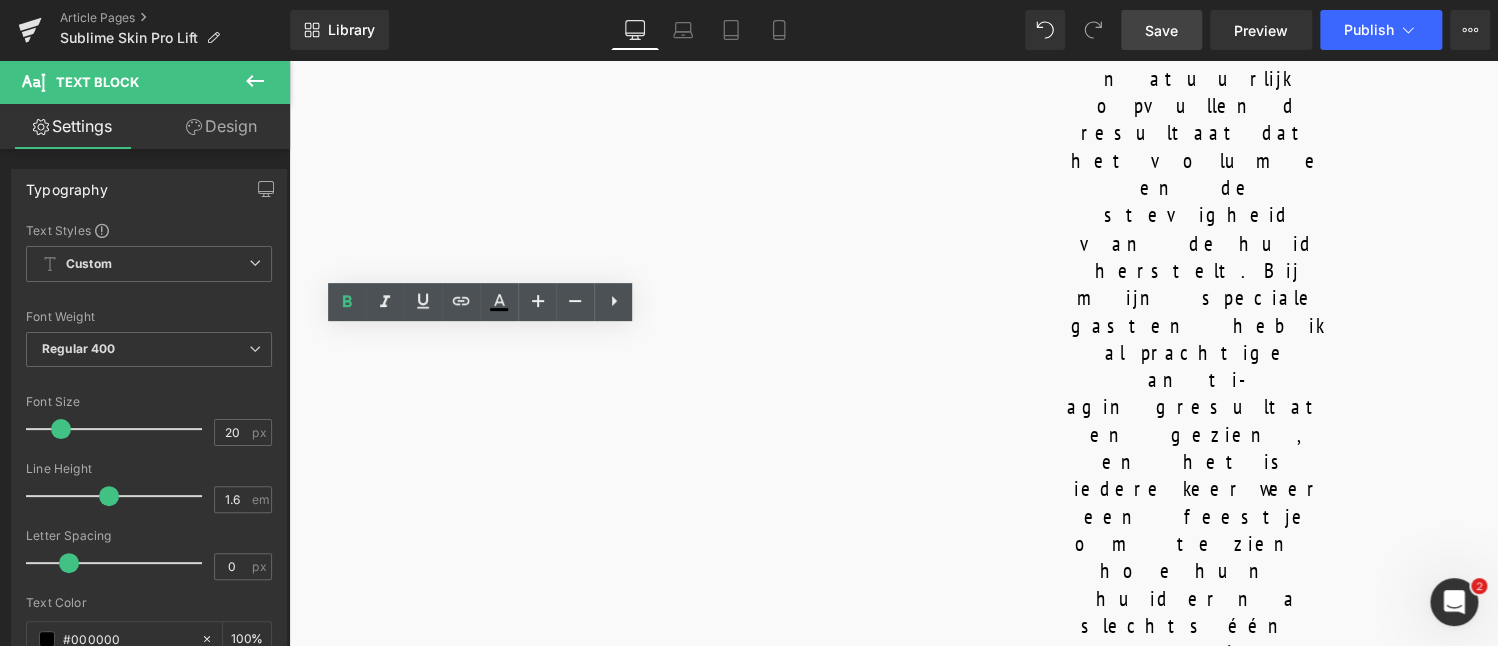 copy on "CLEANSING & EXFOLIATION" 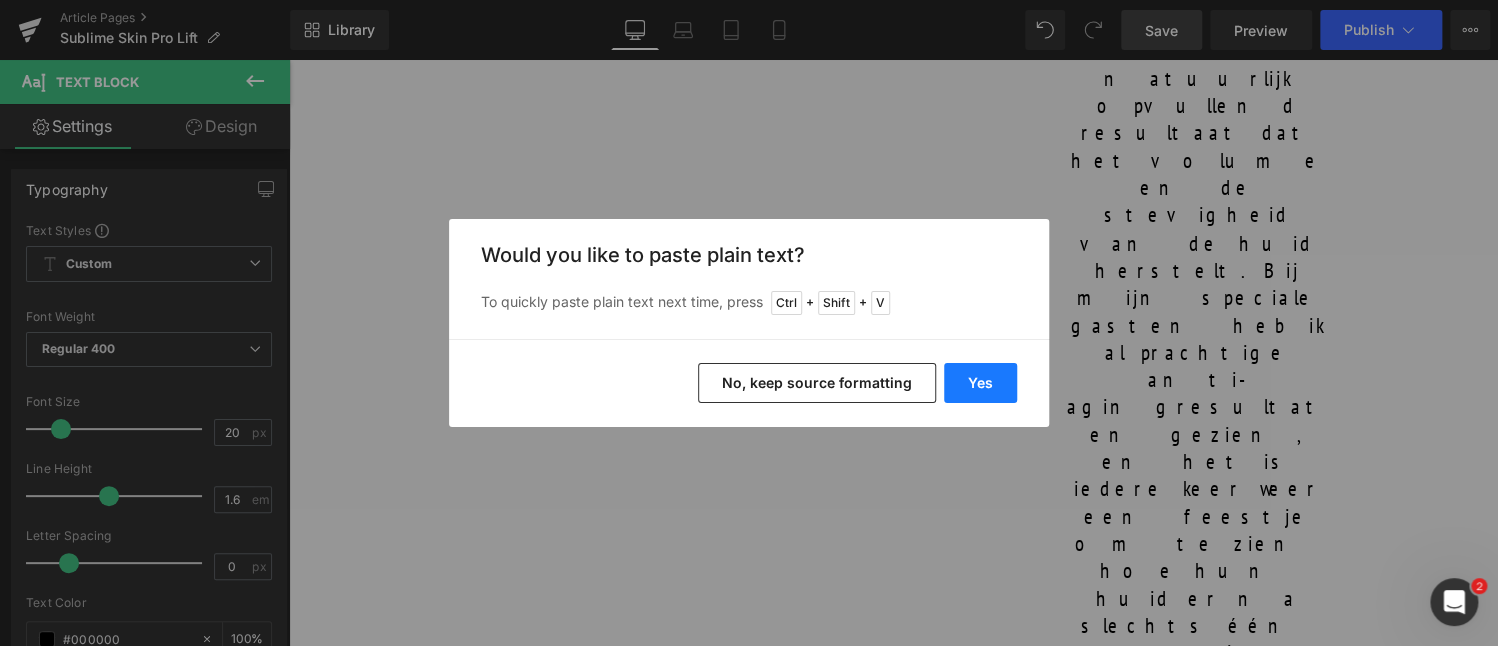 click on "Yes" at bounding box center [980, 383] 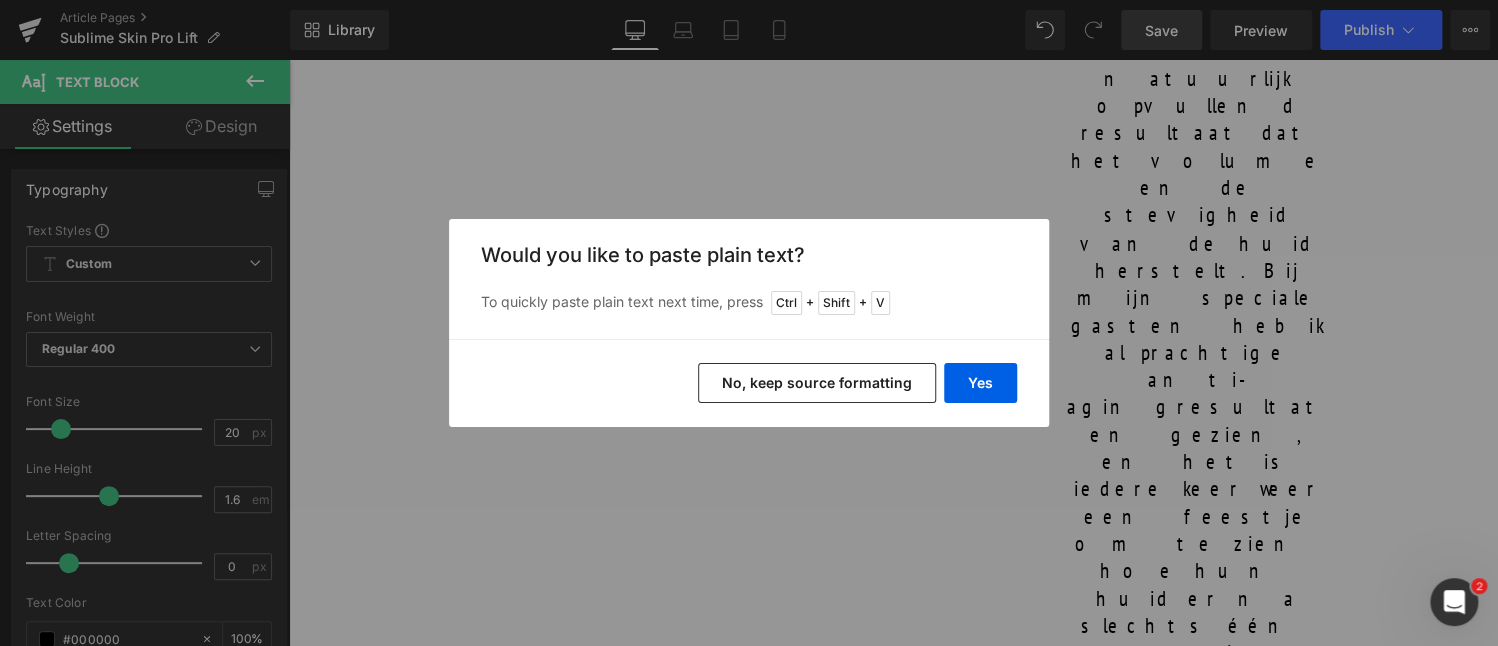 type 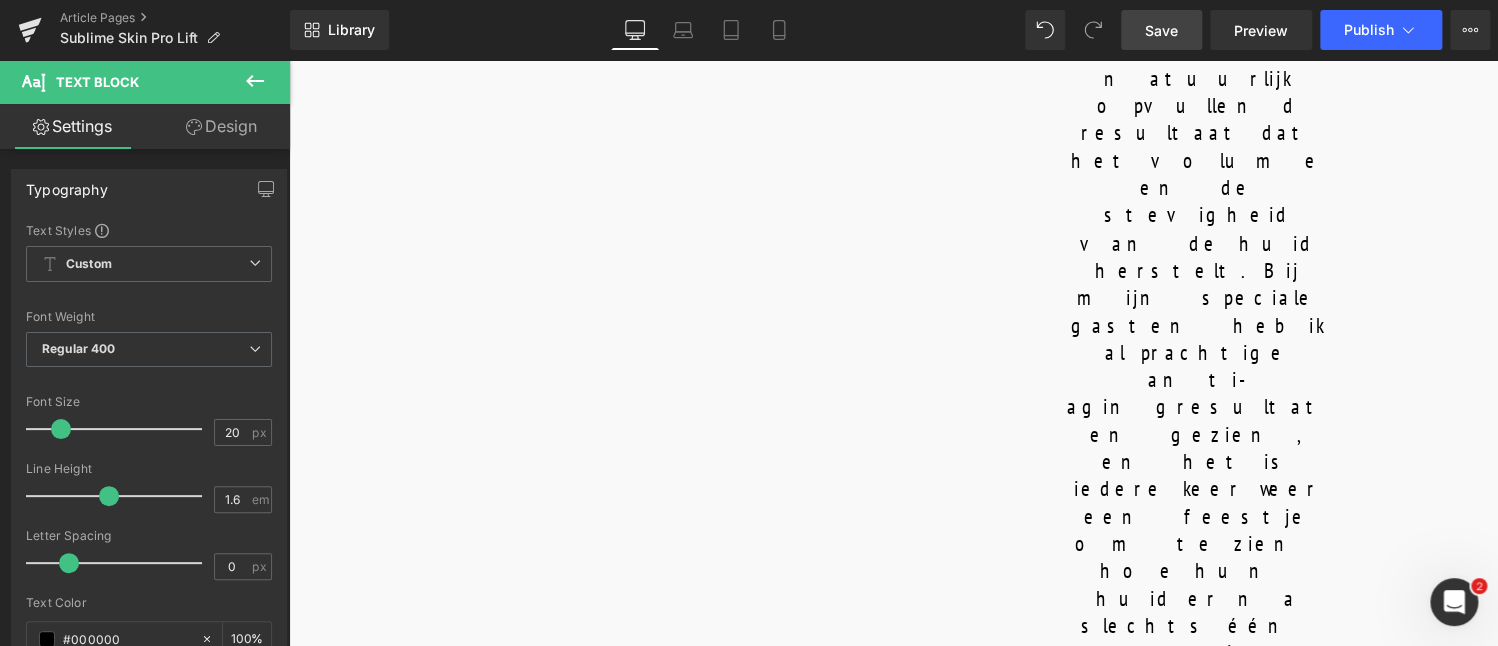 click on "Deep cleansing with a chemical exfoliating lotion to start working on dull and lifeless skin." at bounding box center (483, 1226) 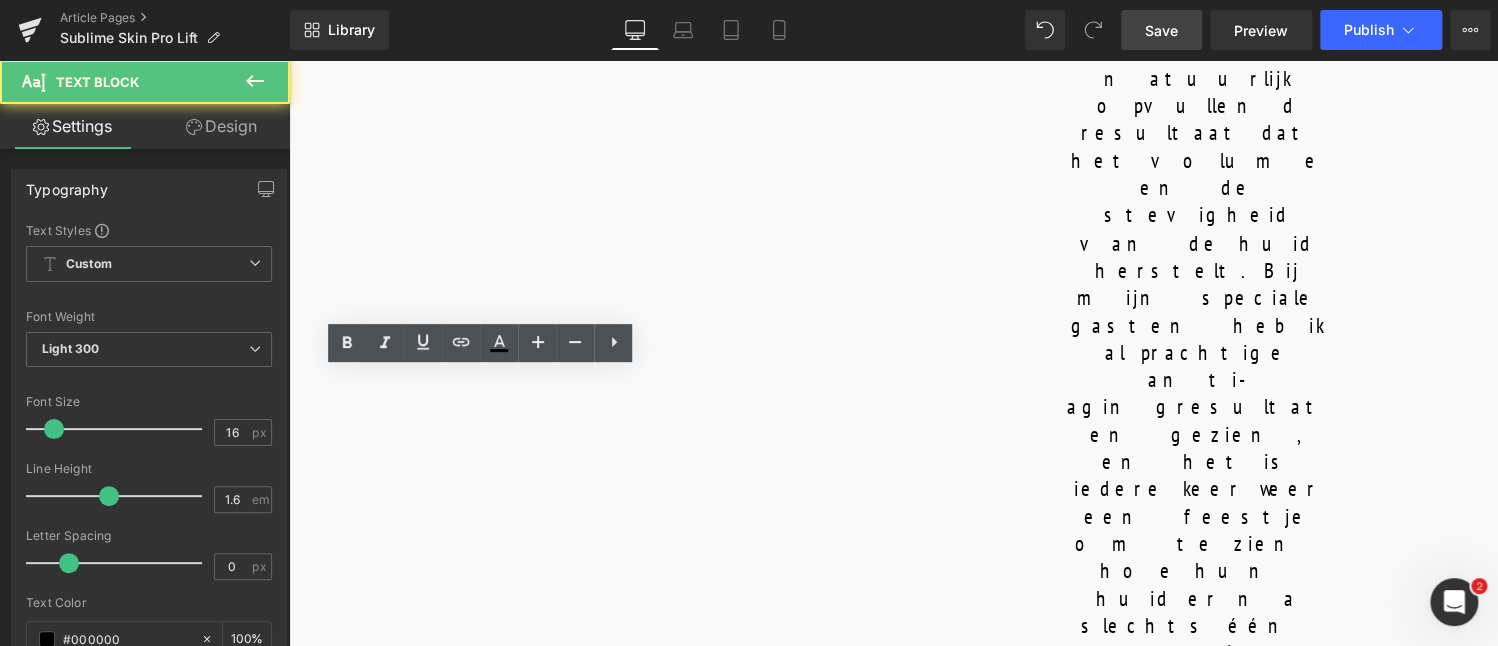 drag, startPoint x: 373, startPoint y: 387, endPoint x: 577, endPoint y: 423, distance: 207.15211 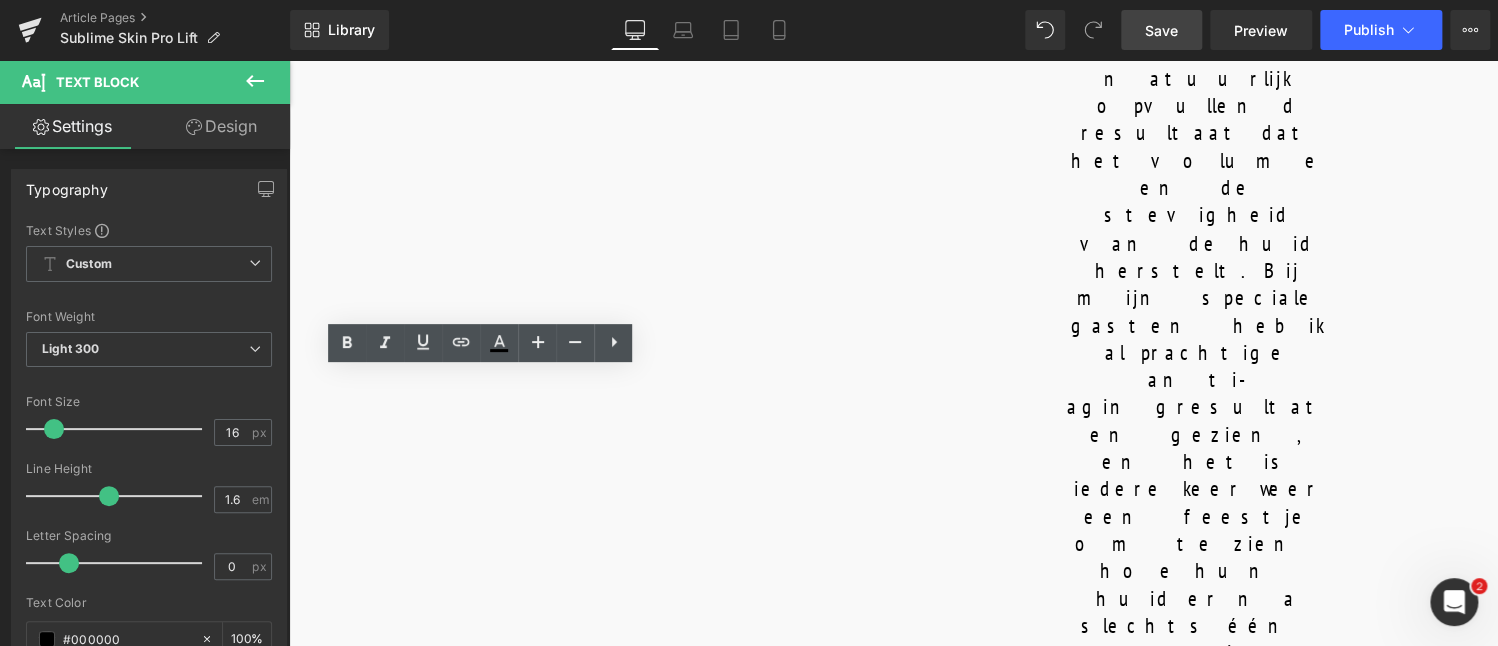 copy on "Deep cleansing with a chemical exfoliating lotion to start working on dull and lifeless skin." 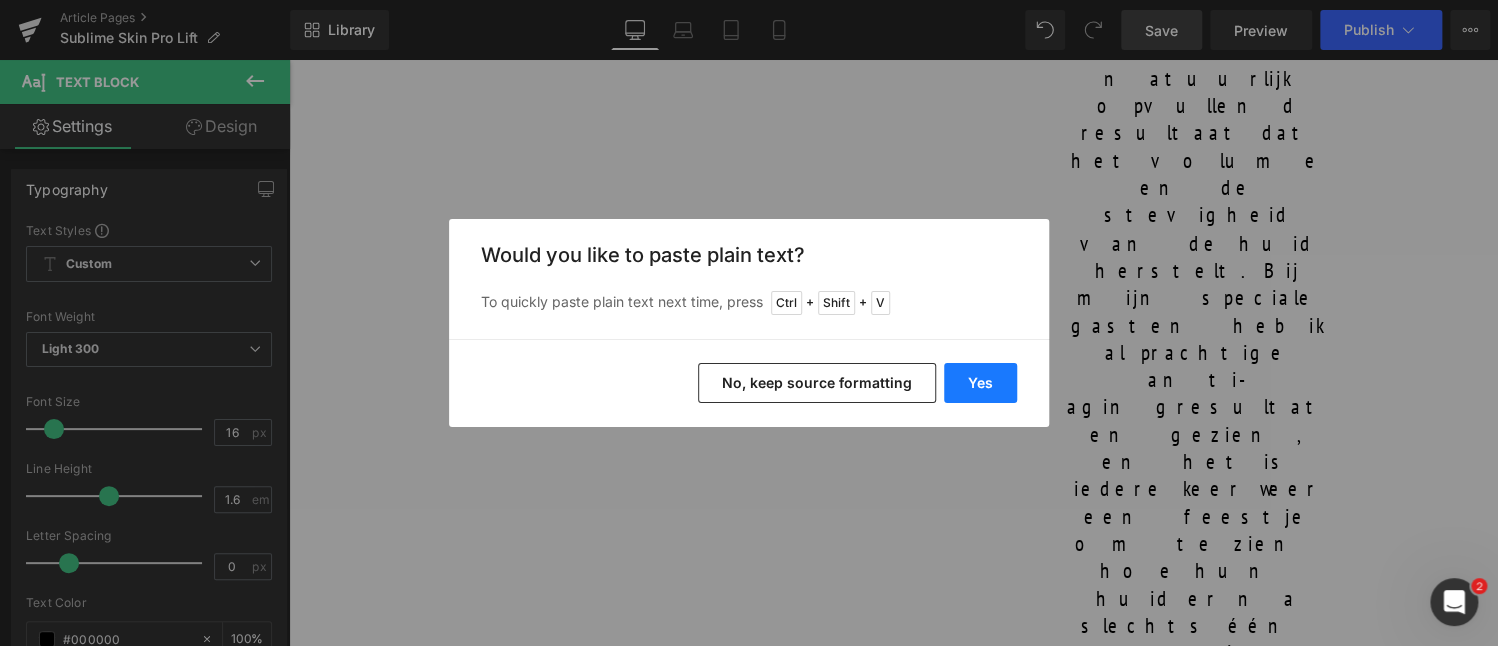 click on "Yes" at bounding box center [980, 383] 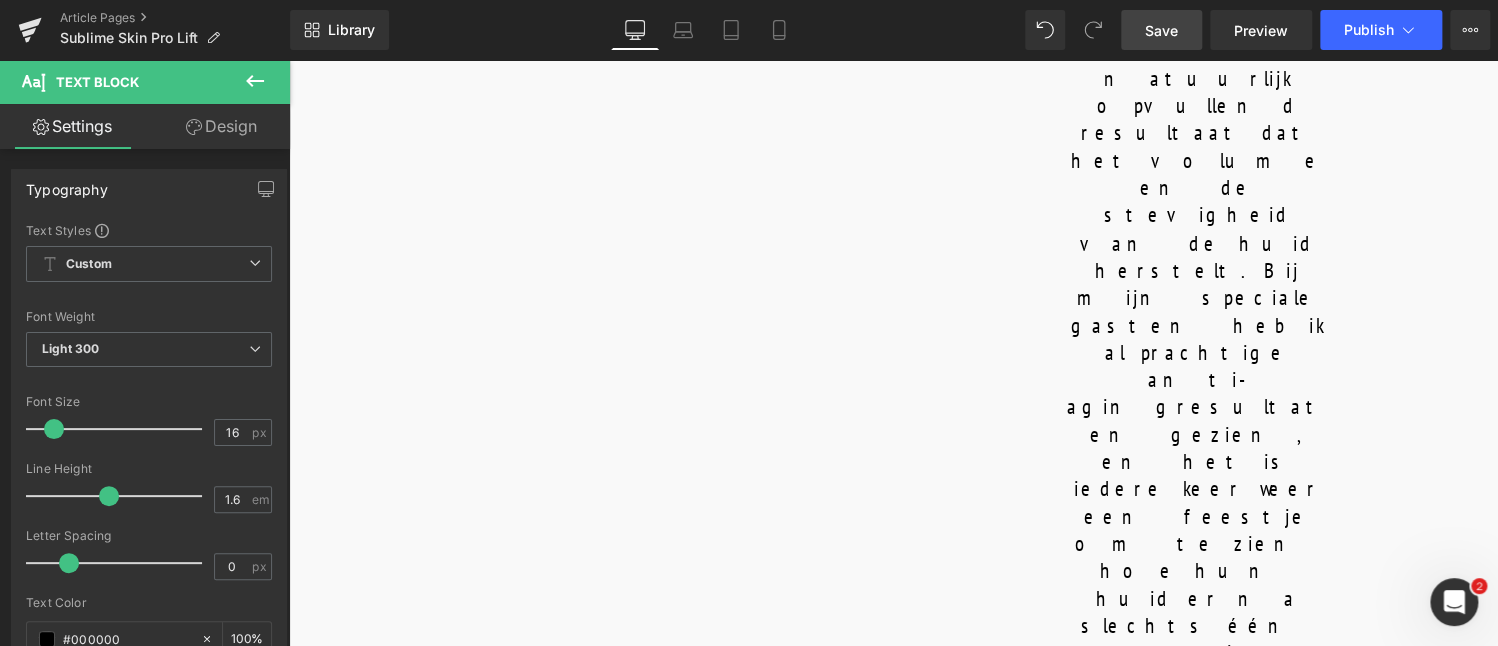 click on "A re-plumping and lifting biphasic mask  with niacinamide and peptides to  reoxygenate tissues, fill and smooths  wrinkles." at bounding box center [891, 1239] 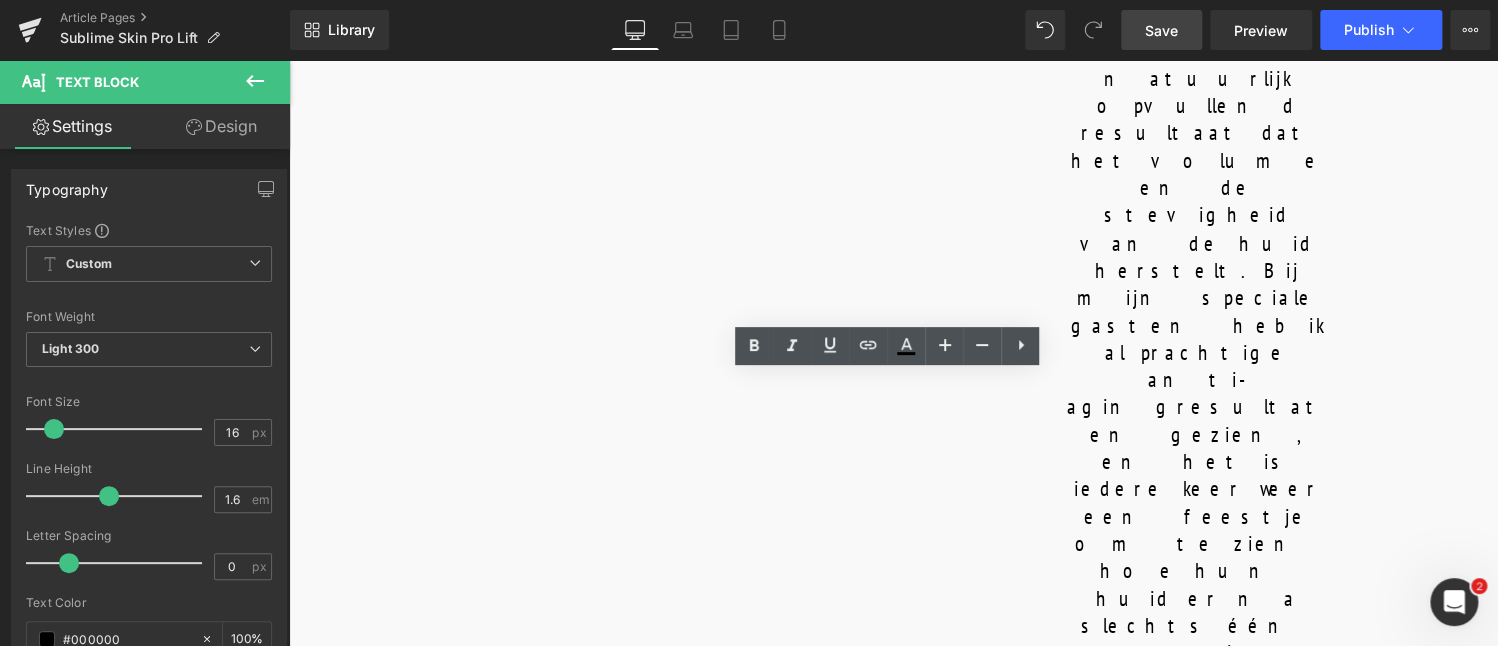 drag, startPoint x: 774, startPoint y: 388, endPoint x: 1016, endPoint y: 454, distance: 250.8386 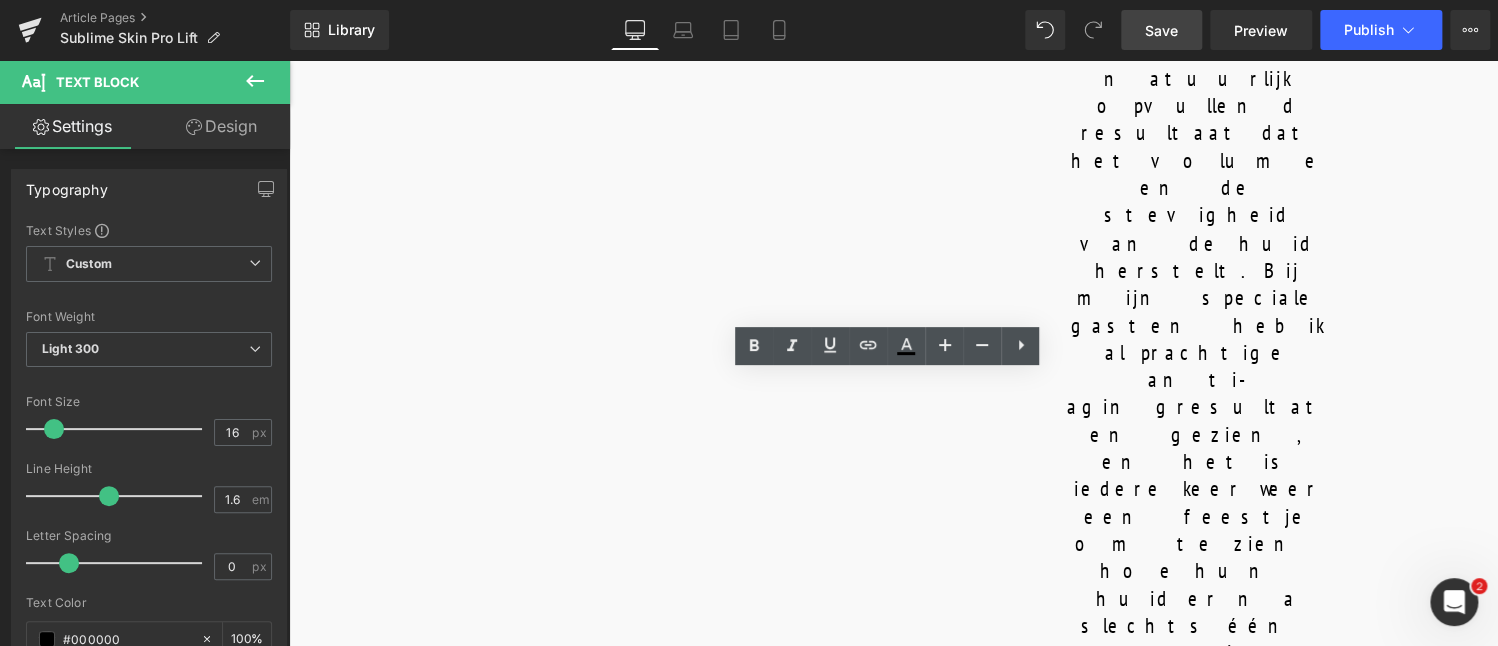 click on "A re-plumping and lifting biphasic mask  with niacinamide and peptides to  reoxygenate tissues, fill and smooths  wrinkles." at bounding box center (891, 1239) 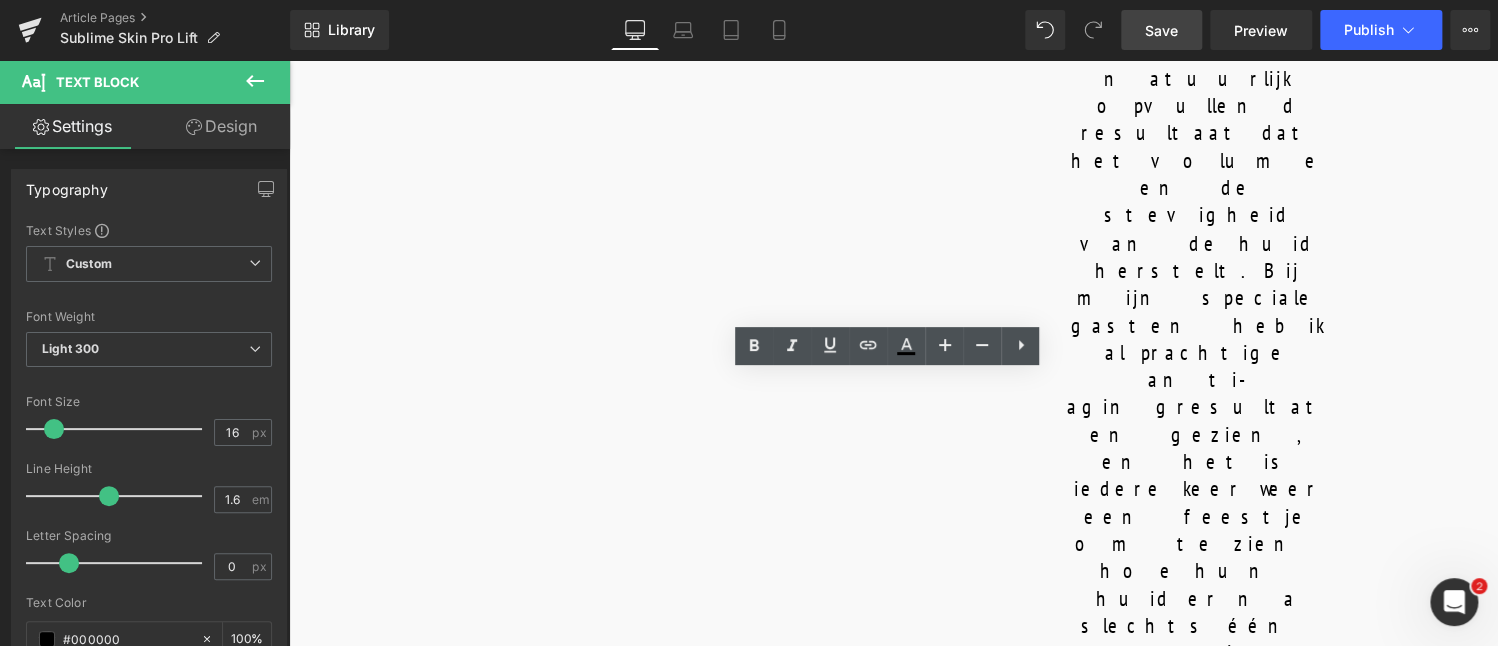 copy on "A re-plumping and lifting biphasic mask  with niacinamide and peptides to  reoxygenate tissues, fill and smooths  wrinkles." 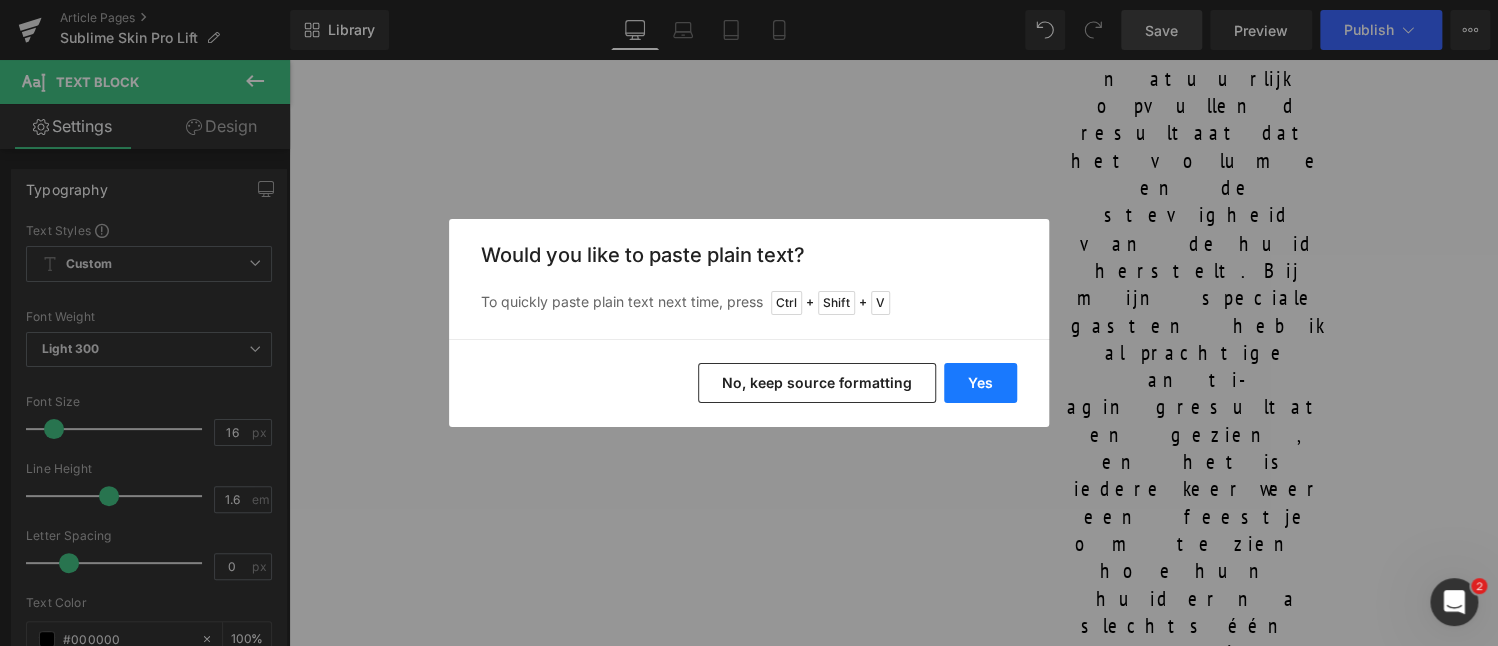click on "Yes" at bounding box center [980, 383] 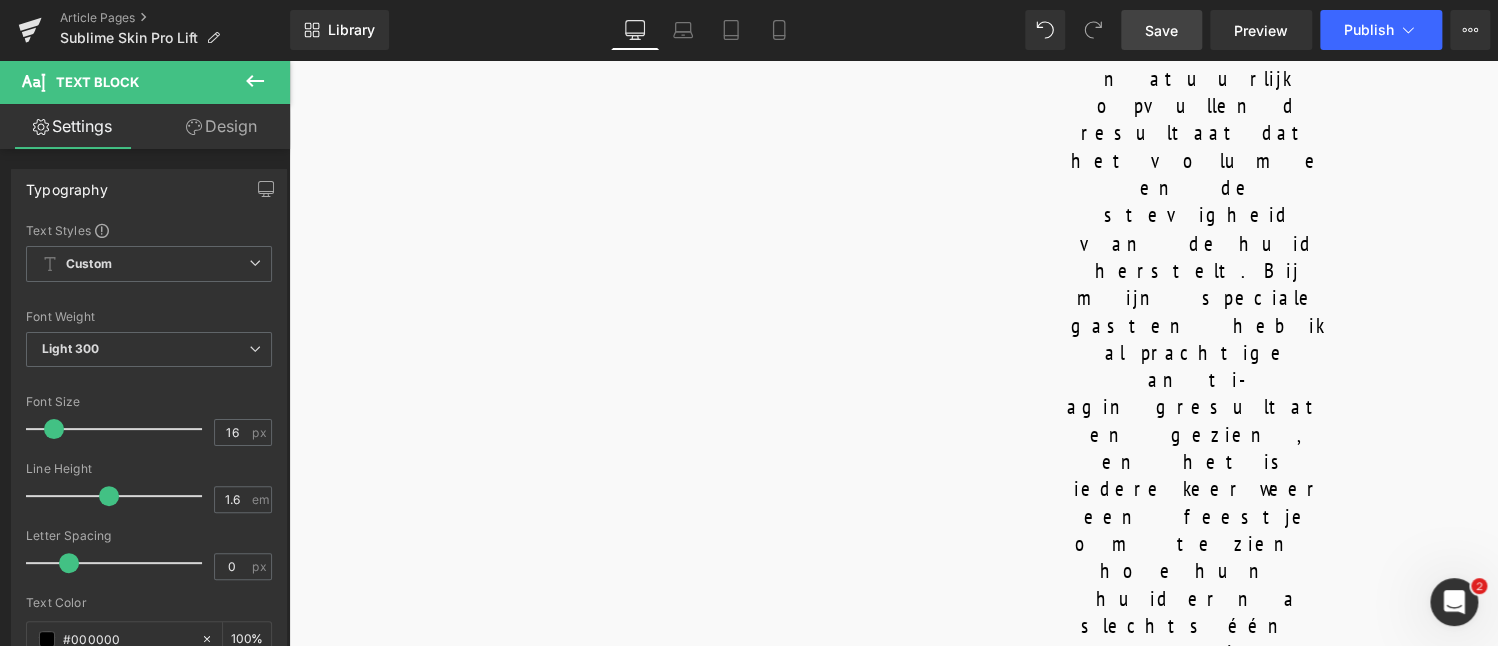 click on "PEEL-OFF MASK" at bounding box center (890, 1170) 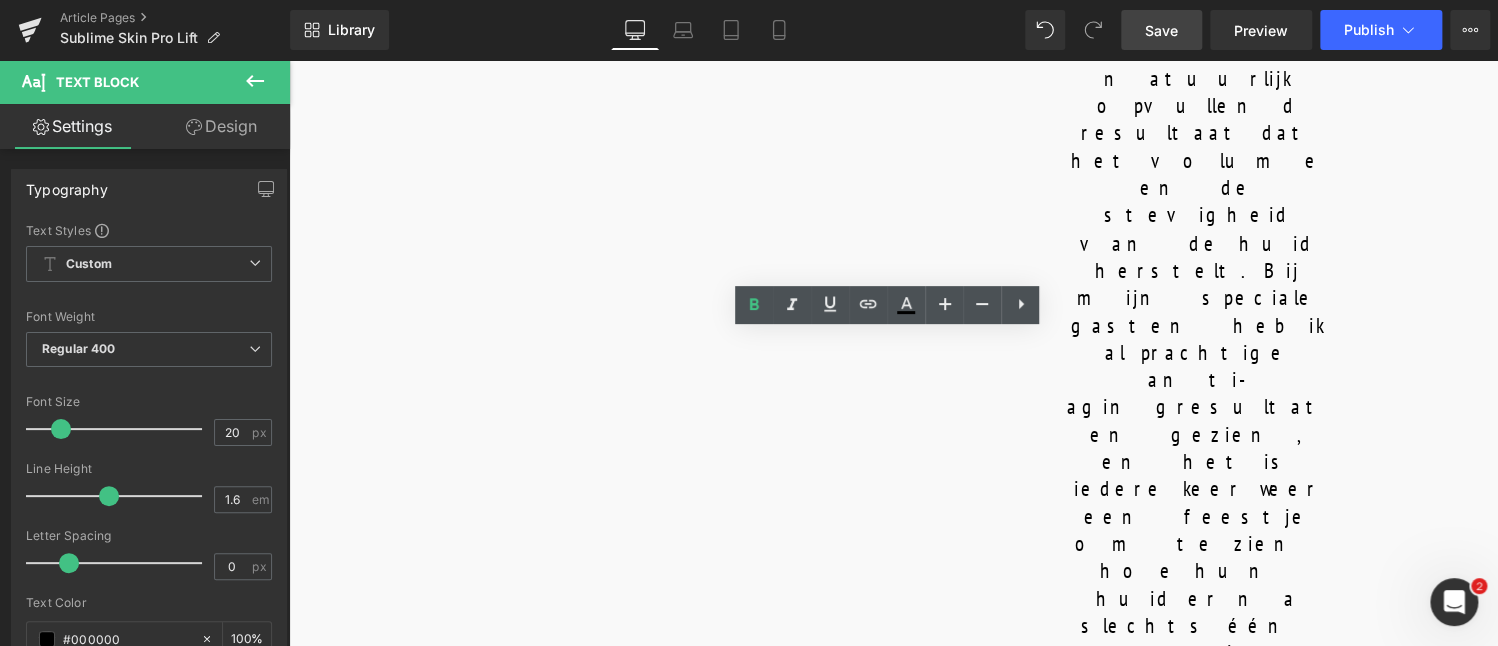 drag, startPoint x: 955, startPoint y: 346, endPoint x: 756, endPoint y: 346, distance: 199 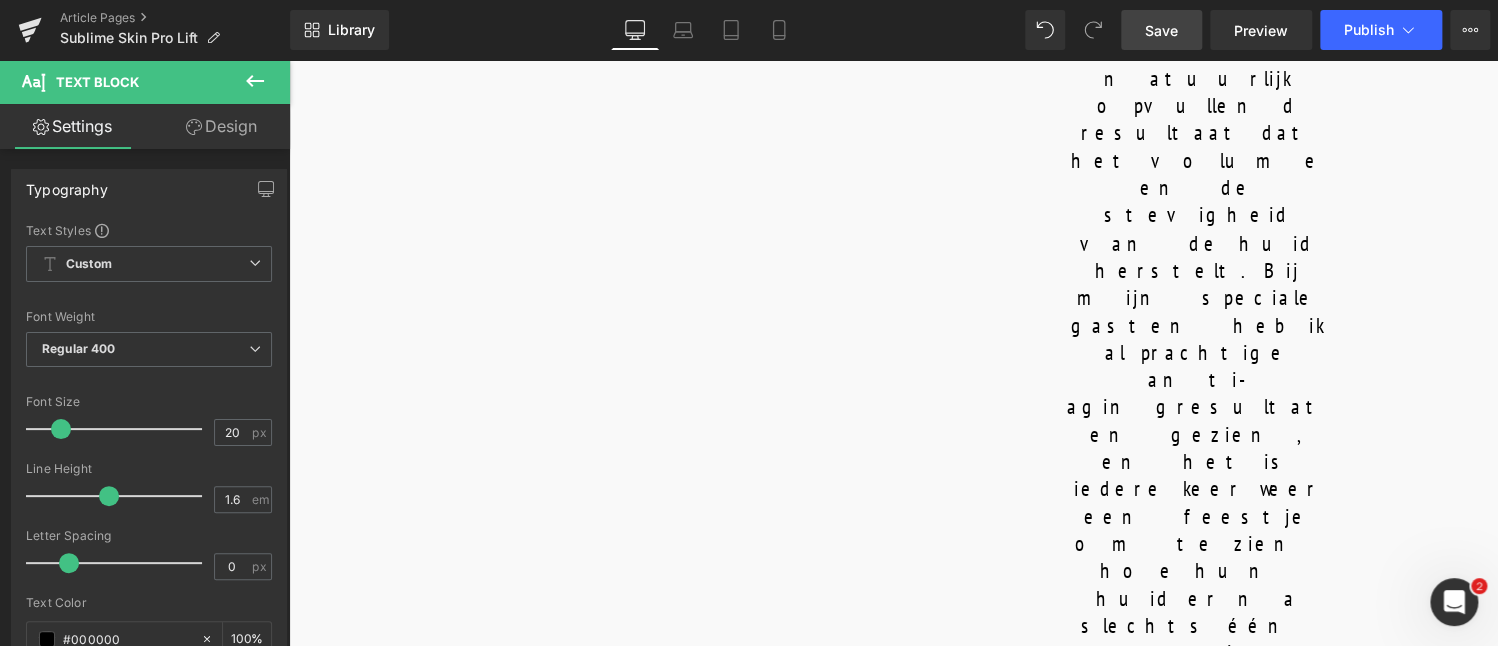 click on "PEEL-OFF MASK" at bounding box center (890, 1170) 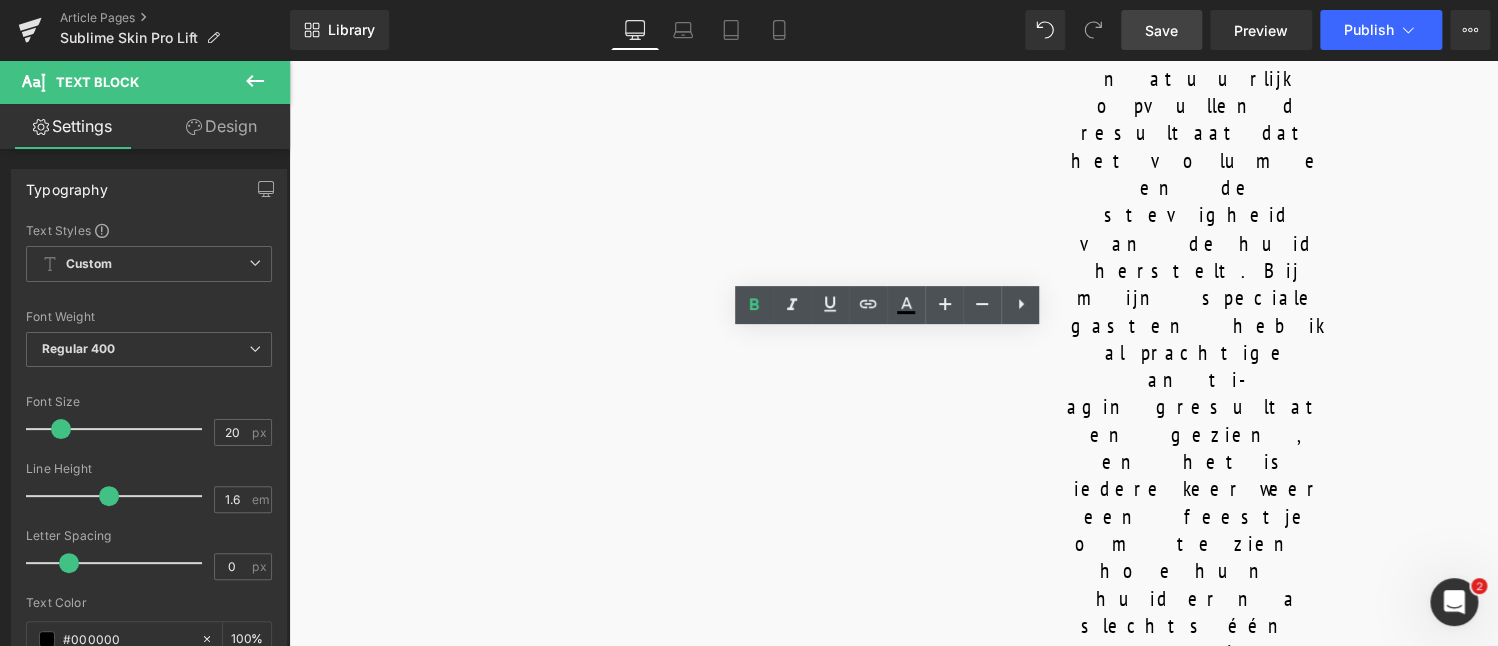 type 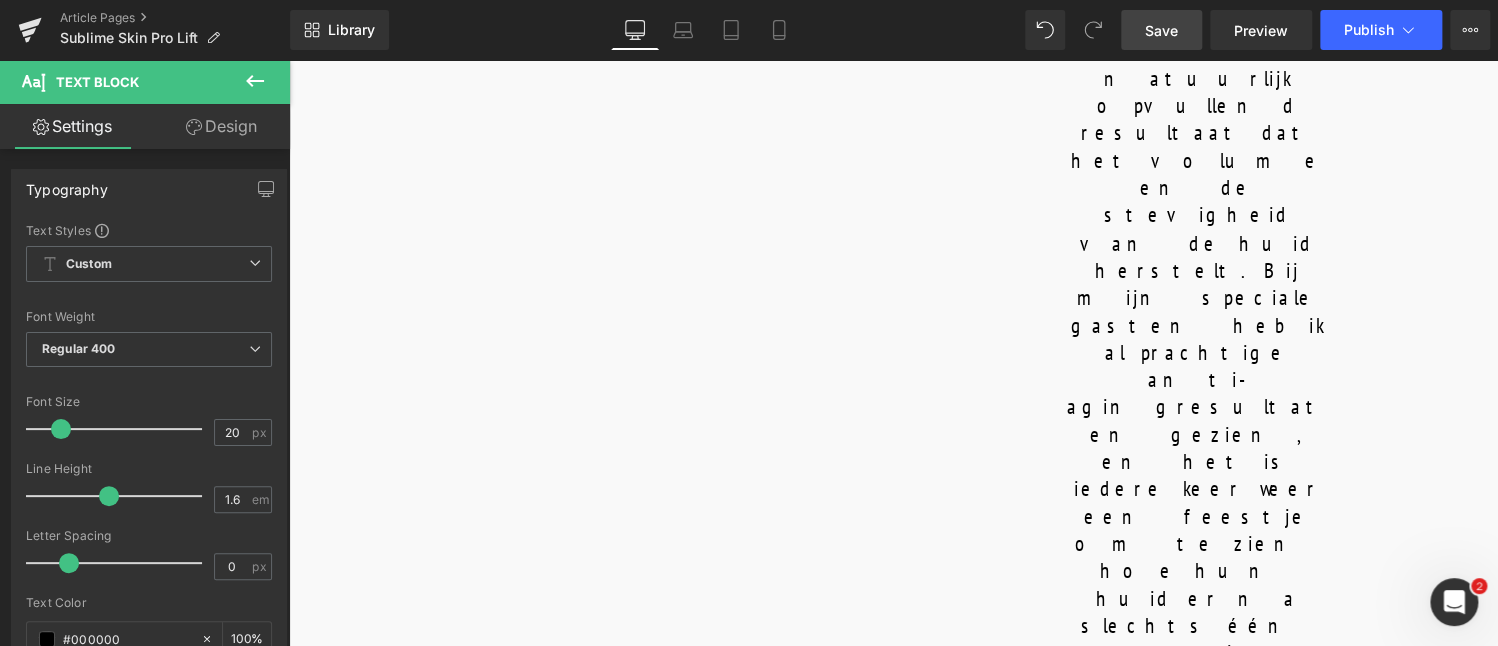 click on "This Kobido-inspired Japanese massage combines rhythmic pressure, acupressure points, and muscle work to revitalize, lift, and relax the skin with lasting effects." at bounding box center [1282, 1257] 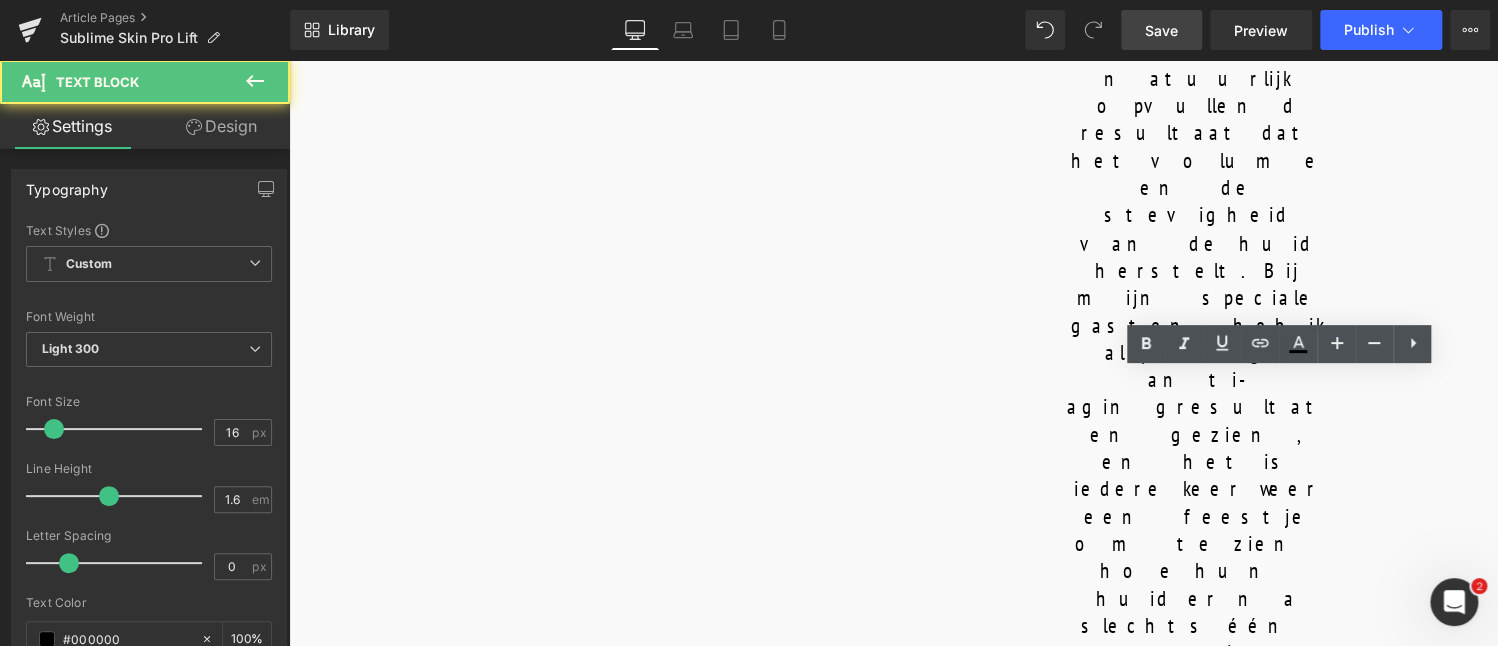 drag, startPoint x: 1171, startPoint y: 387, endPoint x: 1338, endPoint y: 495, distance: 198.87936 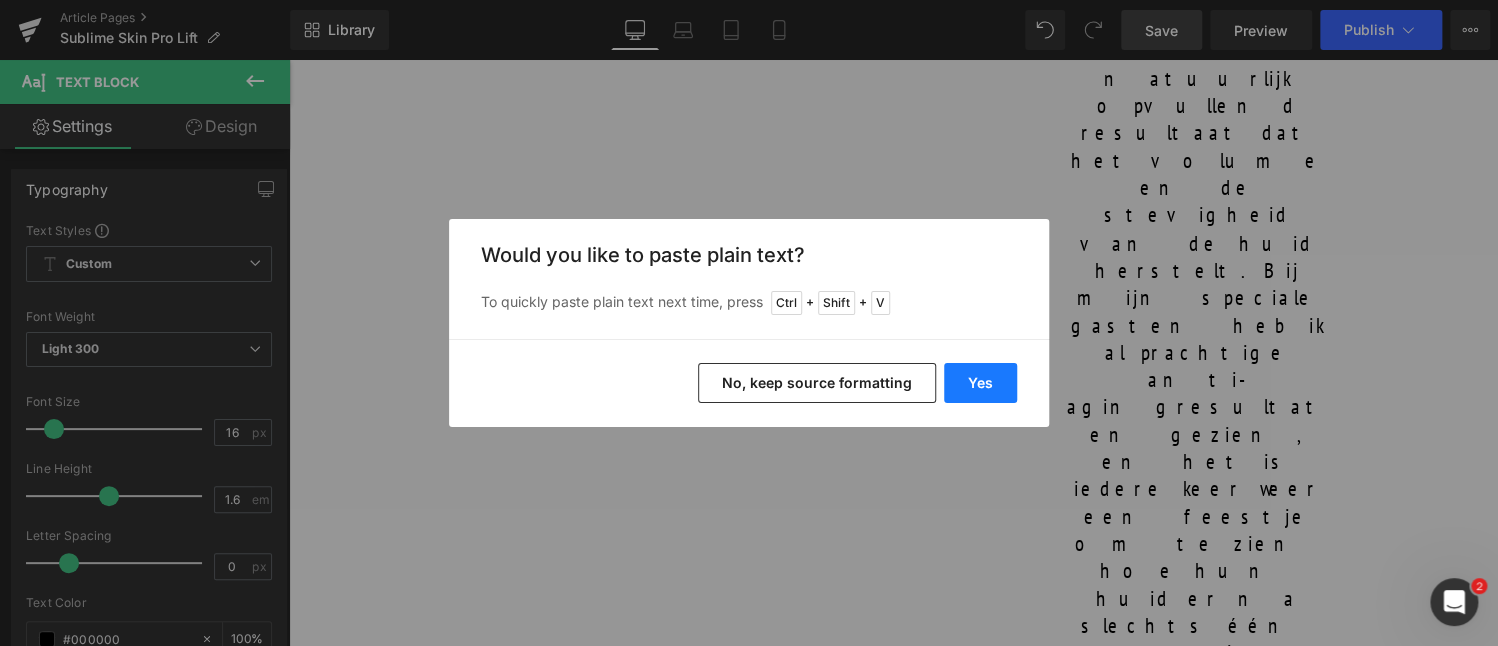 click on "Yes" at bounding box center [980, 383] 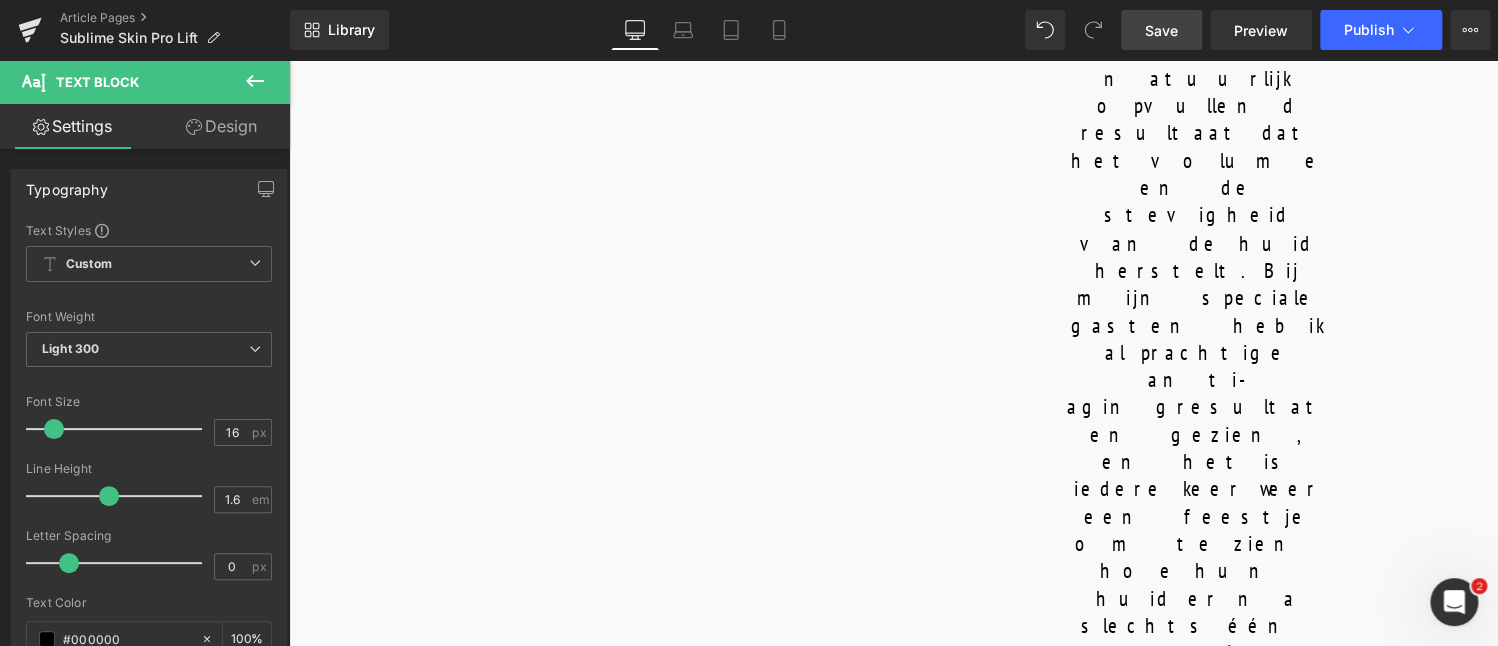scroll, scrollTop: 1790, scrollLeft: 0, axis: vertical 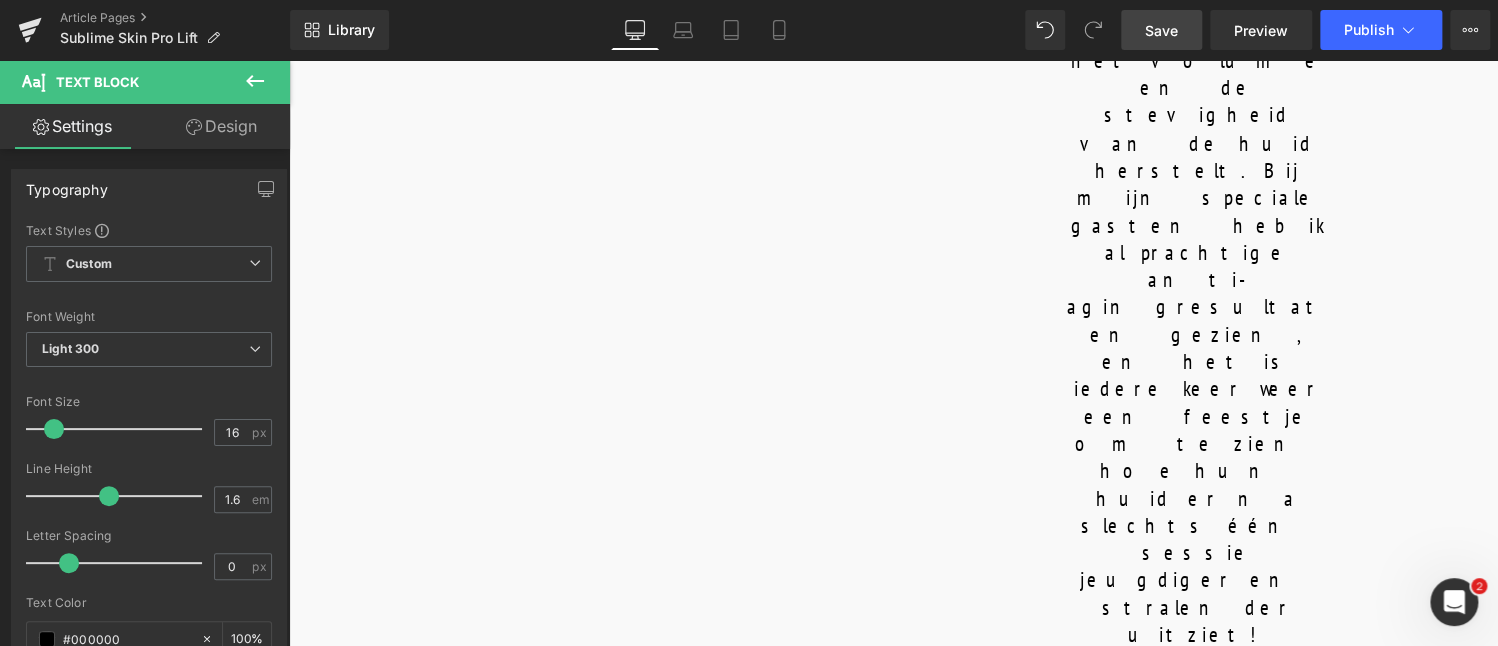 click on "Save" at bounding box center [1161, 30] 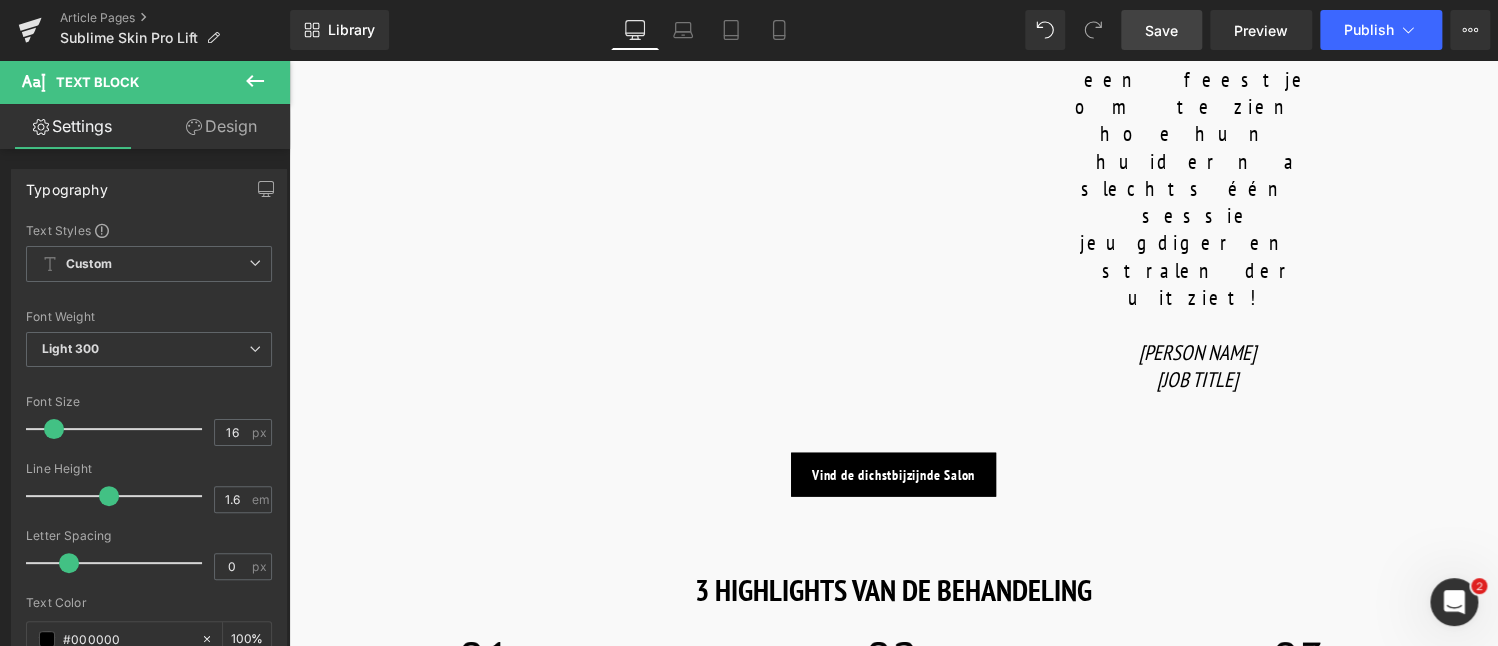 scroll, scrollTop: 2190, scrollLeft: 0, axis: vertical 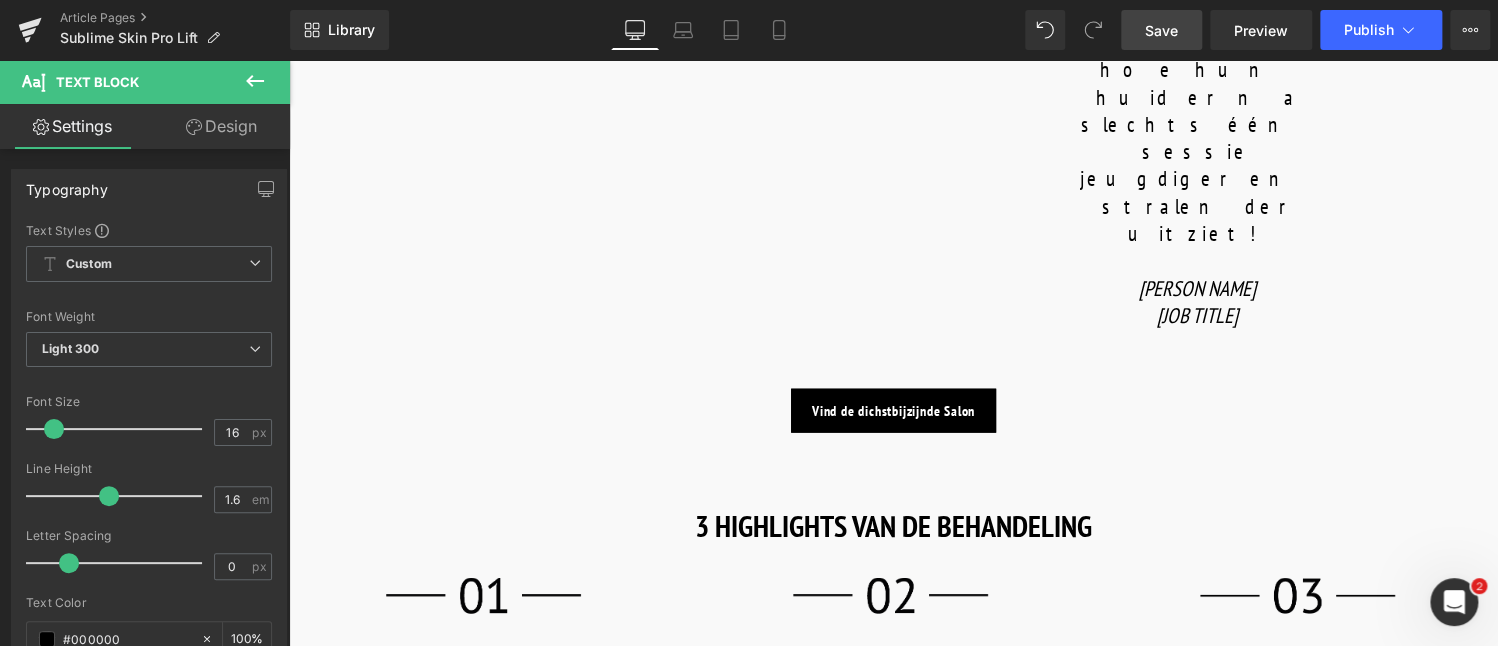 click on "Sale Off
(P) Image" at bounding box center (520, 1132) 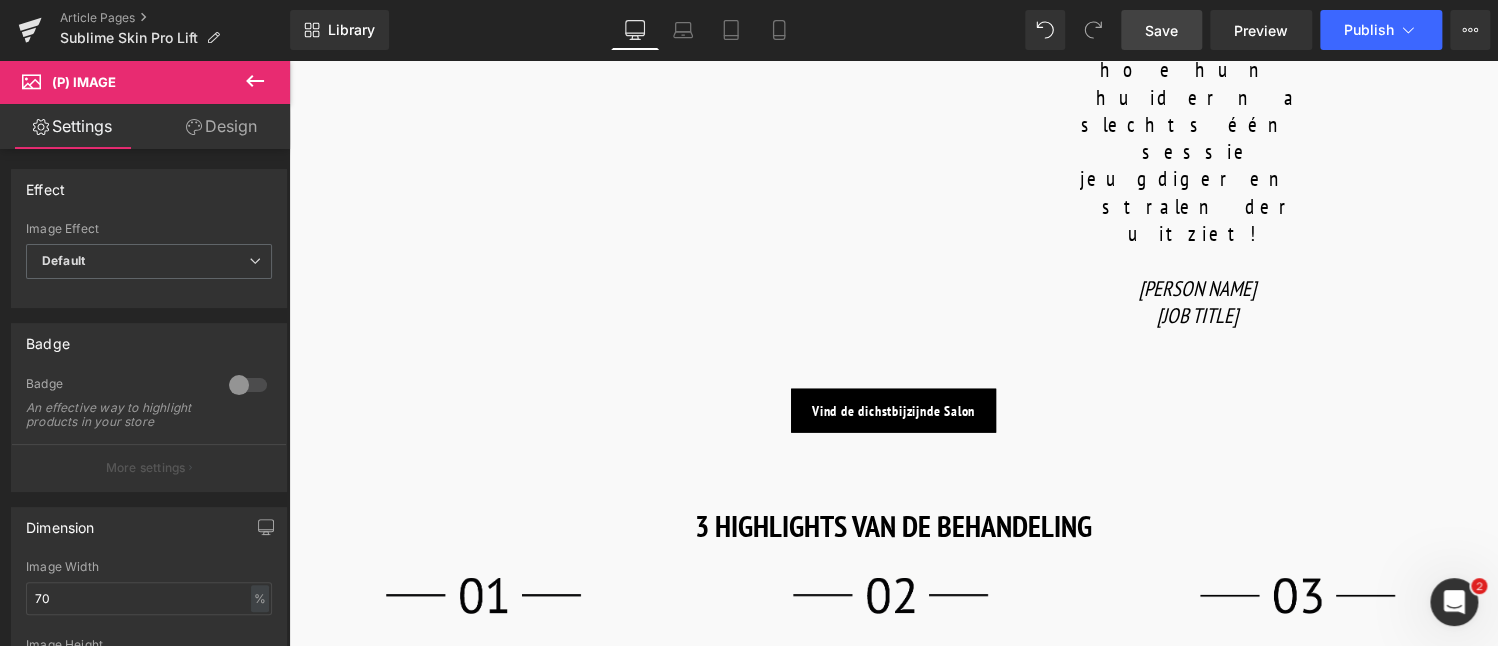 click on "Product" at bounding box center (517, 991) 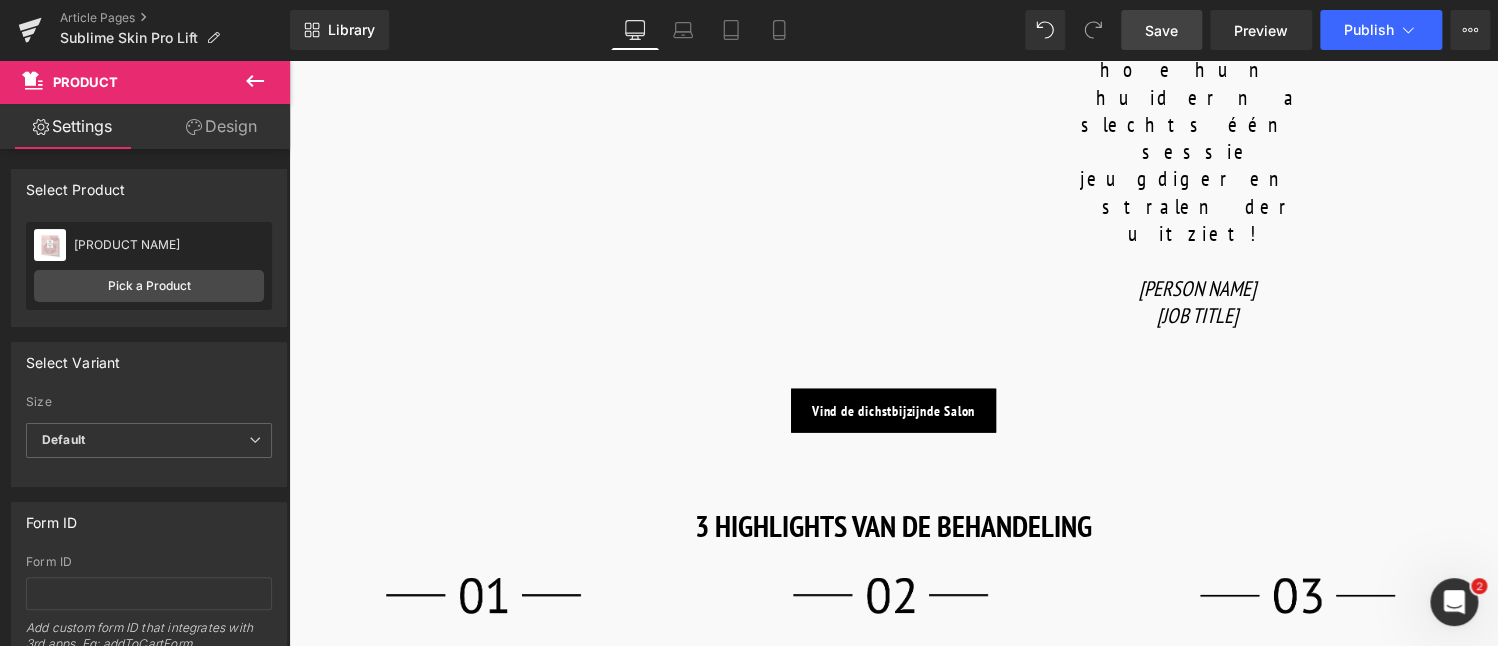 click on "Button" at bounding box center [521, 1338] 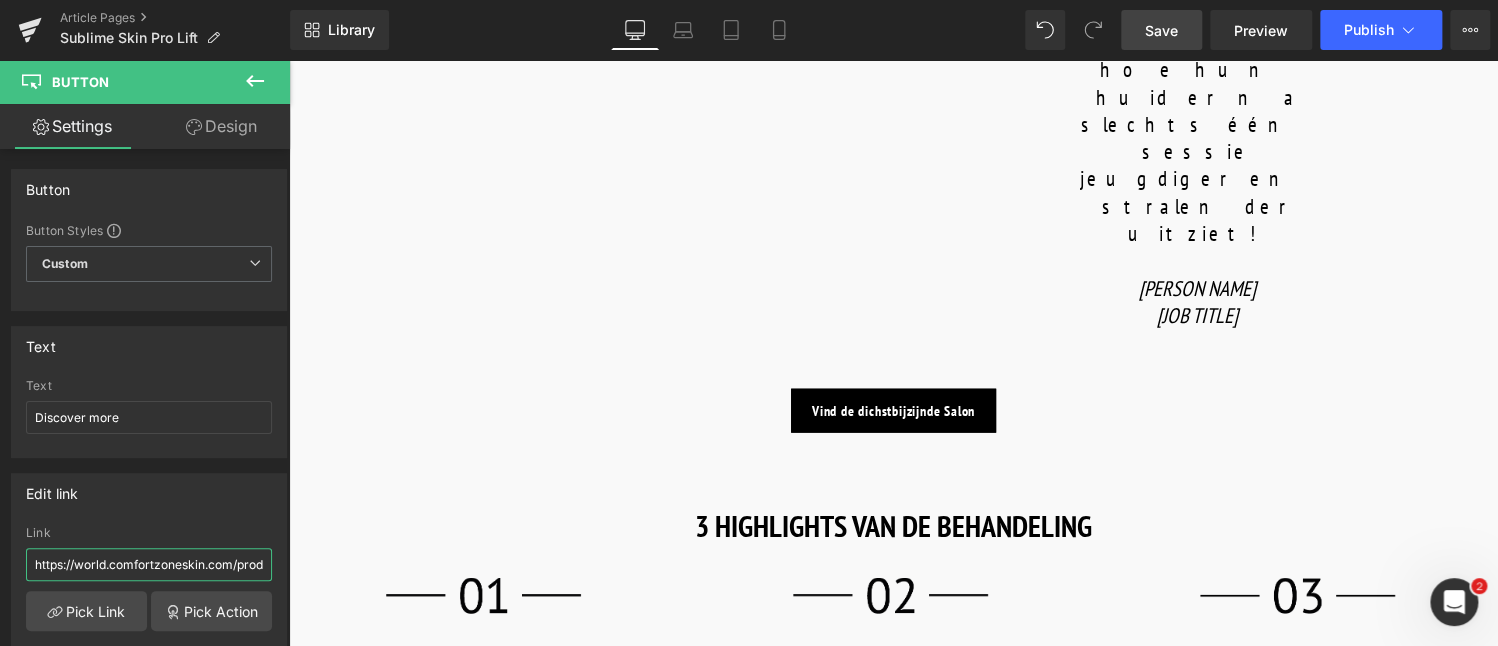scroll, scrollTop: 0, scrollLeft: 207, axis: horizontal 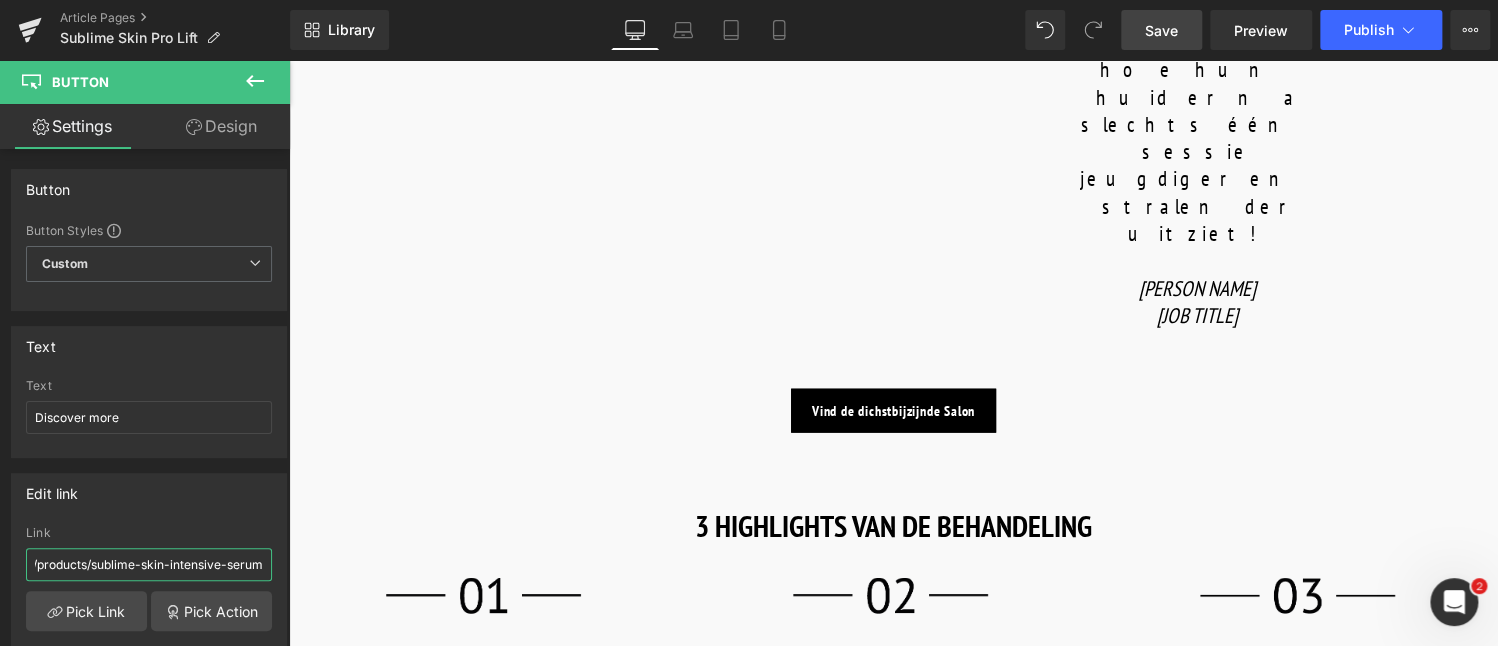 drag, startPoint x: 469, startPoint y: 627, endPoint x: 321, endPoint y: 563, distance: 161.24515 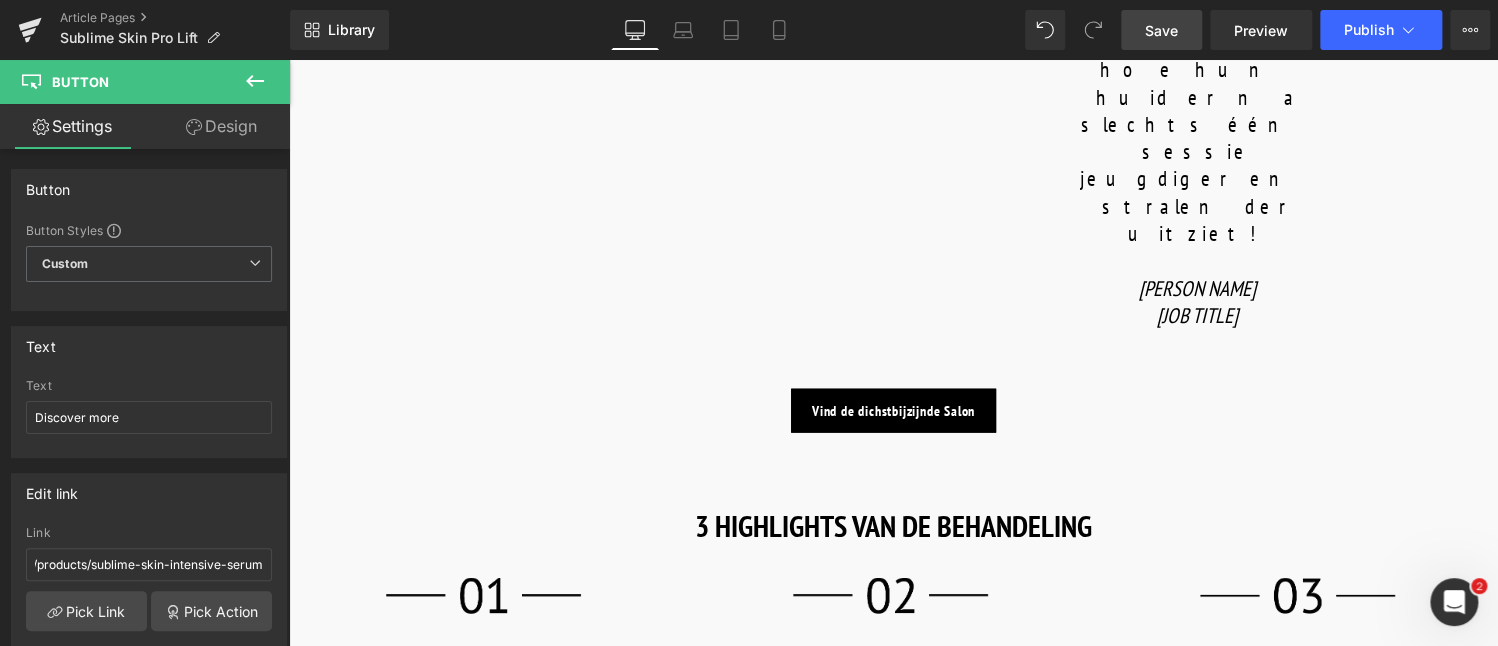 click on "Product" at bounding box center [517, 990] 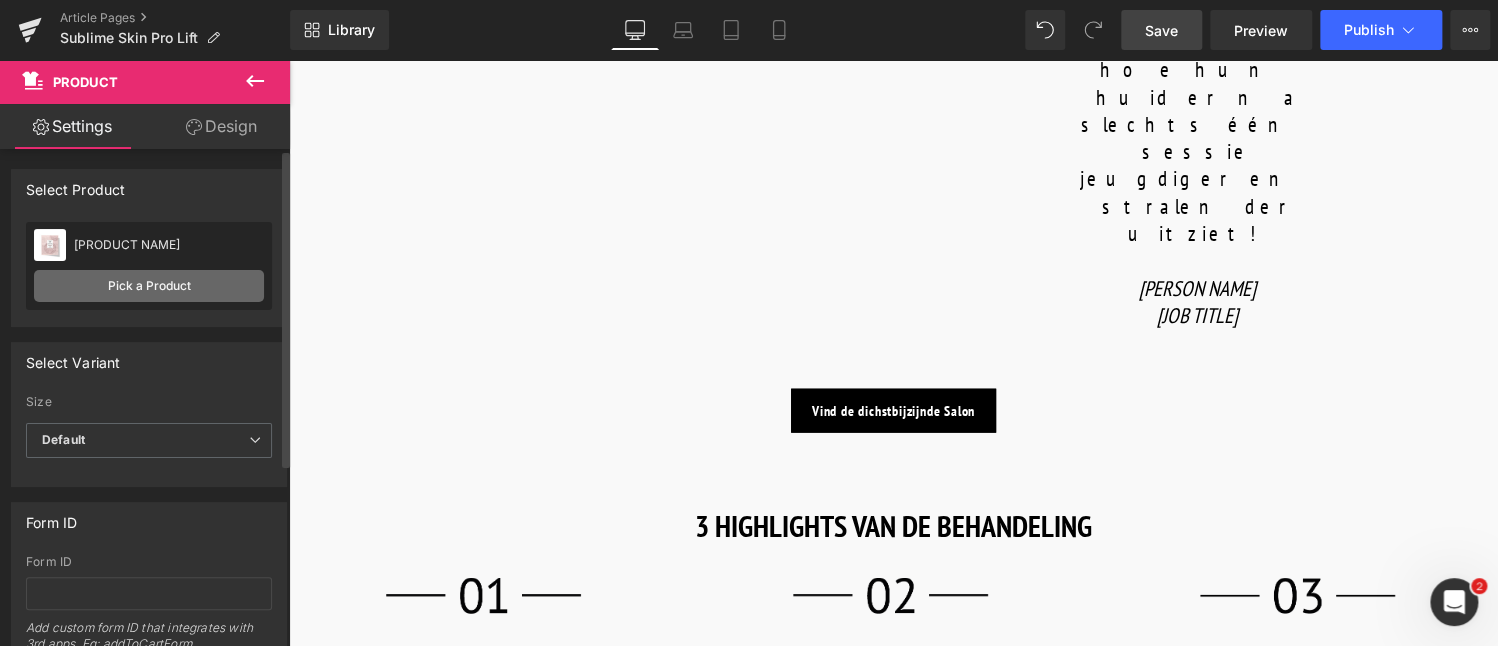 click on "Pick a Product" at bounding box center (149, 286) 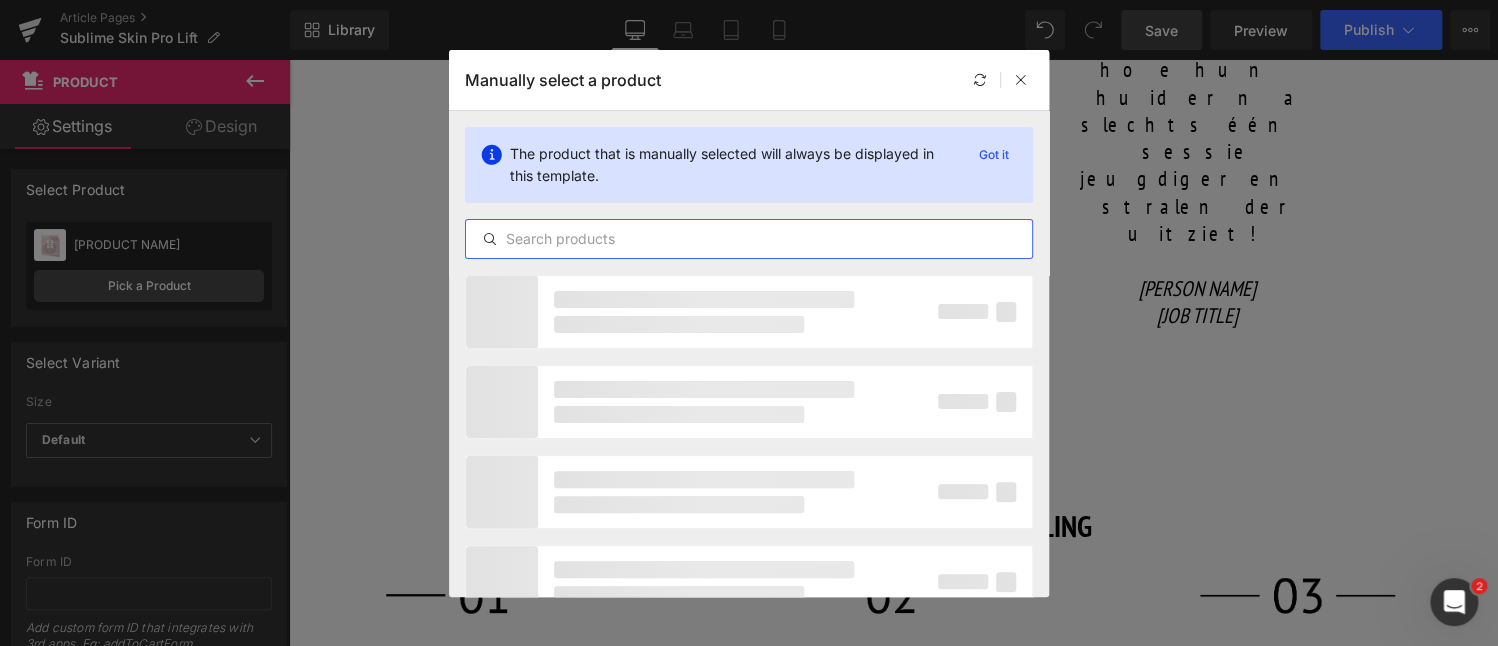 click at bounding box center [749, 239] 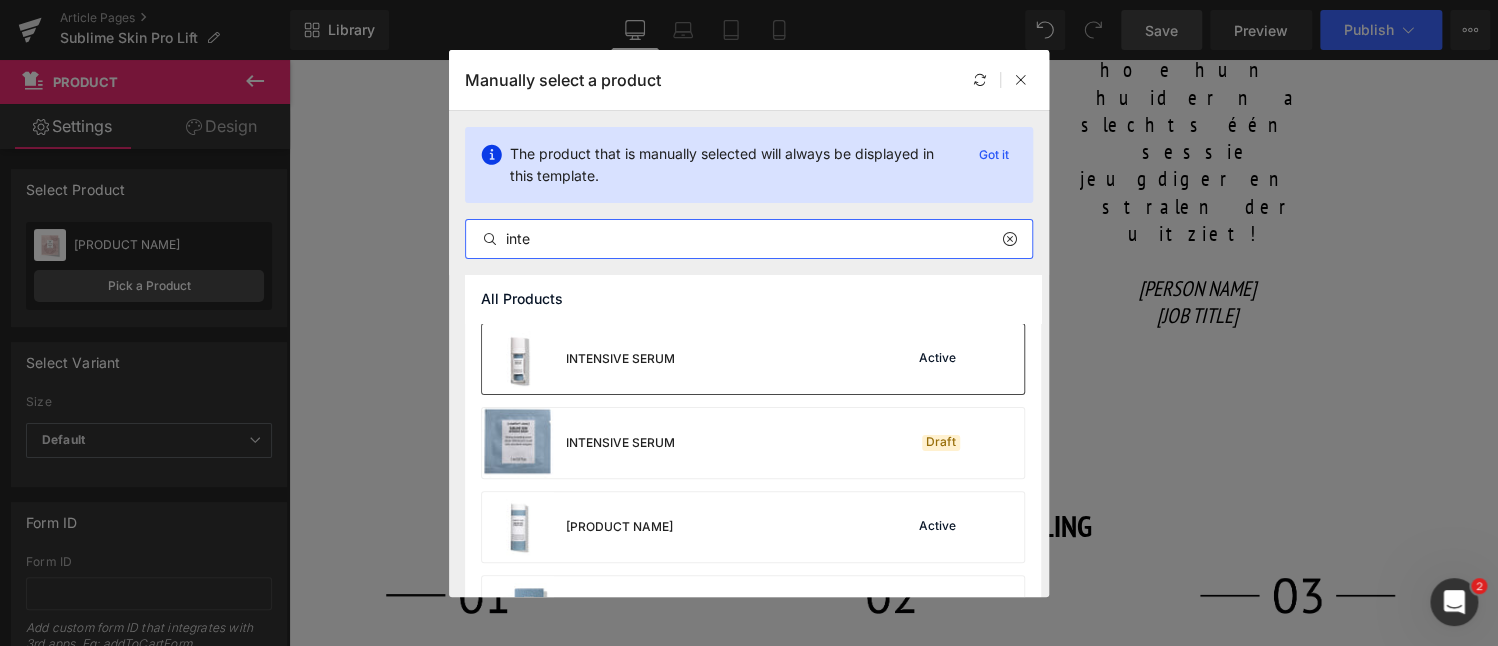 type on "inte" 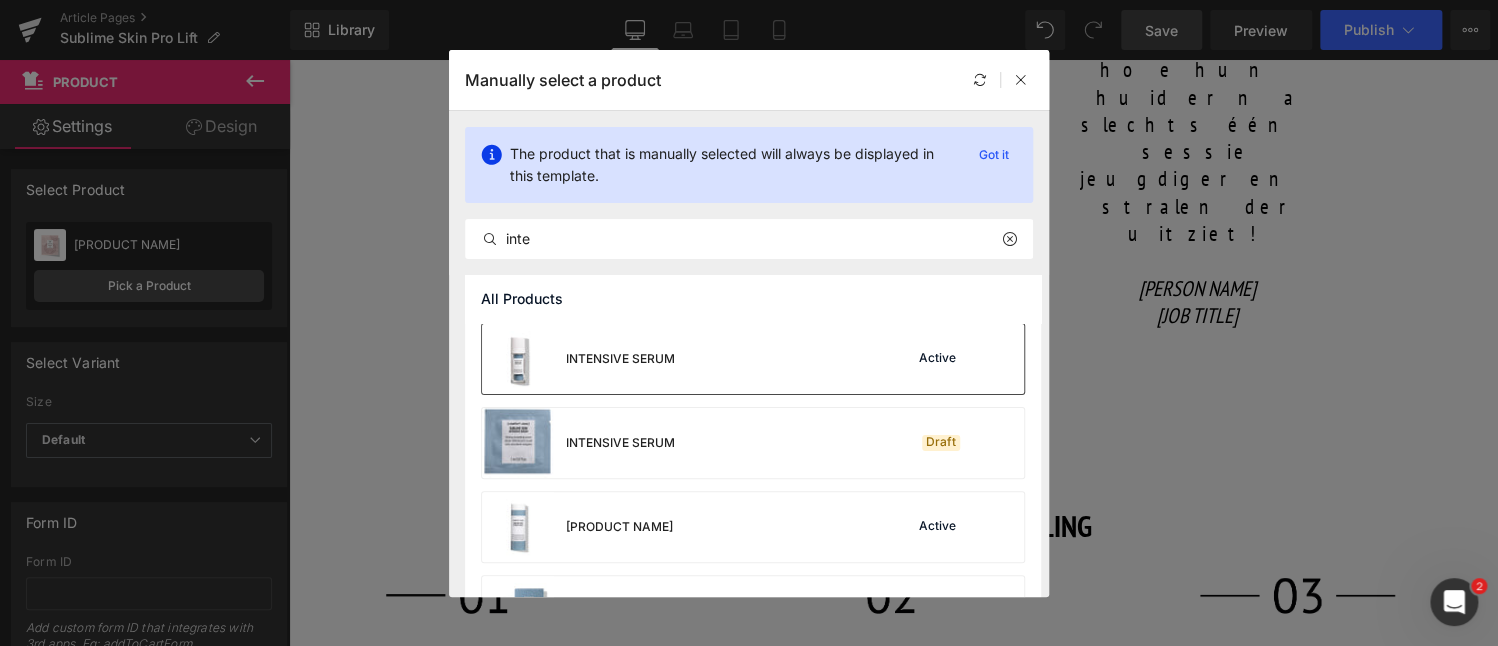 click on "INTENSIVE SERUM" at bounding box center [620, 359] 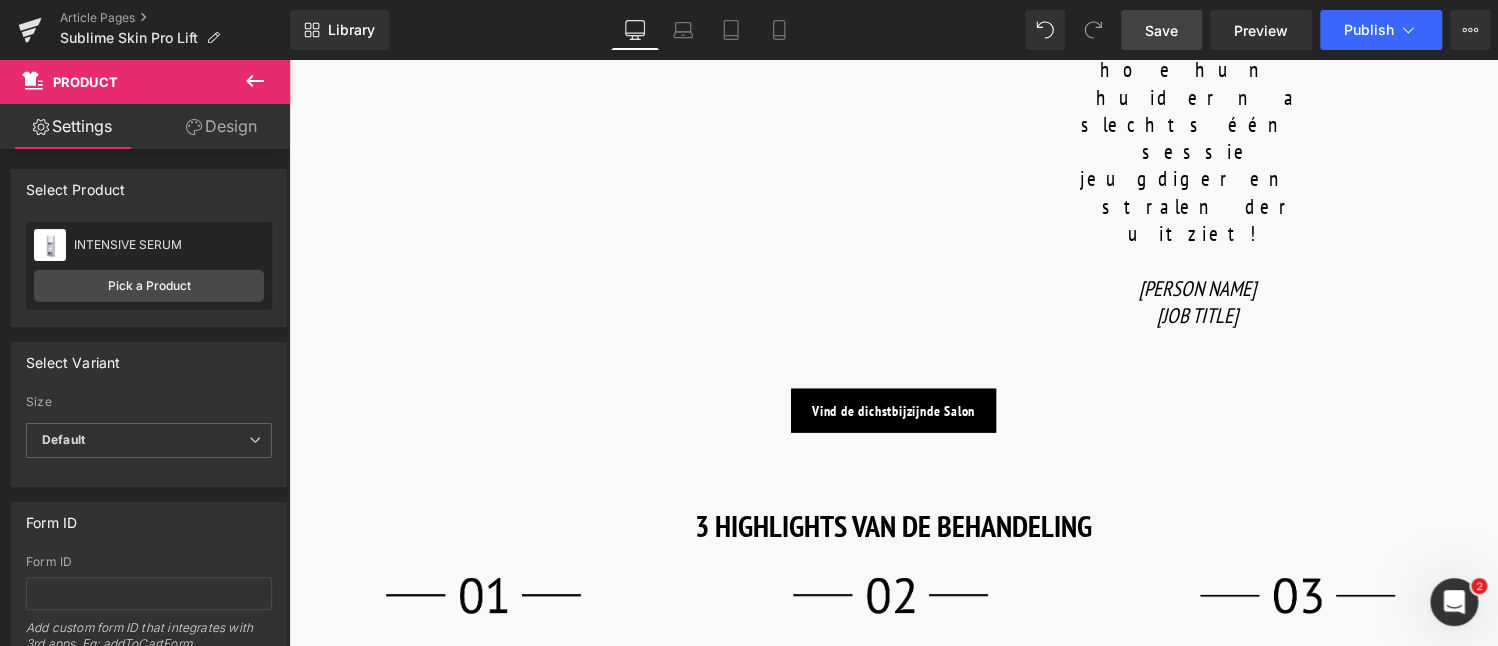 click on "Button" at bounding box center (521, 1338) 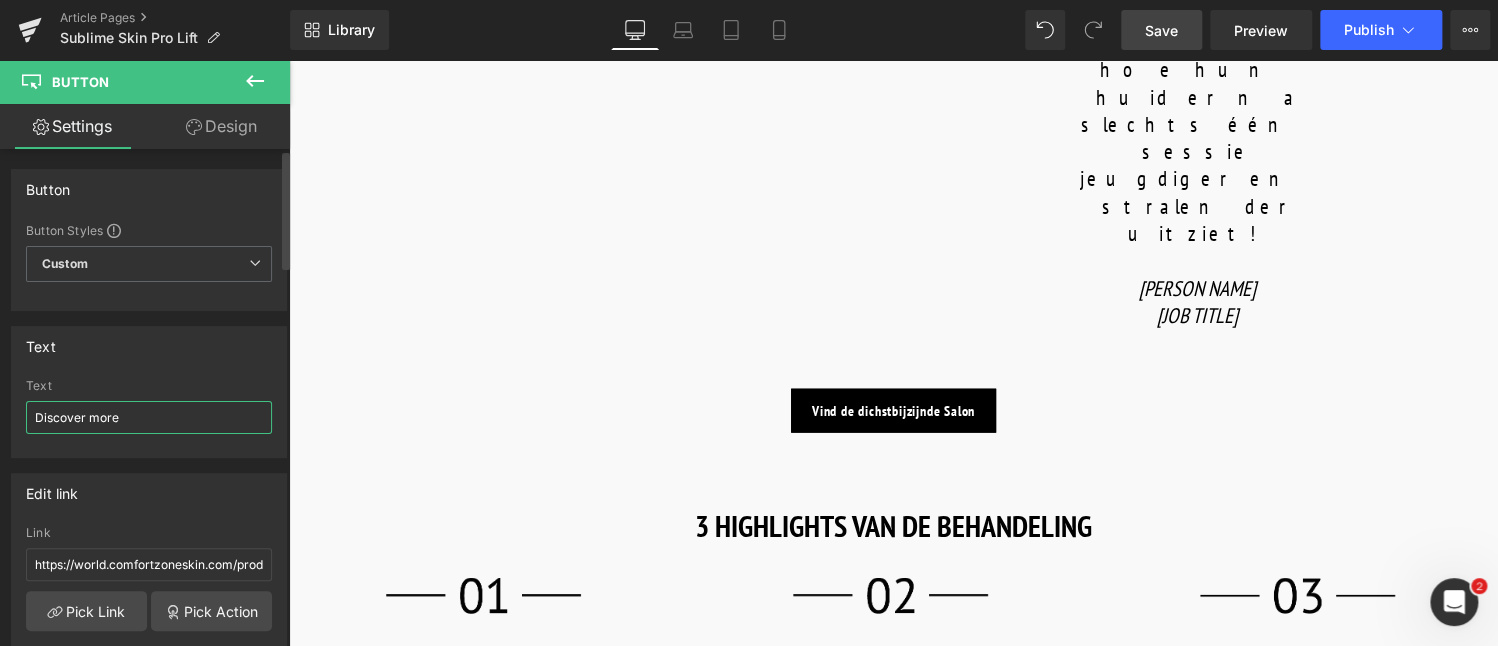 drag, startPoint x: 150, startPoint y: 415, endPoint x: 17, endPoint y: 435, distance: 134.49535 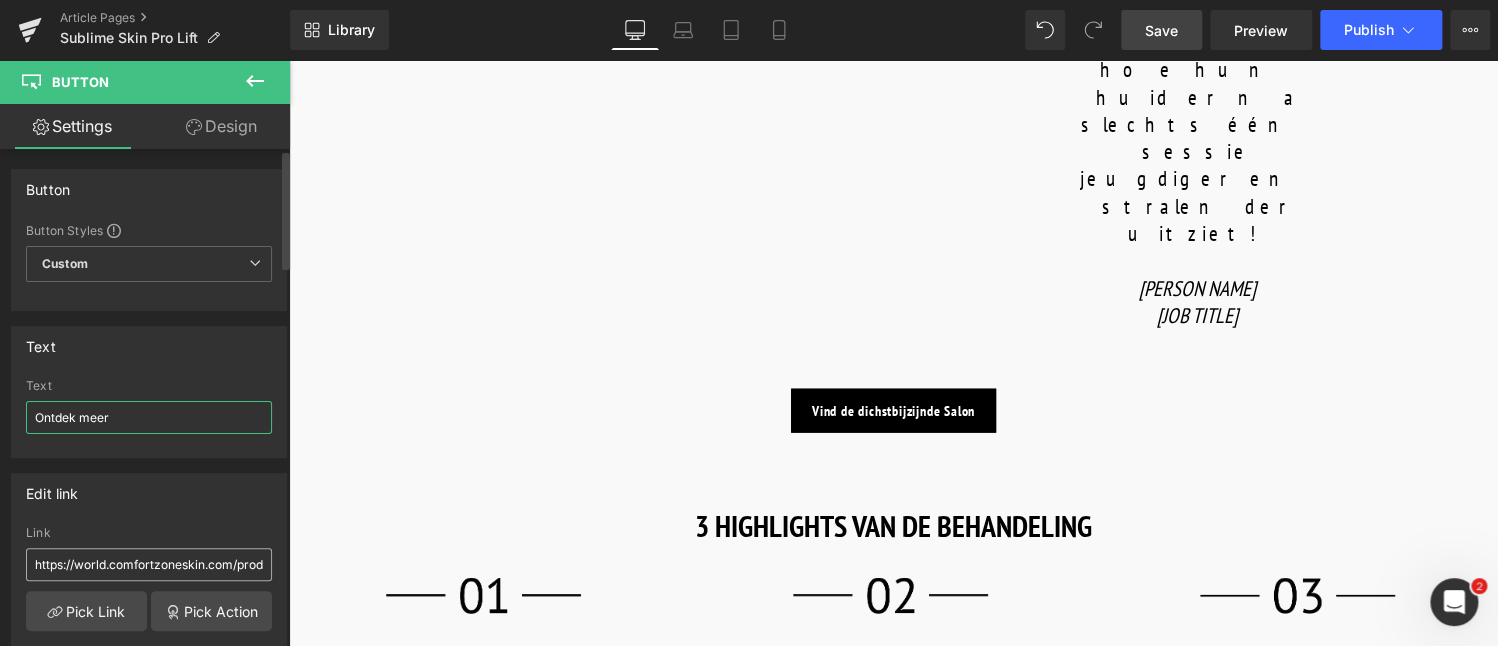 type on "Ontdek meer" 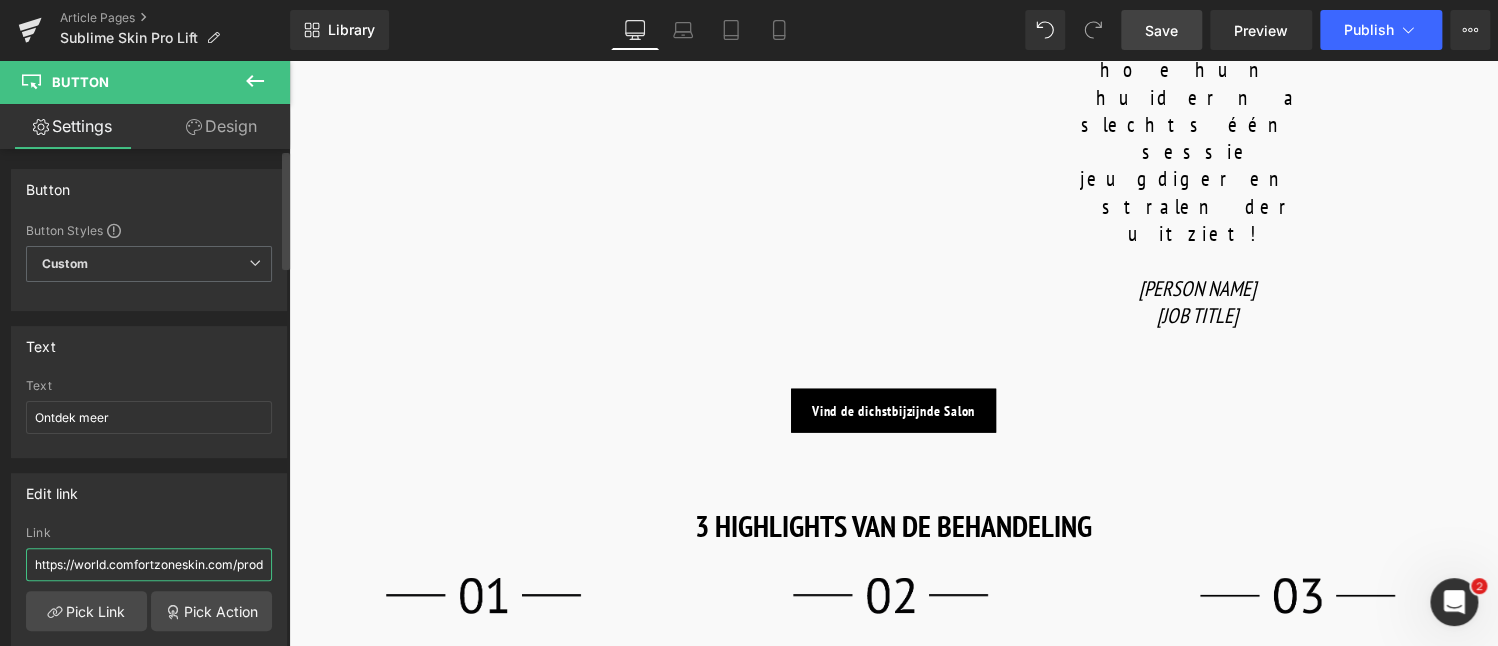 drag, startPoint x: 234, startPoint y: 561, endPoint x: 0, endPoint y: 574, distance: 234.36084 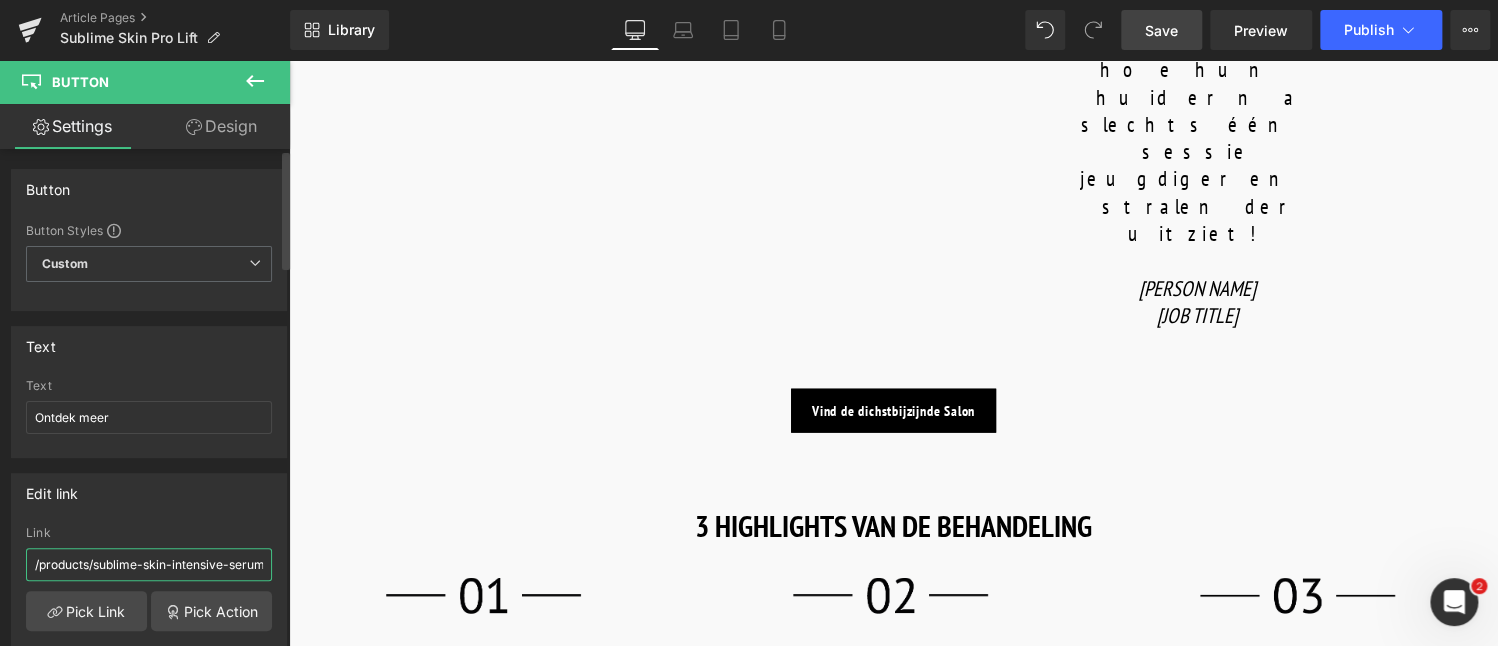 type on "/products/sublime-skin-intensive-serum" 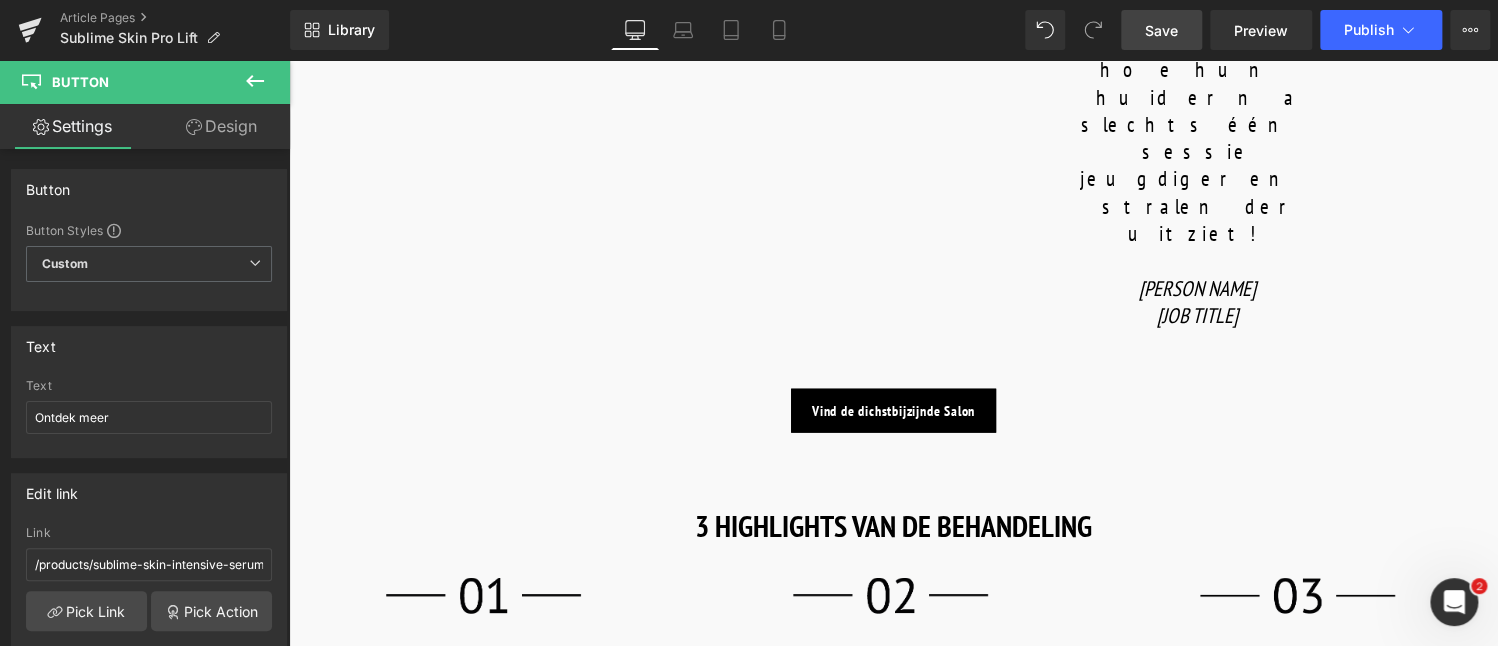 click at bounding box center (894, 1133) 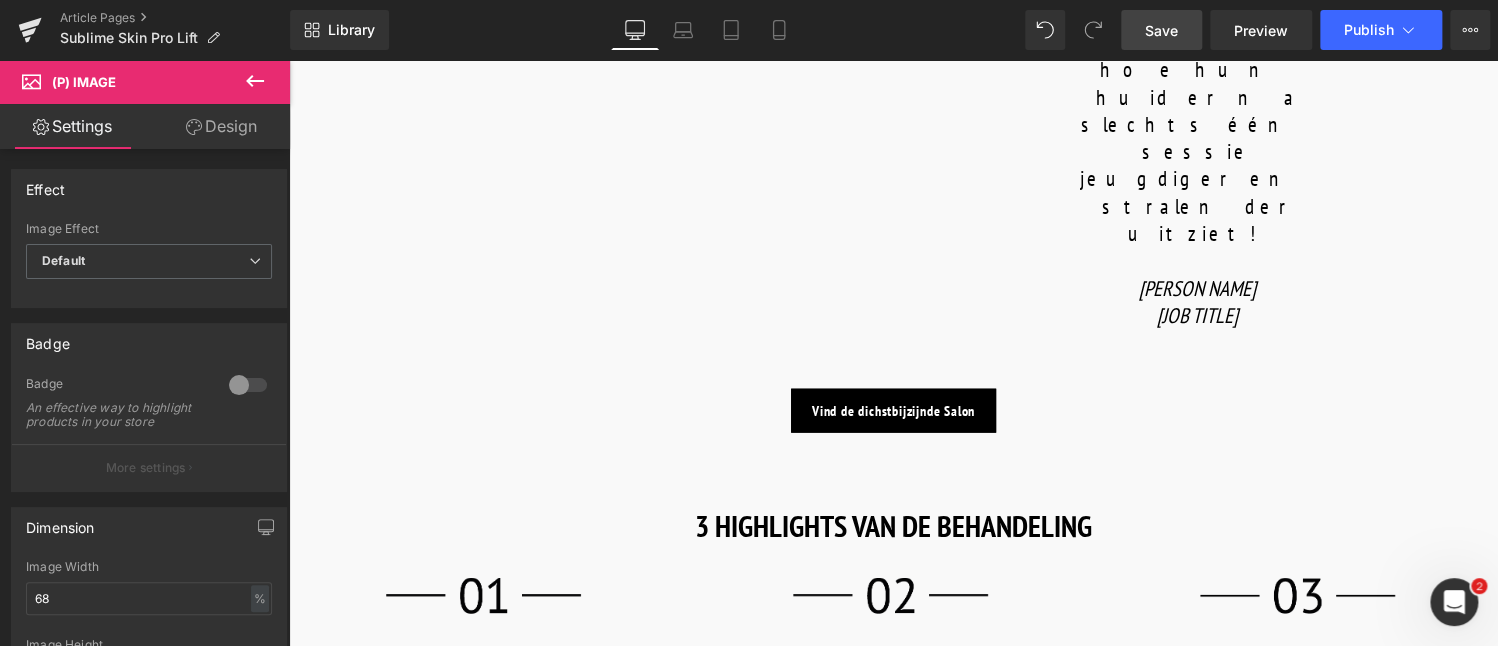 click on "Button" at bounding box center (894, 1340) 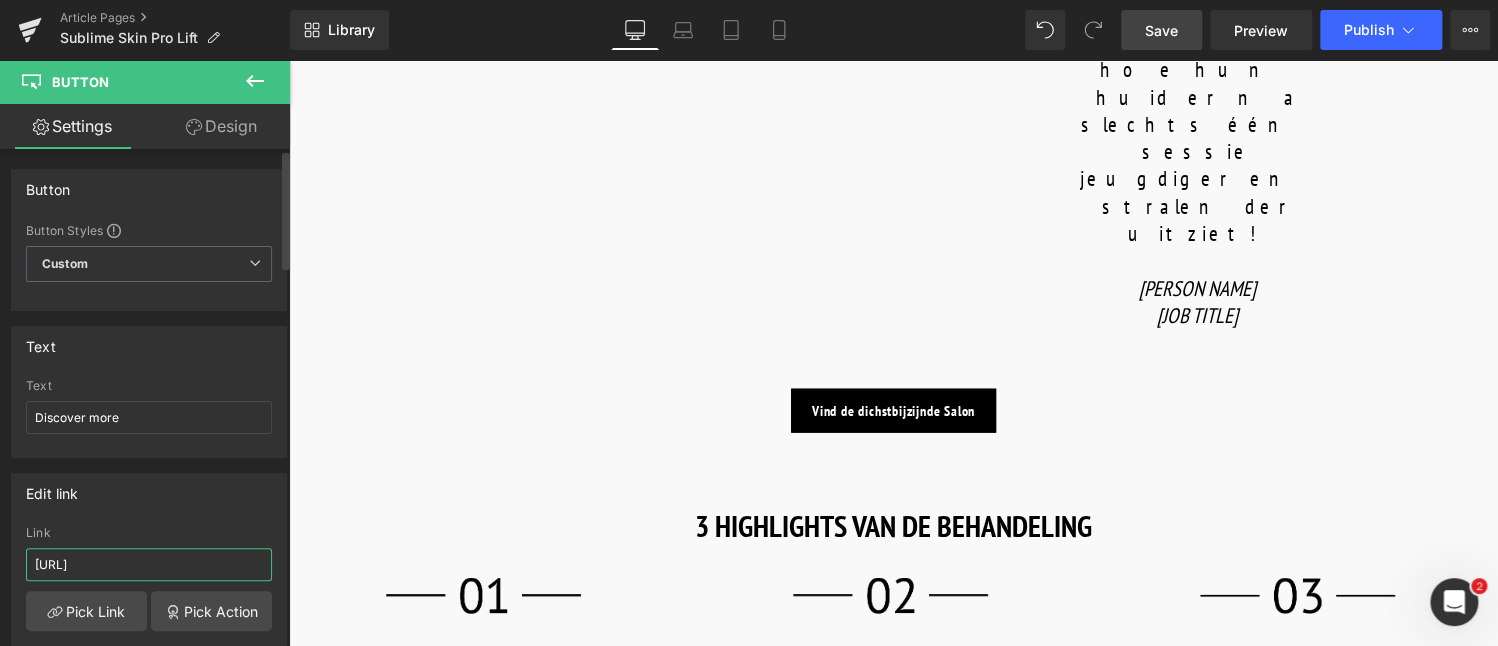 click on "https://world.comfortzoneskin.com/products/sublime-skin-cream" at bounding box center [149, 564] 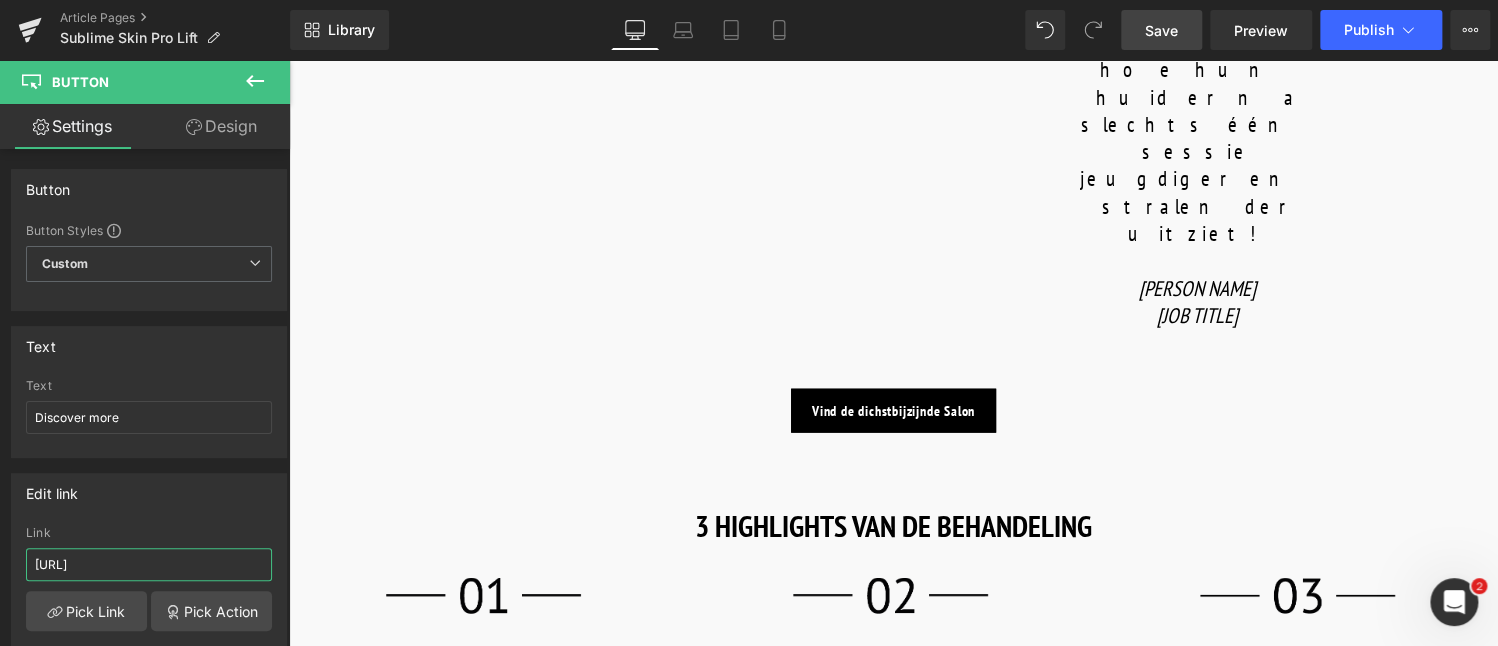 drag, startPoint x: 233, startPoint y: 560, endPoint x: -32, endPoint y: 532, distance: 266.47513 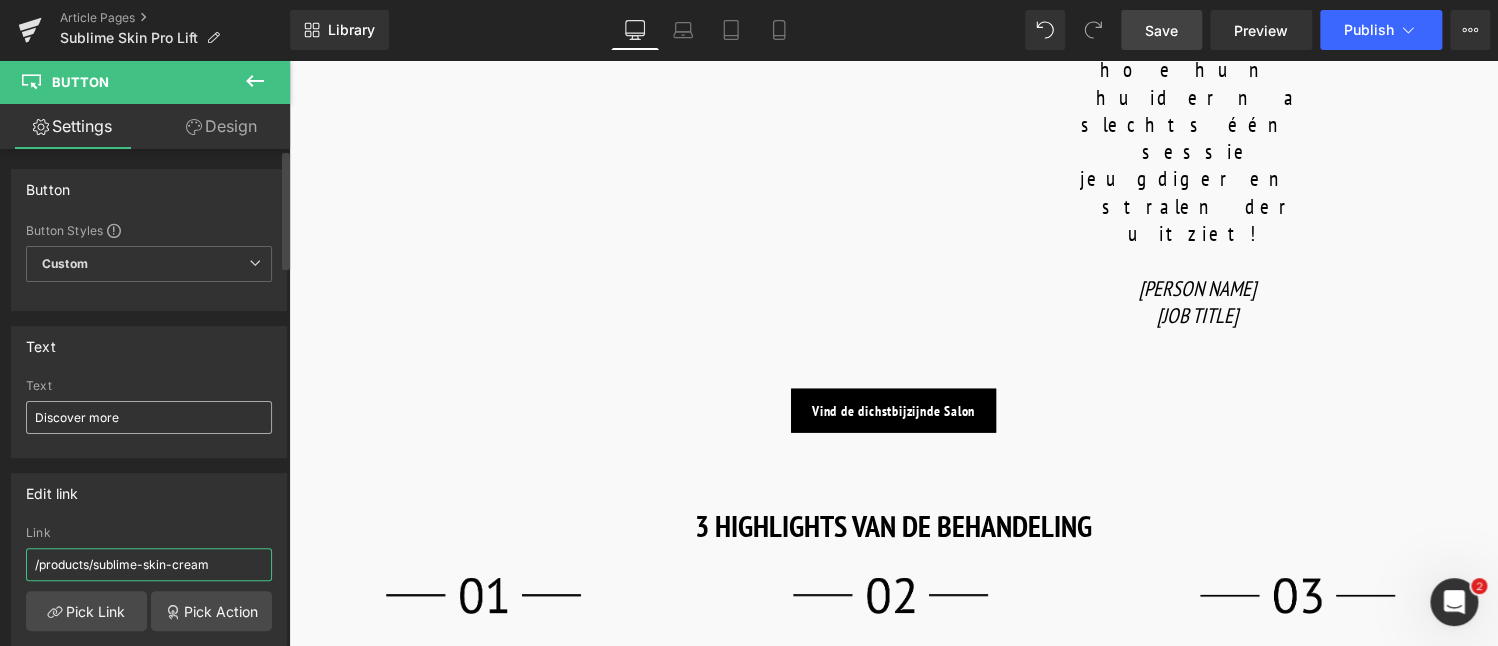 type on "/products/sublime-skin-cream" 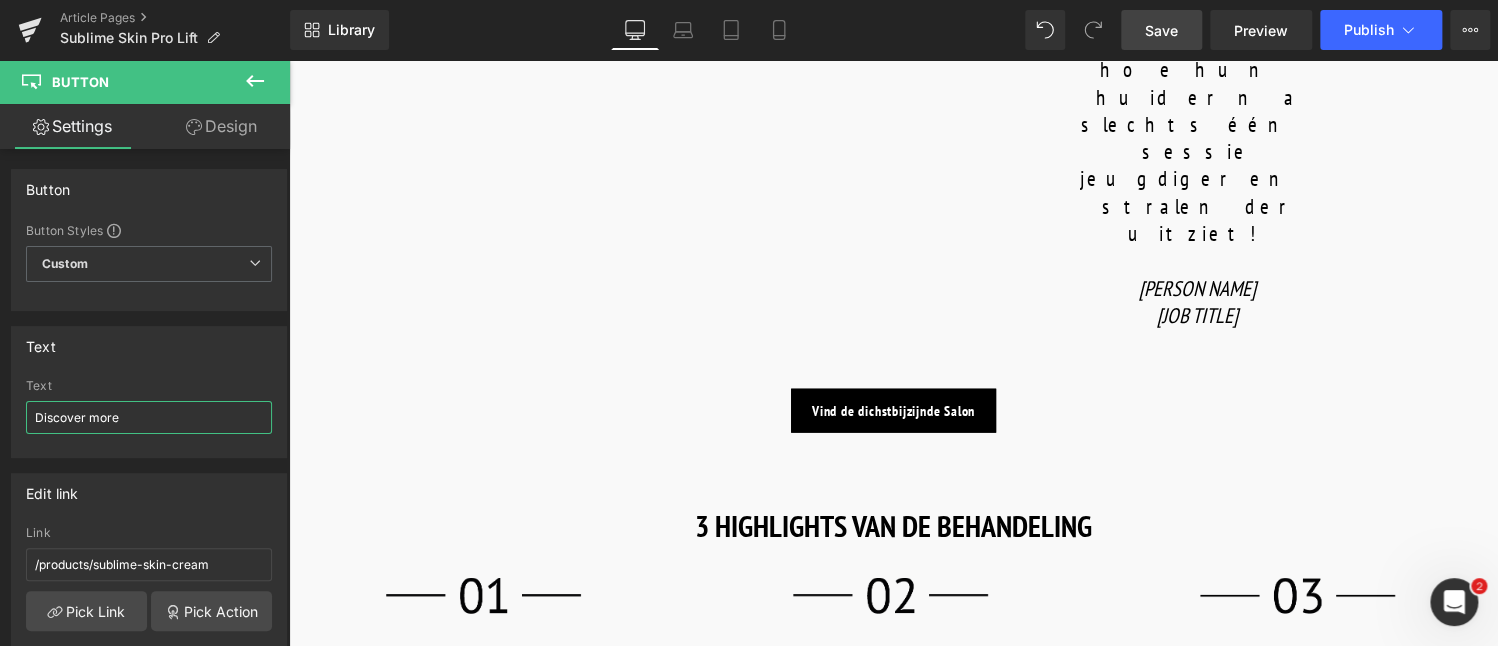 drag, startPoint x: 127, startPoint y: 422, endPoint x: -4, endPoint y: 421, distance: 131.00381 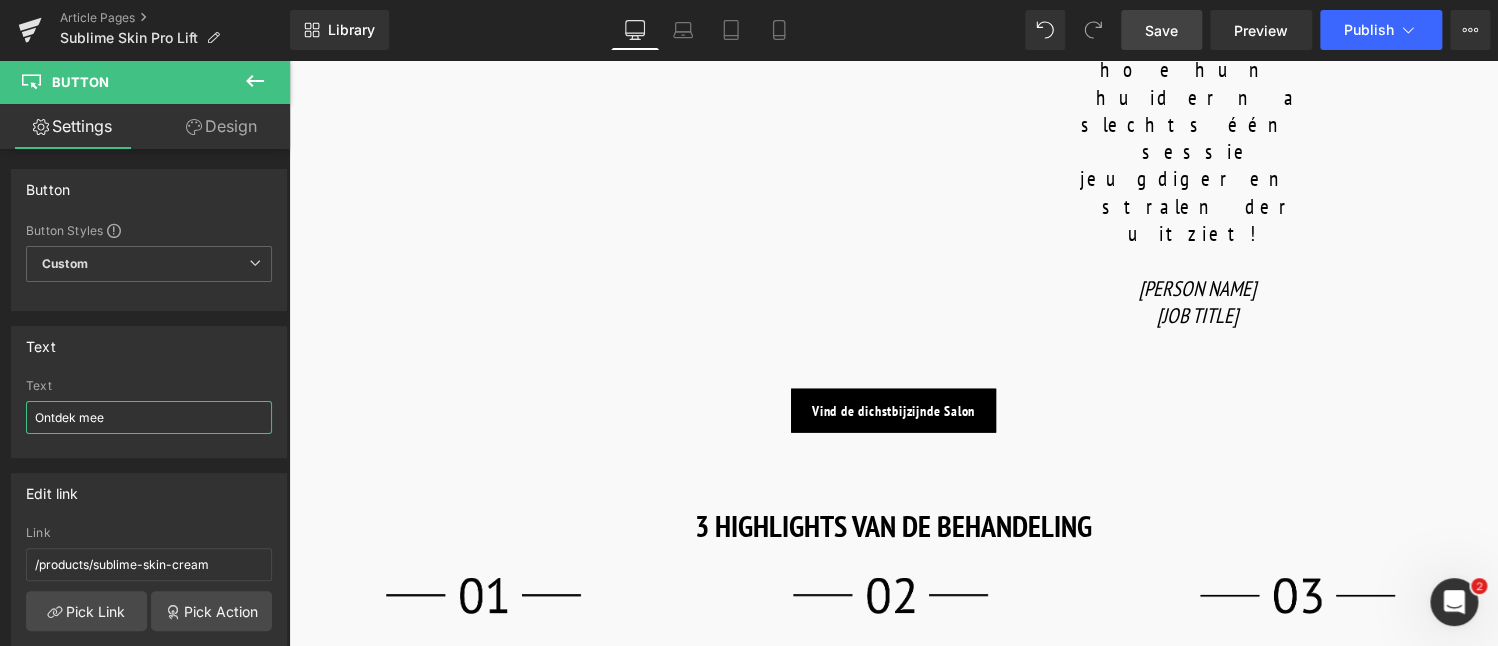 type on "Ontdek meer" 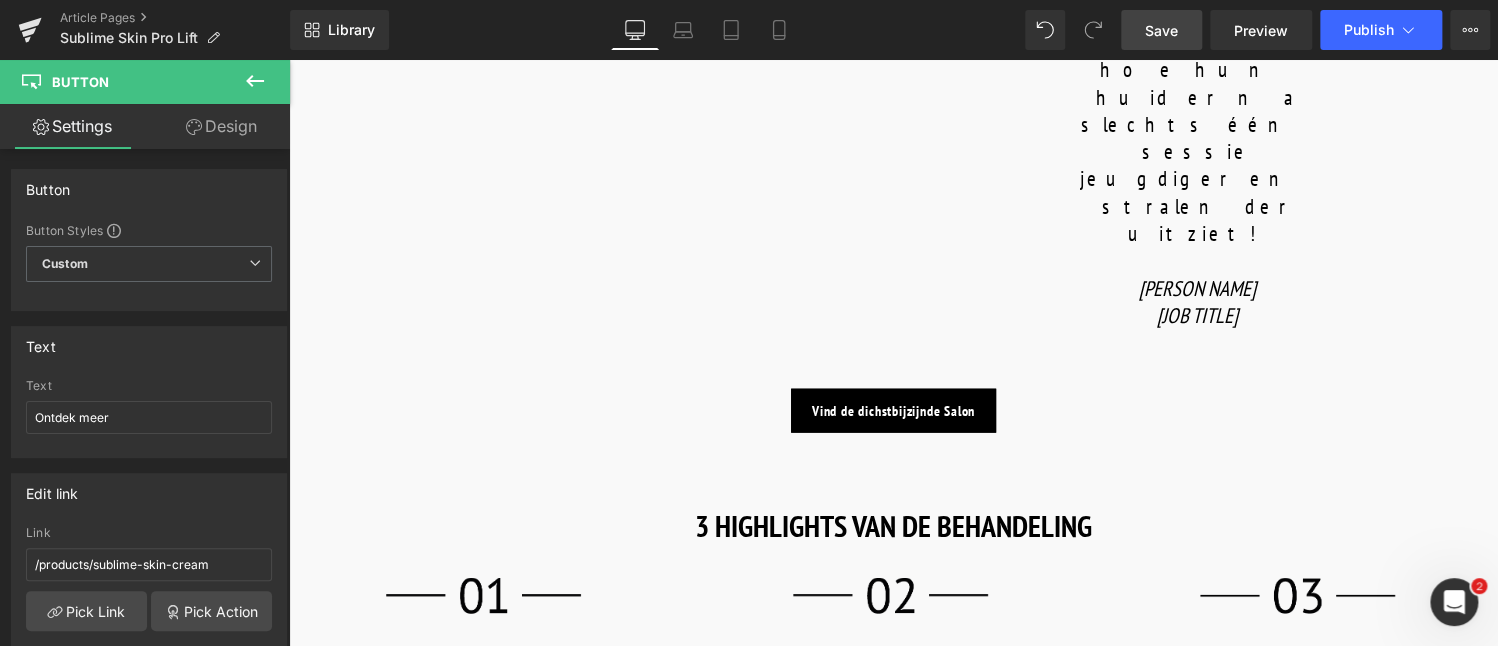 click on "Product" at bounding box center (893, 990) 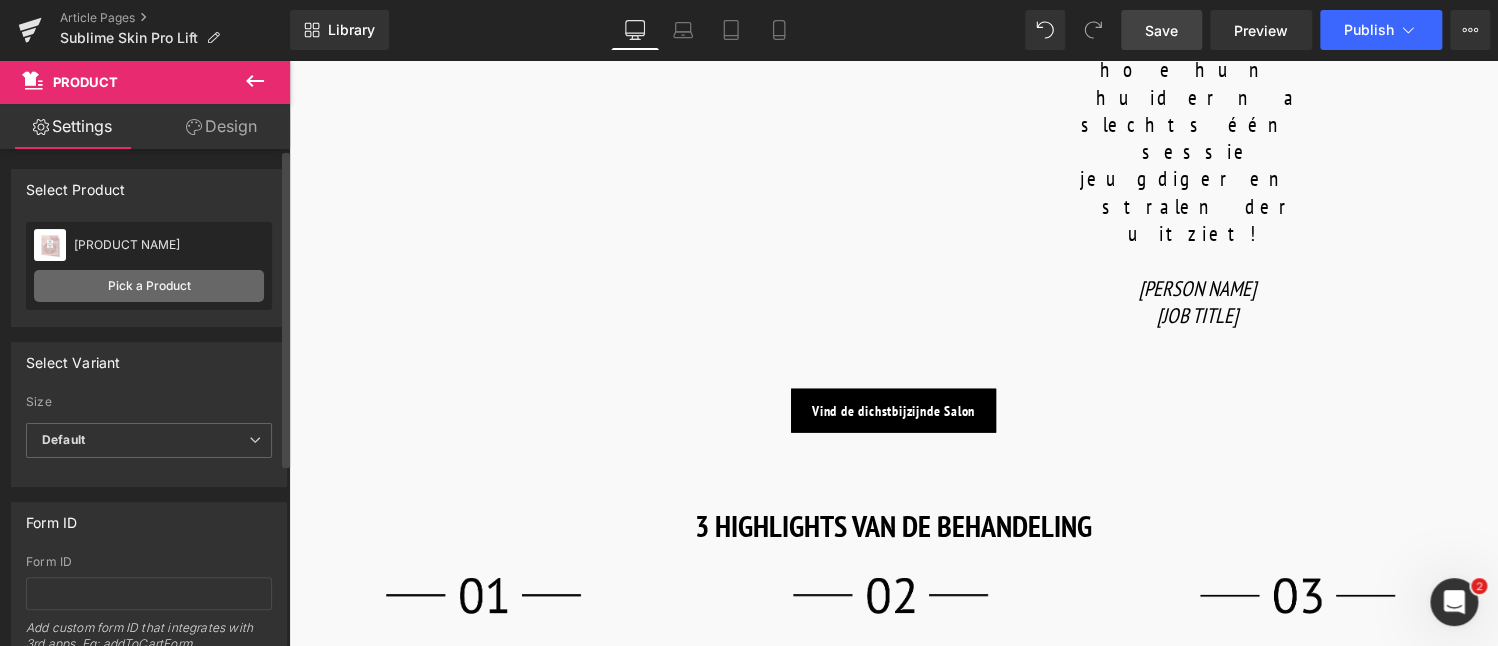 click on "Pick a Product" at bounding box center [149, 286] 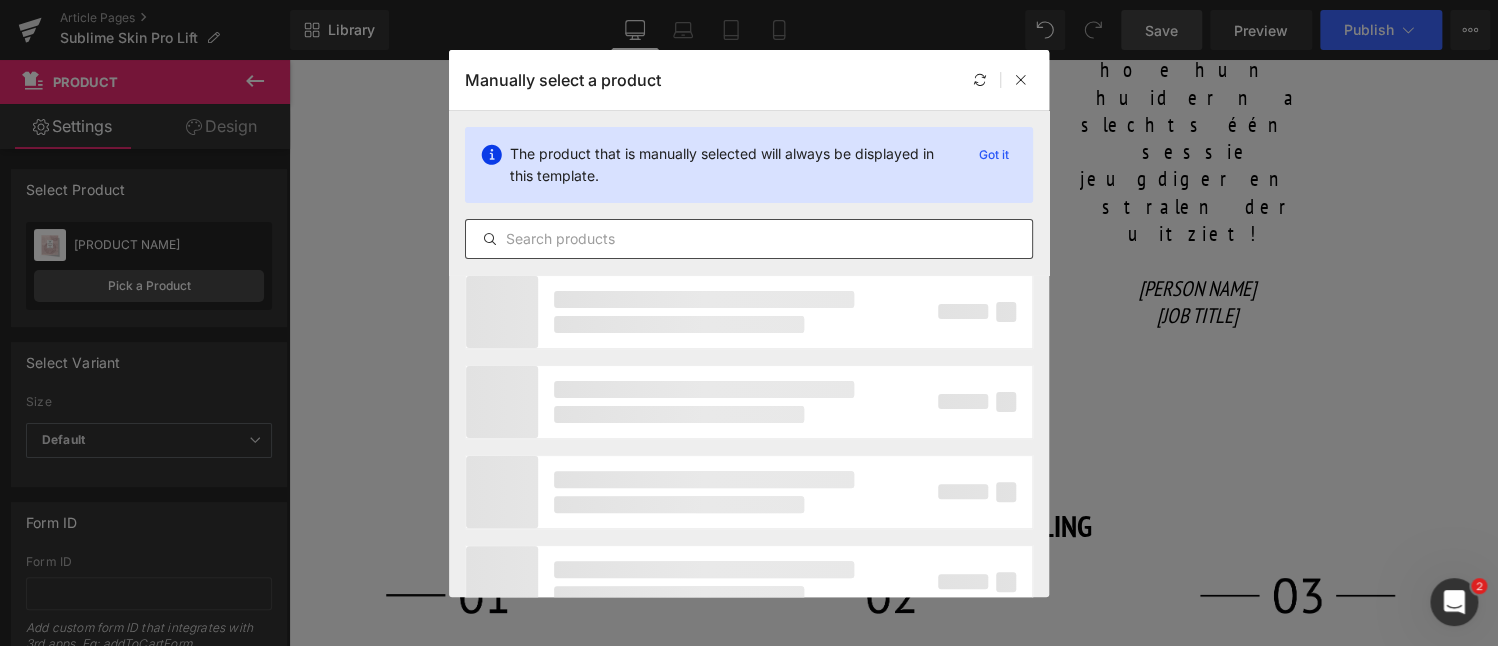 click at bounding box center (749, 239) 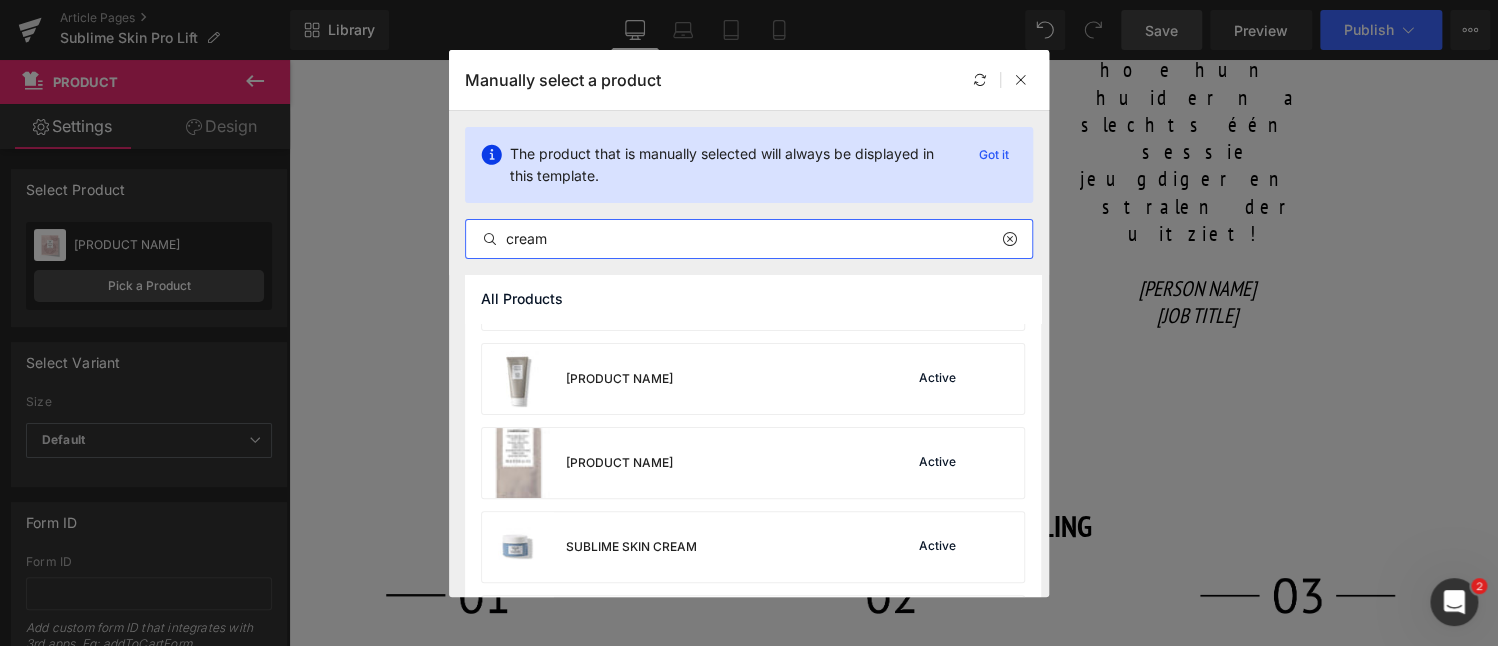 scroll, scrollTop: 3876, scrollLeft: 0, axis: vertical 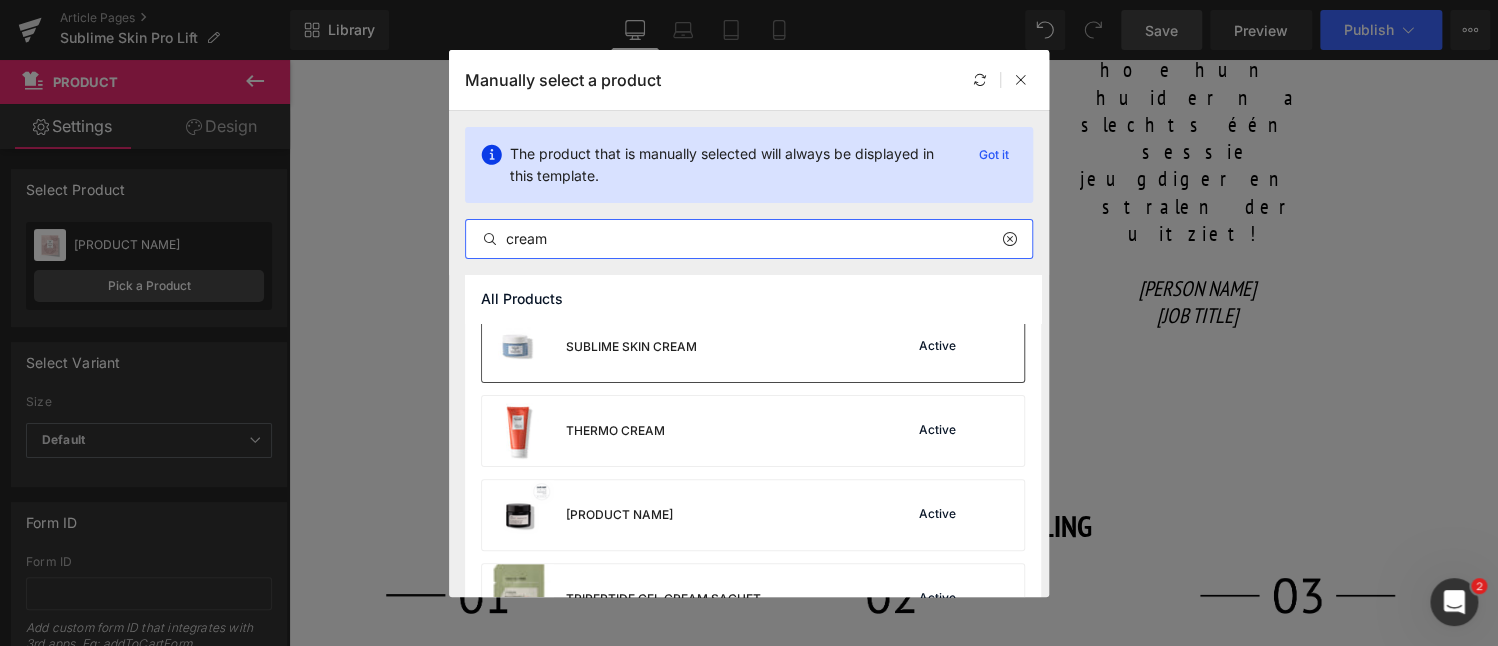 type on "cream" 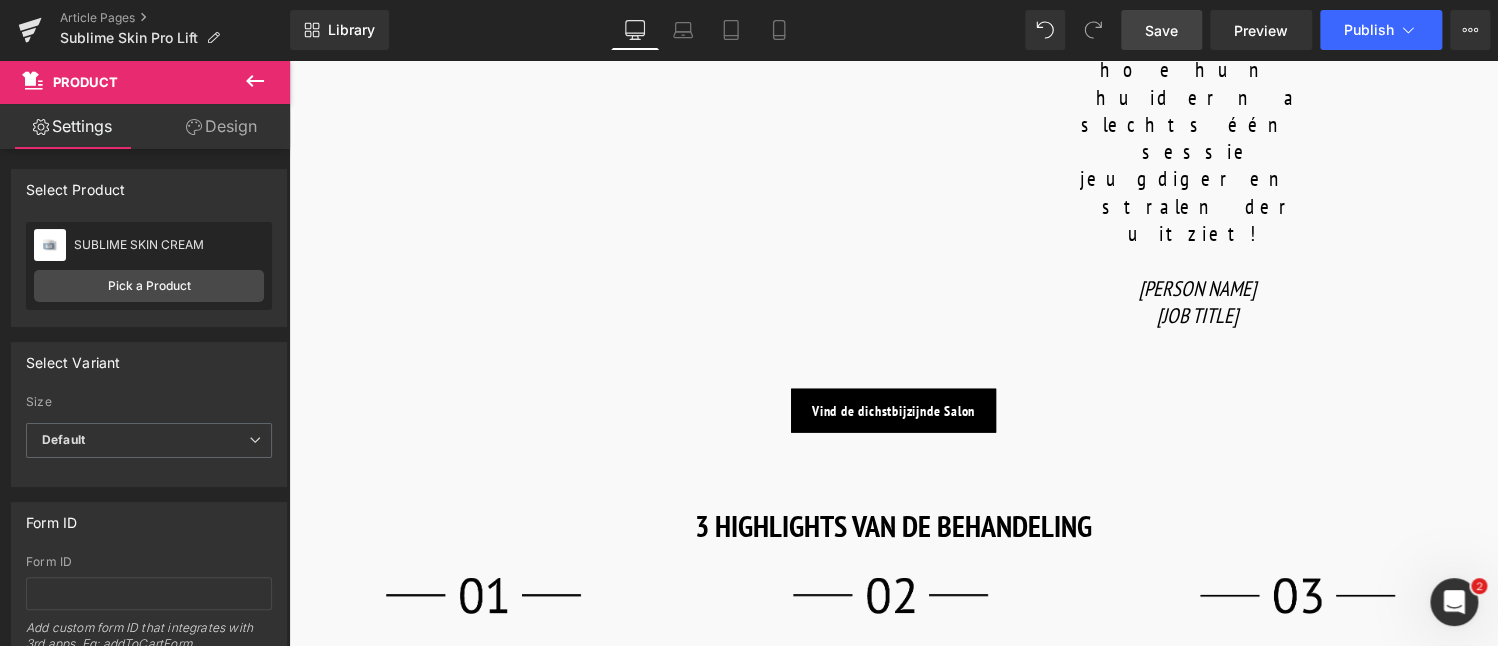 click on "Product" at bounding box center (1270, 991) 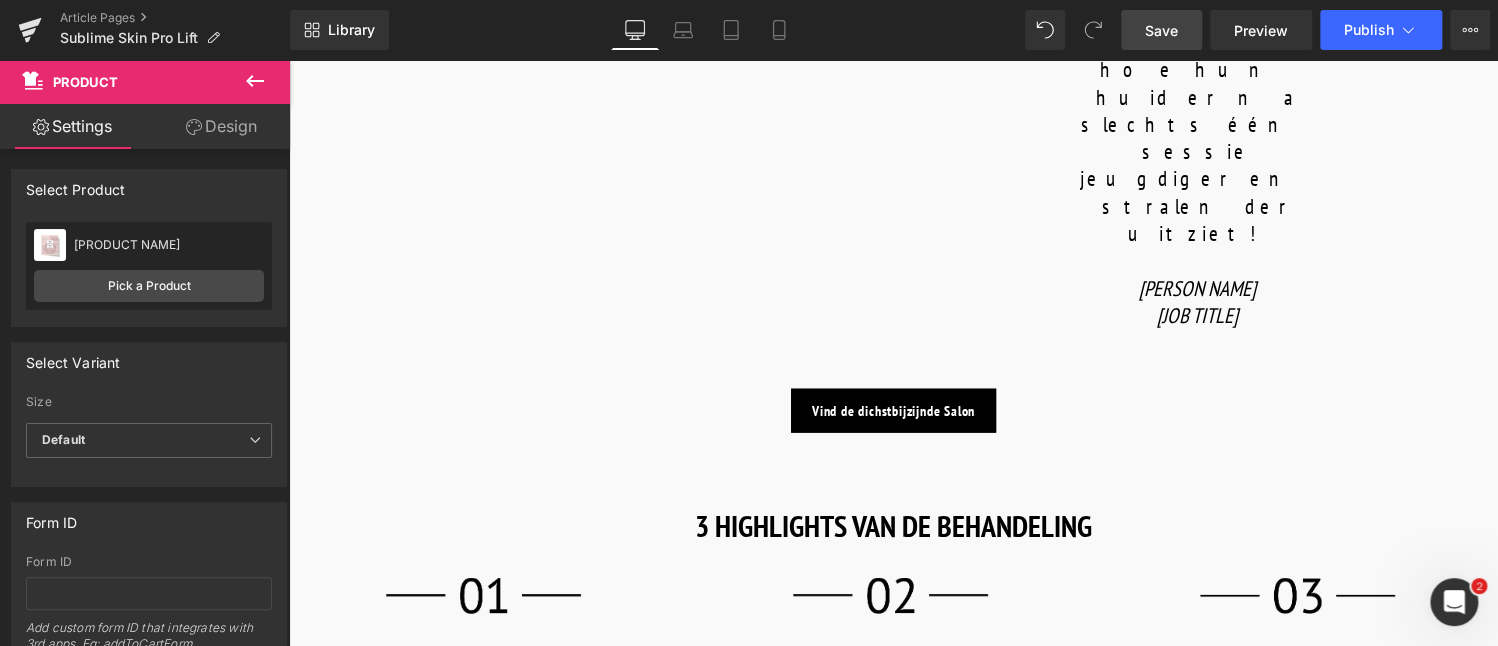 click on "Save" at bounding box center [1161, 30] 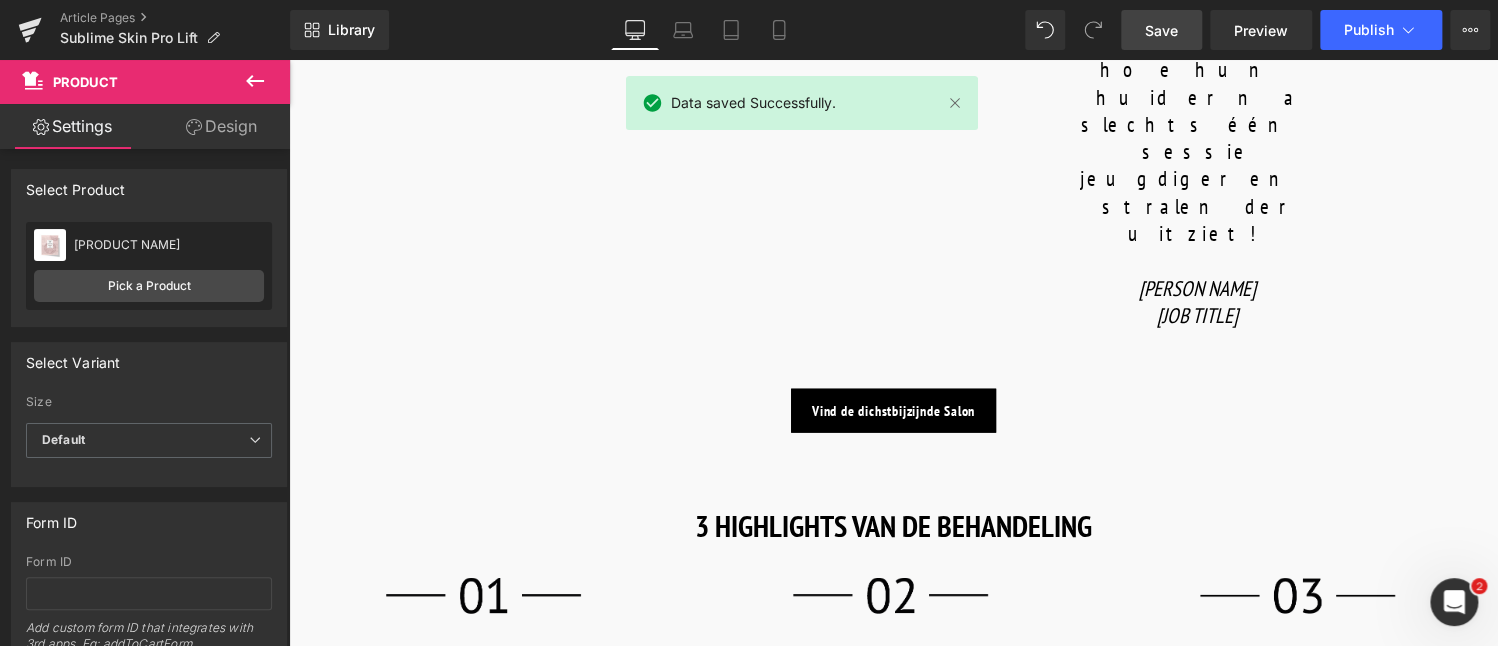 click on "Button" at bounding box center (1265, 1340) 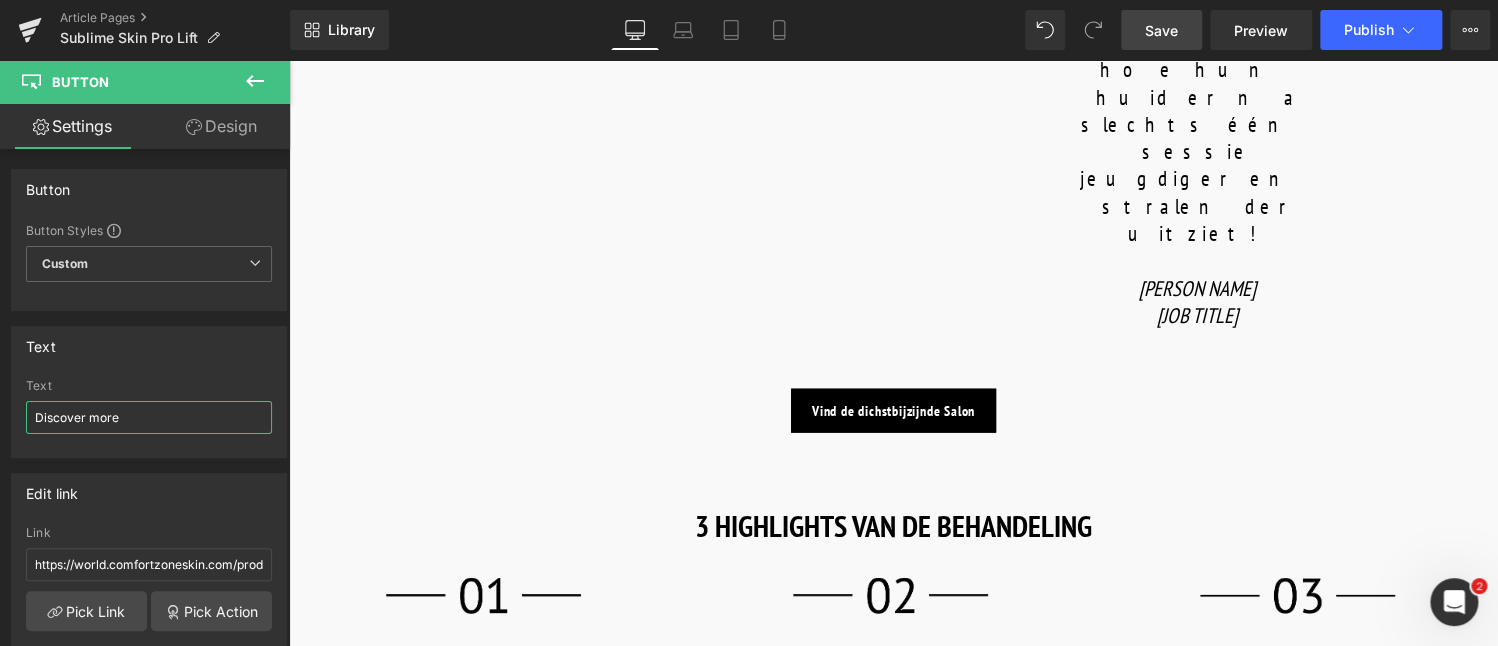 drag, startPoint x: 137, startPoint y: 403, endPoint x: -32, endPoint y: 413, distance: 169.2956 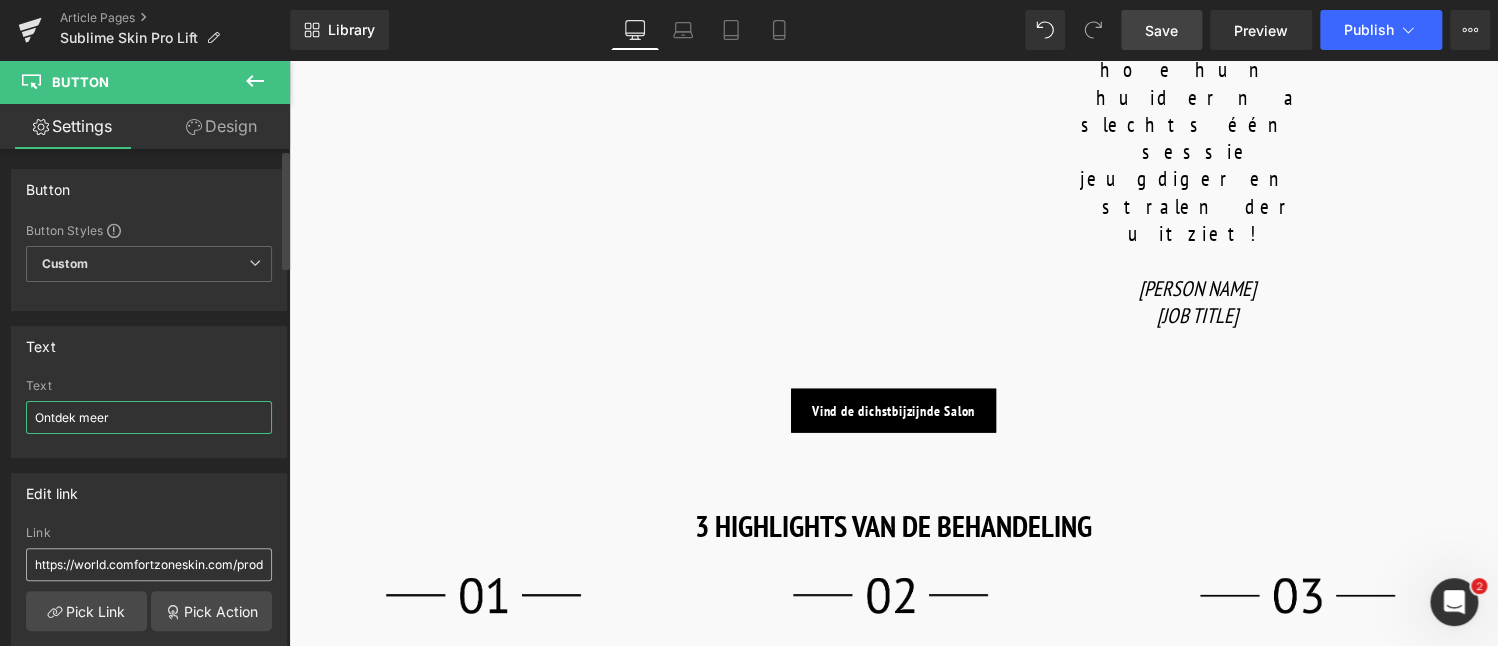 type on "Ontdek meer" 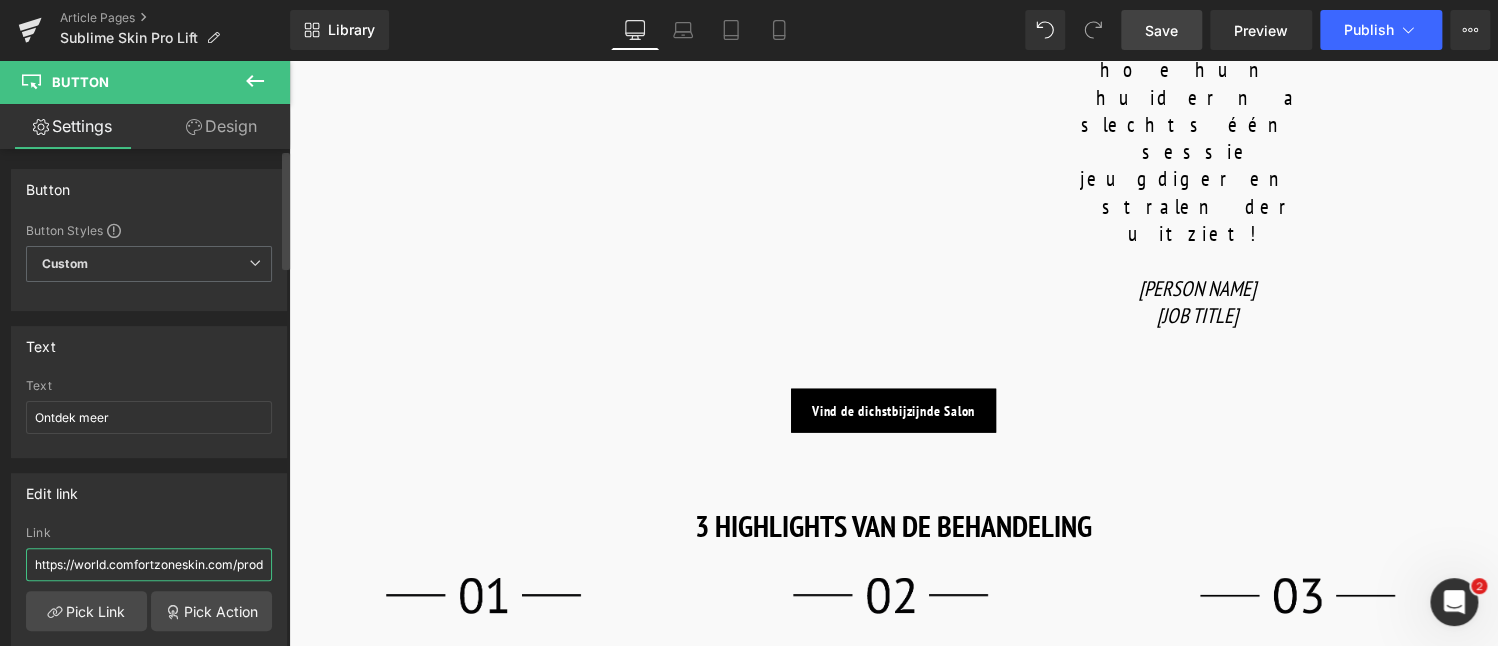 click on "https://world.comfortzoneskin.com/products/sublime-skin-eye-cream" at bounding box center [149, 564] 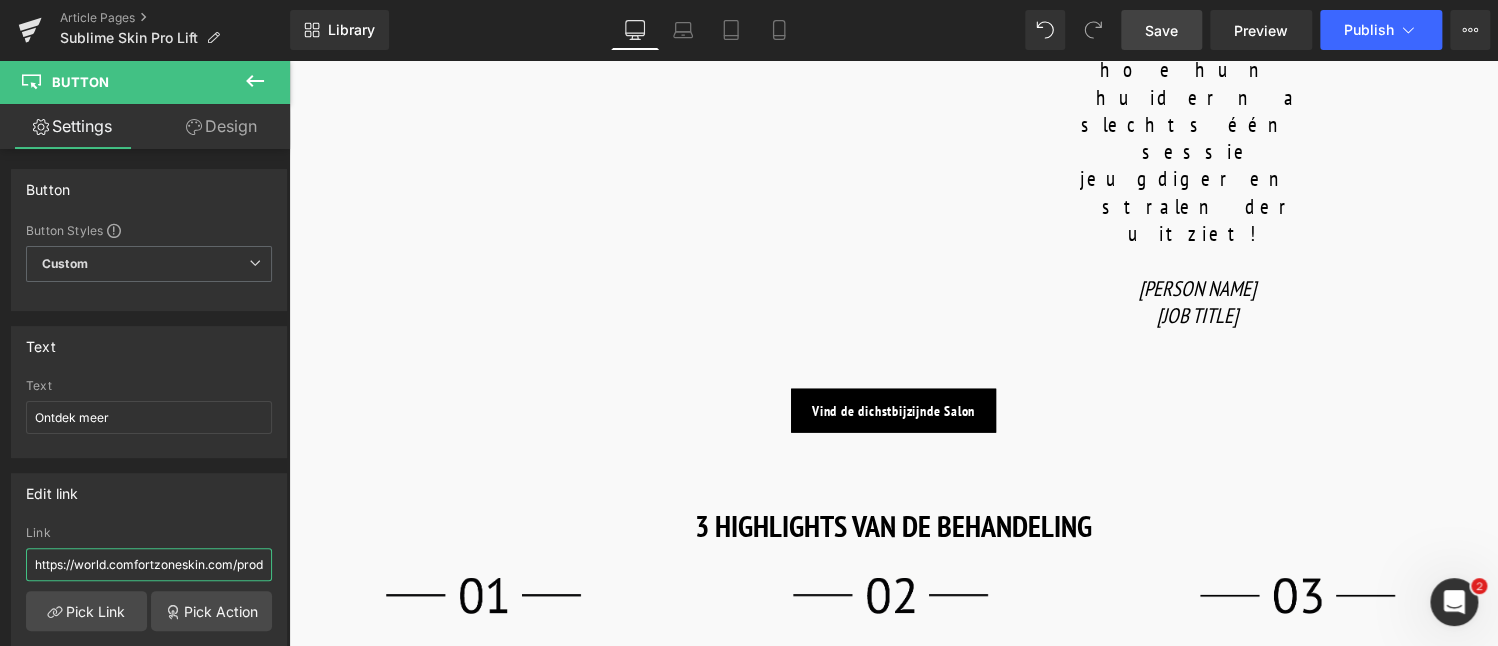drag, startPoint x: 231, startPoint y: 559, endPoint x: -22, endPoint y: 557, distance: 253.0079 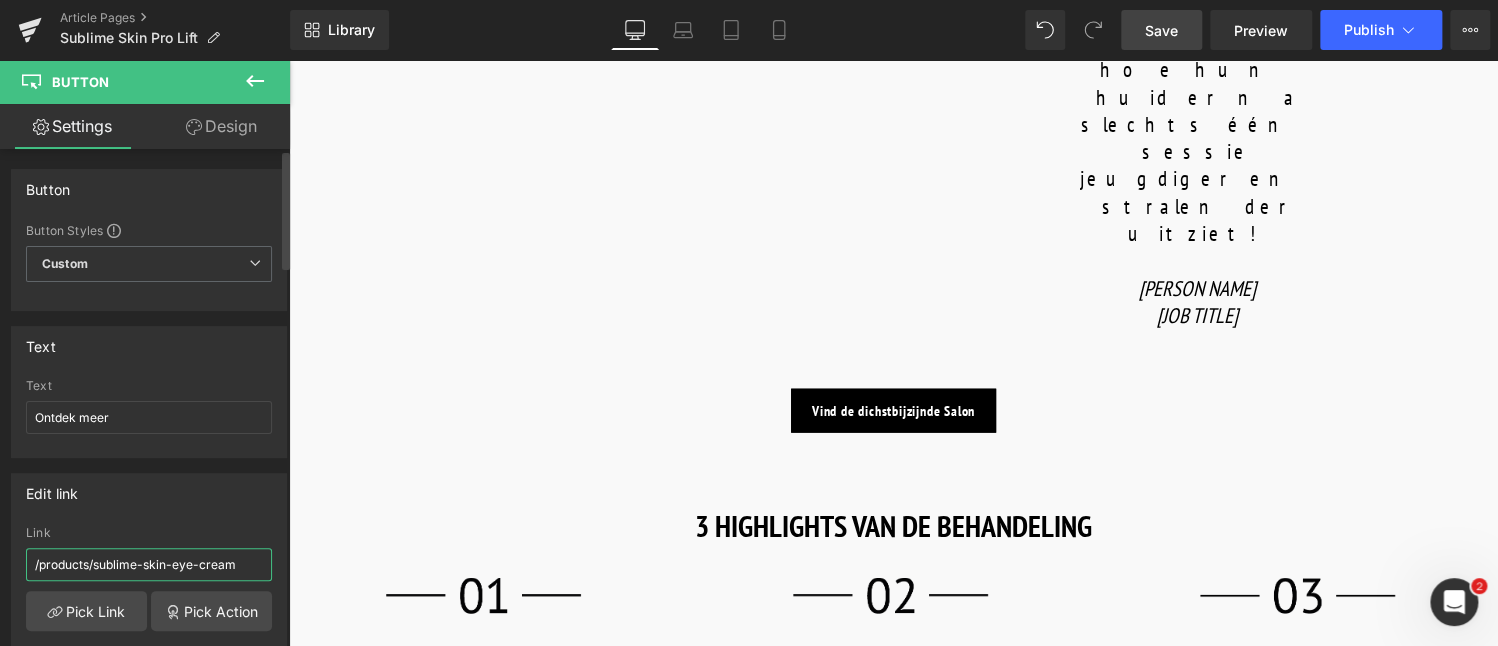 type on "/products/sublime-skin-eye-cream" 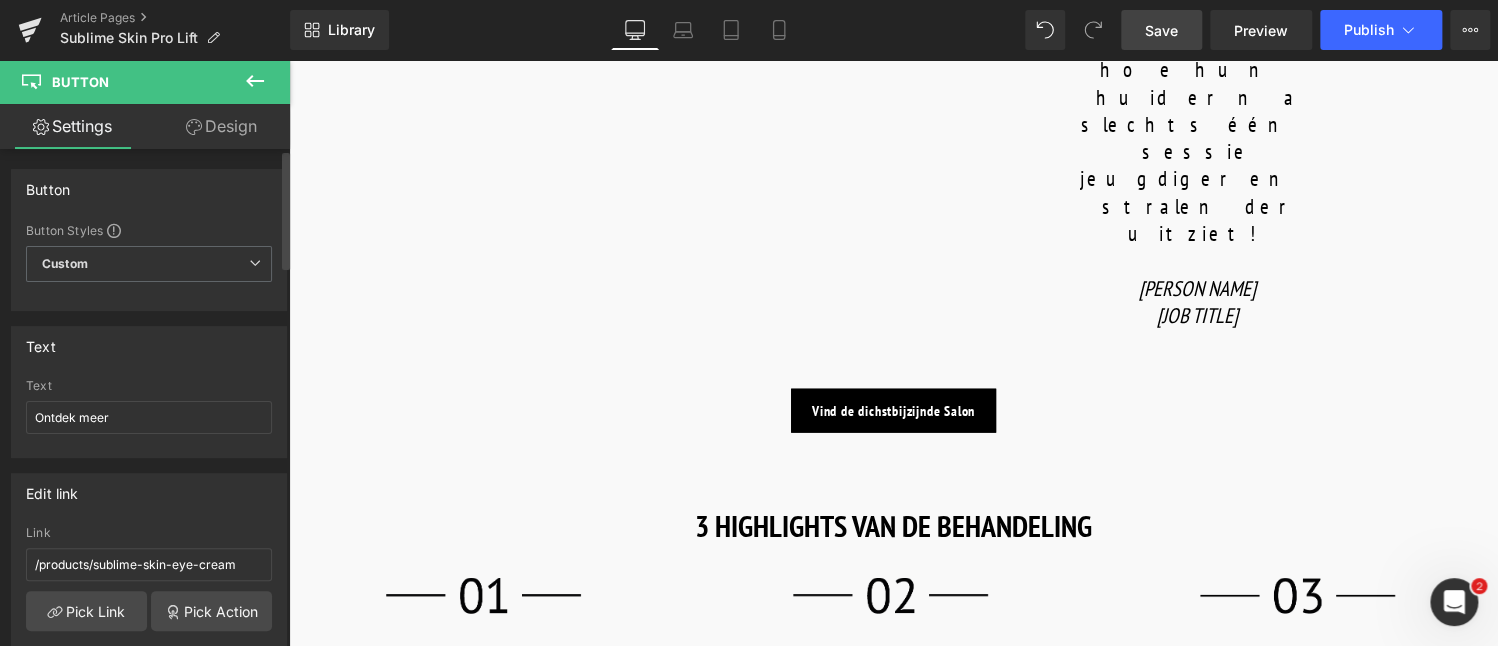click on "Edit link" at bounding box center [149, 493] 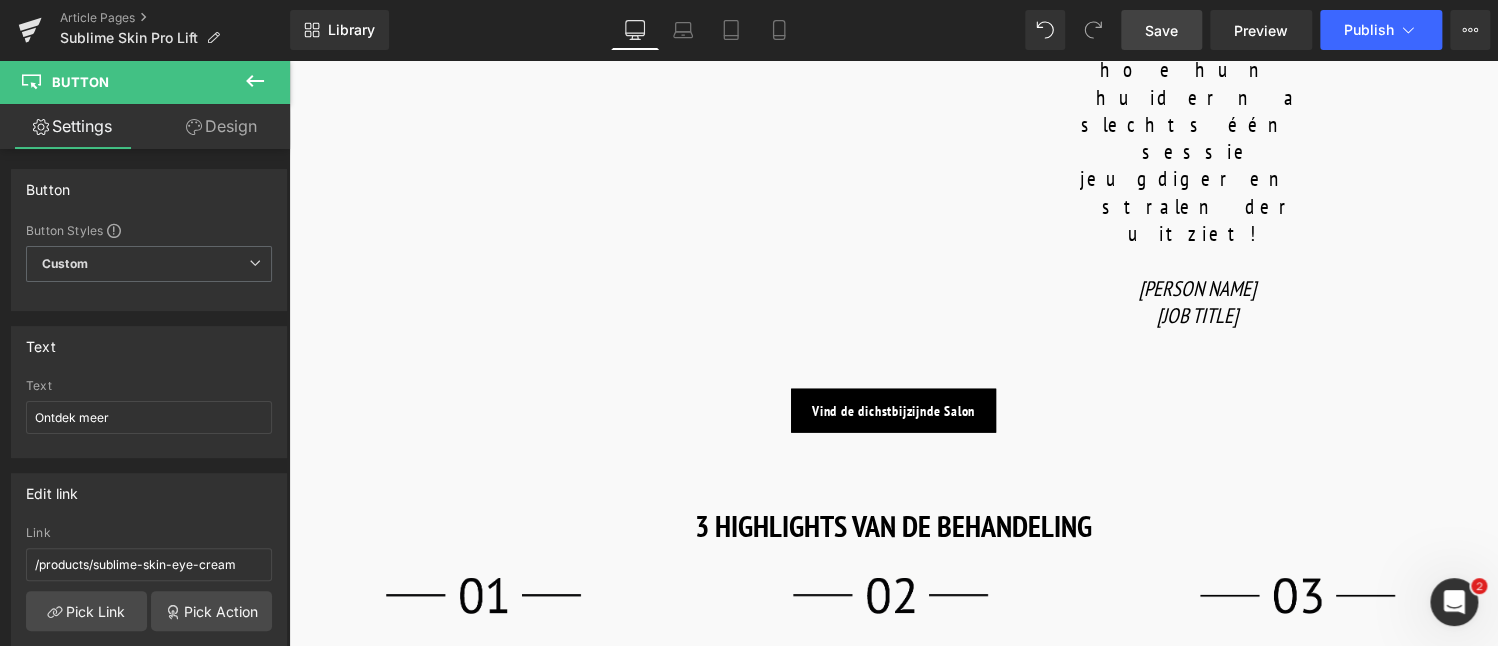 click on "Product" at bounding box center [1270, 991] 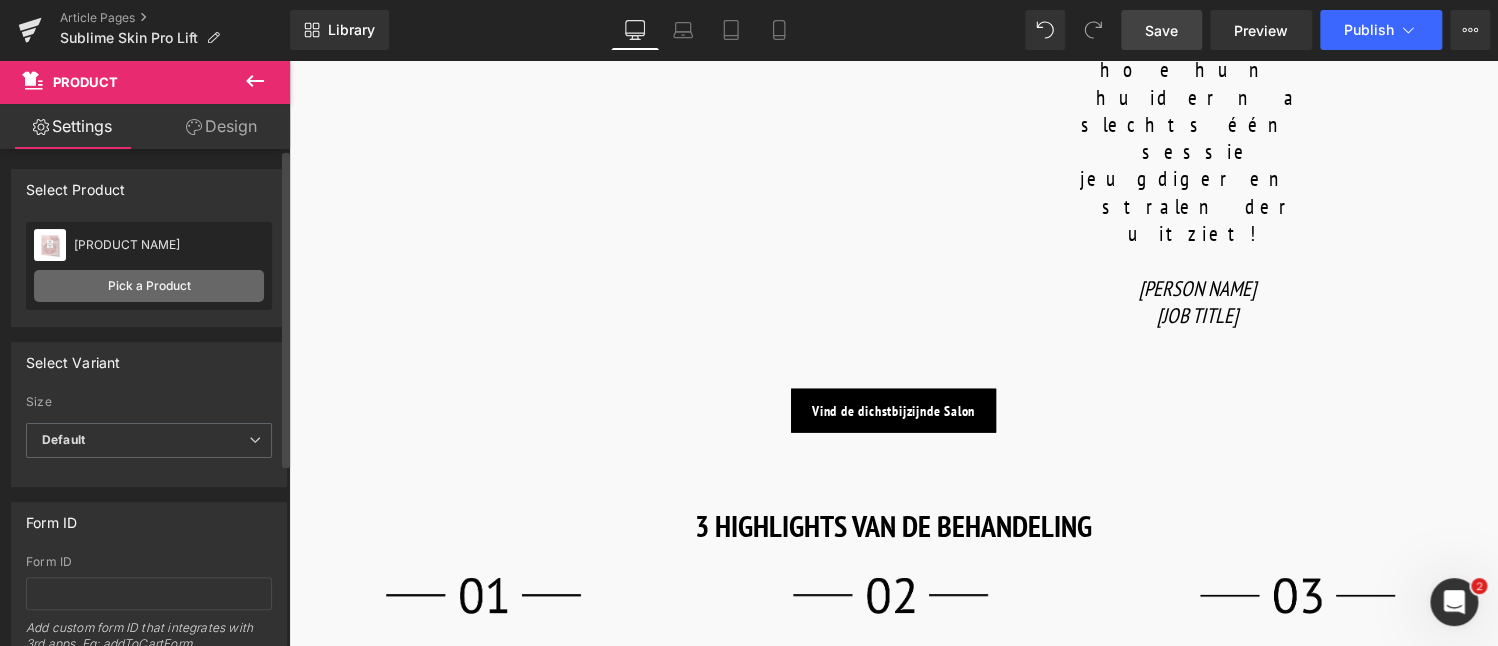 click on "Pick a Product" at bounding box center [149, 286] 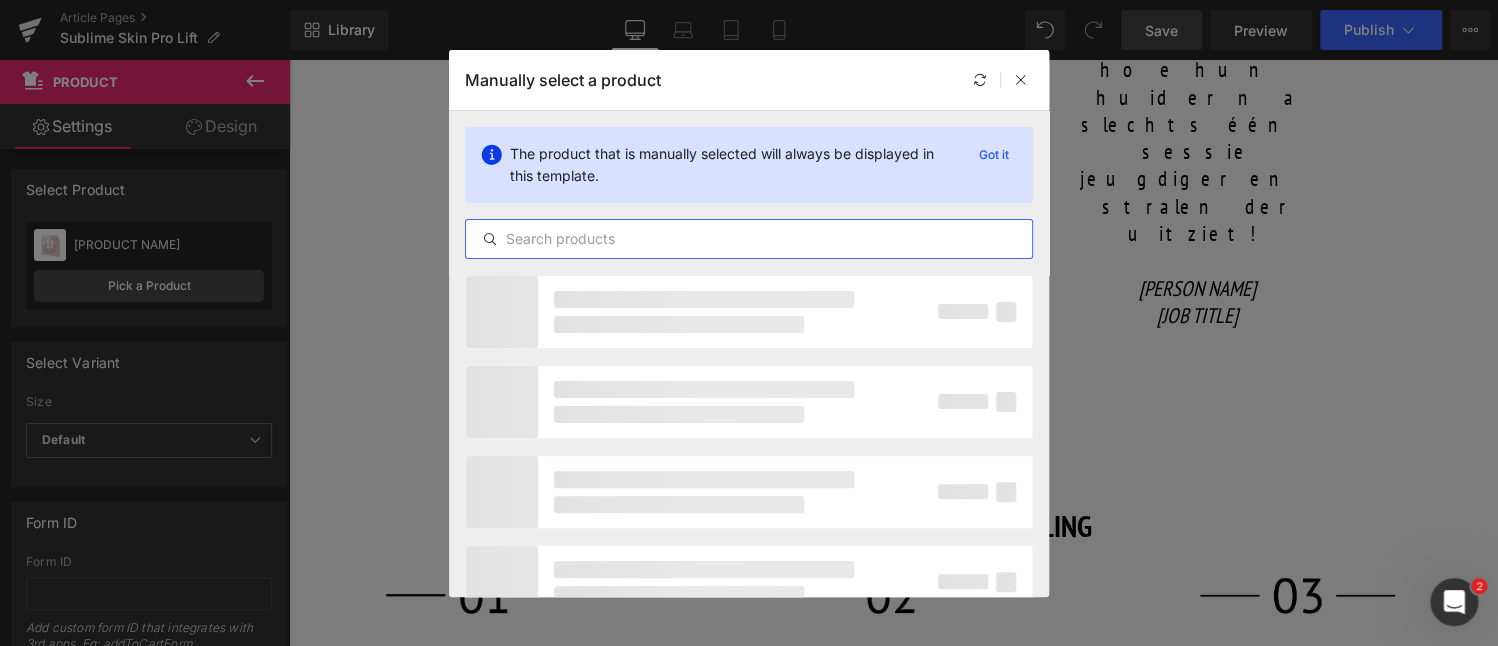 click at bounding box center [749, 239] 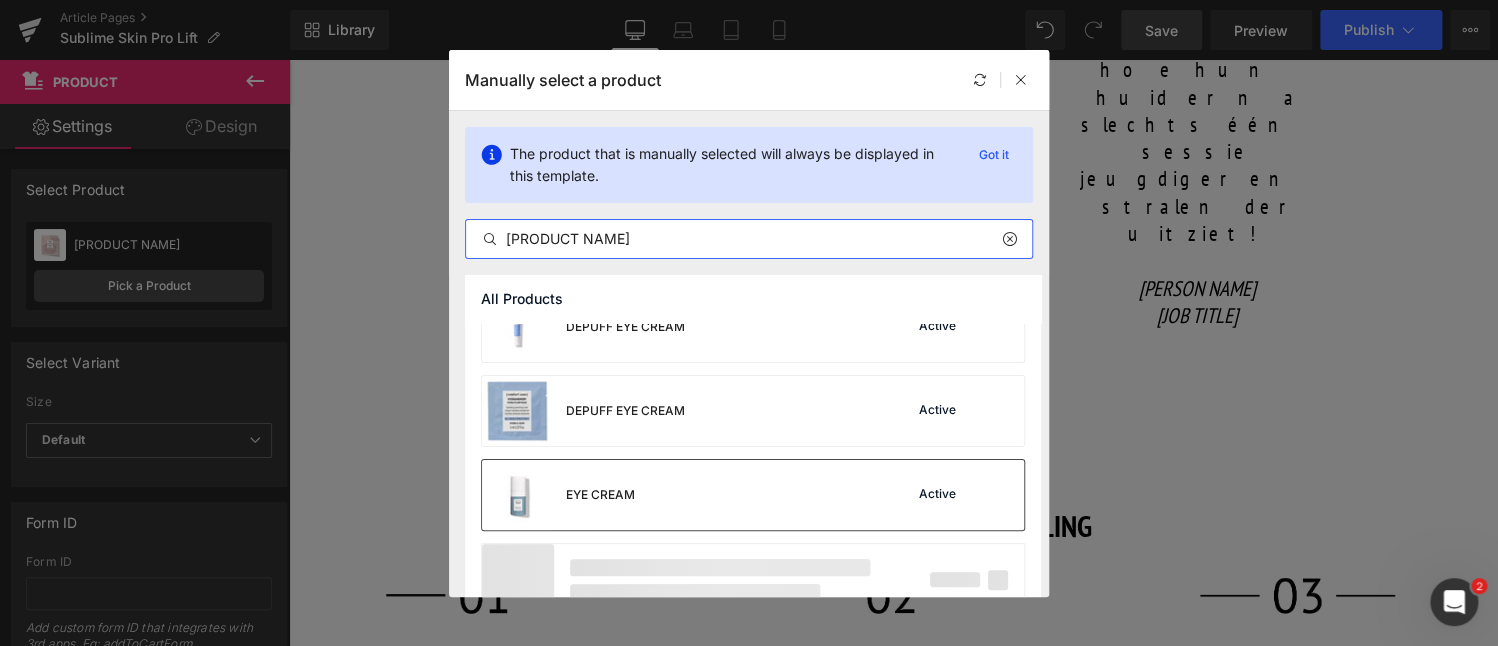 type on "eye cream" 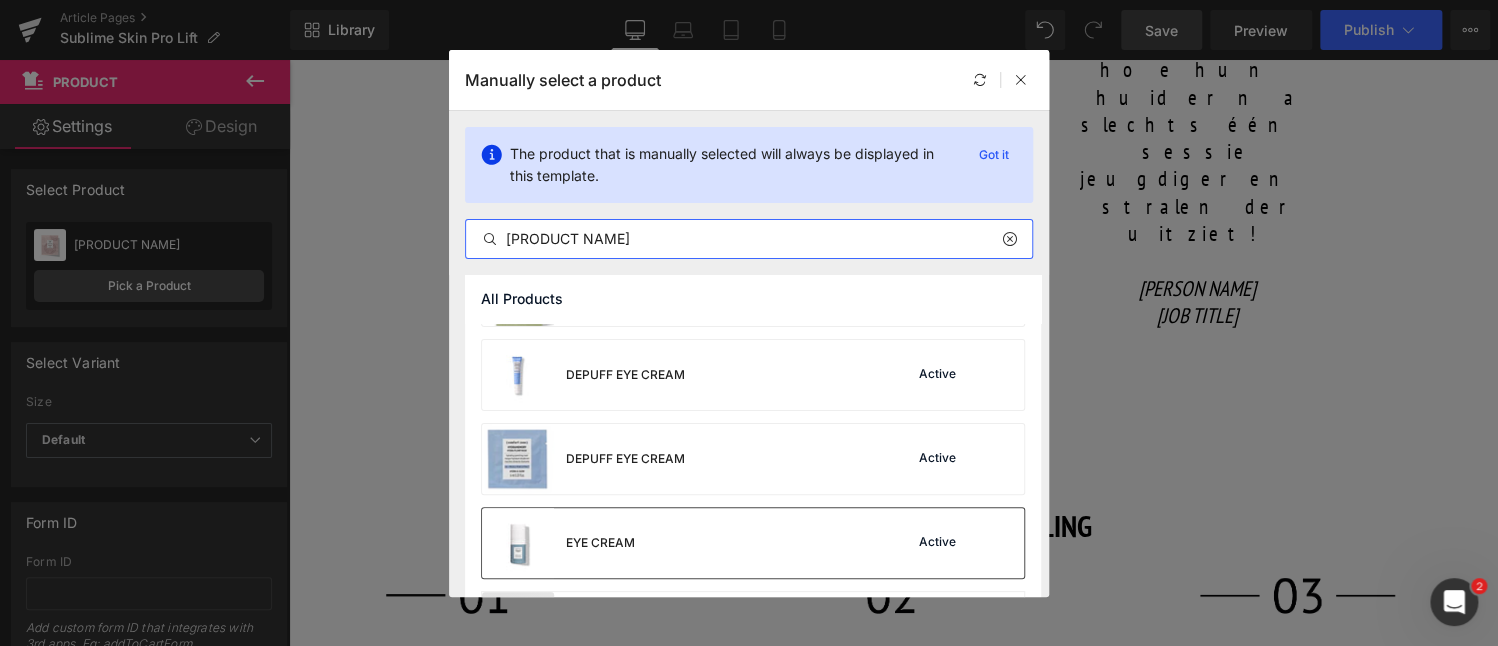 click on "DEPUFF EYE CREAM" at bounding box center [583, 459] 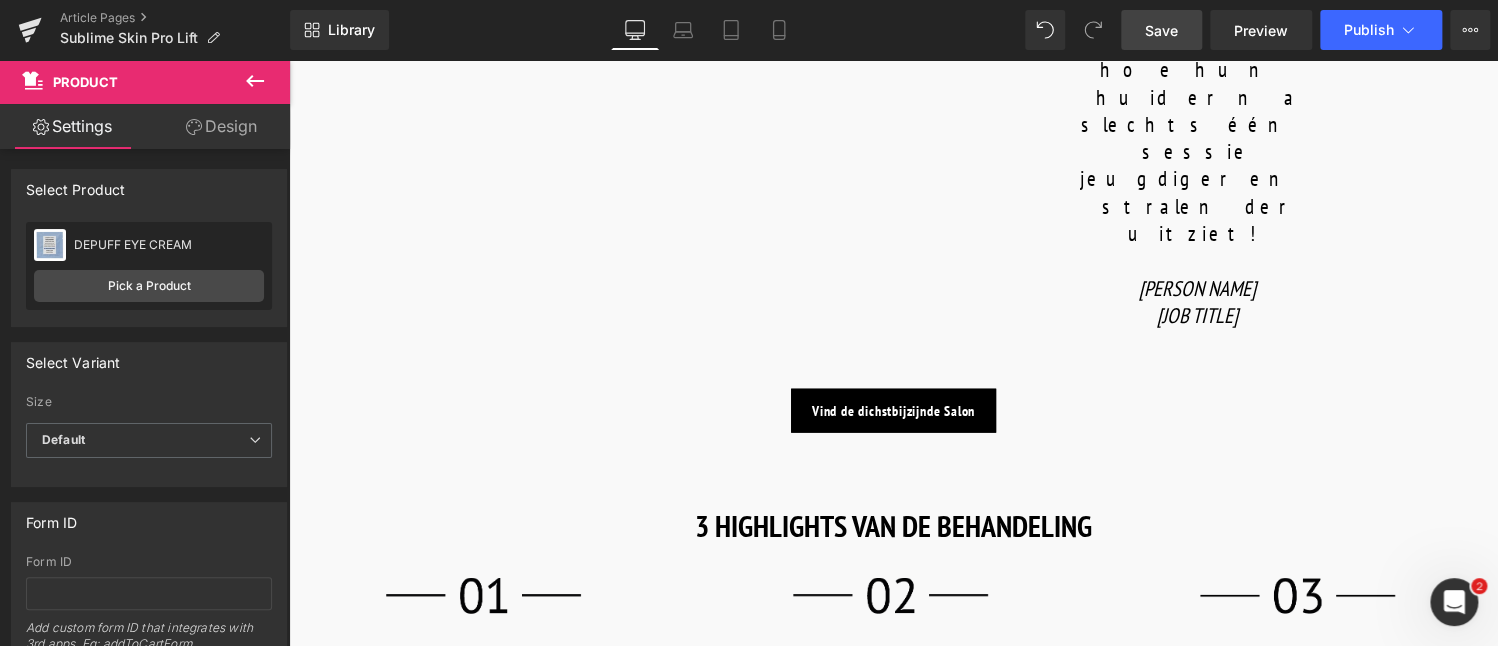 click on "Product" at bounding box center [1270, 990] 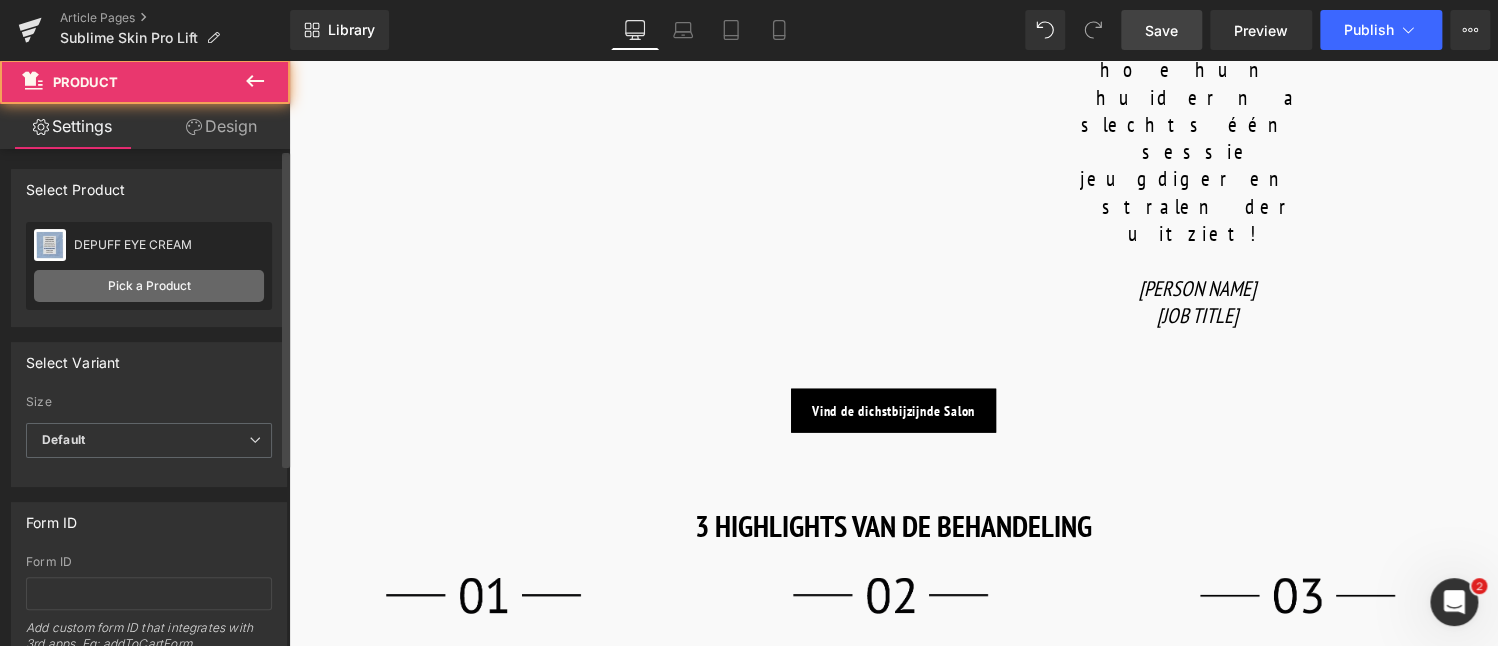 click on "Pick a Product" at bounding box center (149, 286) 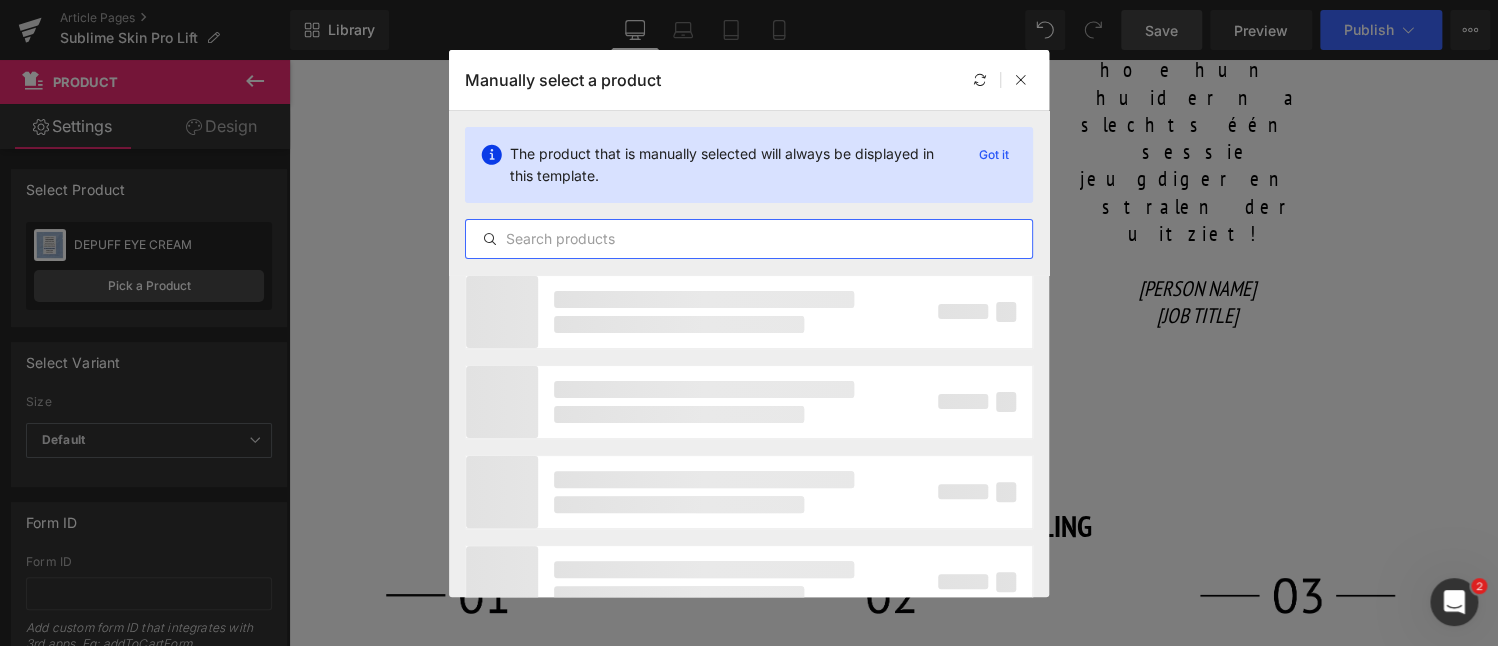 click at bounding box center [749, 239] 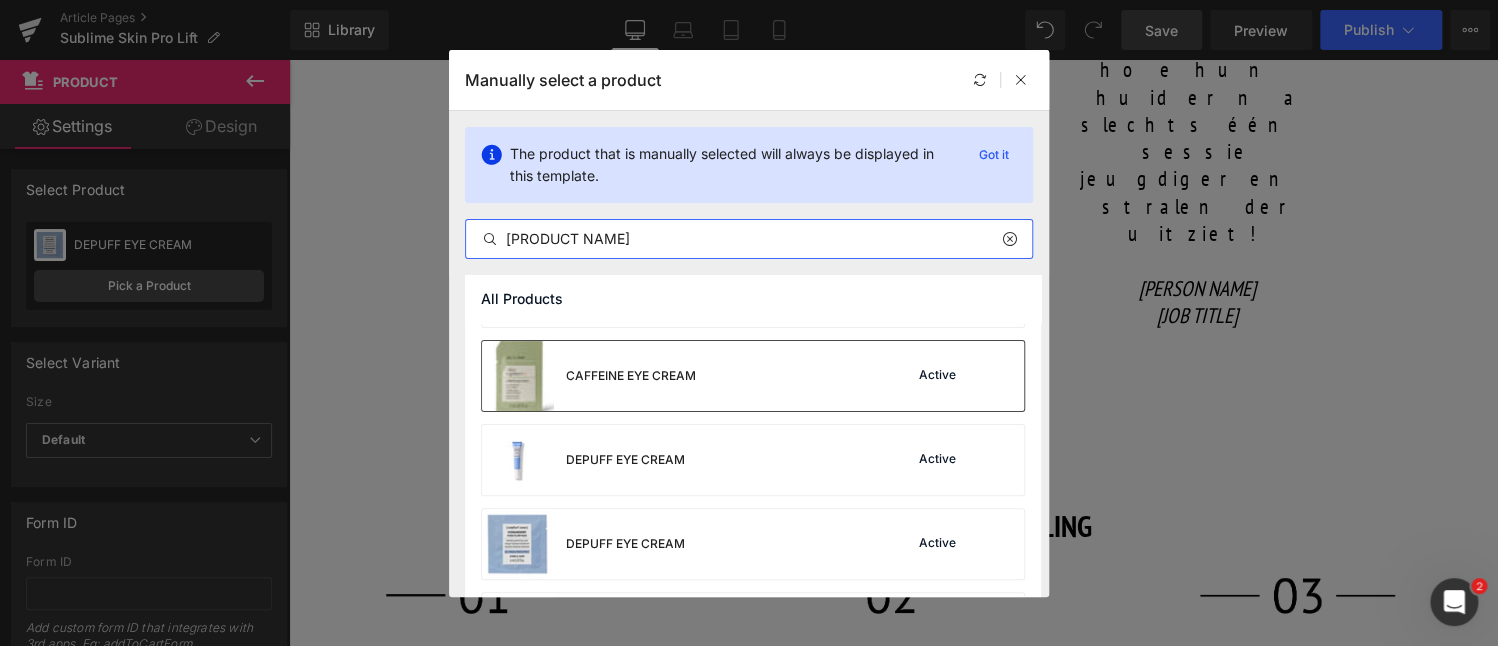 scroll, scrollTop: 200, scrollLeft: 0, axis: vertical 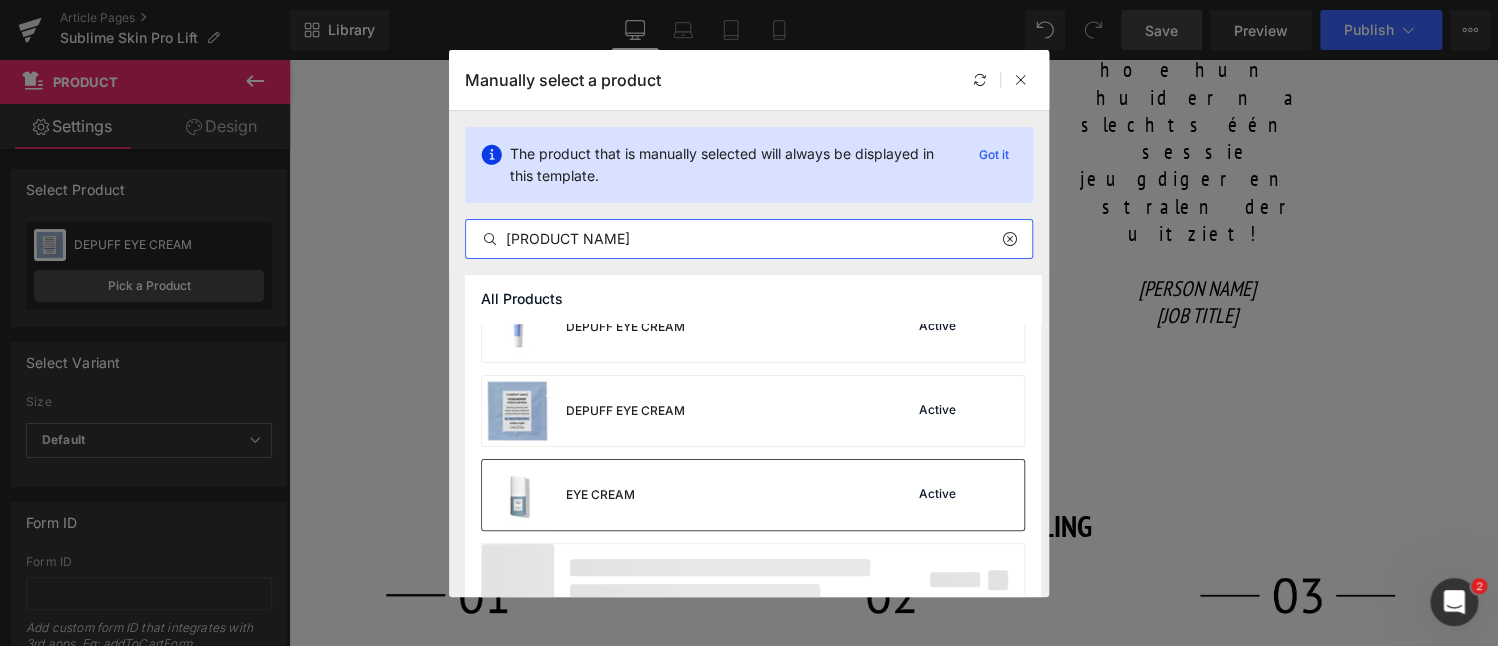 type on "eye" 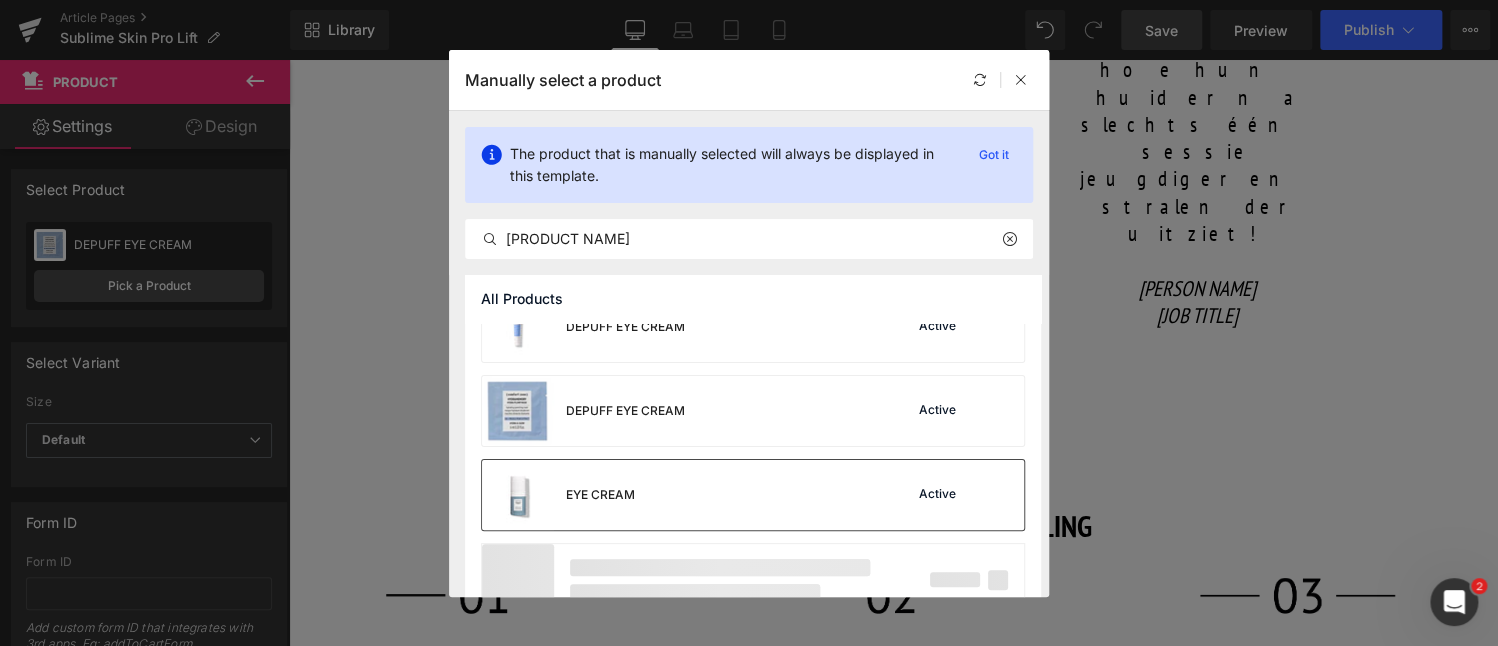 click on "EYE CREAM Active" at bounding box center [753, 495] 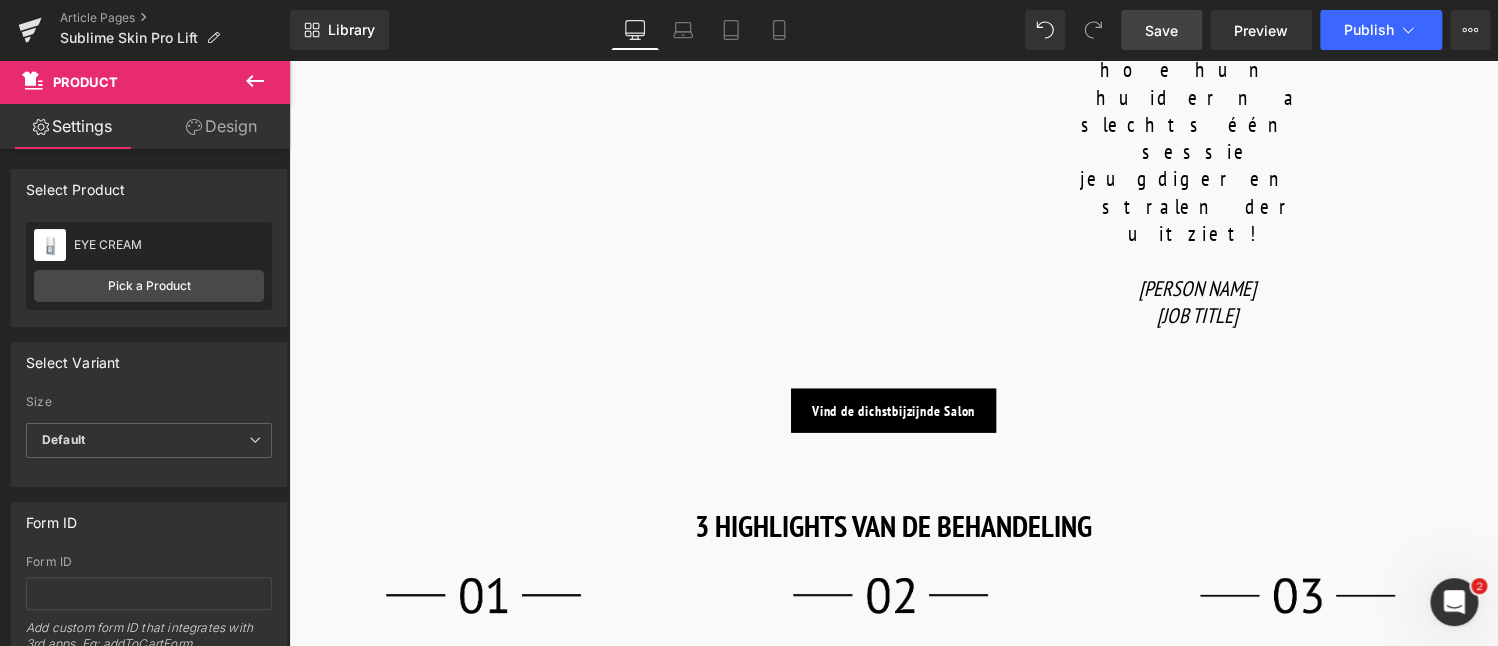 click on "Save" at bounding box center [1161, 30] 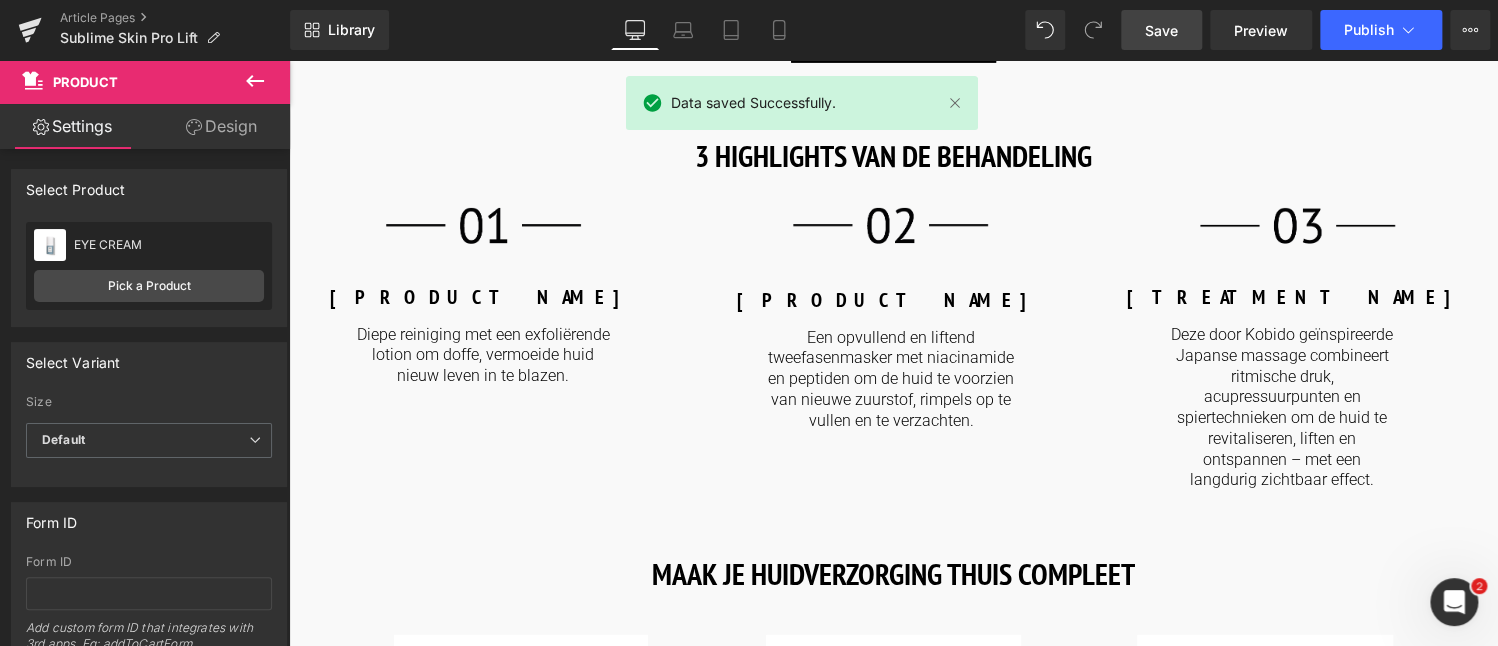 scroll, scrollTop: 2590, scrollLeft: 0, axis: vertical 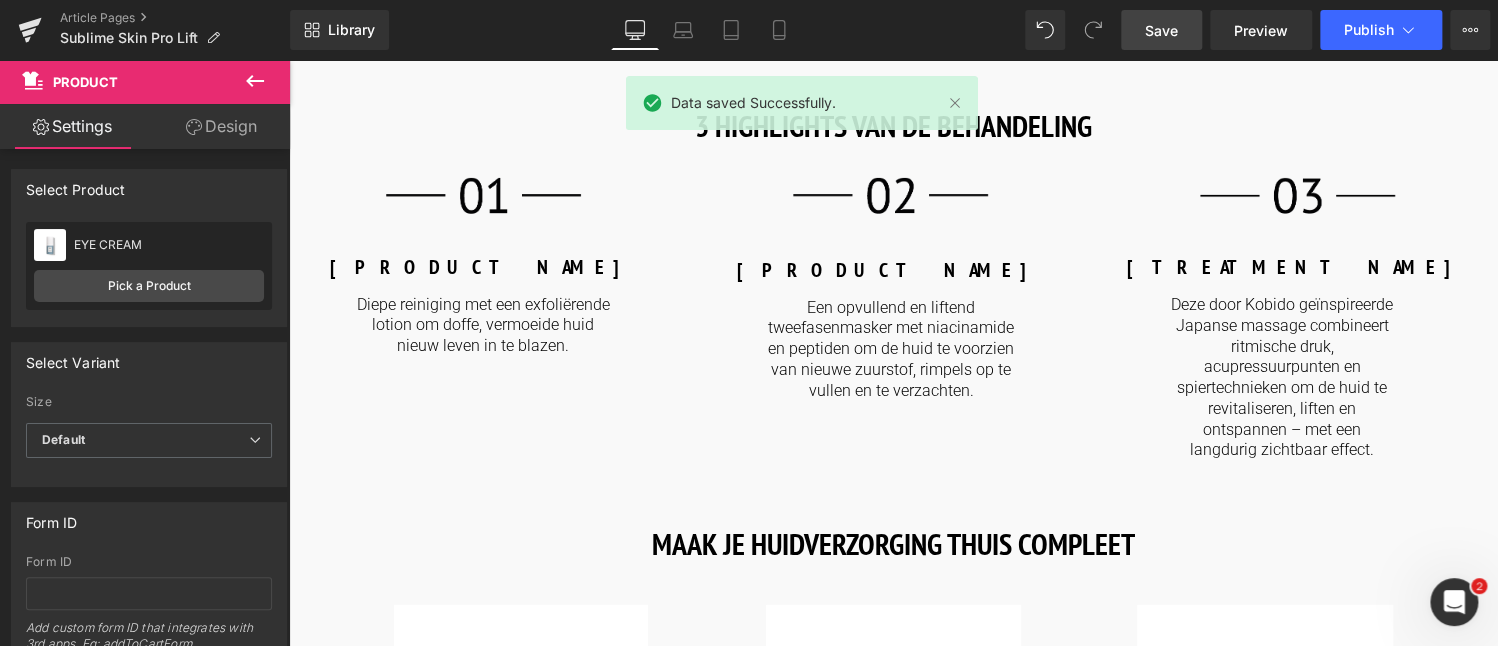 click at bounding box center [1196, 1241] 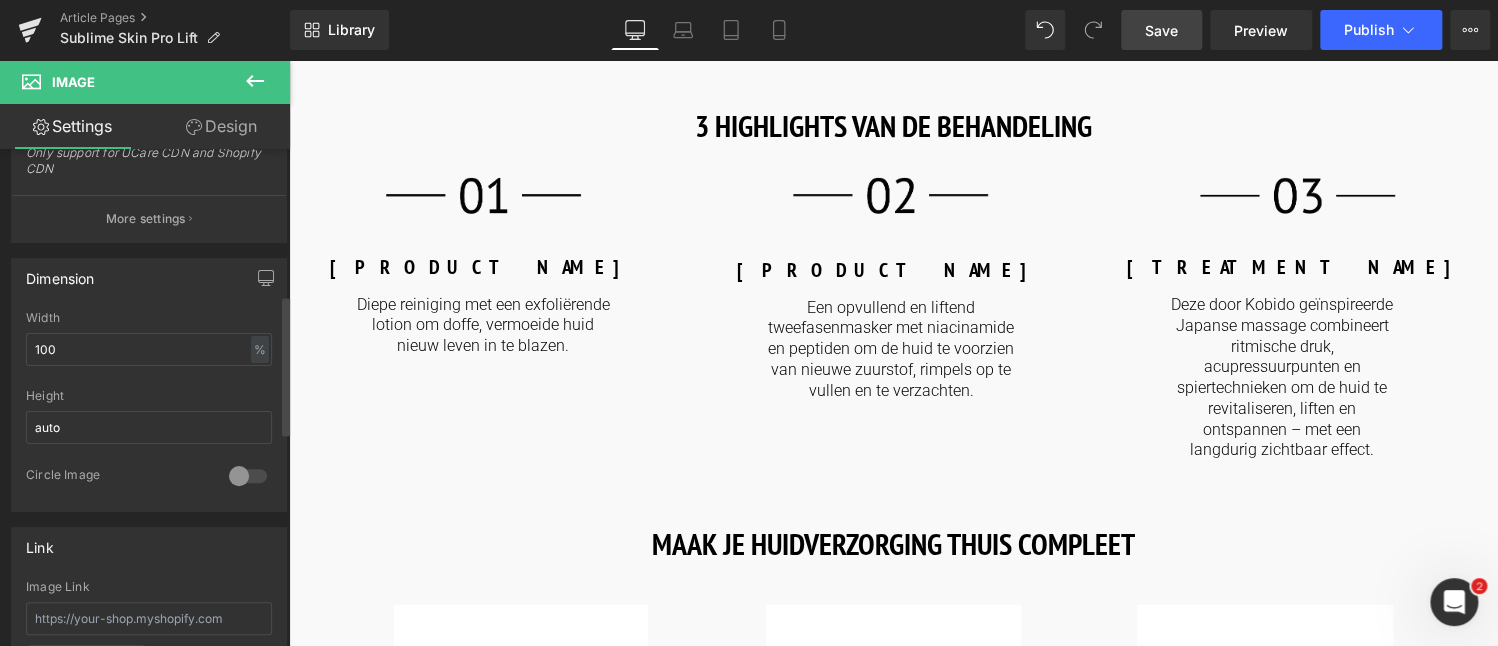 scroll, scrollTop: 800, scrollLeft: 0, axis: vertical 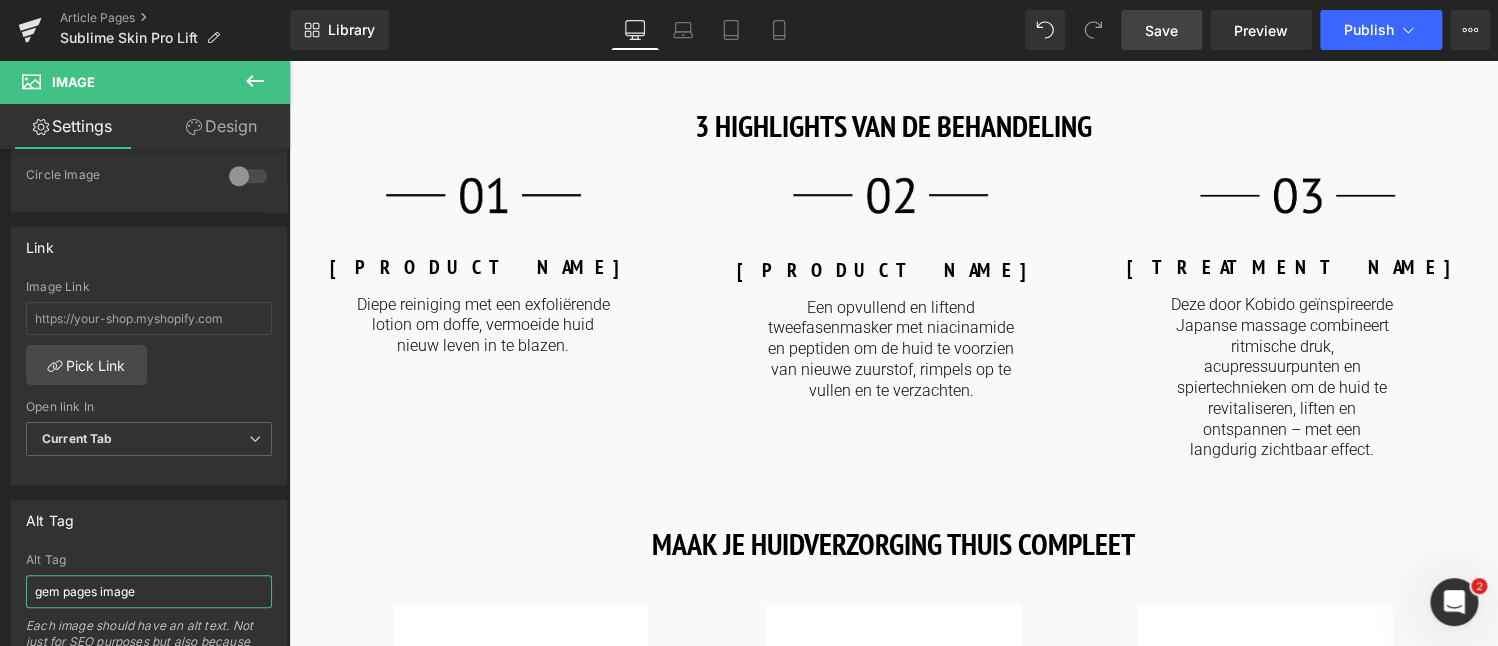 drag, startPoint x: 168, startPoint y: 595, endPoint x: -4, endPoint y: 597, distance: 172.01163 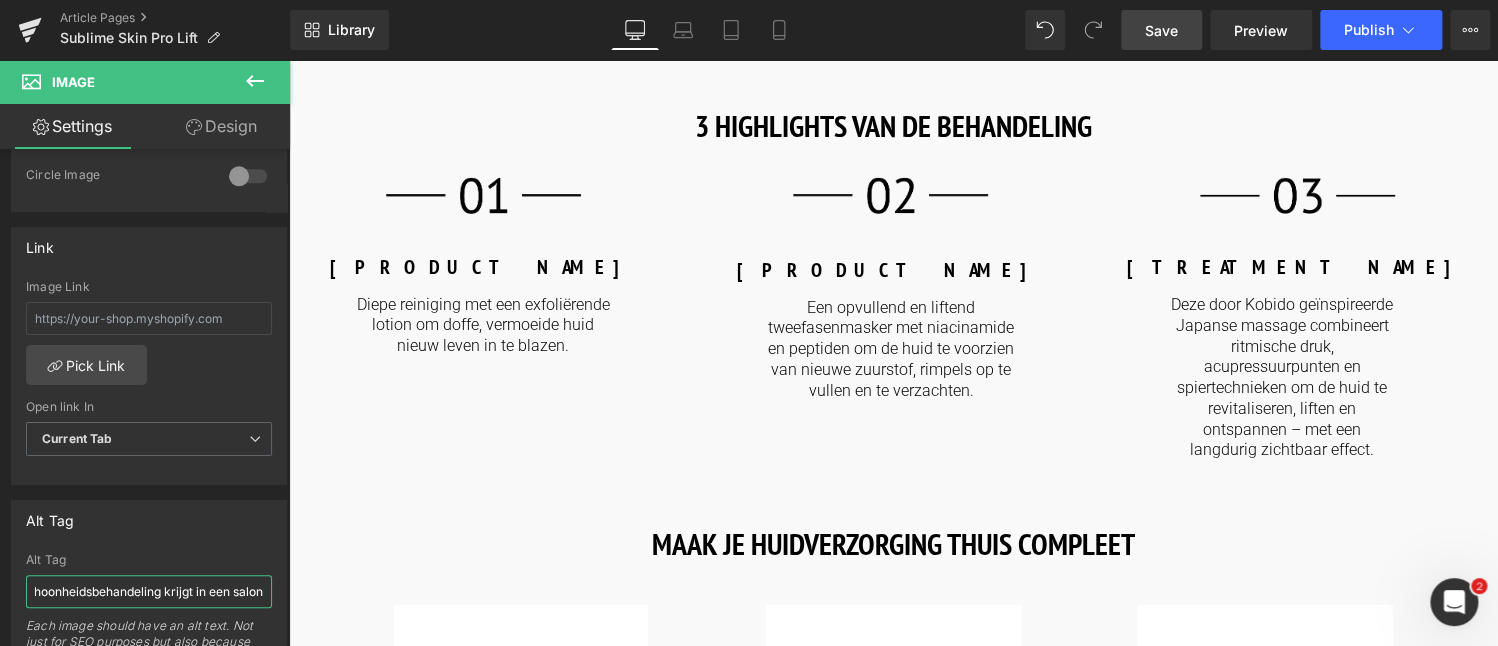 scroll, scrollTop: 0, scrollLeft: 85, axis: horizontal 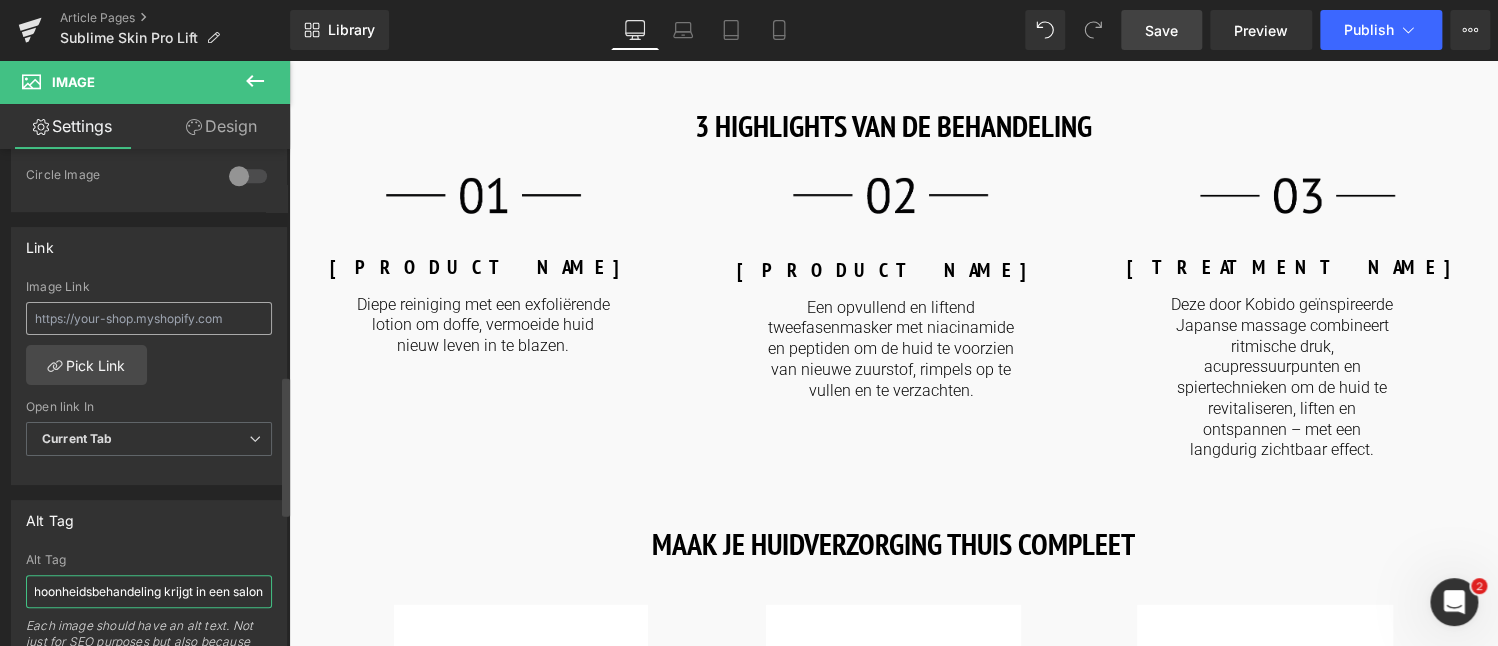 type on "Vrouw die schoonheidsbehandeling krijgt in een salon" 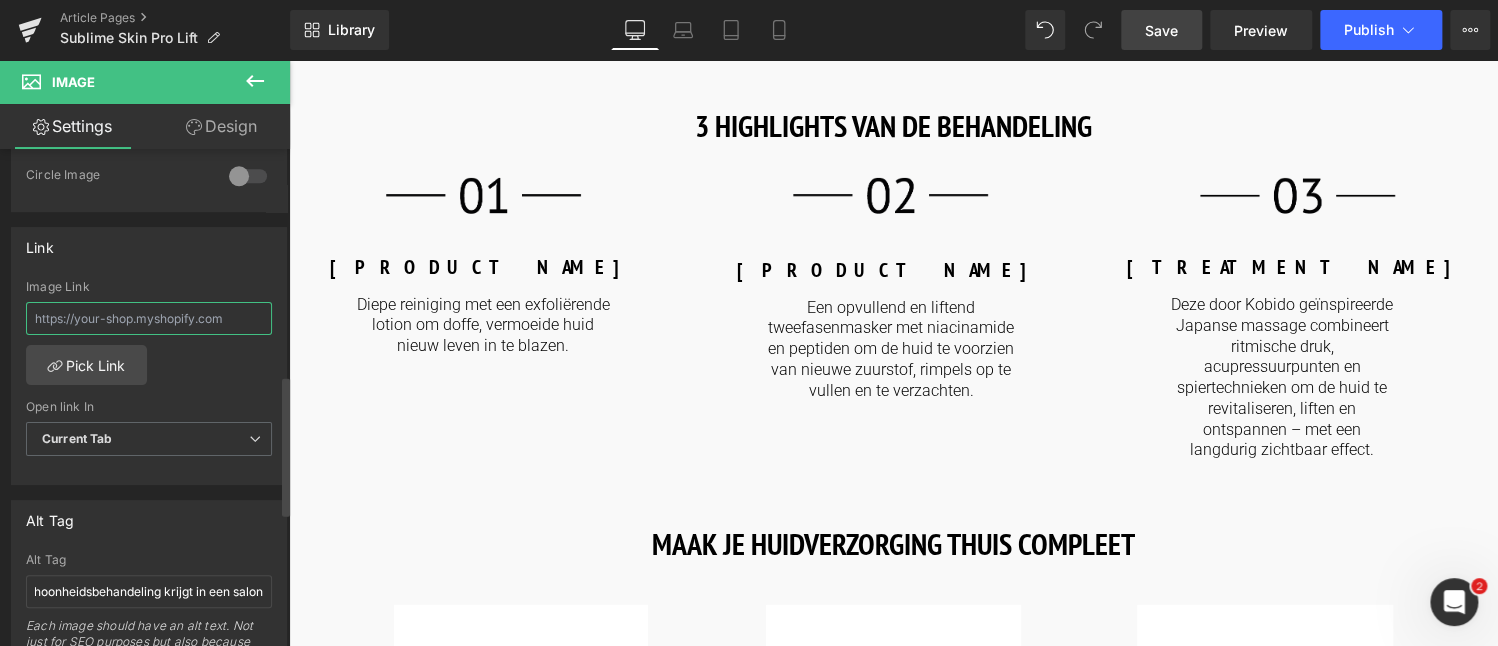 click at bounding box center [149, 318] 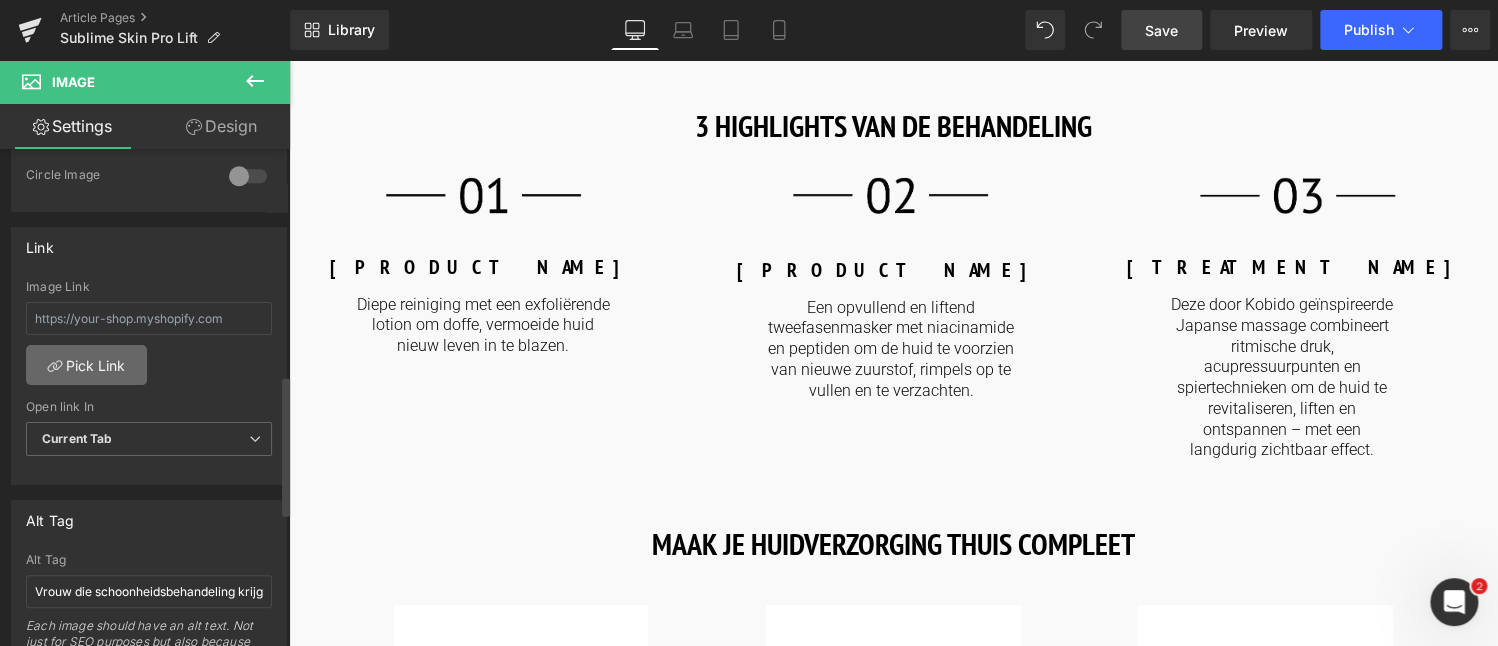 click on "Pick Link" at bounding box center (86, 365) 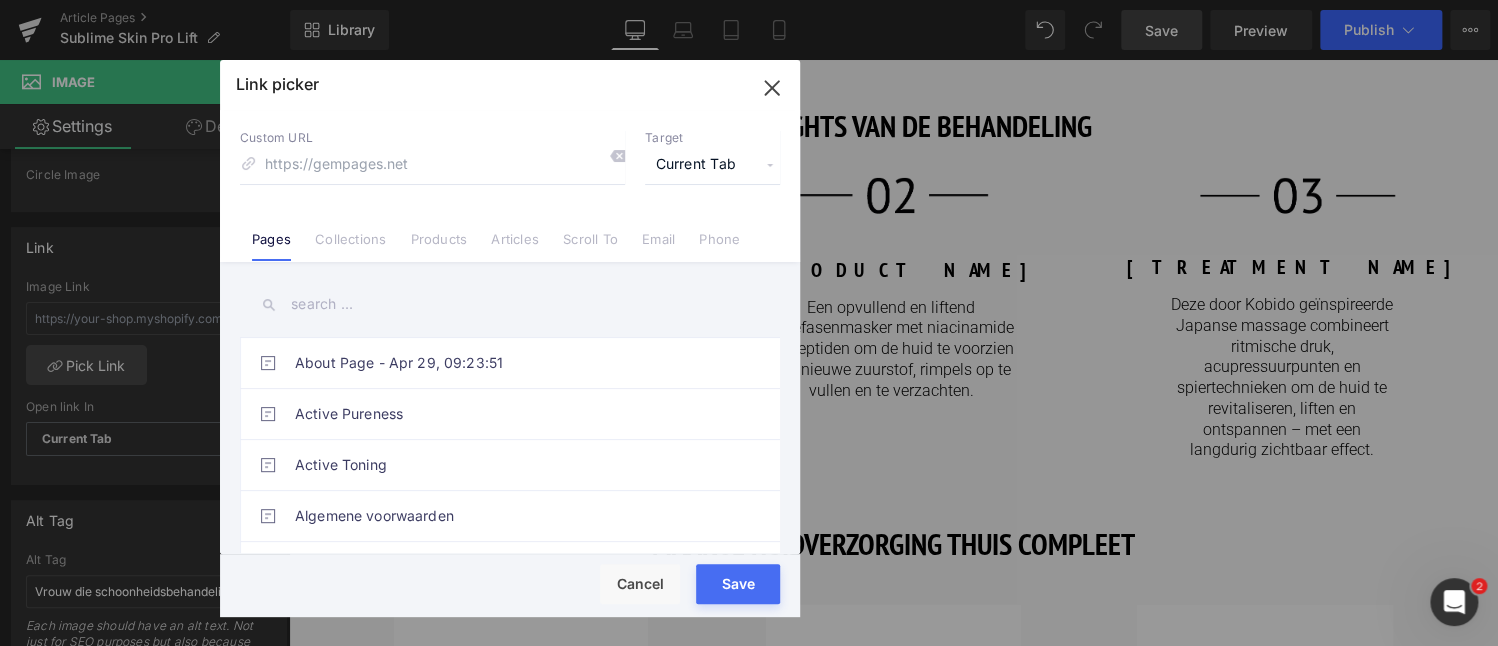 click at bounding box center (510, 304) 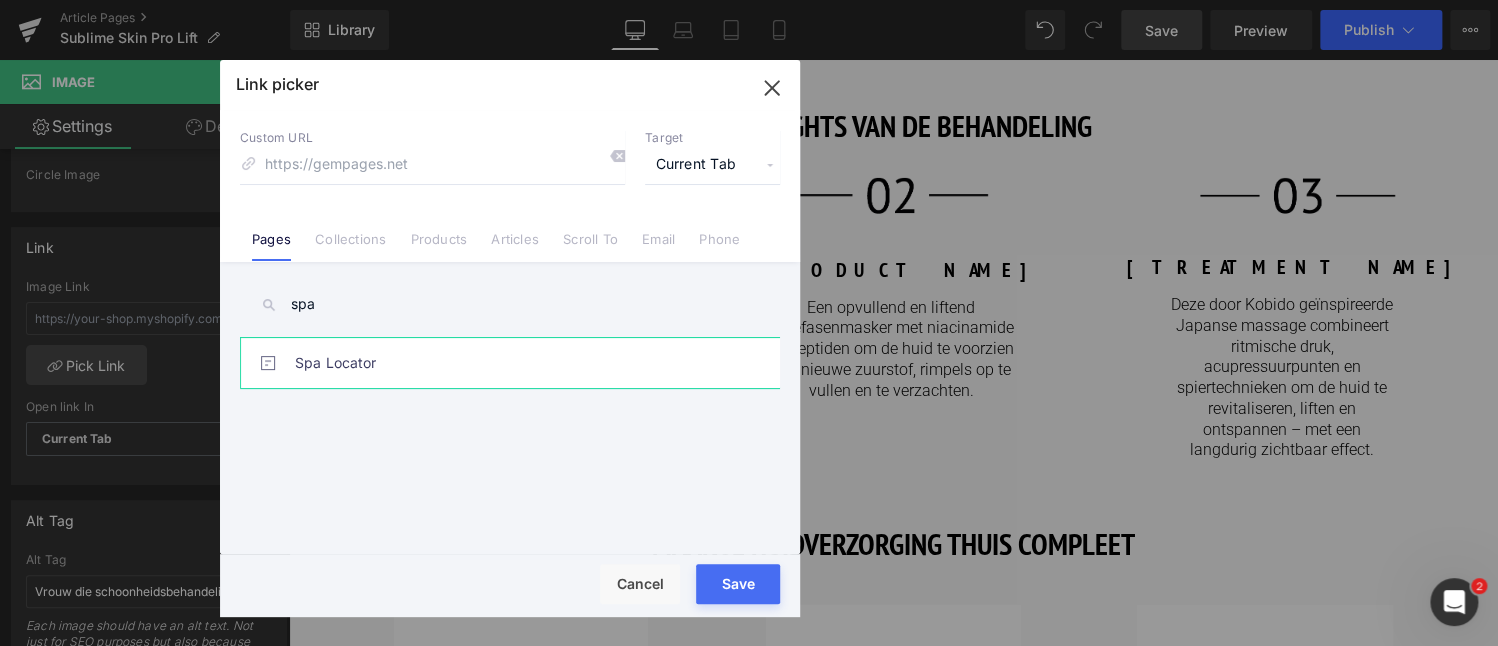 type on "spa" 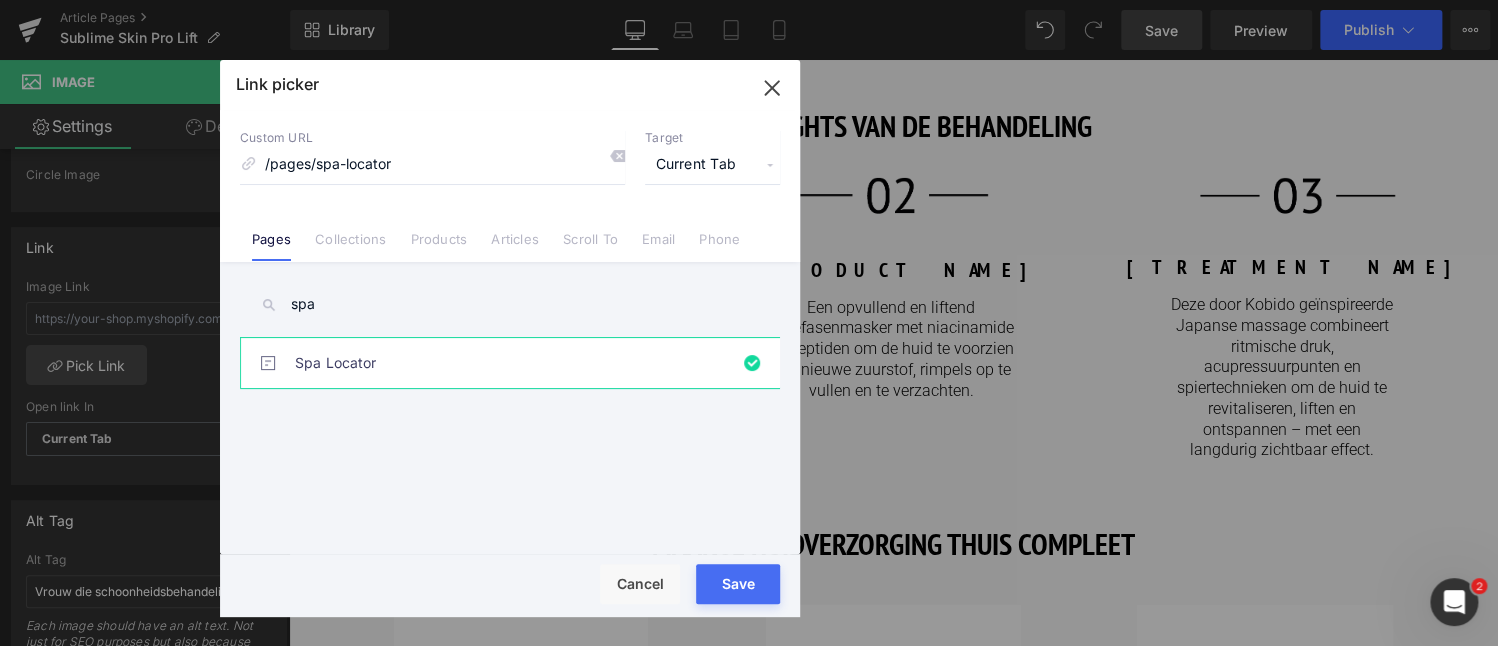 click on "Loading Product" at bounding box center (749, 567) 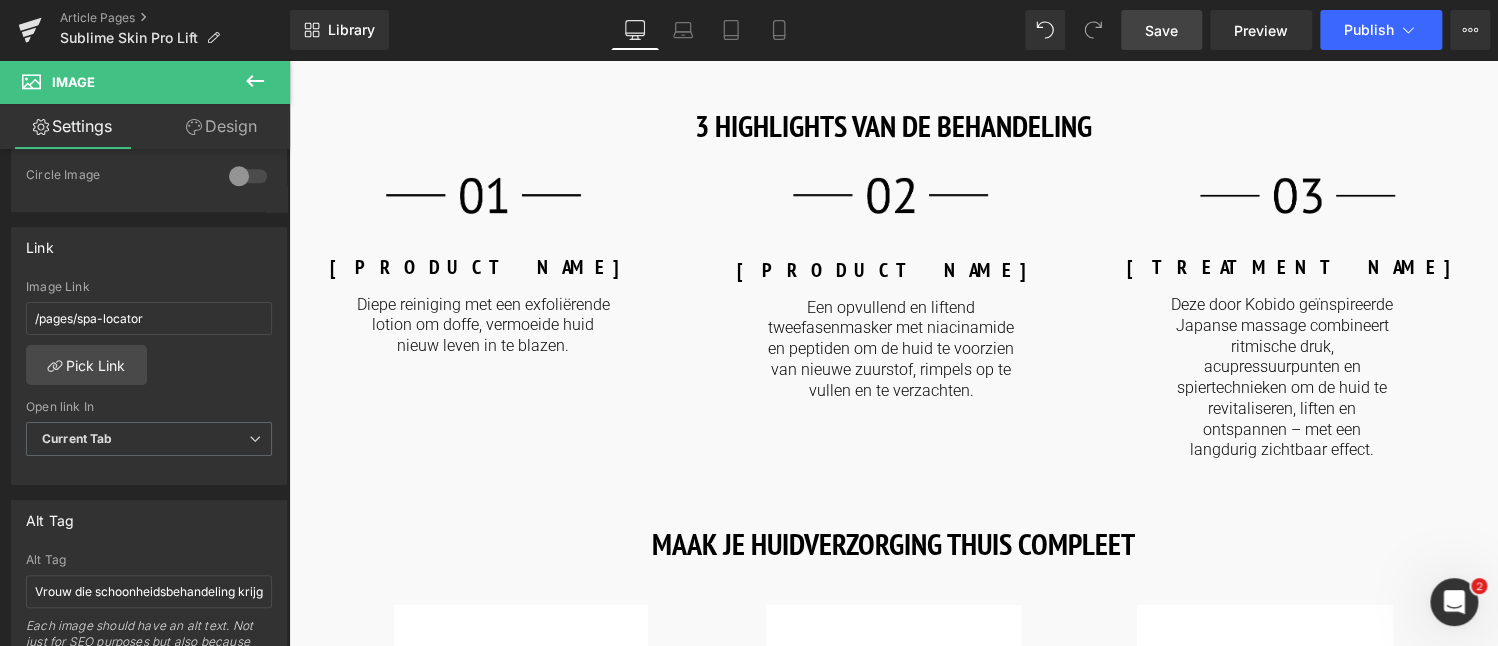click on "Save" at bounding box center [1161, 30] 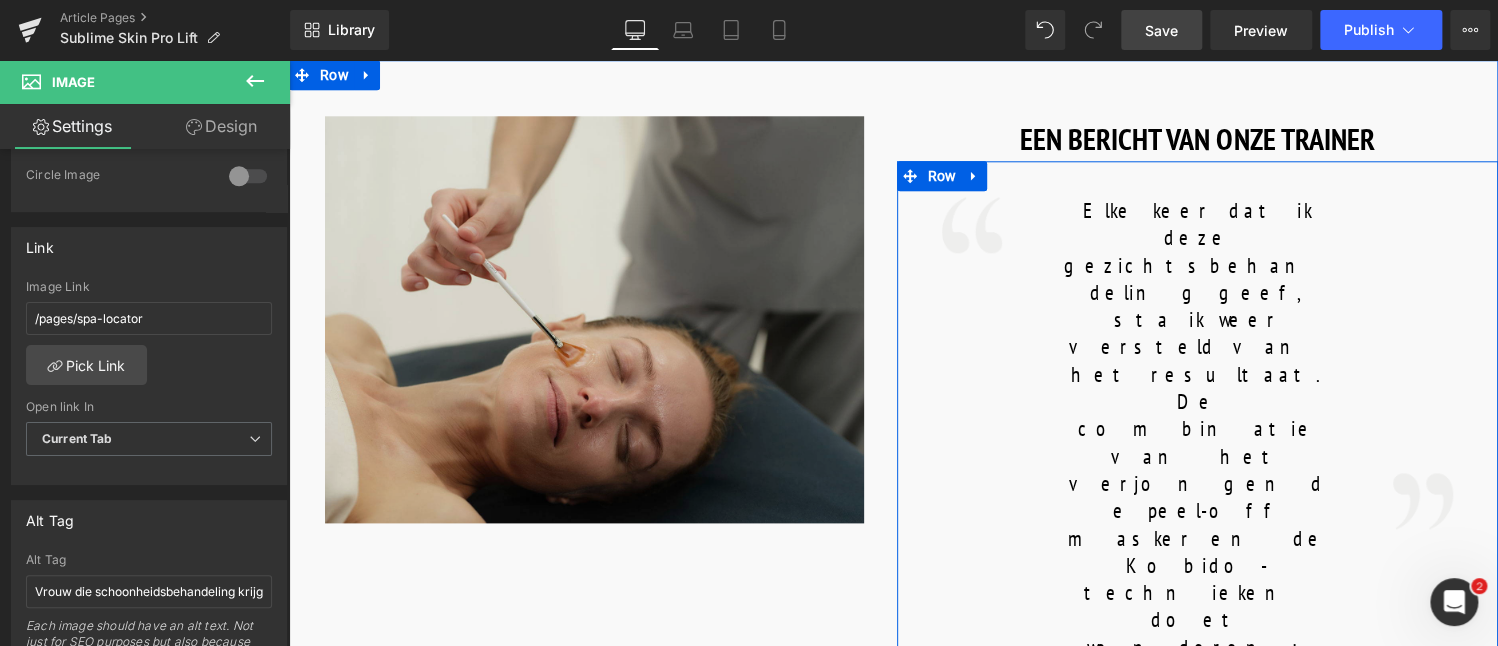 scroll, scrollTop: 990, scrollLeft: 0, axis: vertical 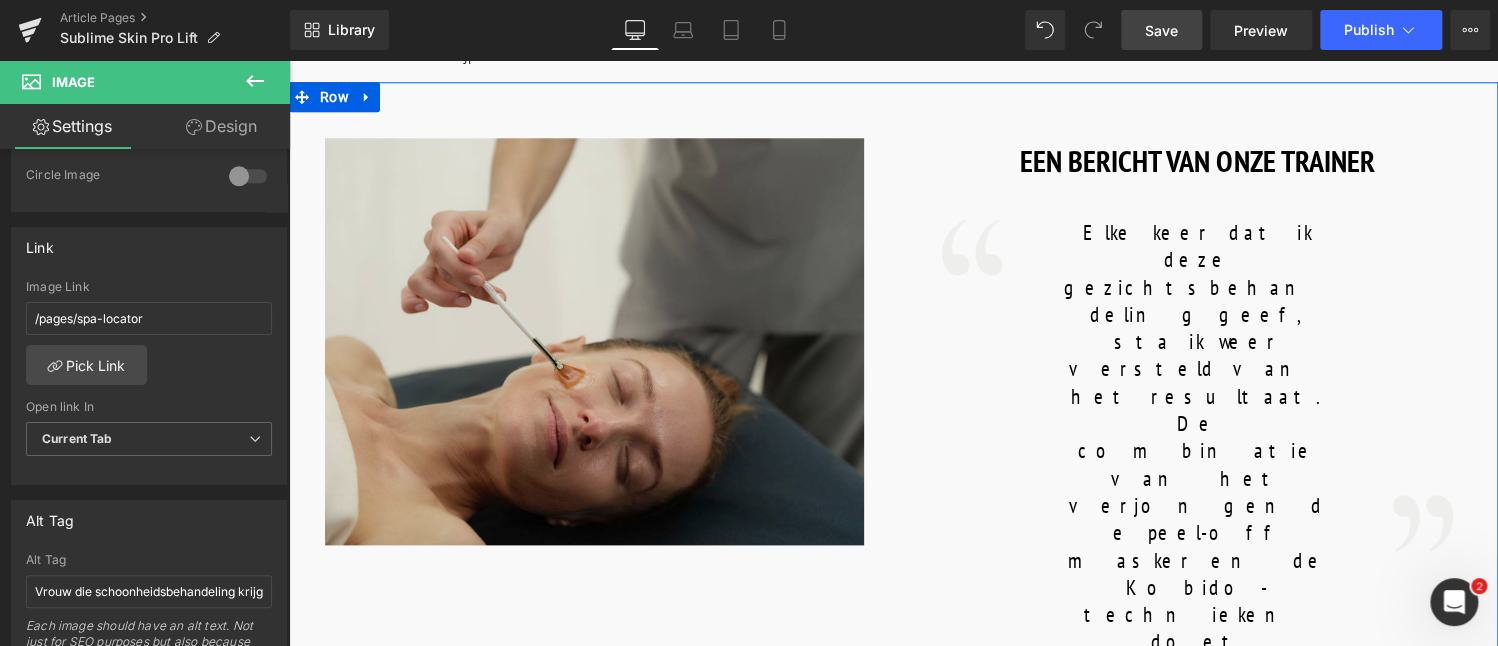 click at bounding box center [596, 341] 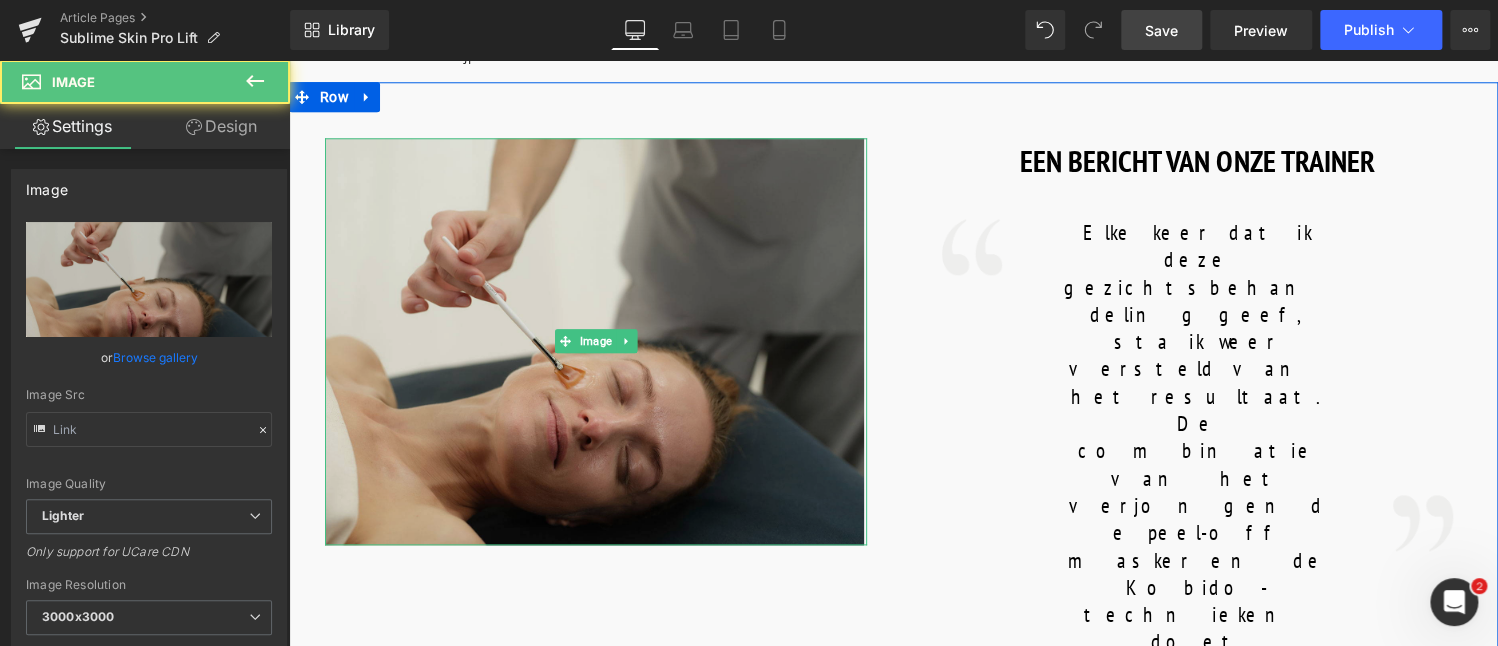type on "https://ucarecdn.com/2bb3b5ad-f41f-4e97-9f84-e1dea365ea32/-/format/auto/-/preview/3000x3000/-/quality/lighter/Pro-Lift_1350x1020.jpg" 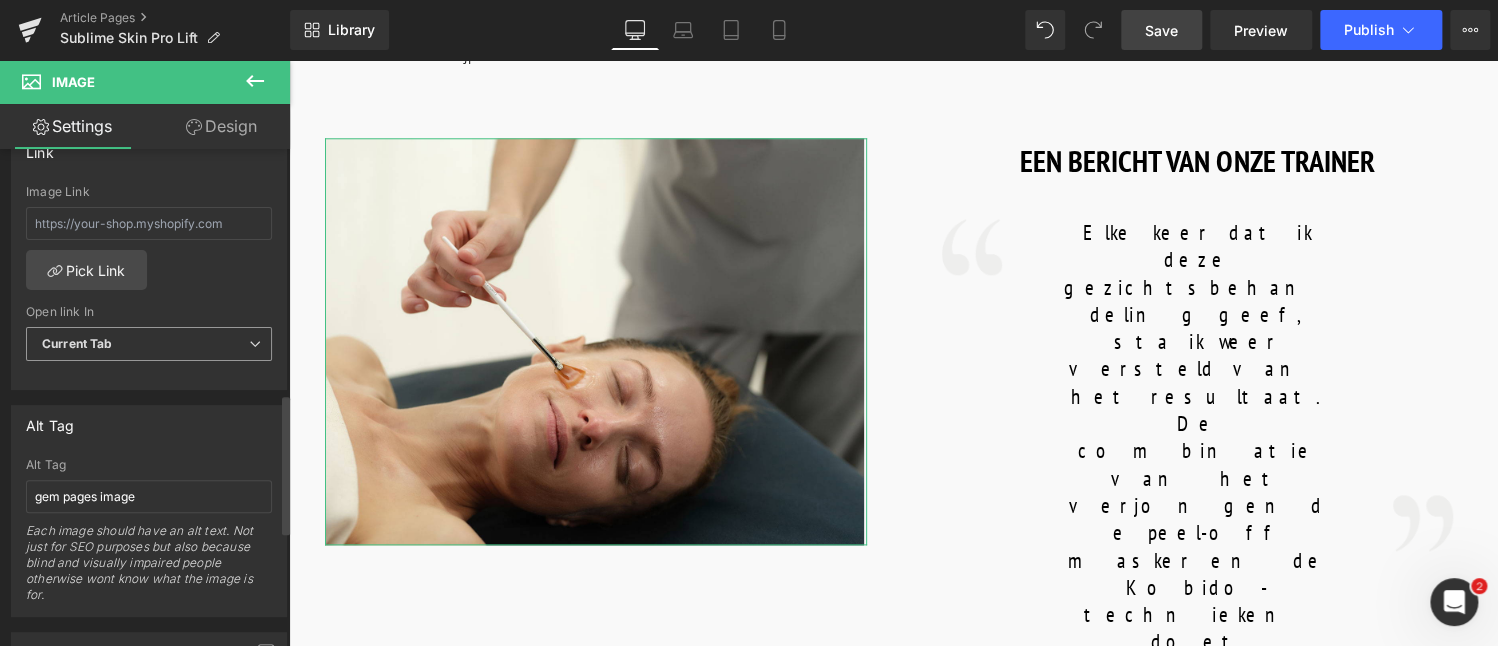 scroll, scrollTop: 900, scrollLeft: 0, axis: vertical 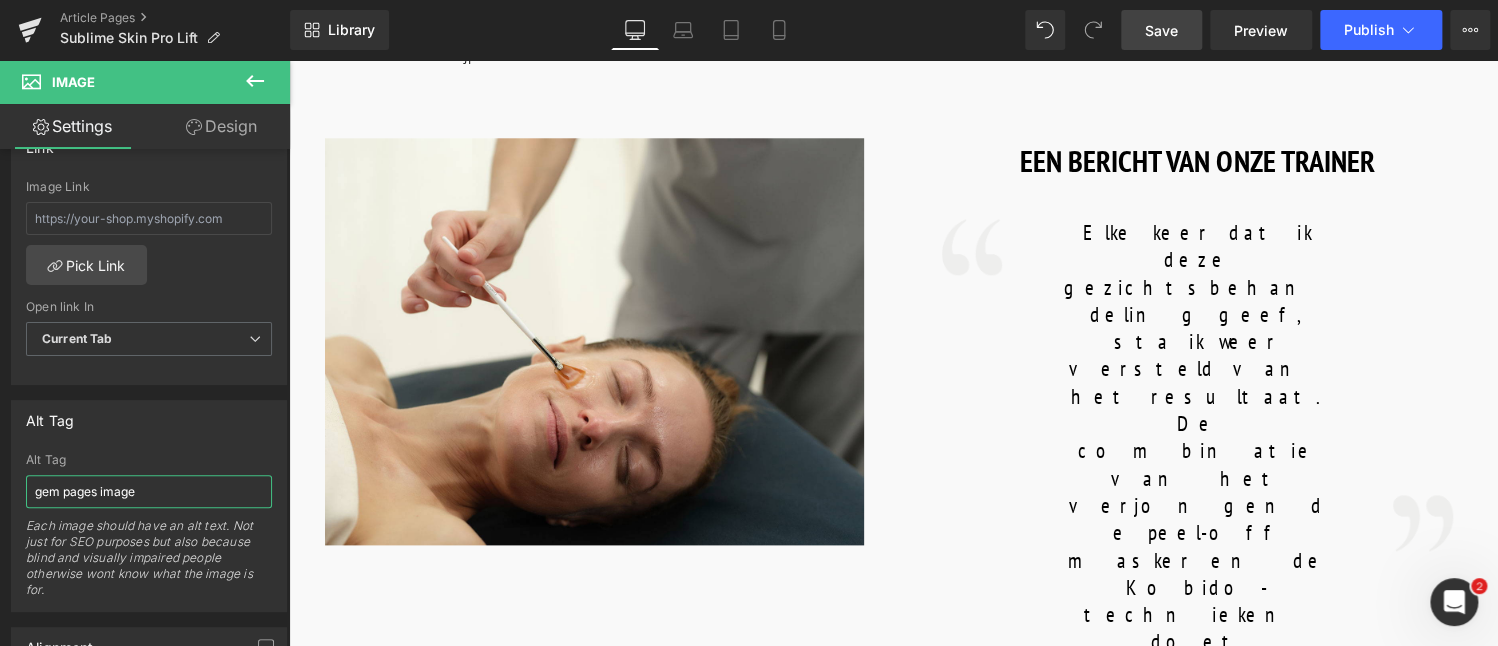 drag, startPoint x: 152, startPoint y: 481, endPoint x: -26, endPoint y: 487, distance: 178.10109 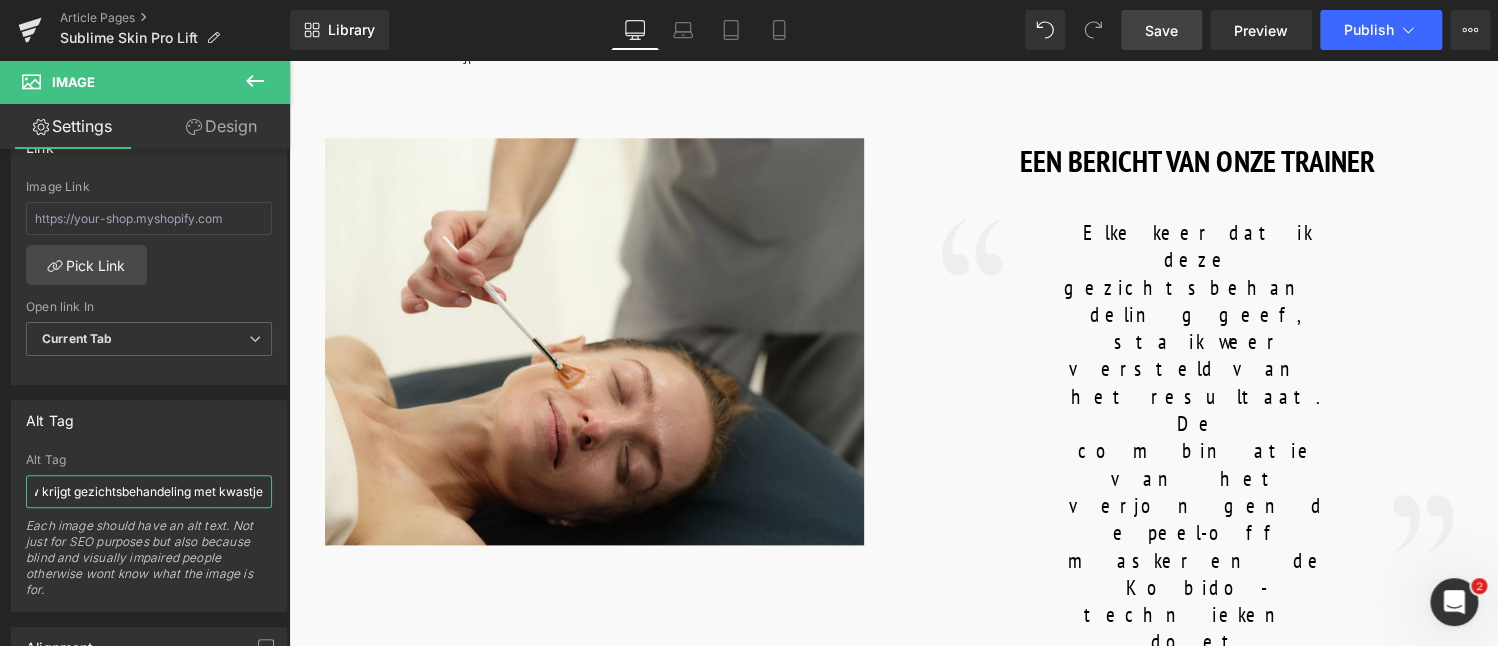 scroll, scrollTop: 0, scrollLeft: 40, axis: horizontal 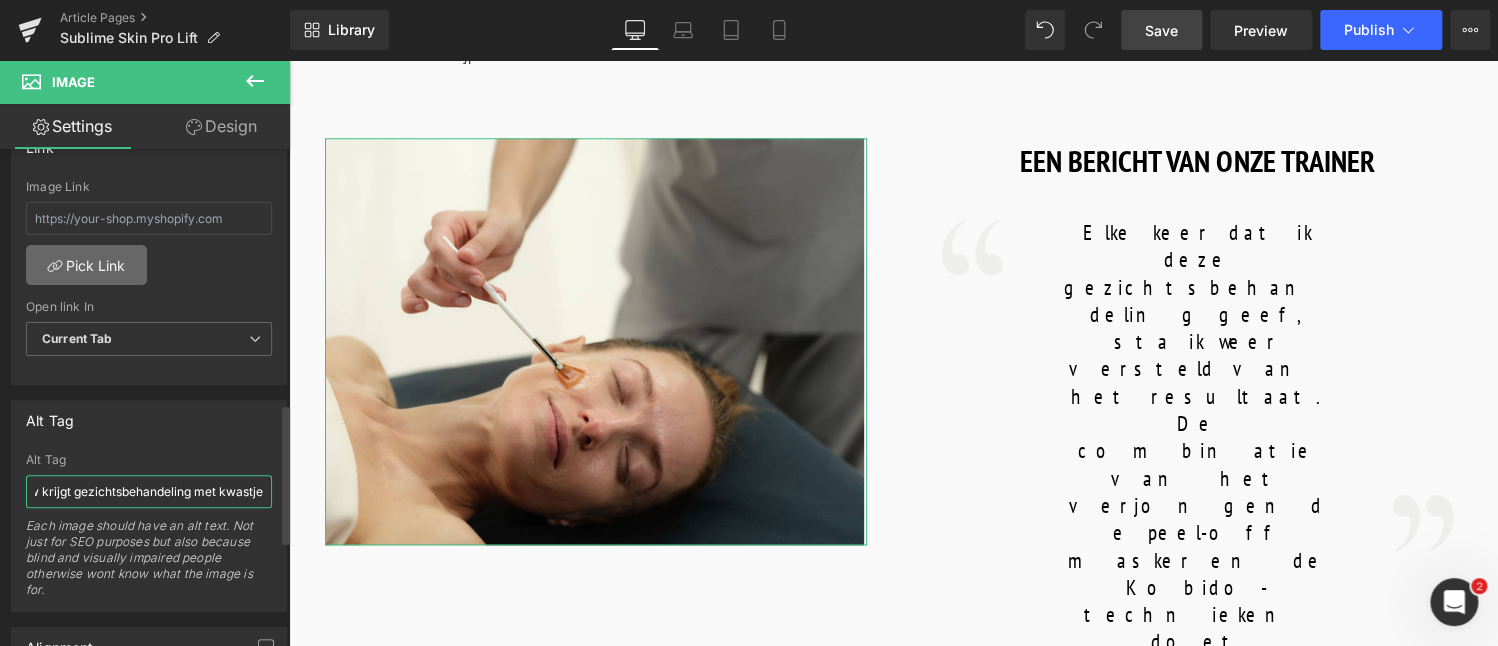 type on "Vrouw krijgt gezichtsbehandeling met kwastje" 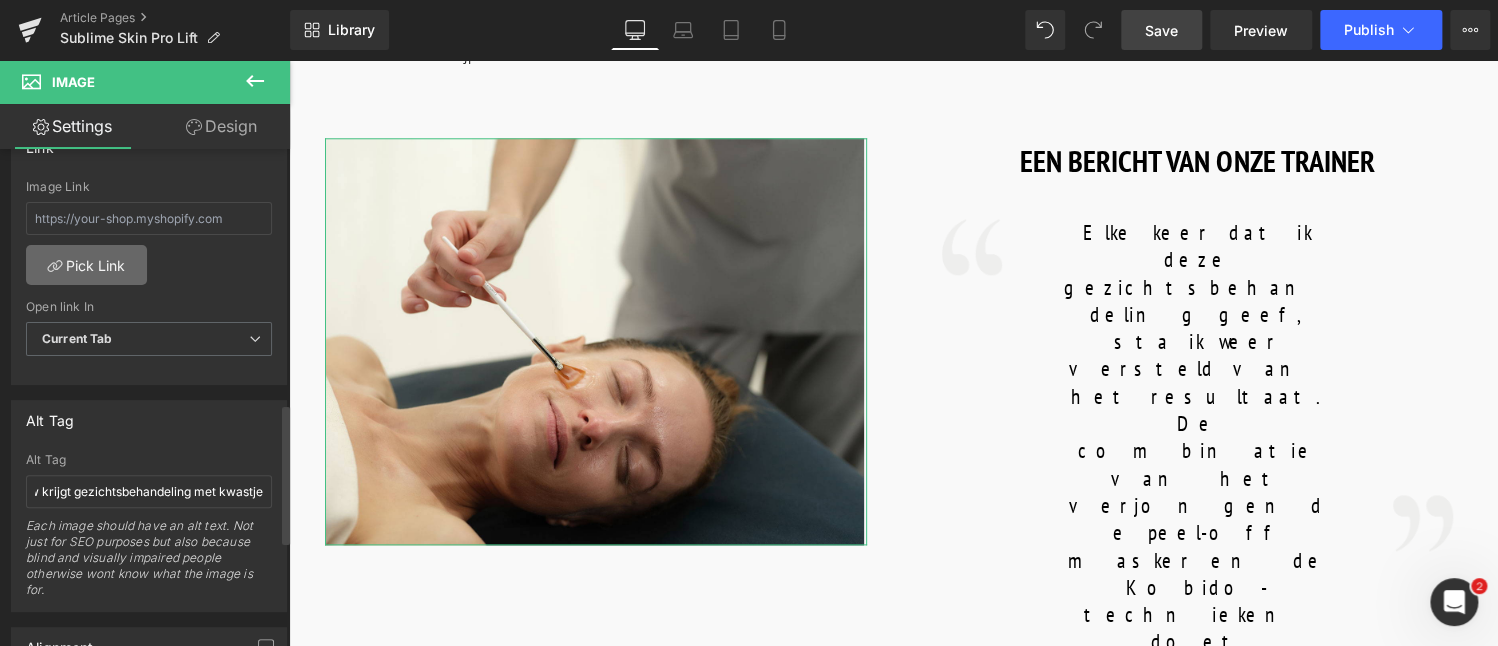 click on "Pick Link" at bounding box center [86, 265] 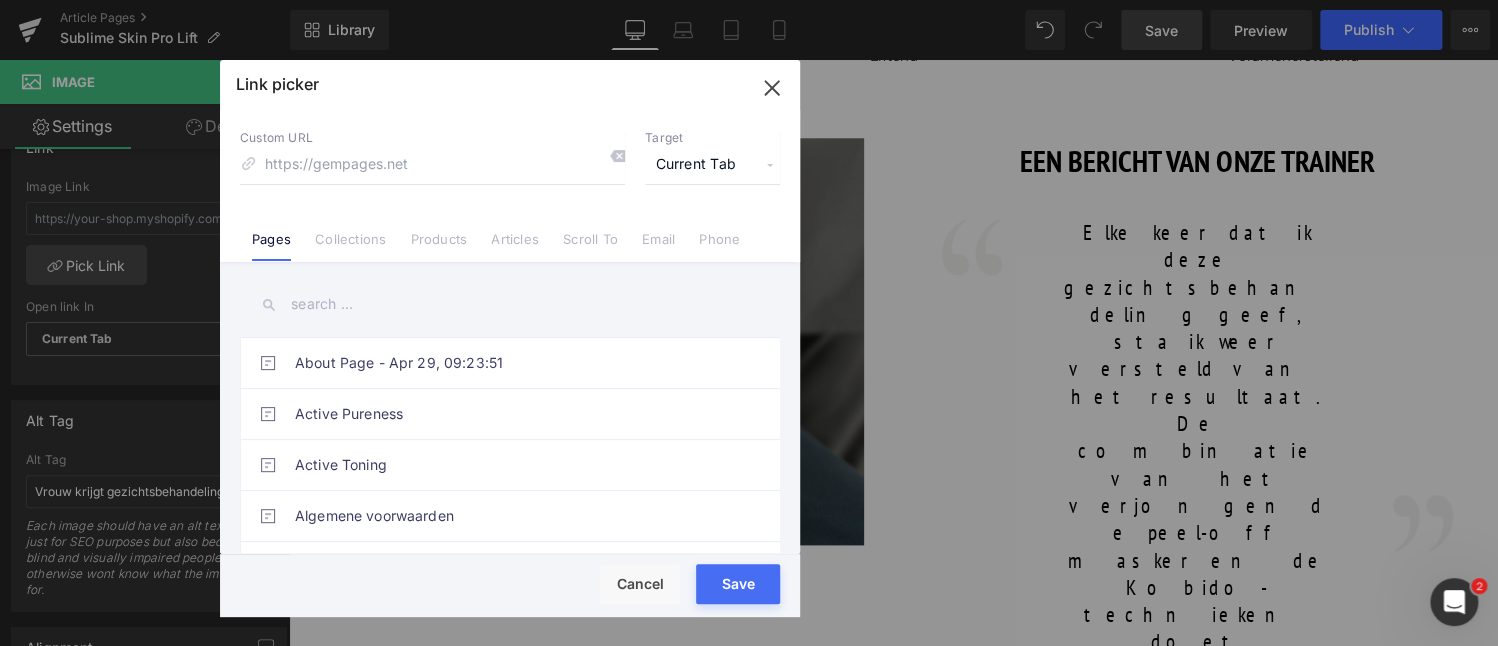 click at bounding box center [510, 304] 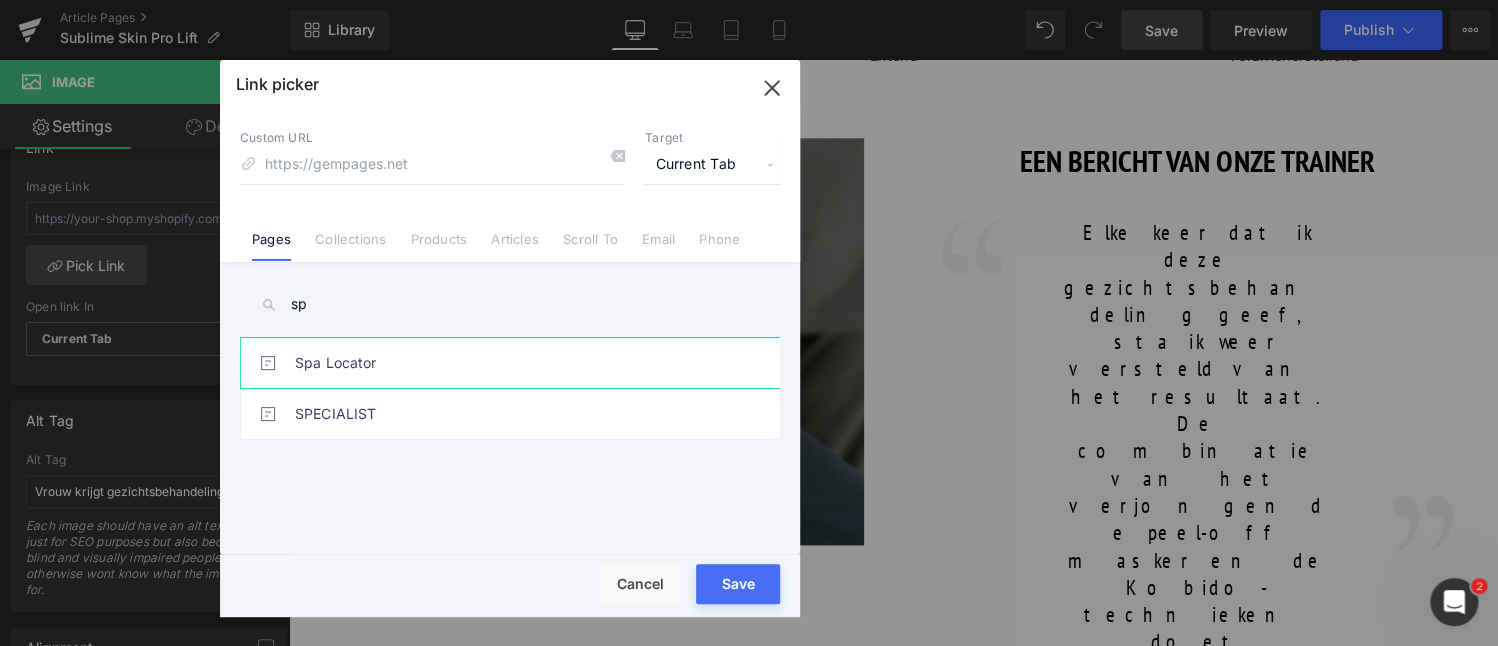 type on "sp" 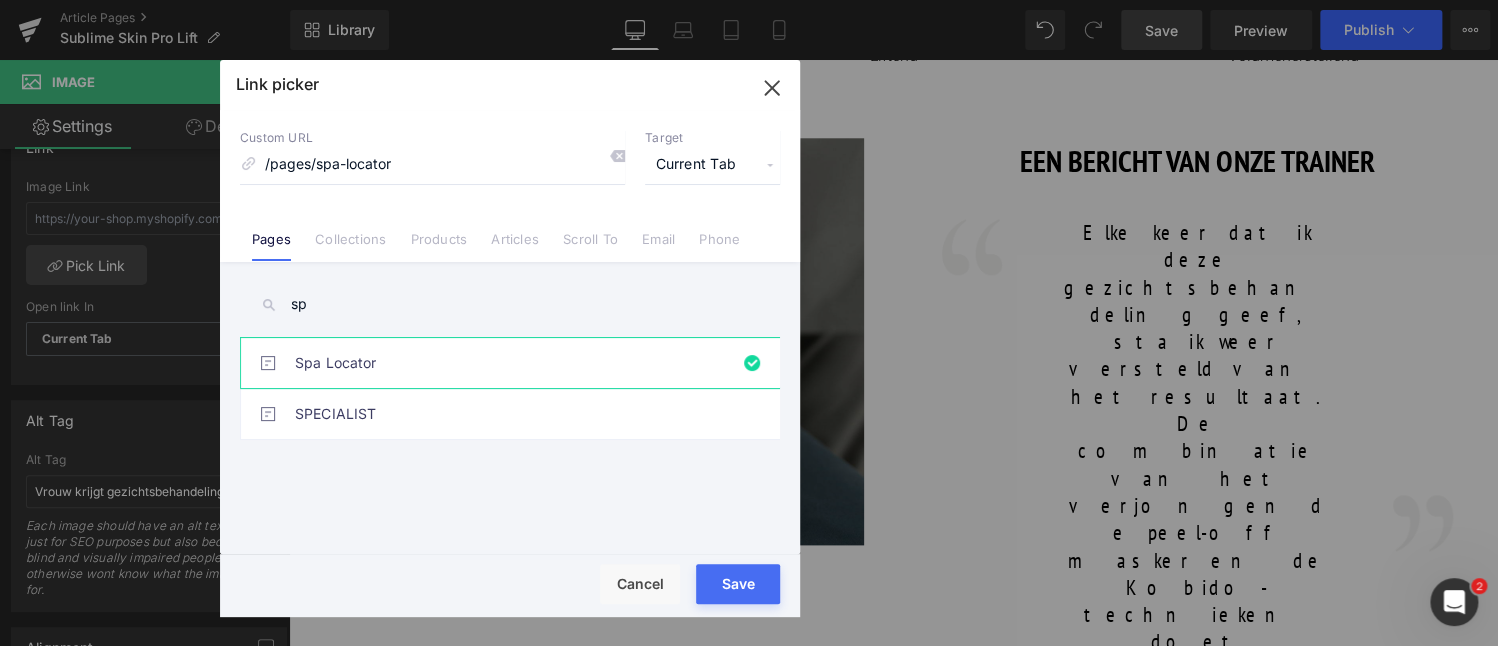 click on "Save" at bounding box center (738, 584) 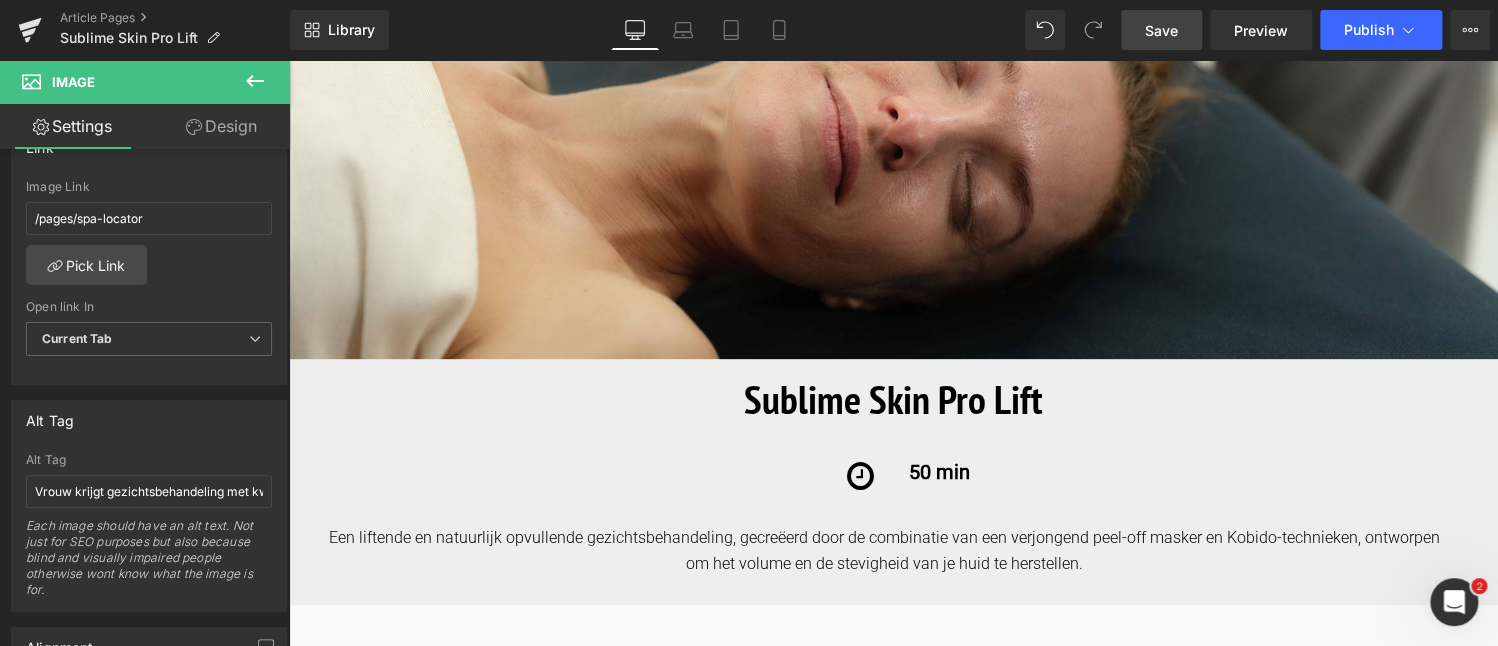 scroll, scrollTop: 90, scrollLeft: 0, axis: vertical 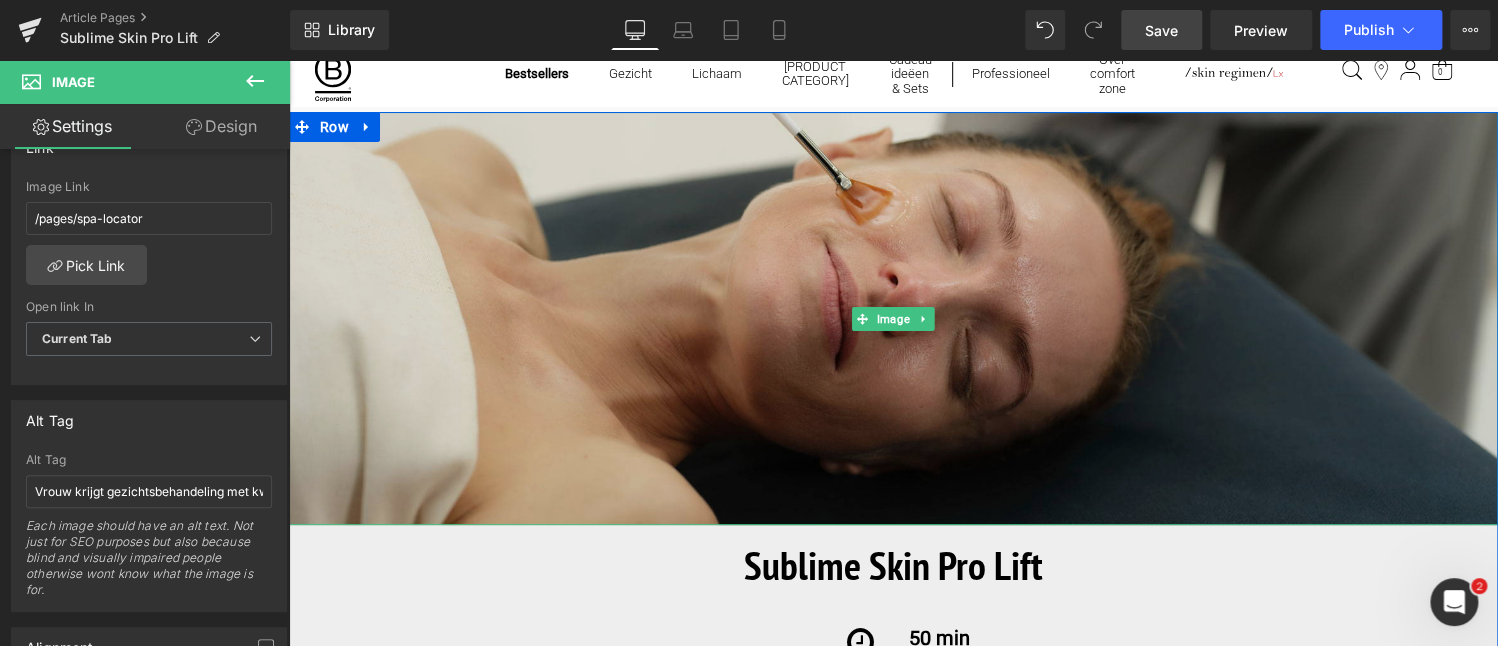 click at bounding box center [893, 319] 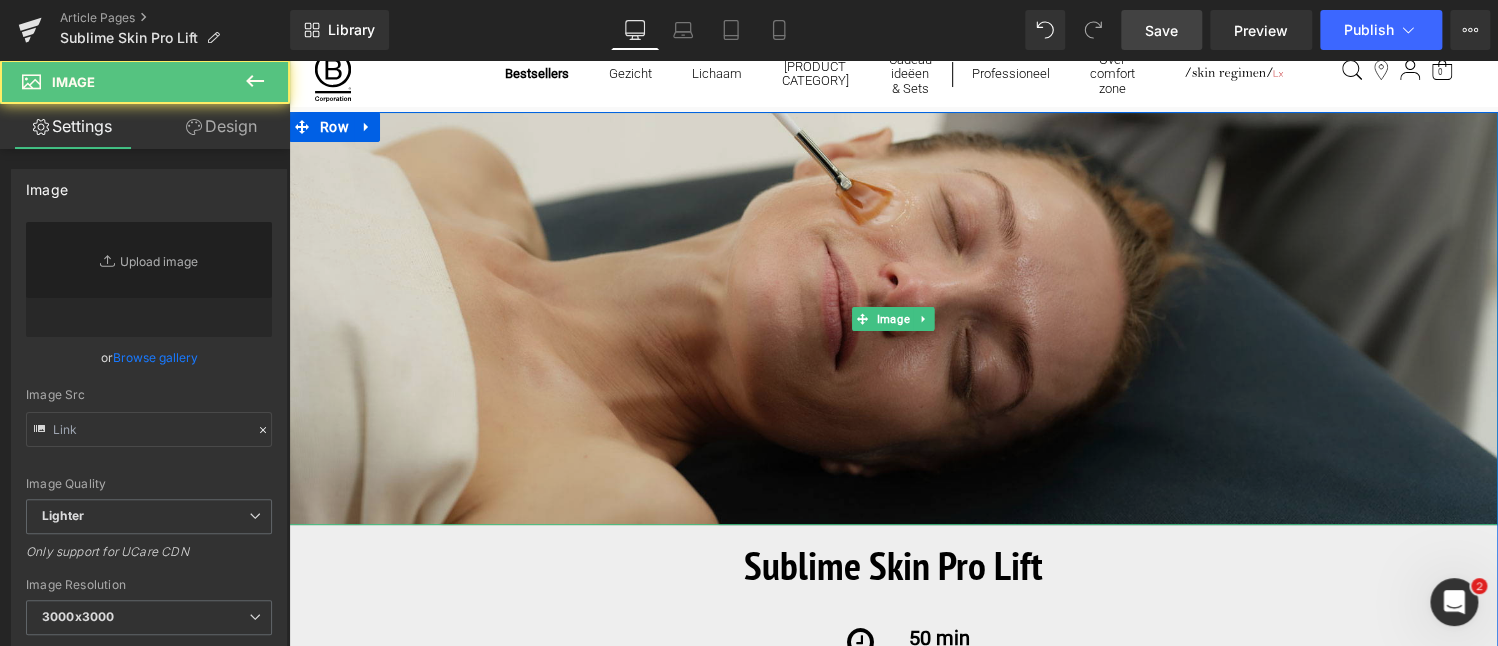 type on "https://ucarecdn.com/1804dbce-5b99-428a-974d-4df6b2cf1bee/-/format/auto/-/preview/3000x3000/-/quality/lighter/Pro-Lift_banner%20dekstop_1900x650.jpg" 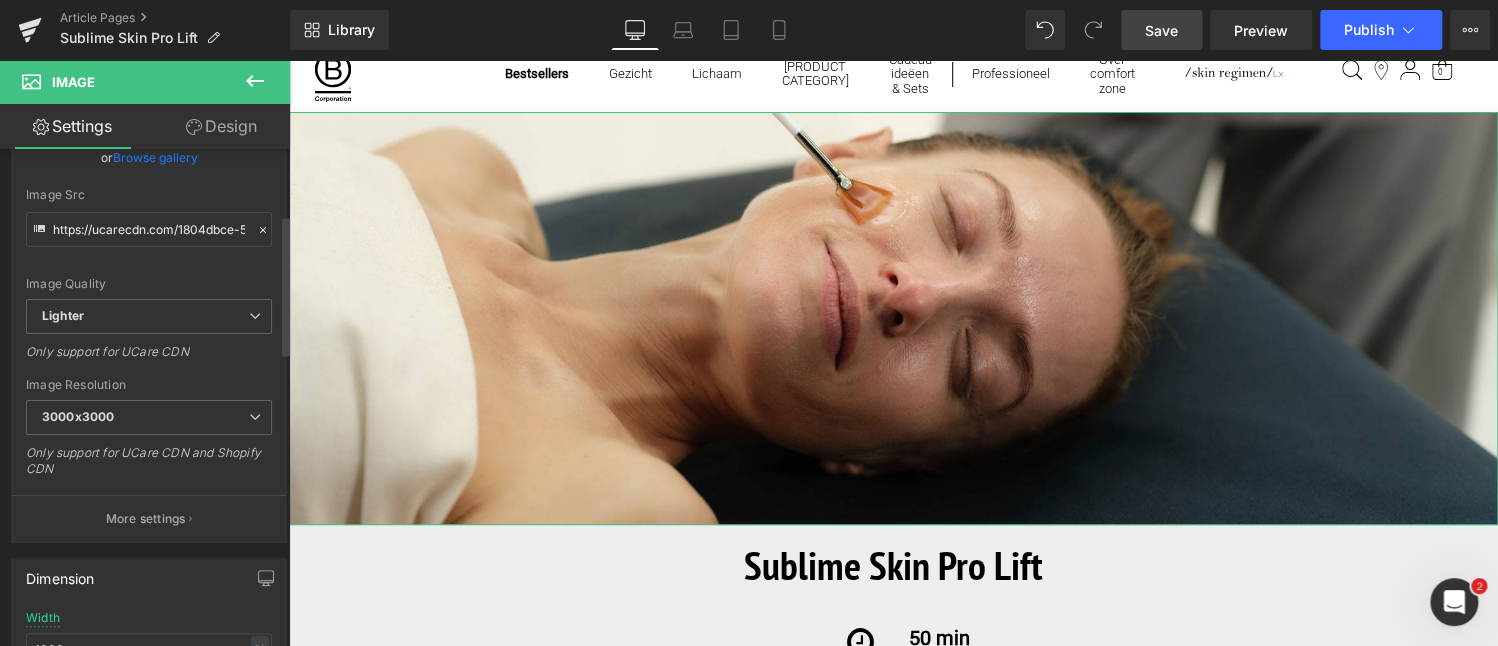 scroll, scrollTop: 600, scrollLeft: 0, axis: vertical 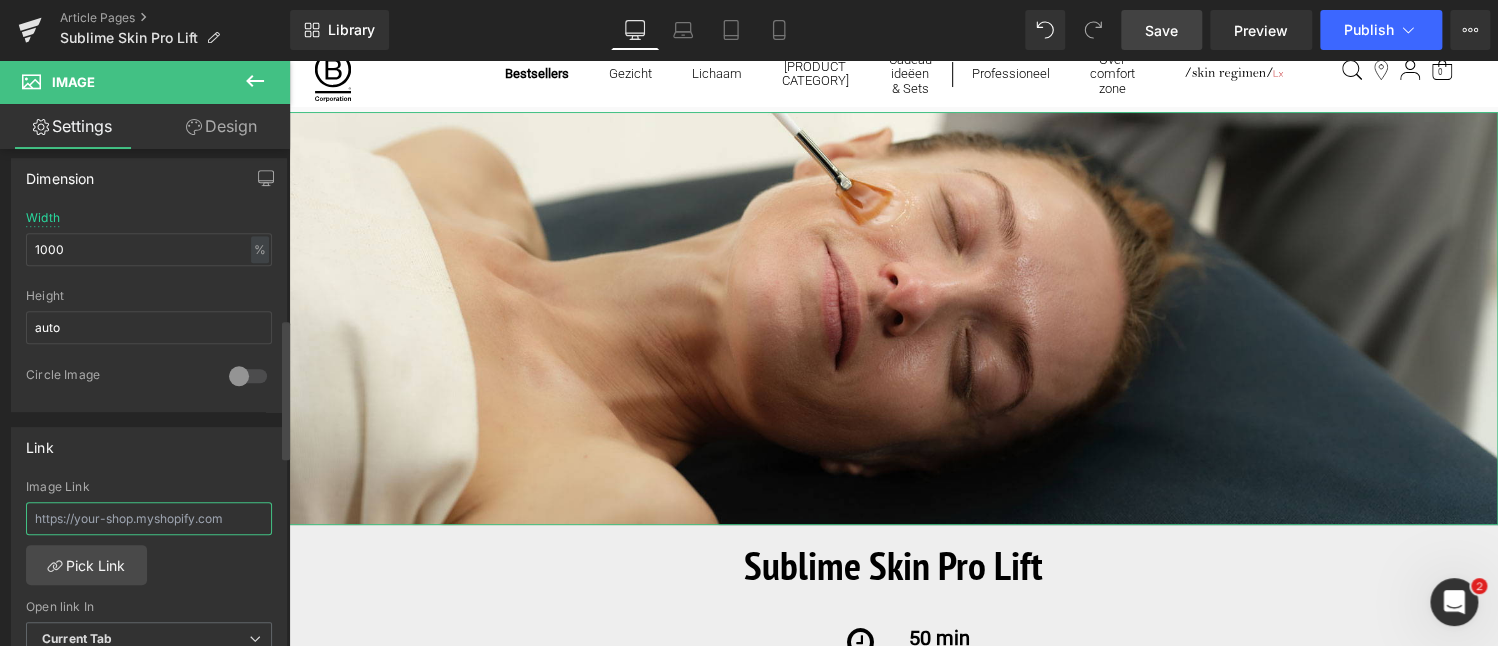 click at bounding box center (149, 518) 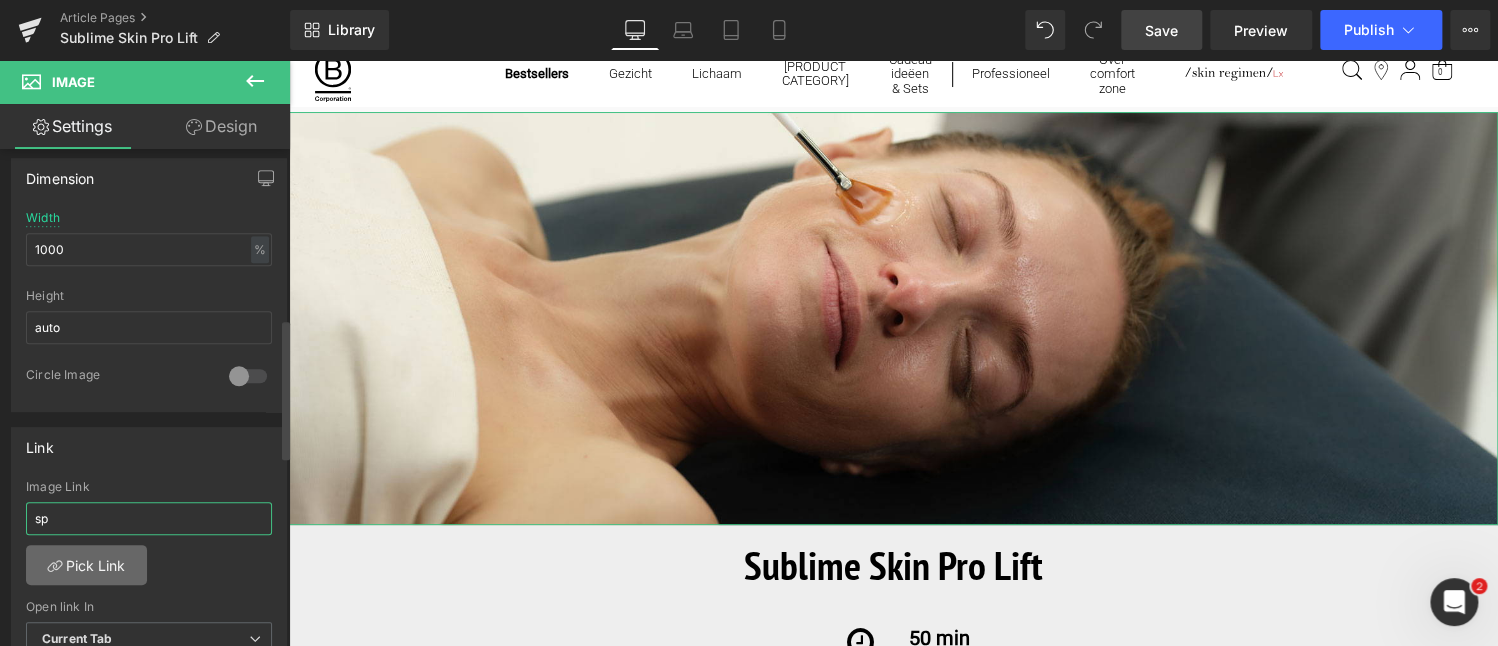 type on "sp" 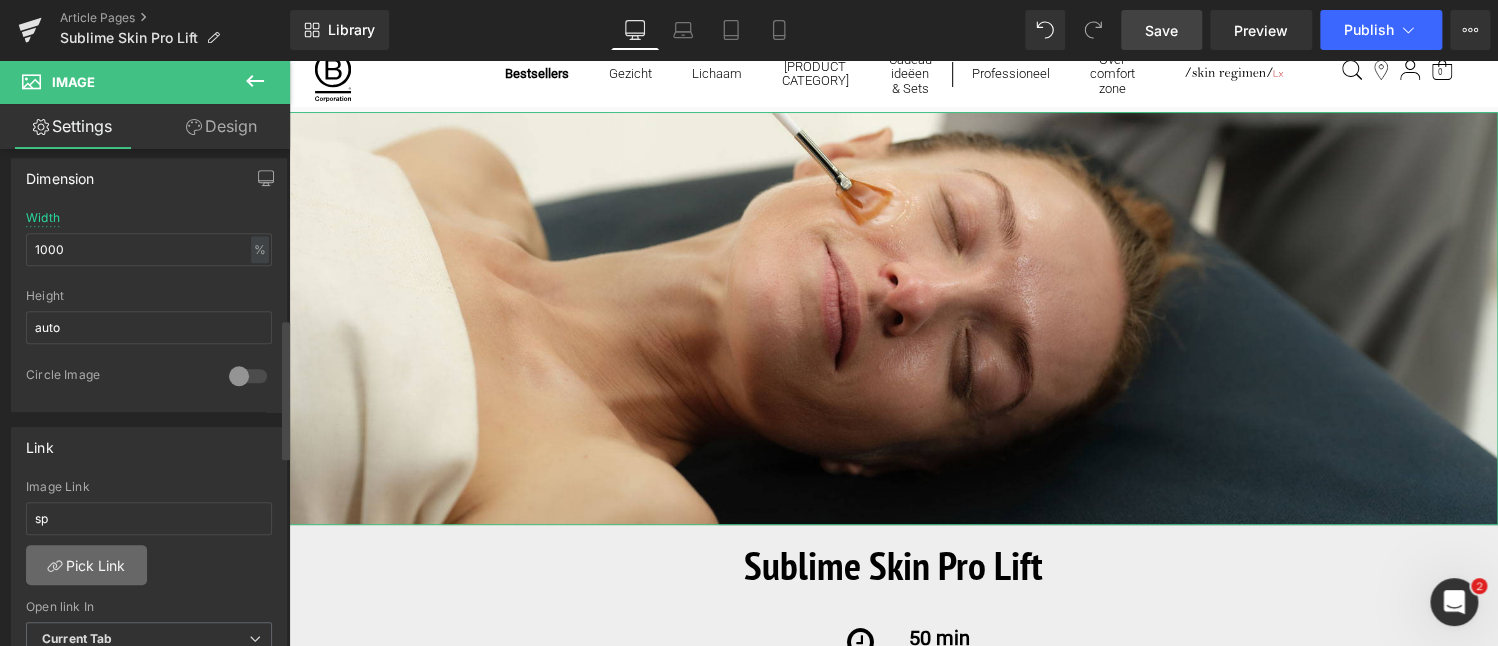 click on "Pick Link" at bounding box center (86, 565) 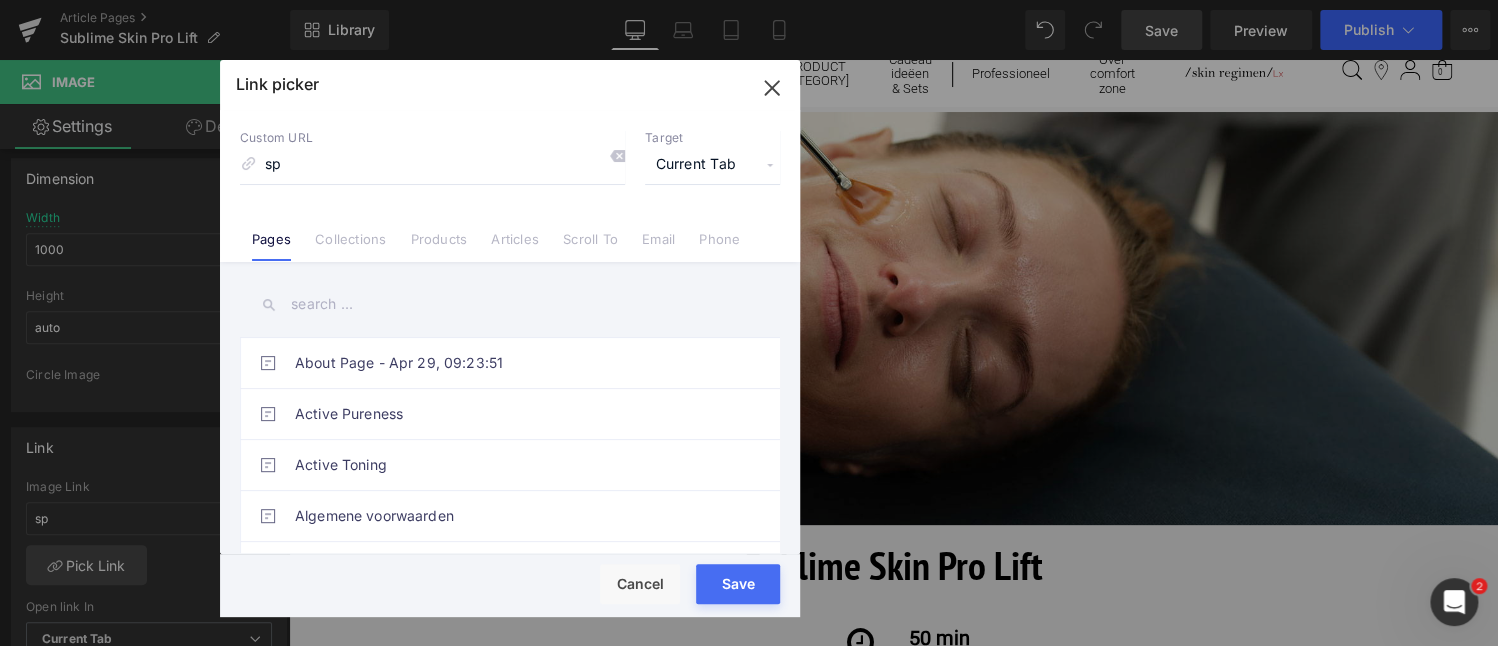 click at bounding box center (510, 304) 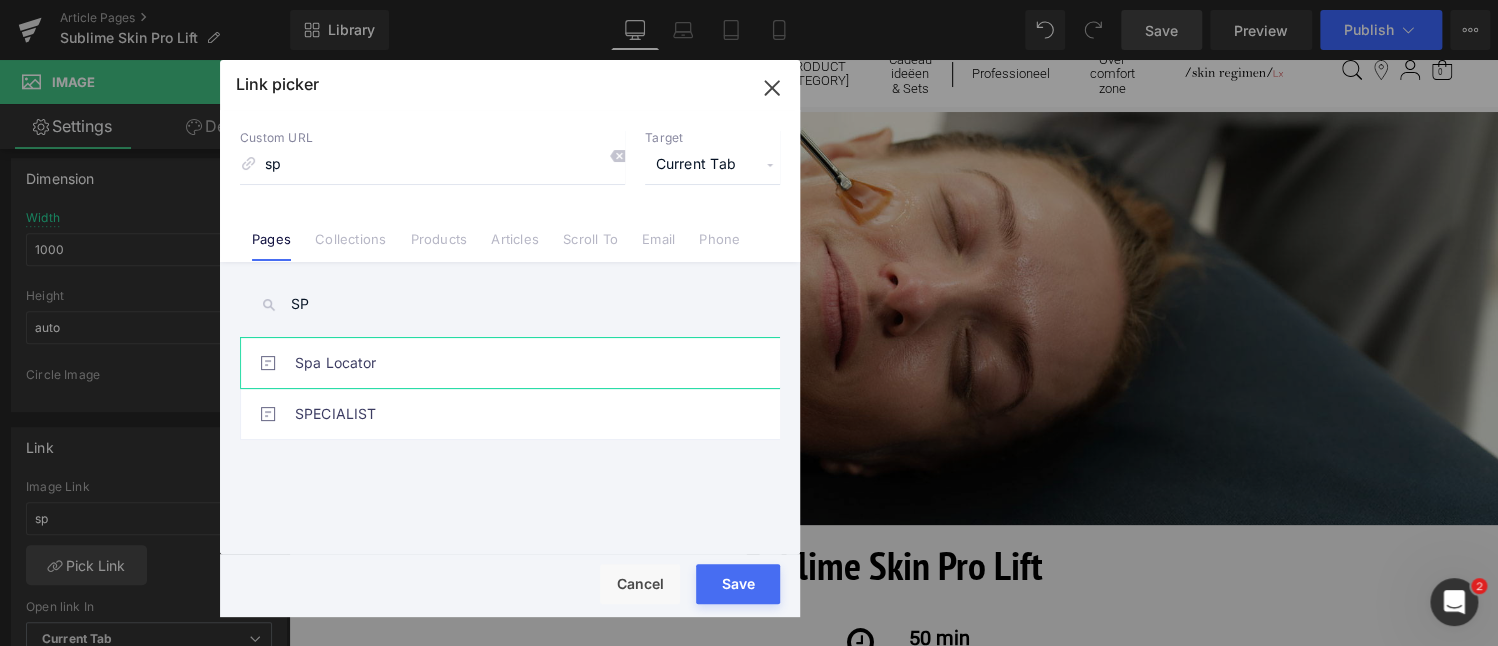 type on "SP" 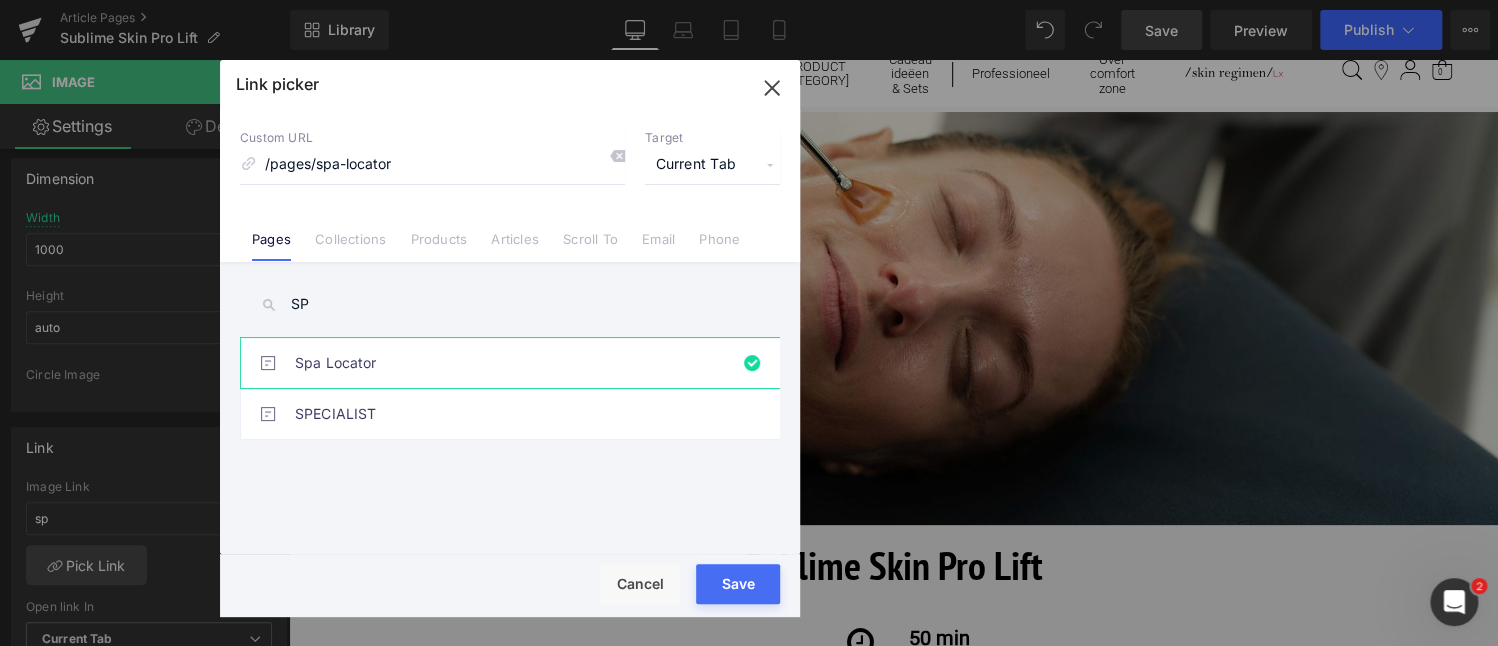 click on "Save" at bounding box center (738, 584) 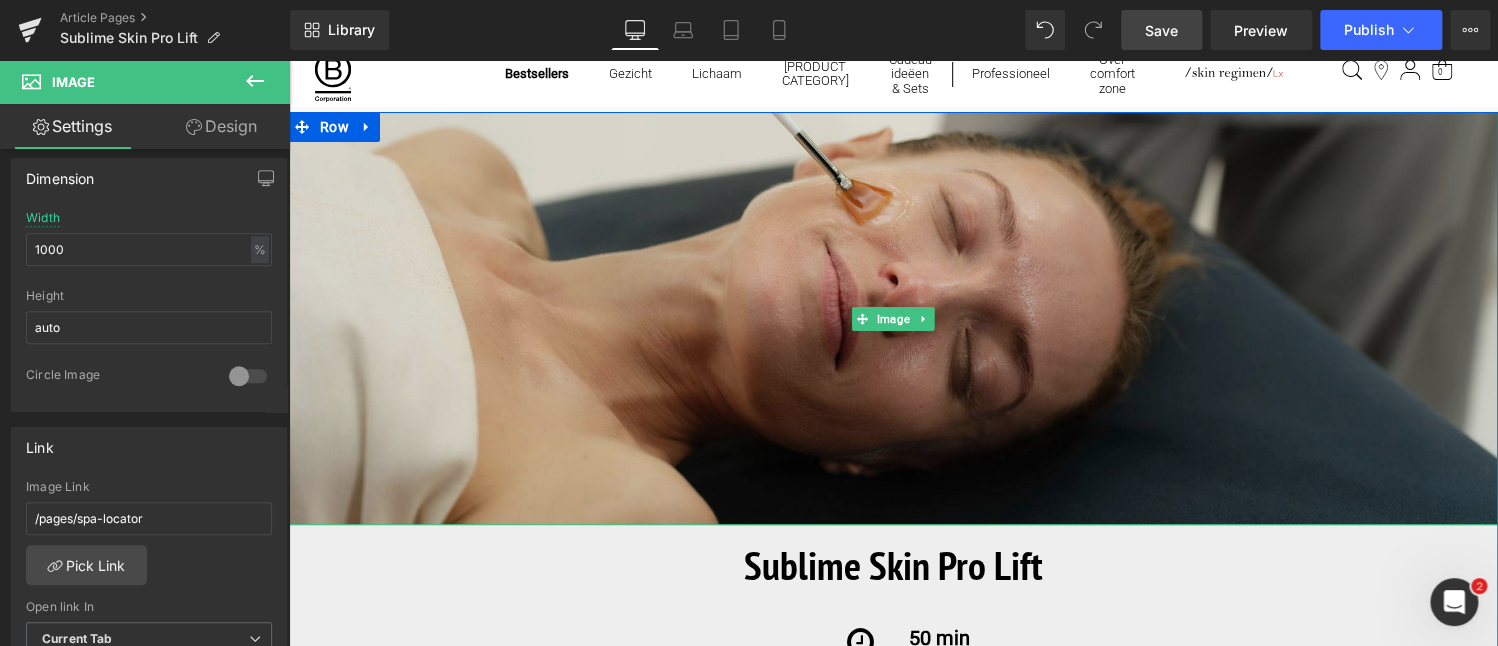 scroll, scrollTop: 290, scrollLeft: 0, axis: vertical 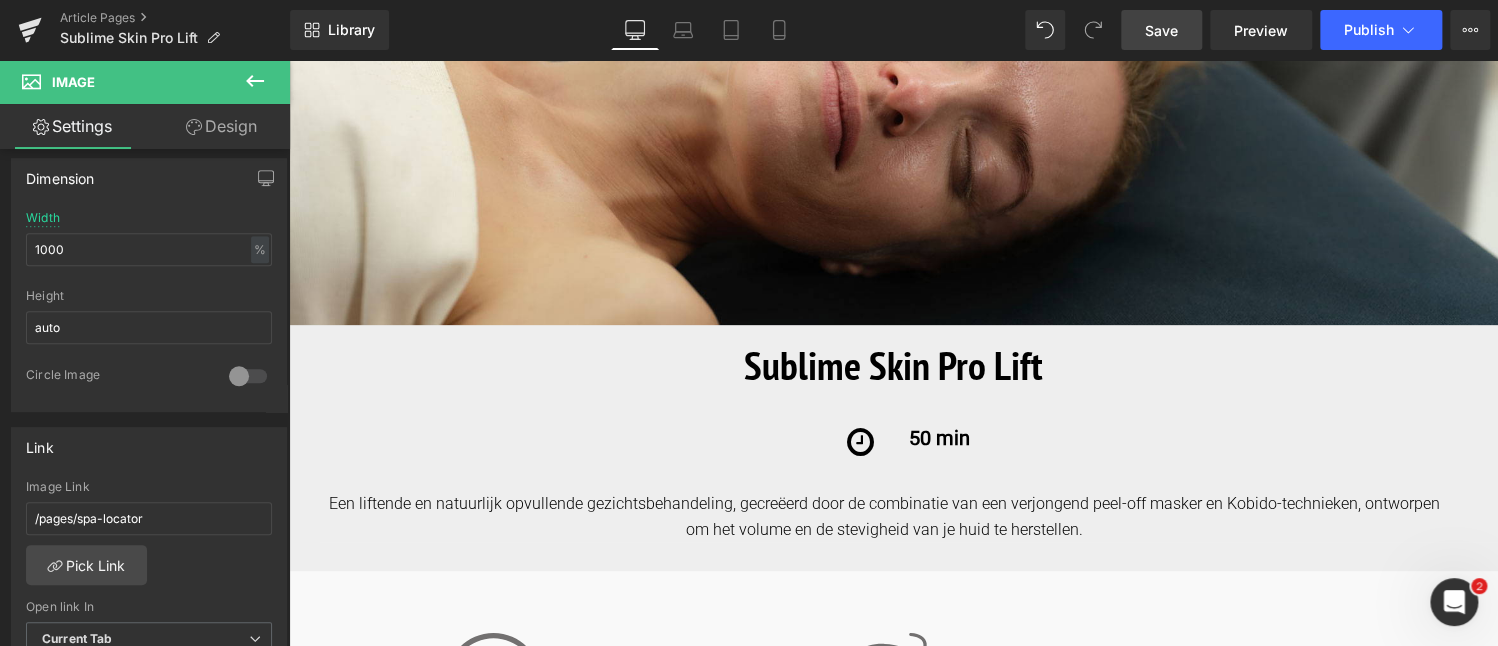 click on "Save" at bounding box center [1161, 30] 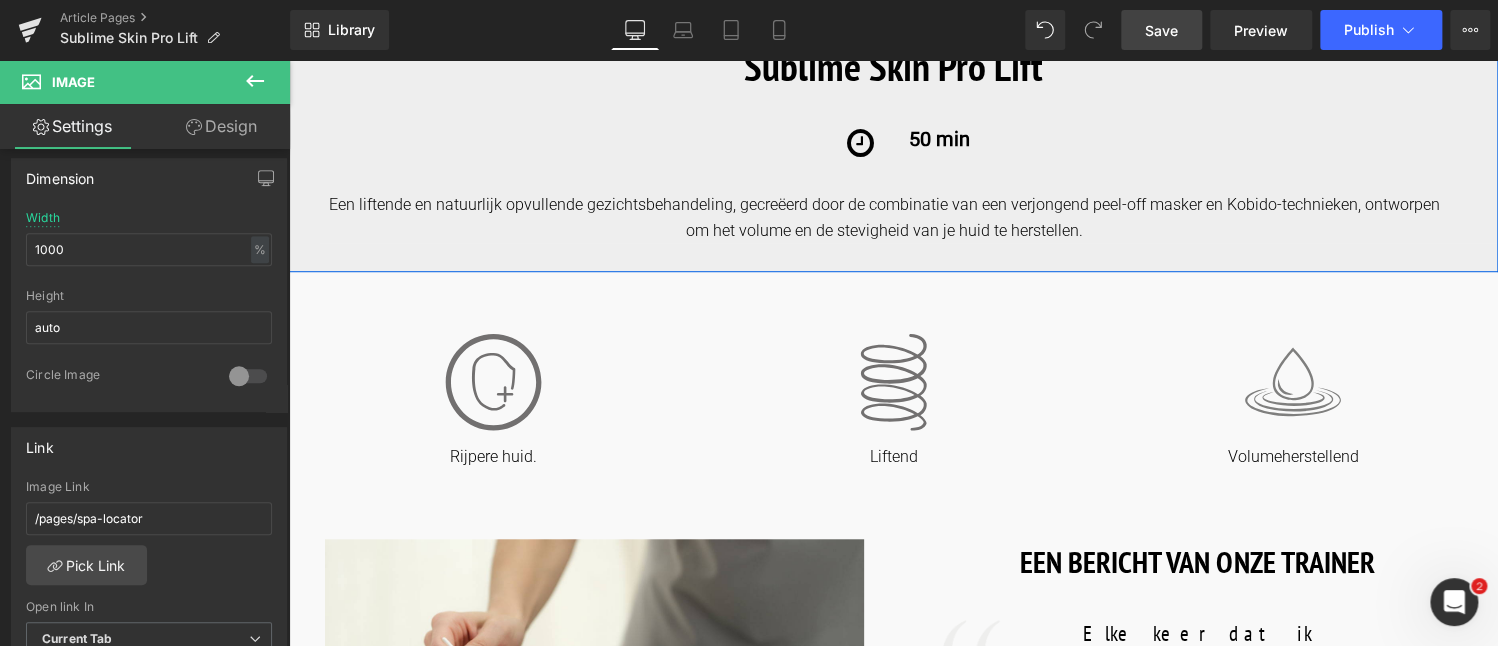 scroll, scrollTop: 590, scrollLeft: 0, axis: vertical 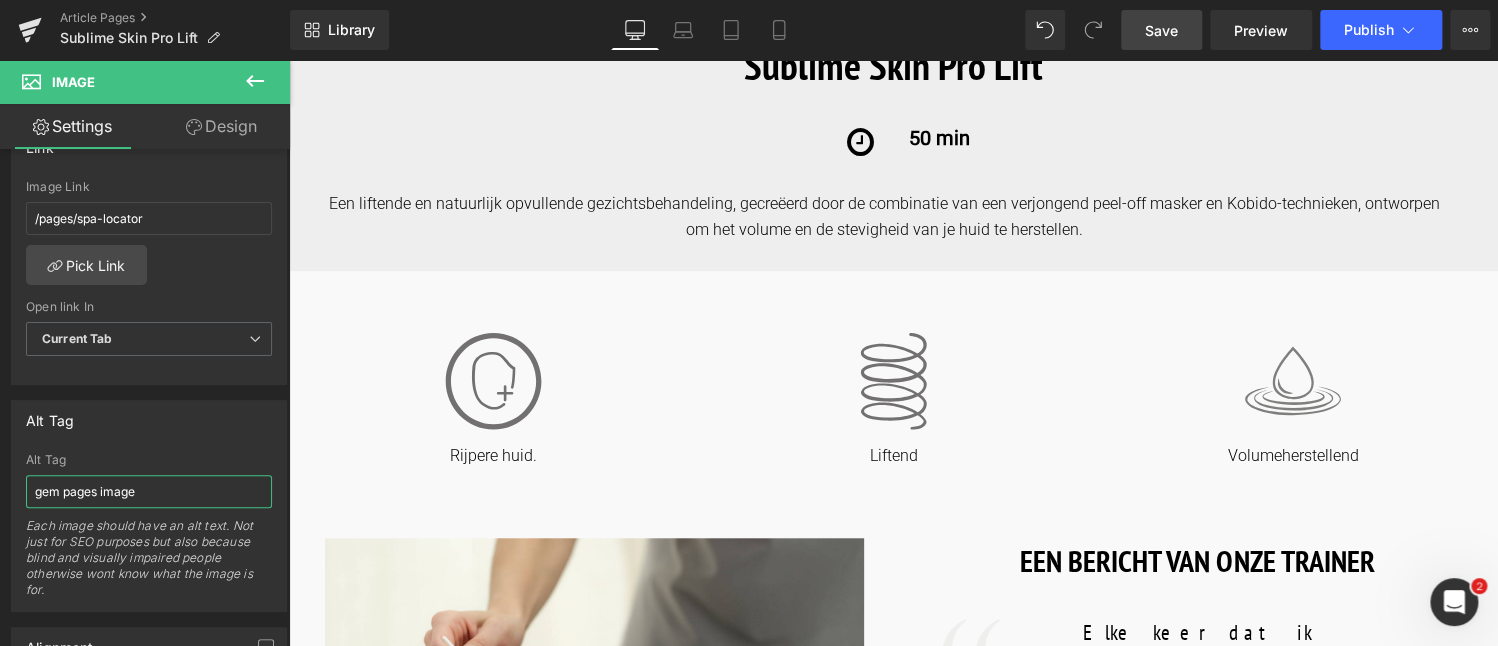 drag, startPoint x: 136, startPoint y: 485, endPoint x: -11, endPoint y: 491, distance: 147.12239 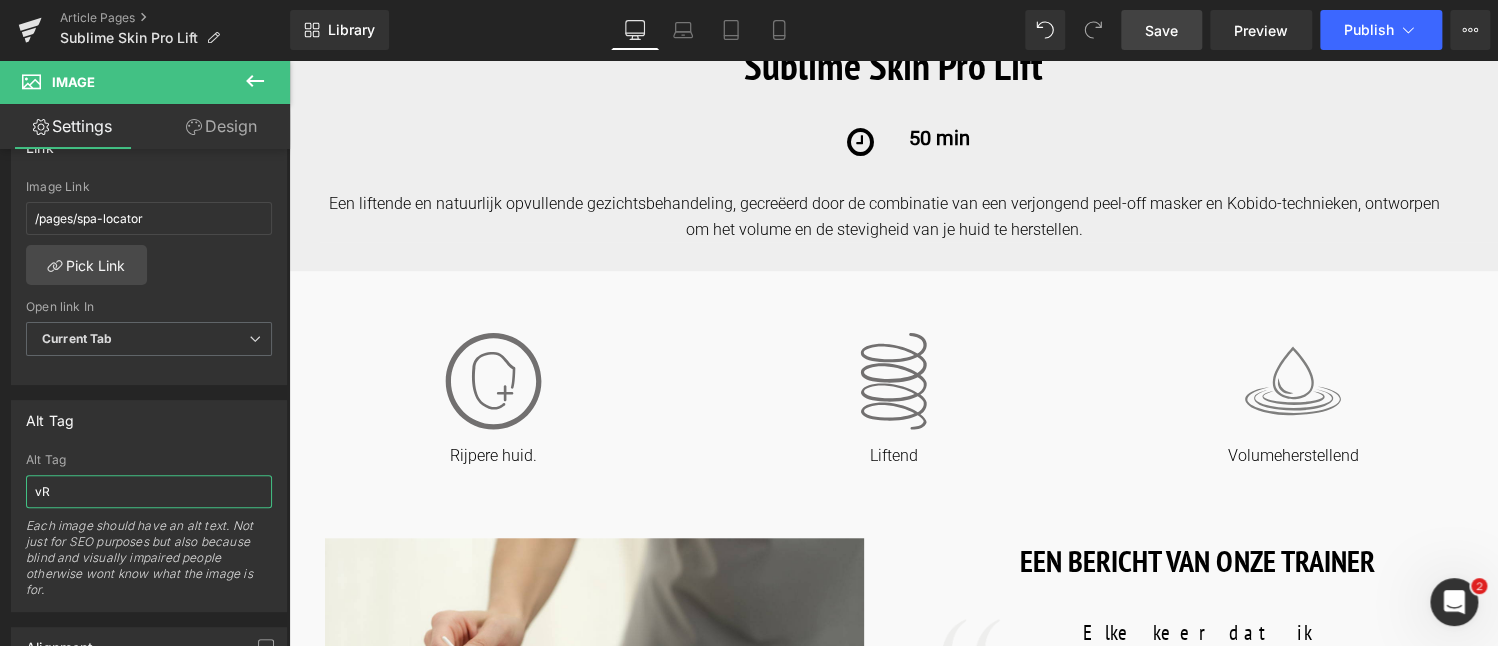 type on "v" 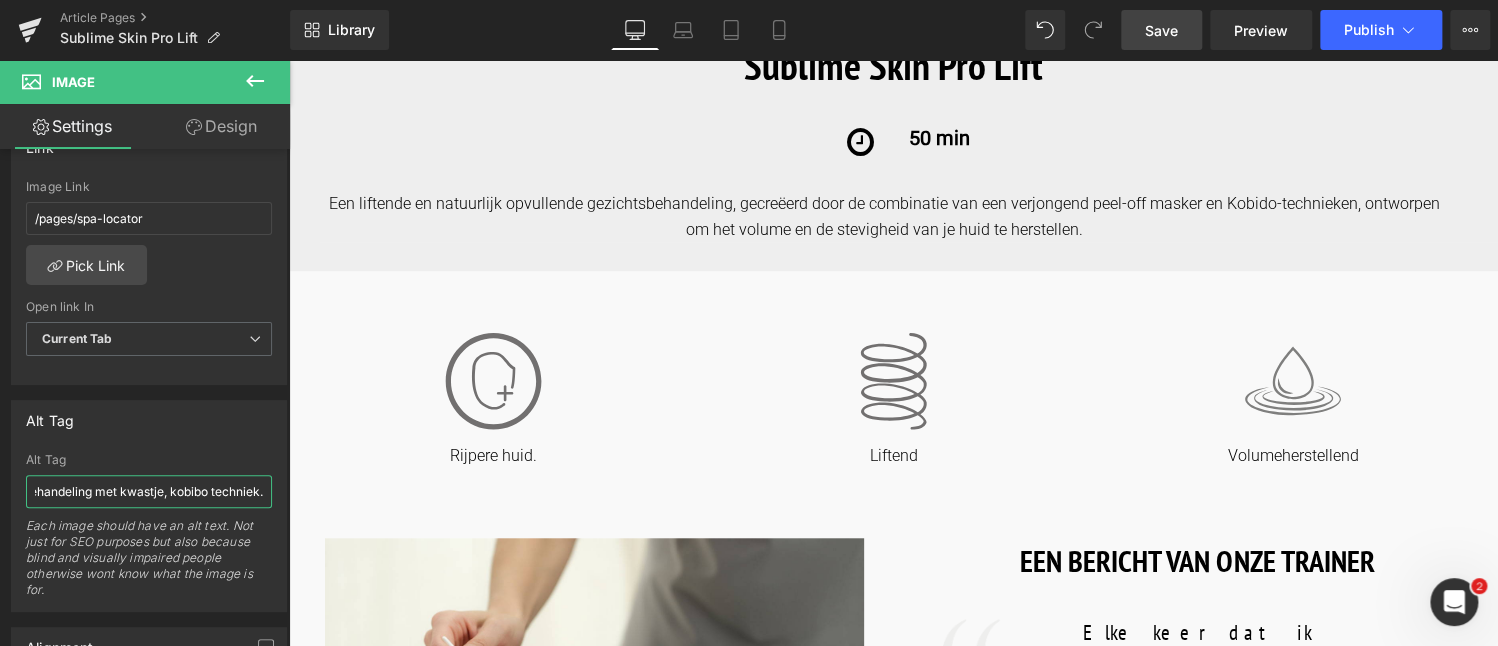 scroll, scrollTop: 0, scrollLeft: 140, axis: horizontal 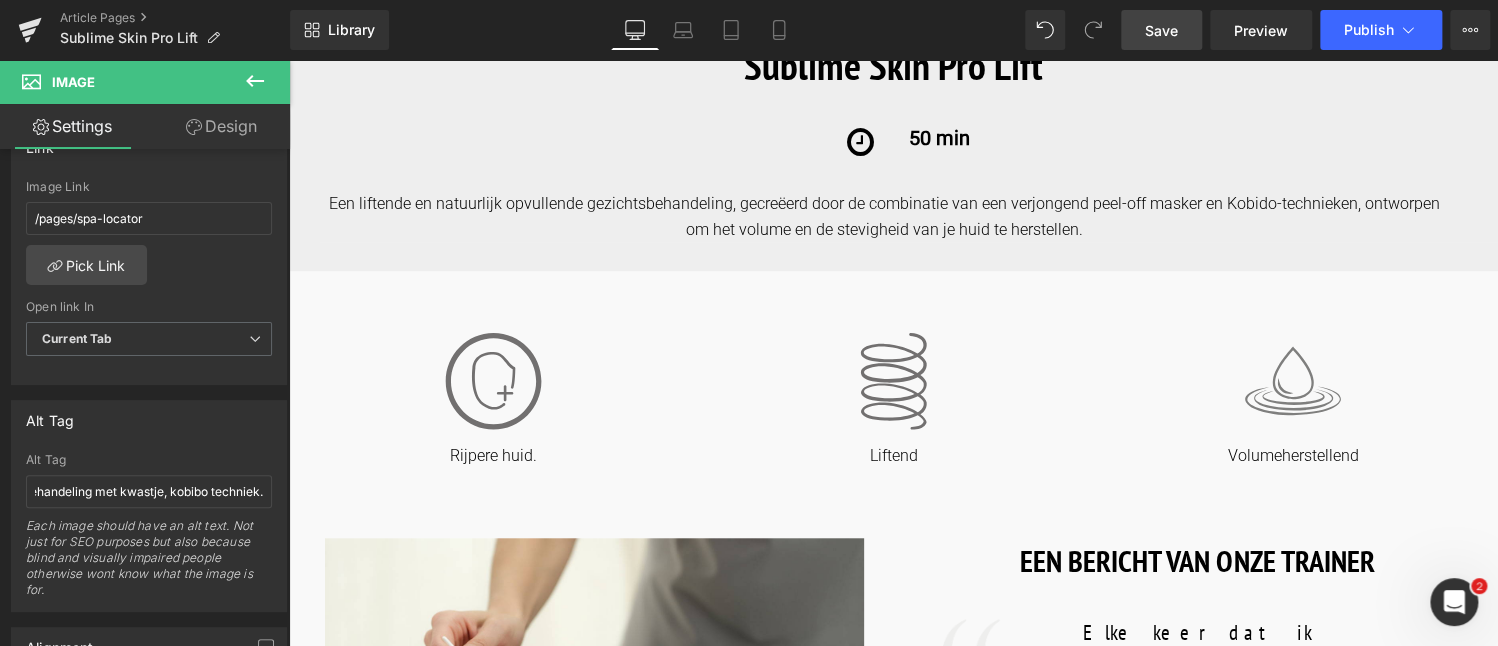click on "Save" at bounding box center [1161, 30] 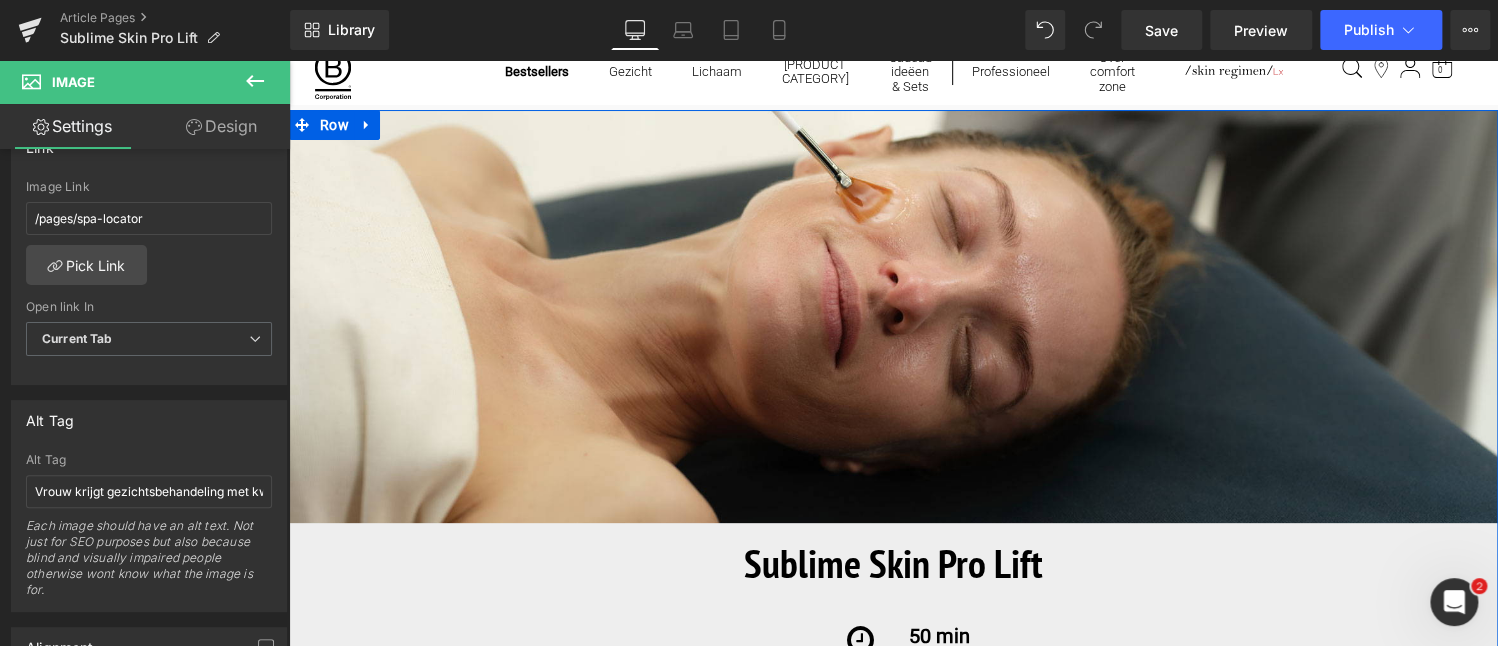 scroll, scrollTop: 90, scrollLeft: 0, axis: vertical 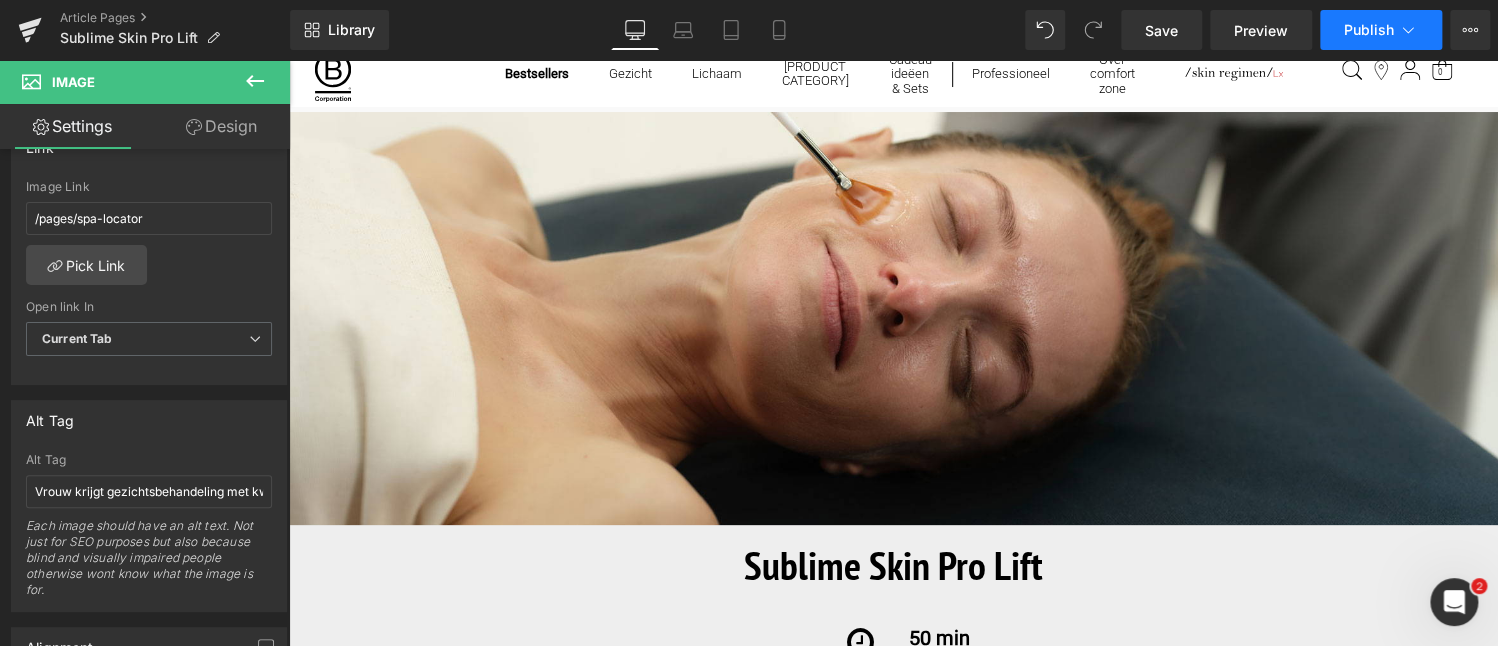 click 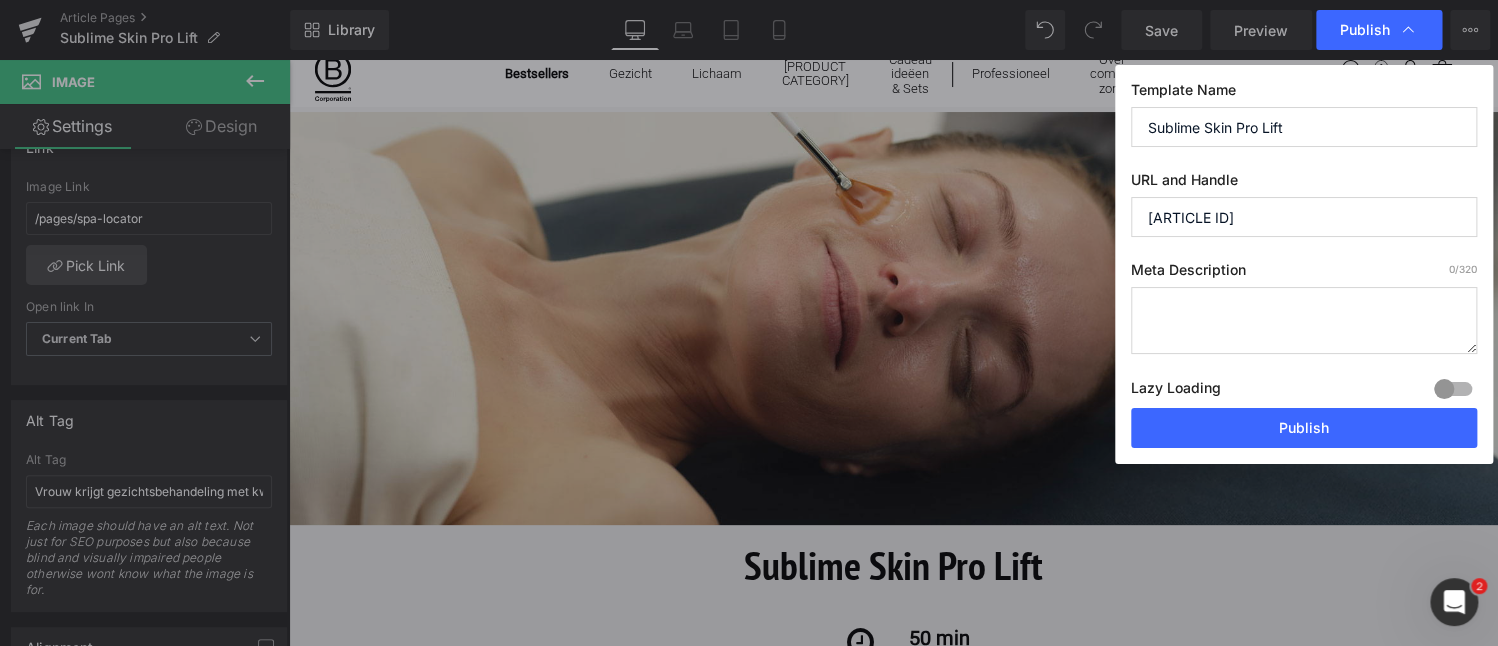 drag, startPoint x: 1316, startPoint y: 124, endPoint x: 1073, endPoint y: 121, distance: 243.01852 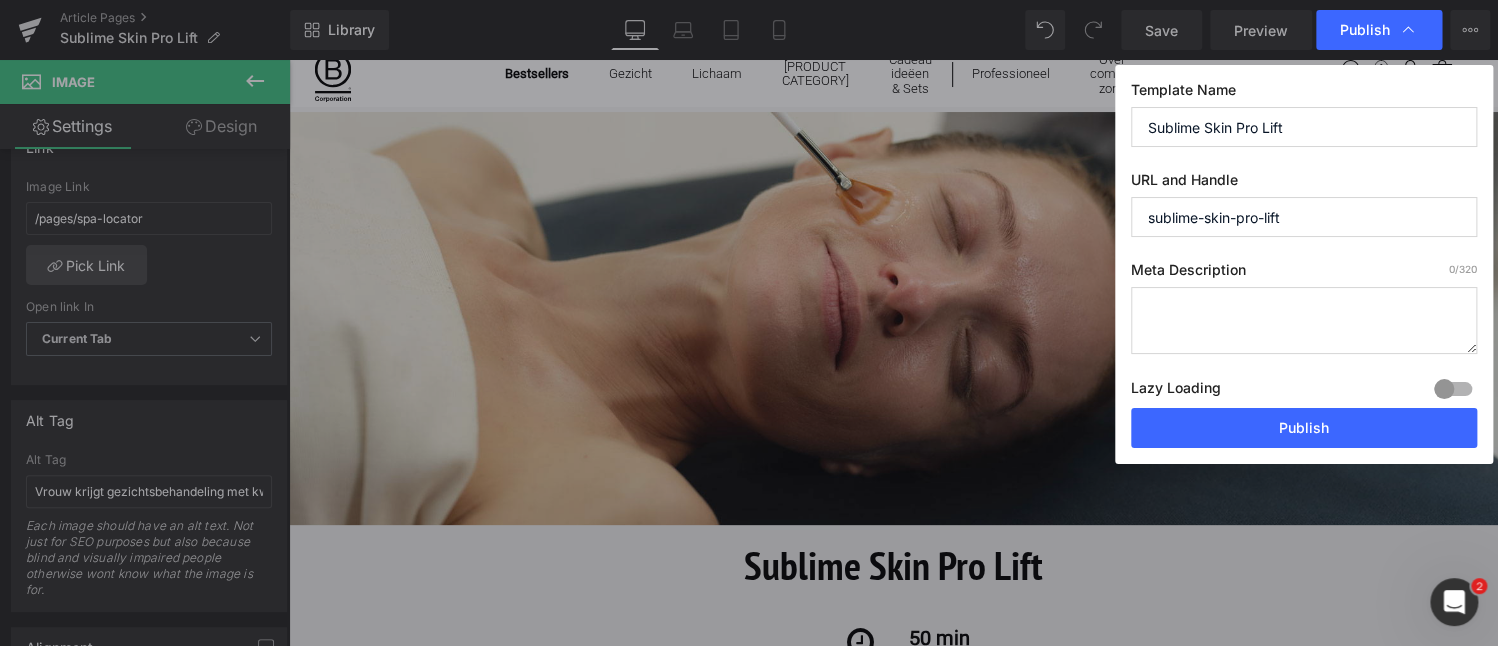 type on "sublime-skin-pro-lift" 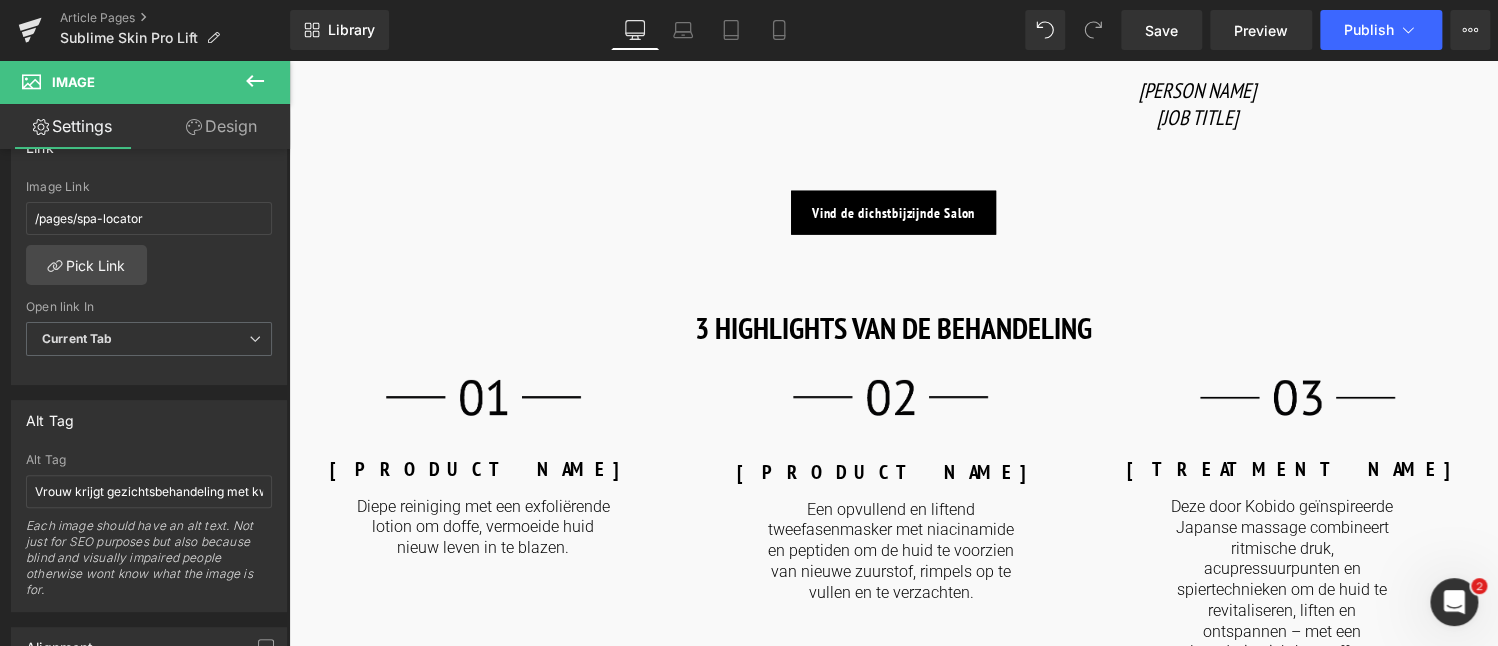 scroll, scrollTop: 2290, scrollLeft: 0, axis: vertical 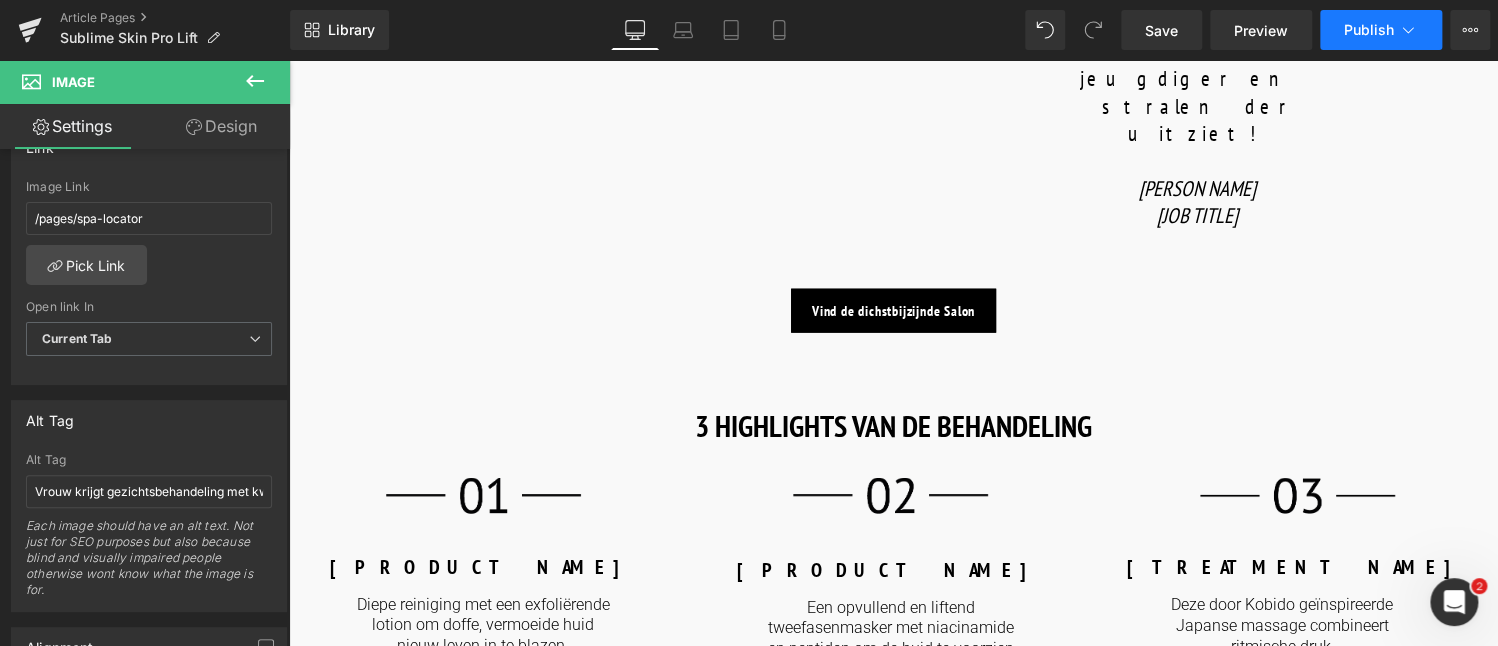 click 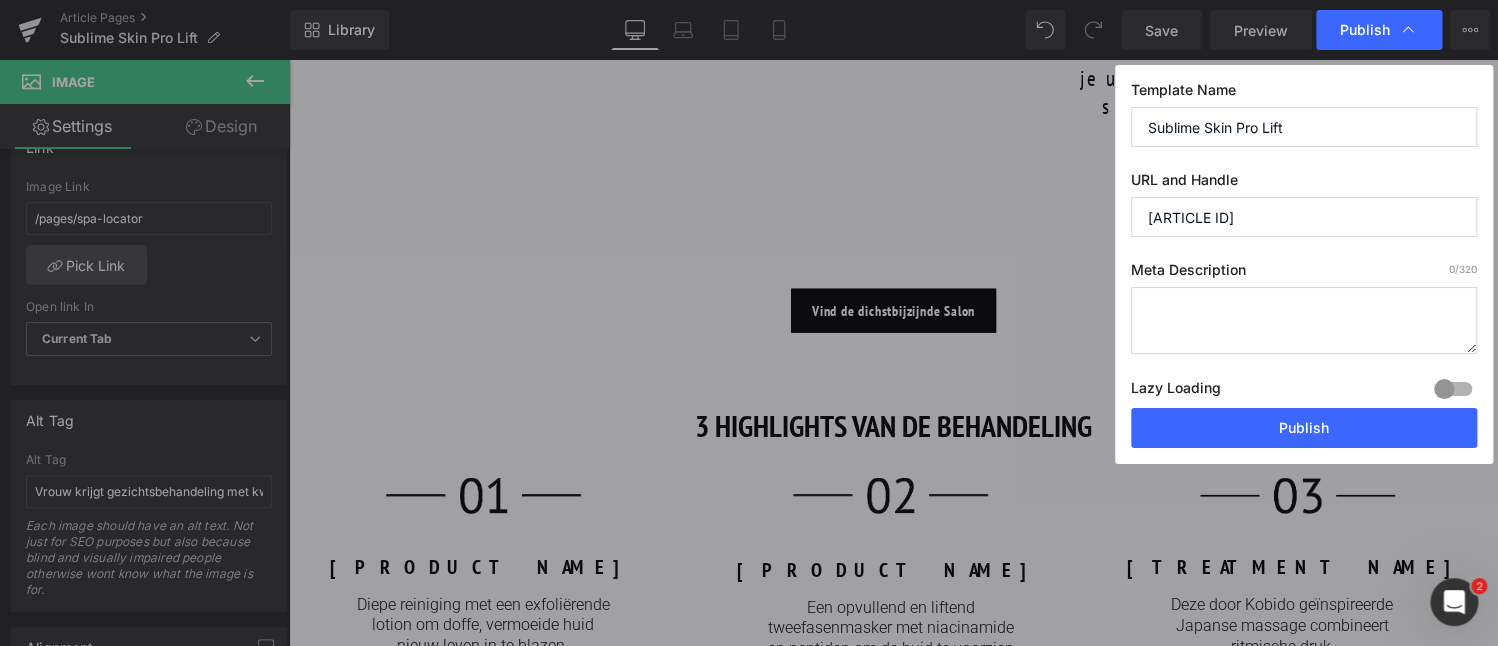 click at bounding box center [1304, 320] 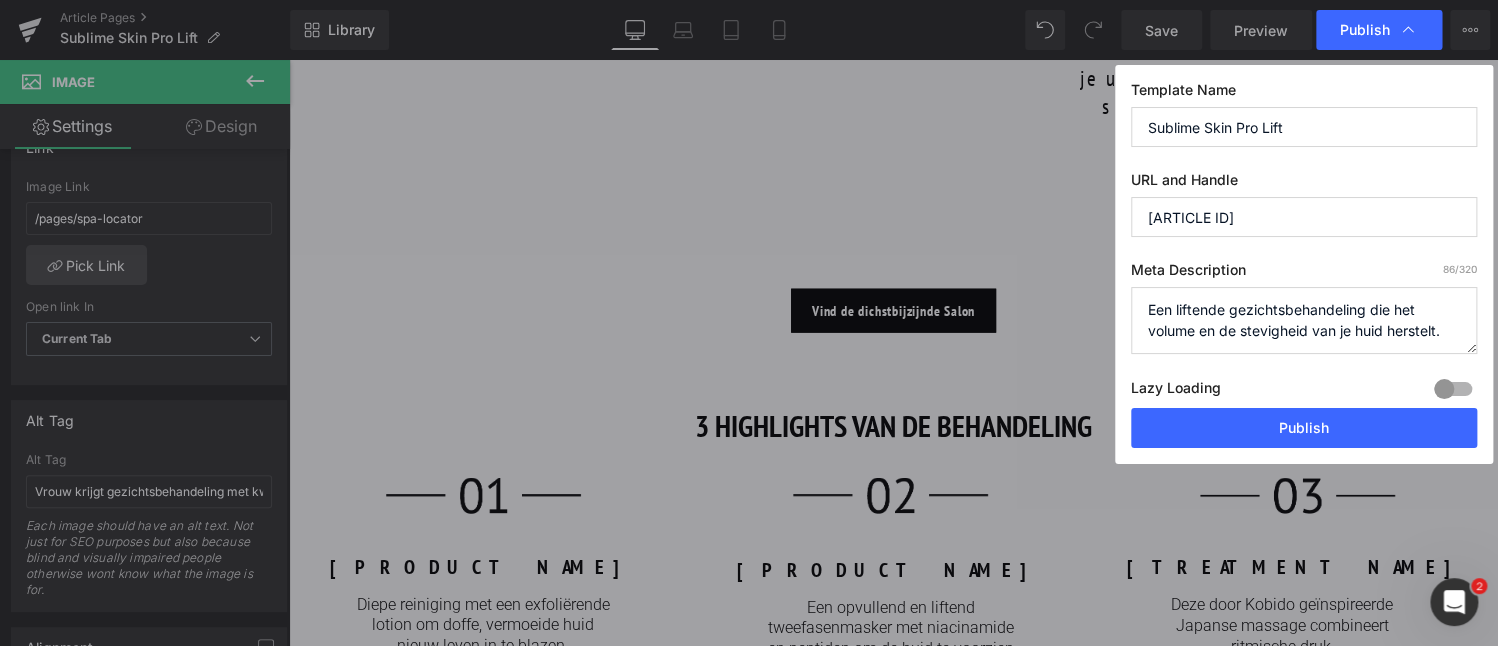 type on "Een liftende gezichtsbehandeling die het volume en de stevigheid van je huid herstelt." 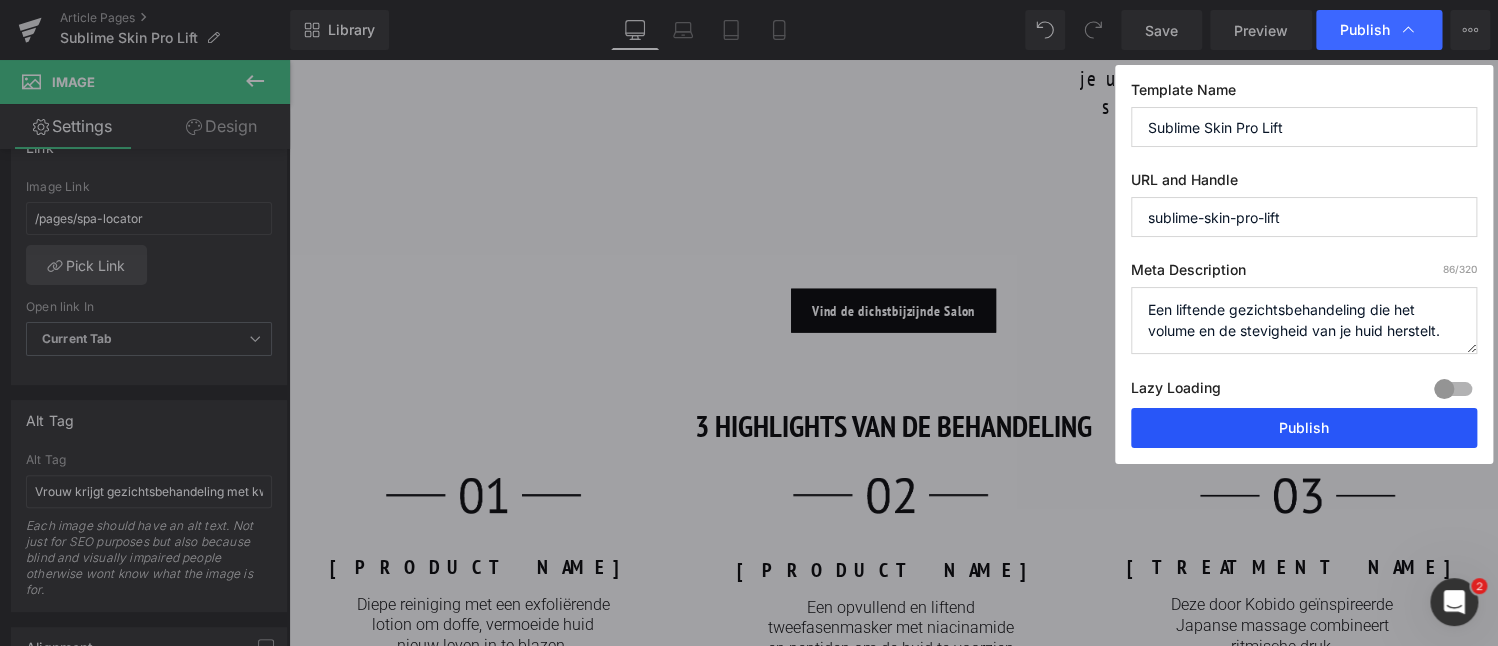 type on "sublime-skin-pro-lift" 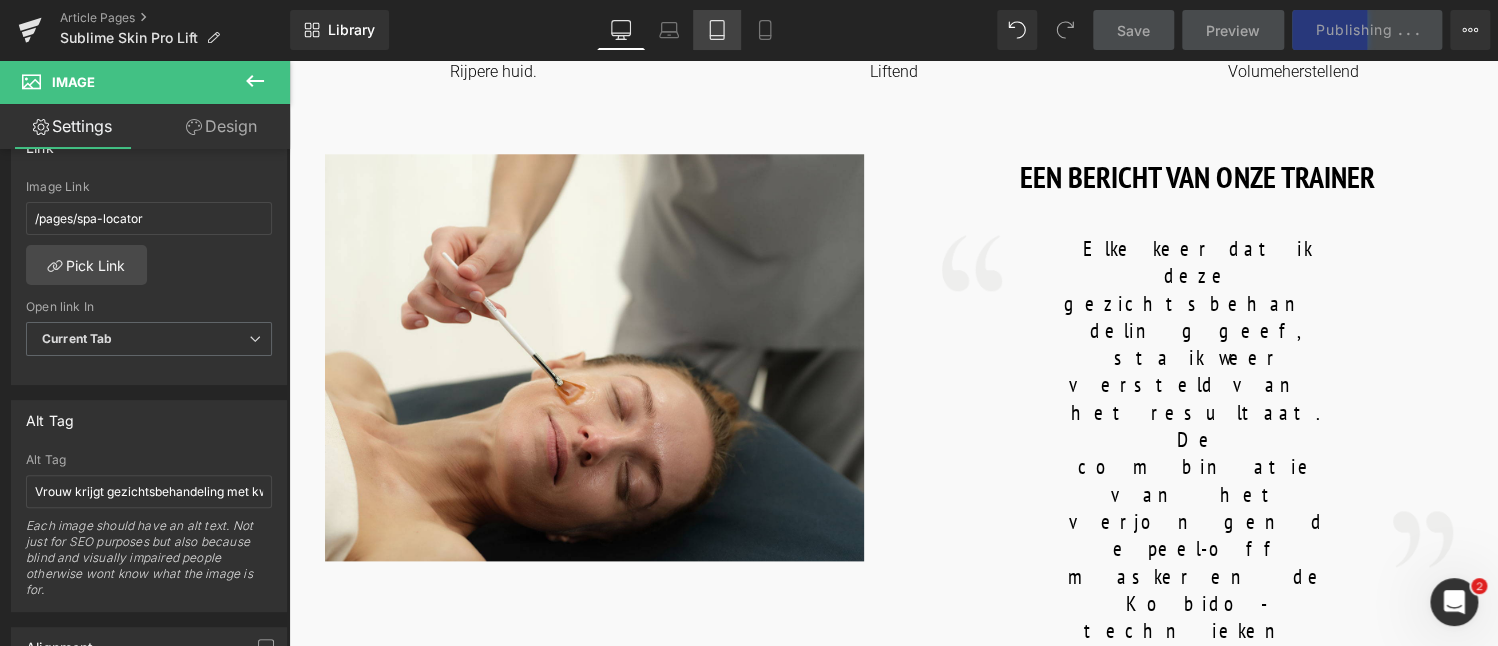 scroll, scrollTop: 890, scrollLeft: 0, axis: vertical 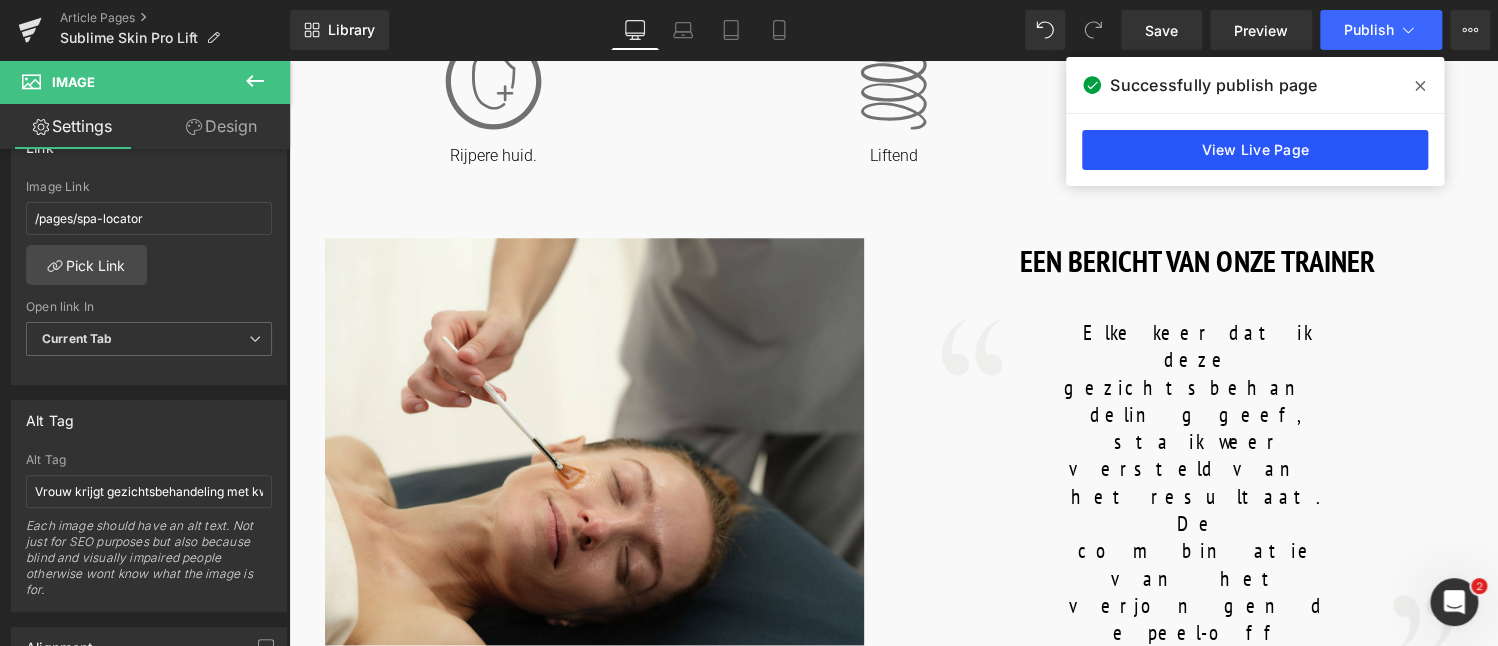 click on "View Live Page" at bounding box center (1255, 150) 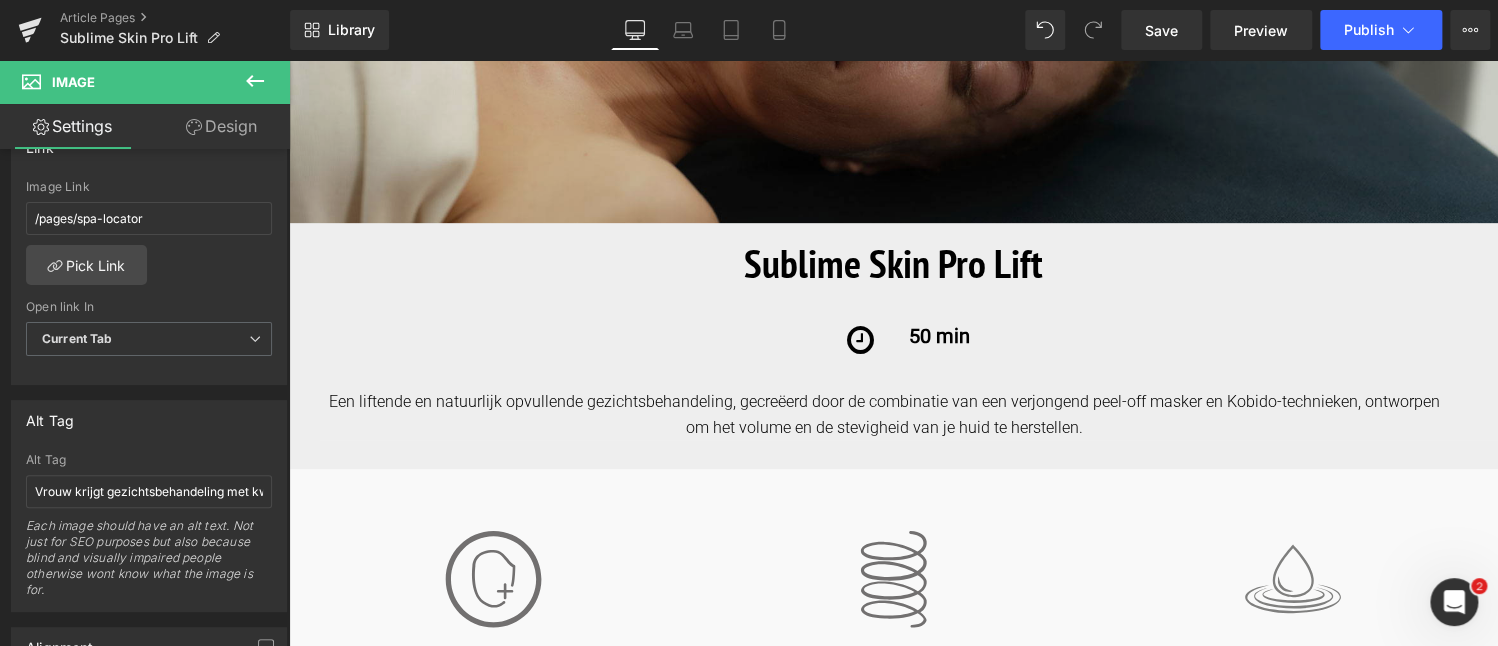 scroll, scrollTop: 390, scrollLeft: 0, axis: vertical 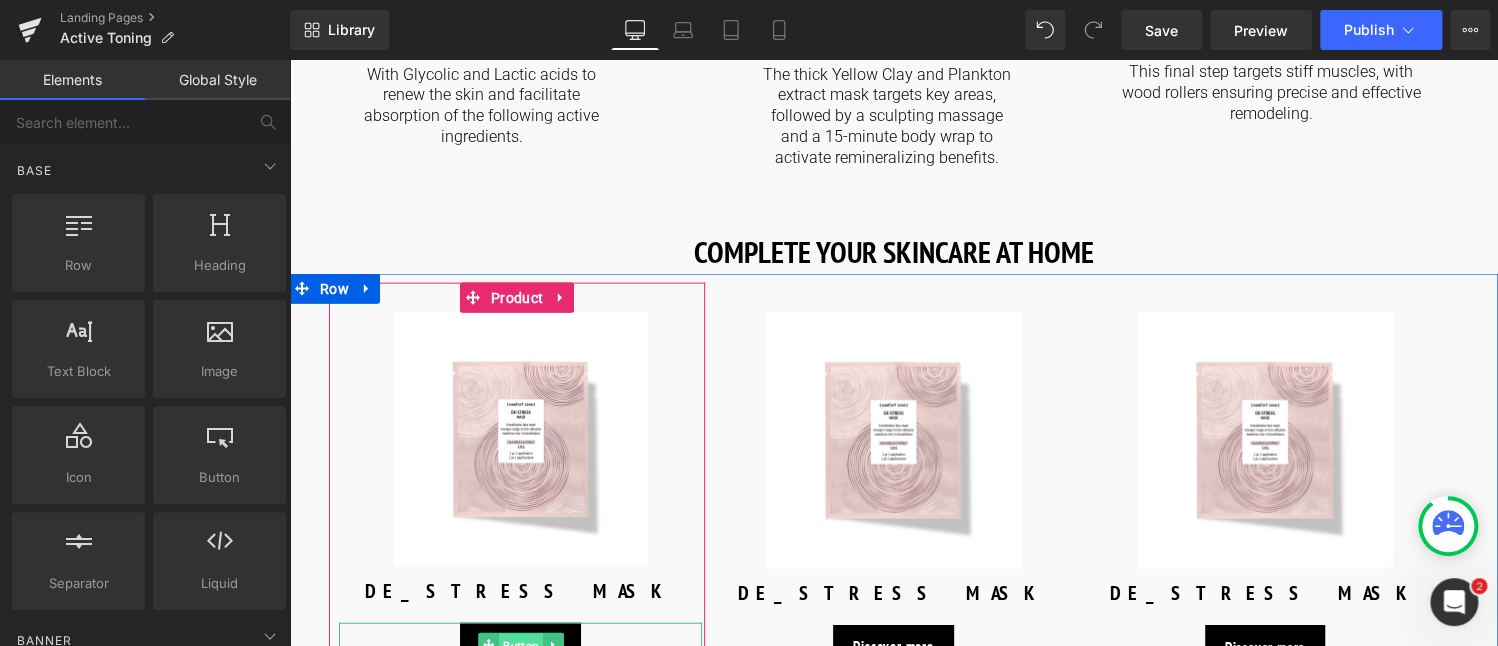 click on "Button" at bounding box center (521, 646) 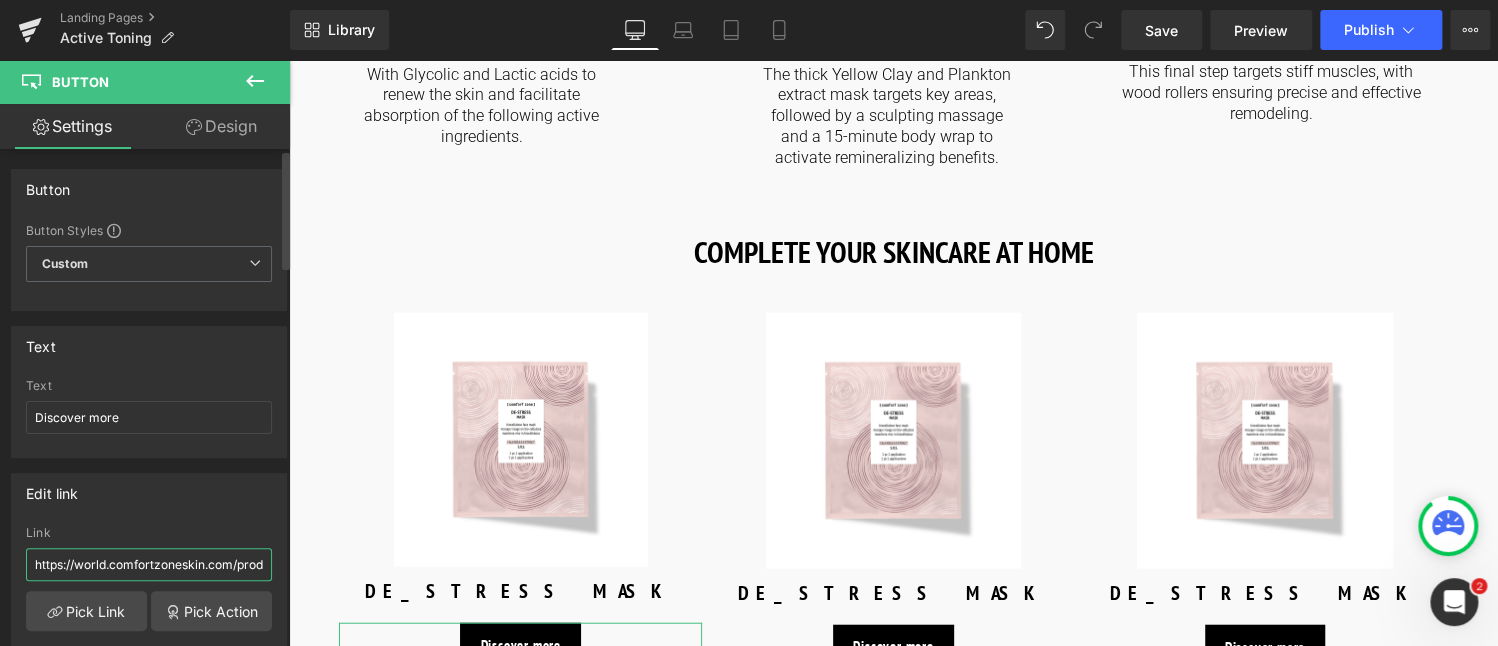 click on "https://world.comfortzoneskin.com/products/body-strategist-contour-cream" at bounding box center [149, 564] 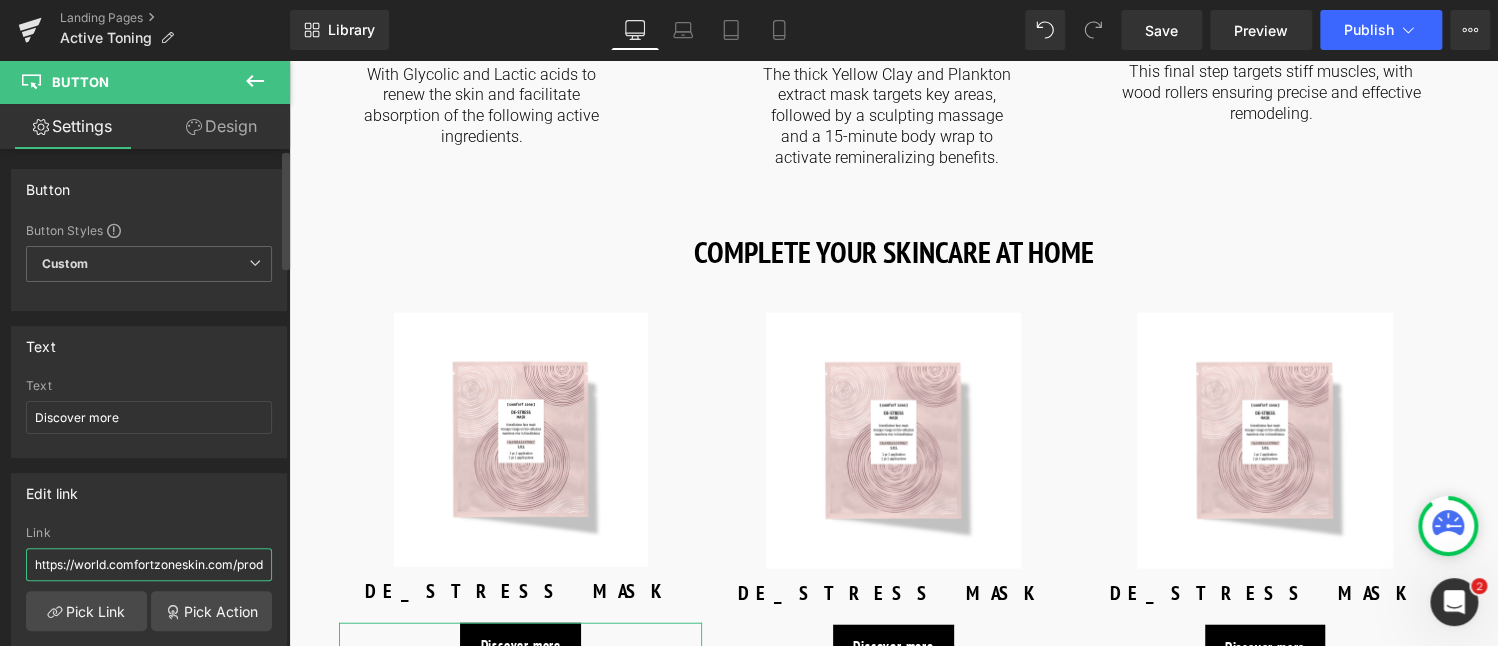 scroll, scrollTop: 0, scrollLeft: 215, axis: horizontal 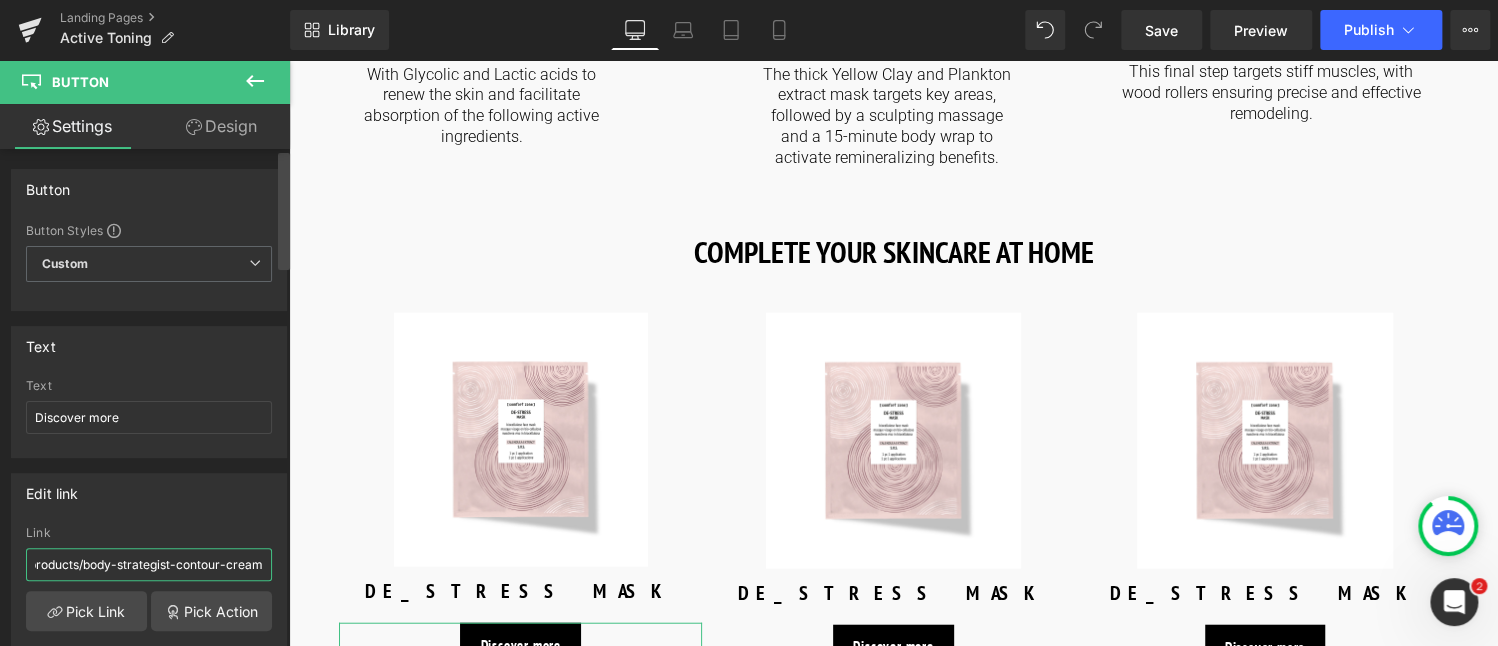 drag, startPoint x: 76, startPoint y: 565, endPoint x: 284, endPoint y: 560, distance: 208.06009 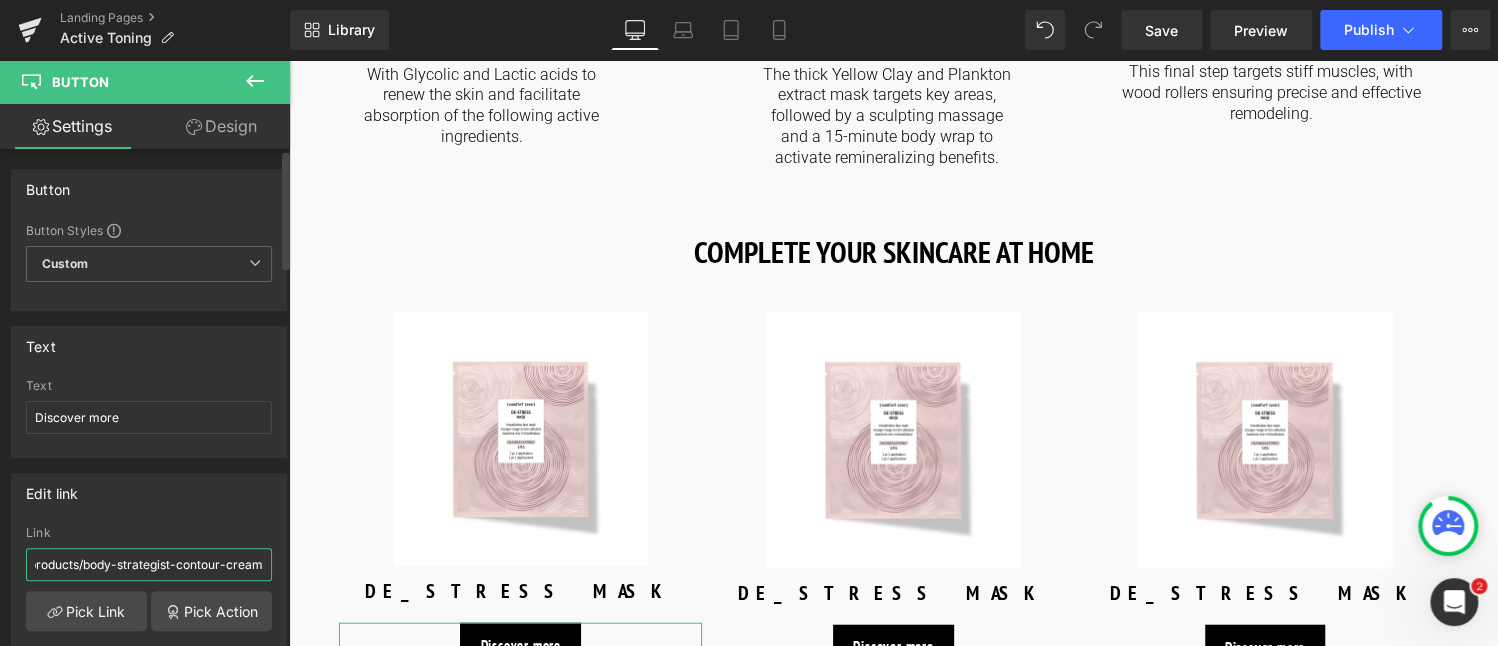 click on "https://world.comfortzoneskin.com/products/body-strategist-contour-cream" at bounding box center (149, 564) 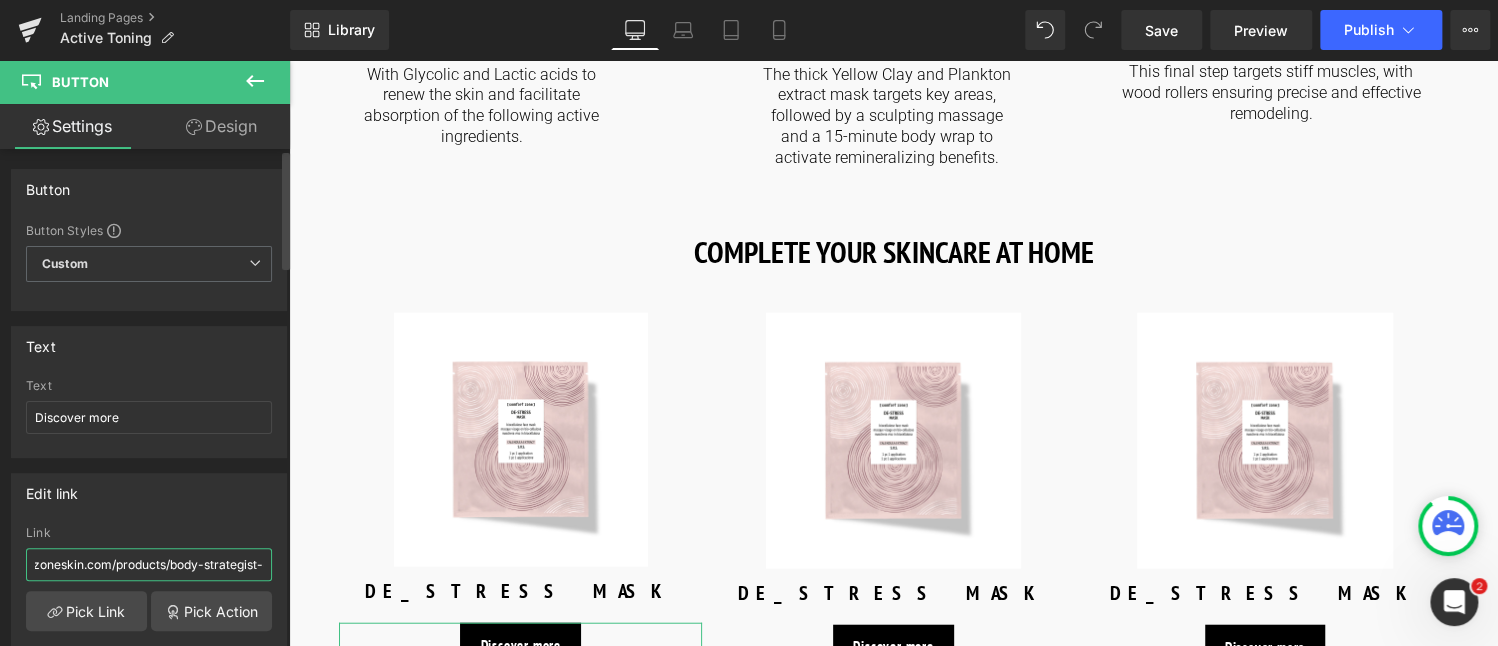 scroll, scrollTop: 0, scrollLeft: 101, axis: horizontal 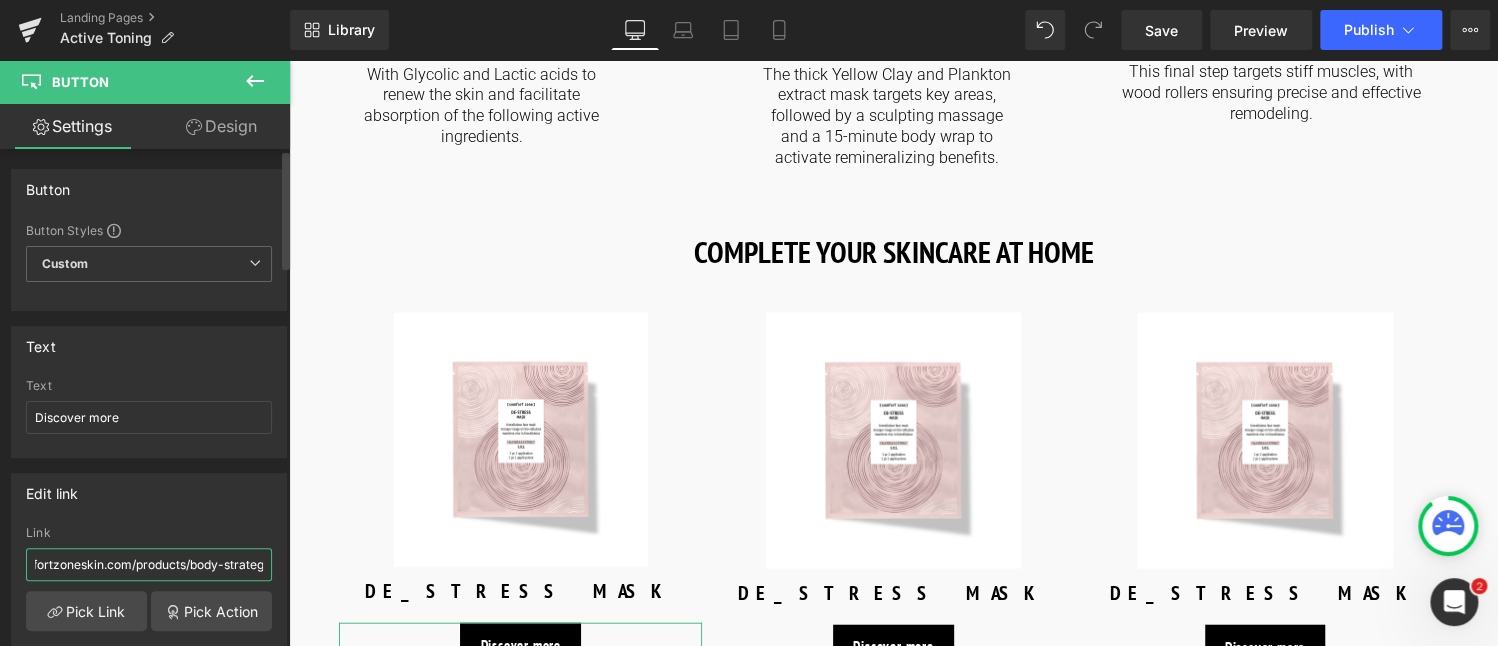 drag, startPoint x: 76, startPoint y: 563, endPoint x: 46, endPoint y: 563, distance: 30 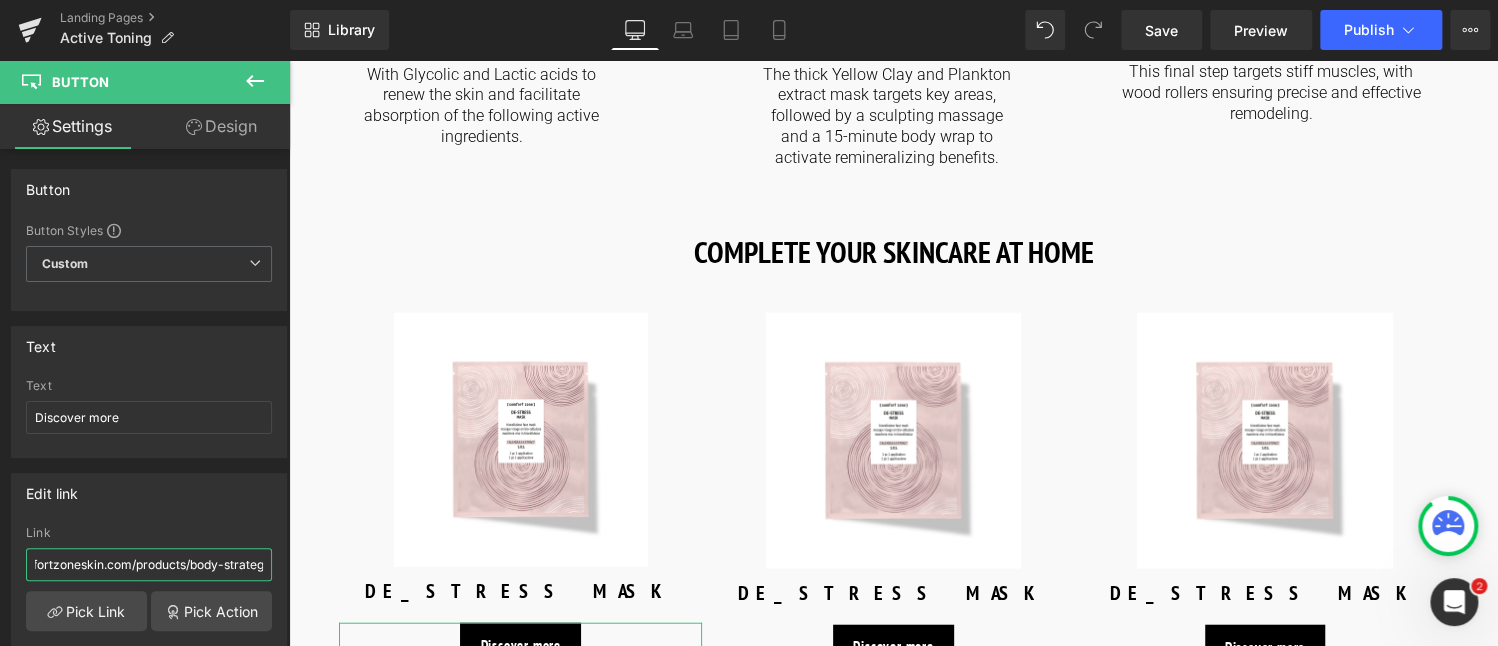 scroll, scrollTop: 0, scrollLeft: 0, axis: both 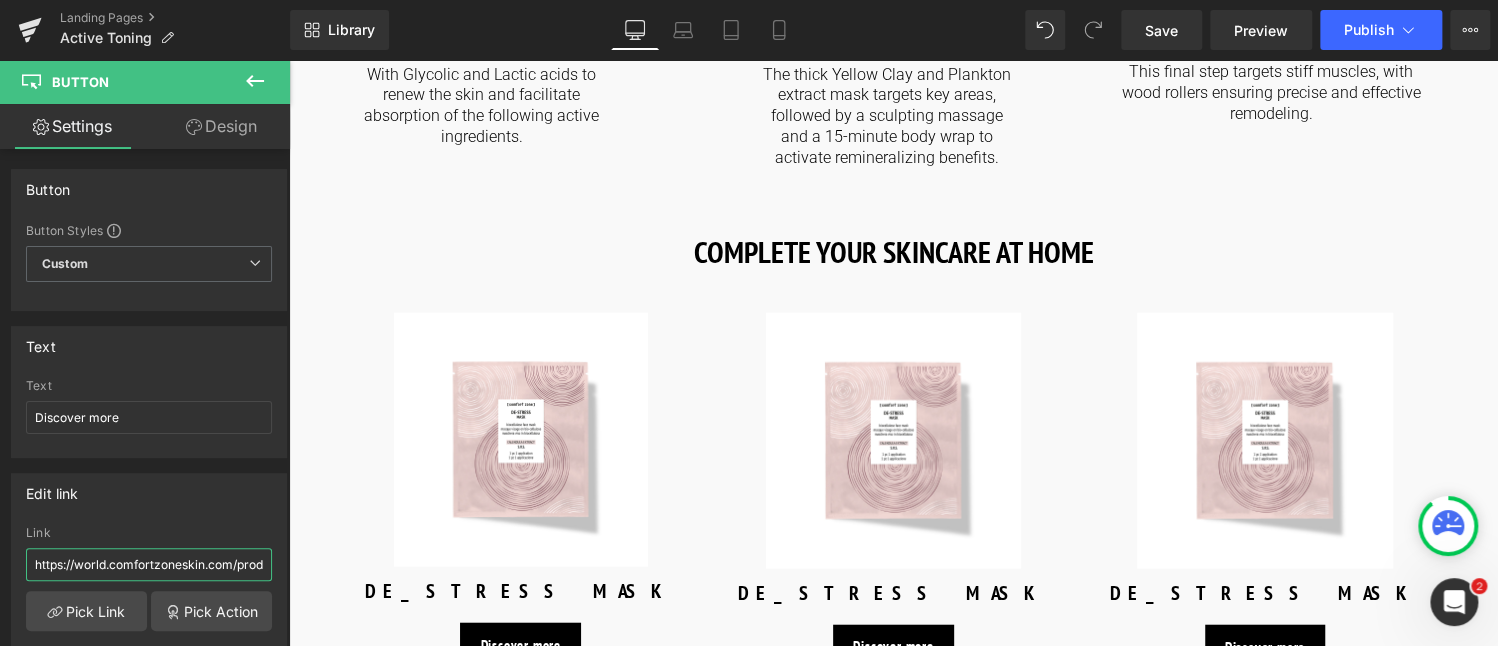 drag, startPoint x: 133, startPoint y: 559, endPoint x: -15, endPoint y: 559, distance: 148 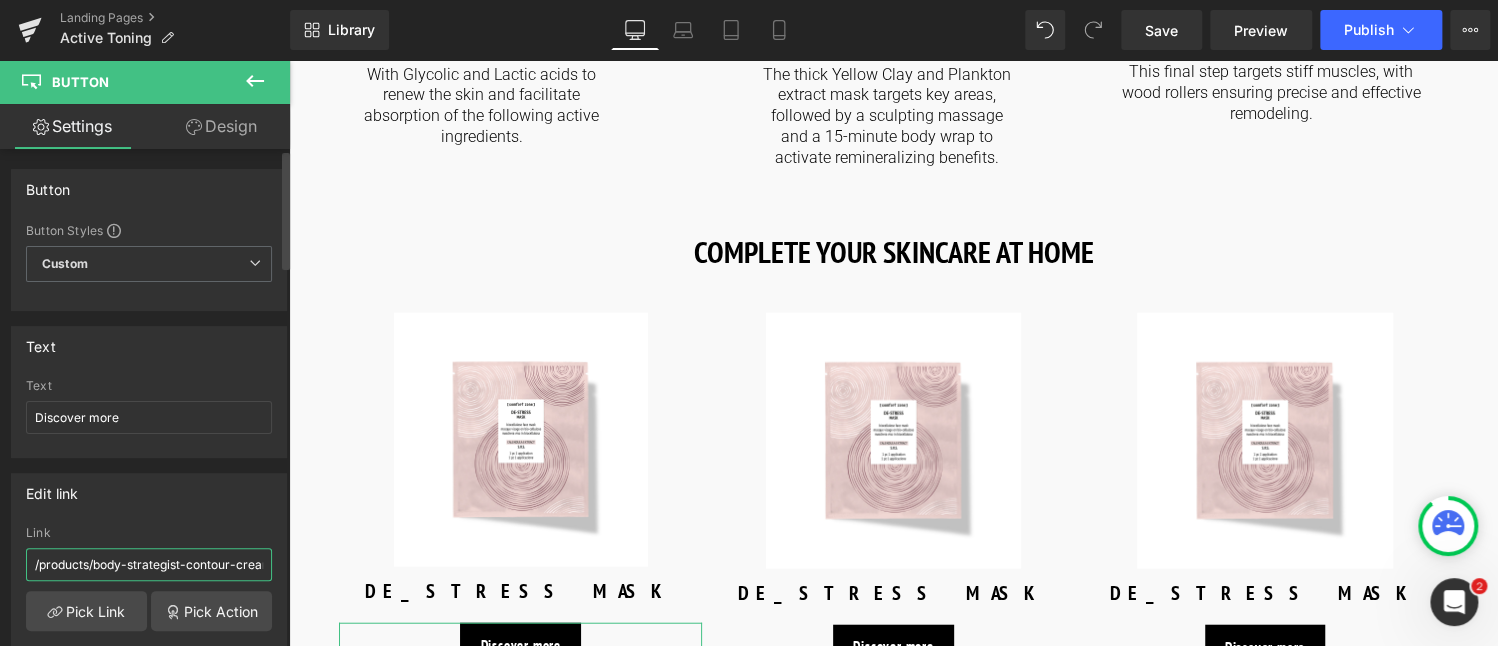 type on "/products/body-strategist-contour-cream" 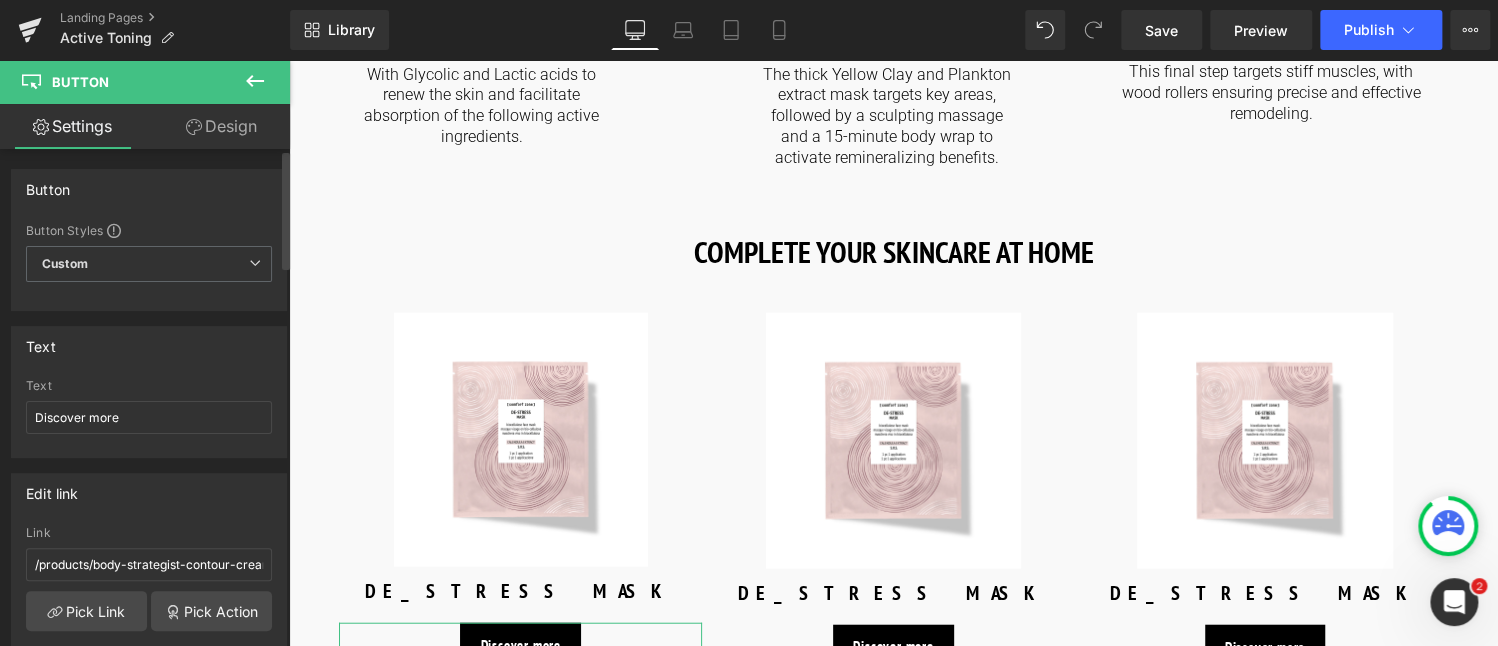 click on "Edit link /products/body-strategist-contour-cream Link /products/body-strategist-contour-cream  Pick Link  Pick Action Current Tab New Tab Open in
Current Tab
Current Tab New Tab" at bounding box center (149, 602) 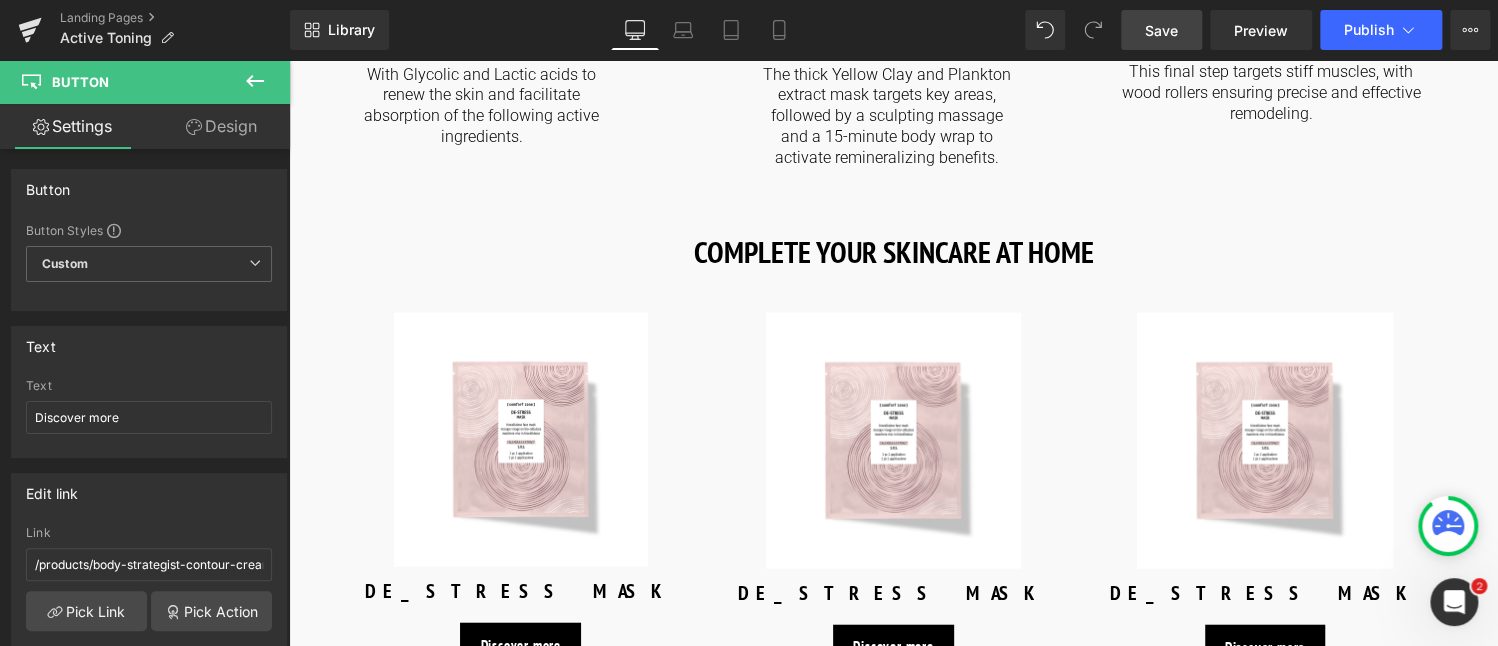 click on "Save" at bounding box center [1161, 30] 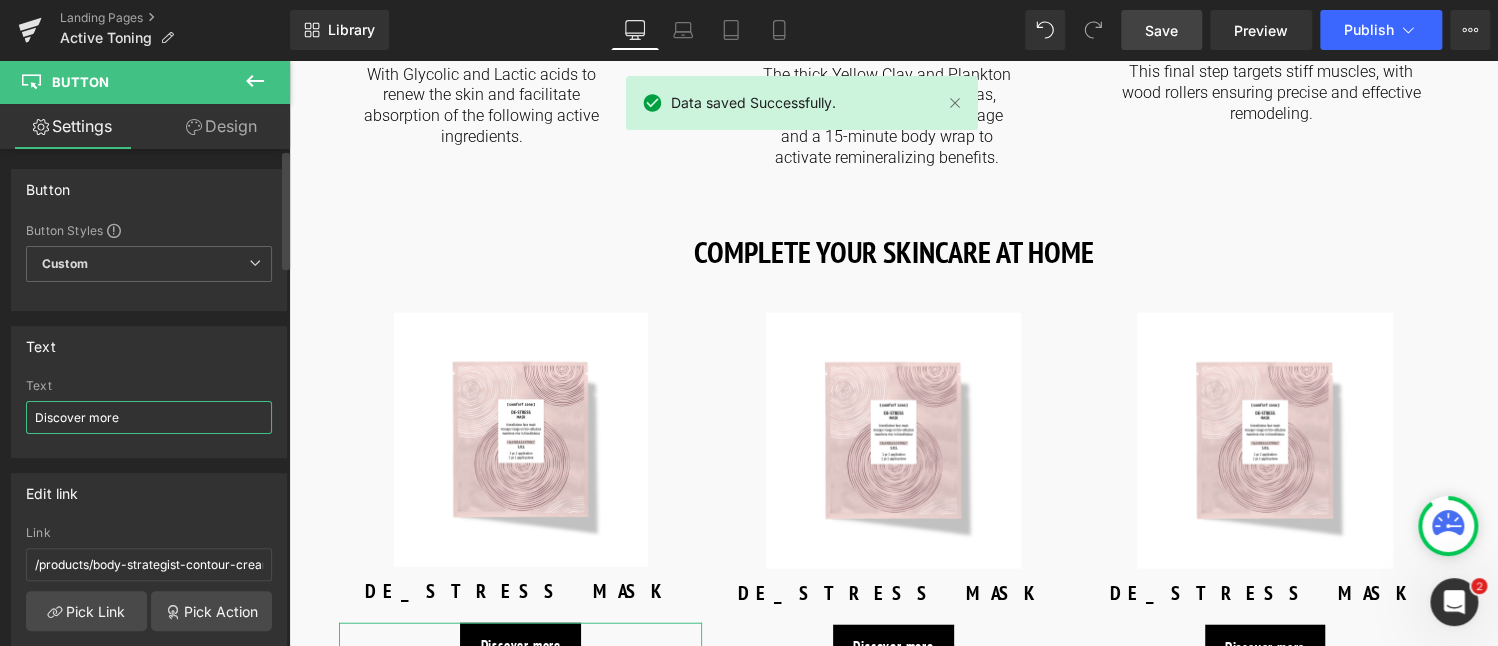 click on "Discover more" at bounding box center (149, 417) 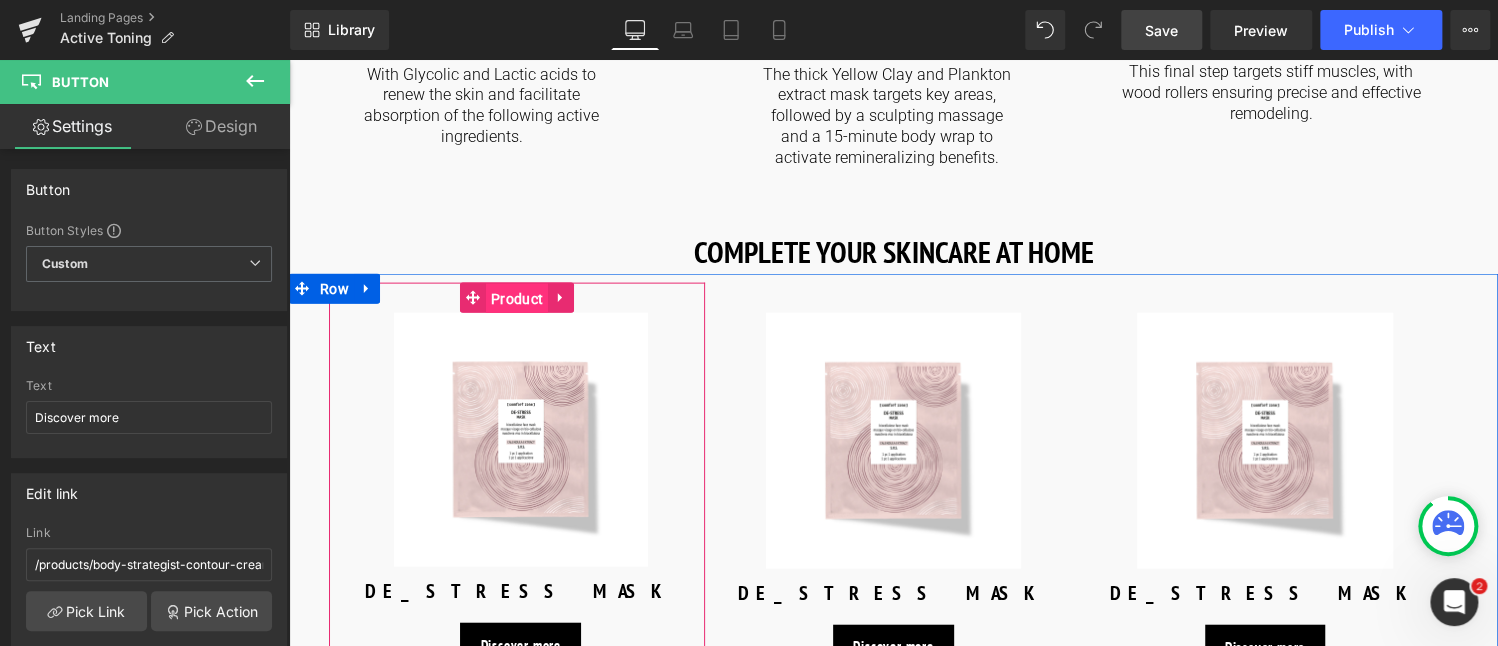 click on "Product" at bounding box center [517, 299] 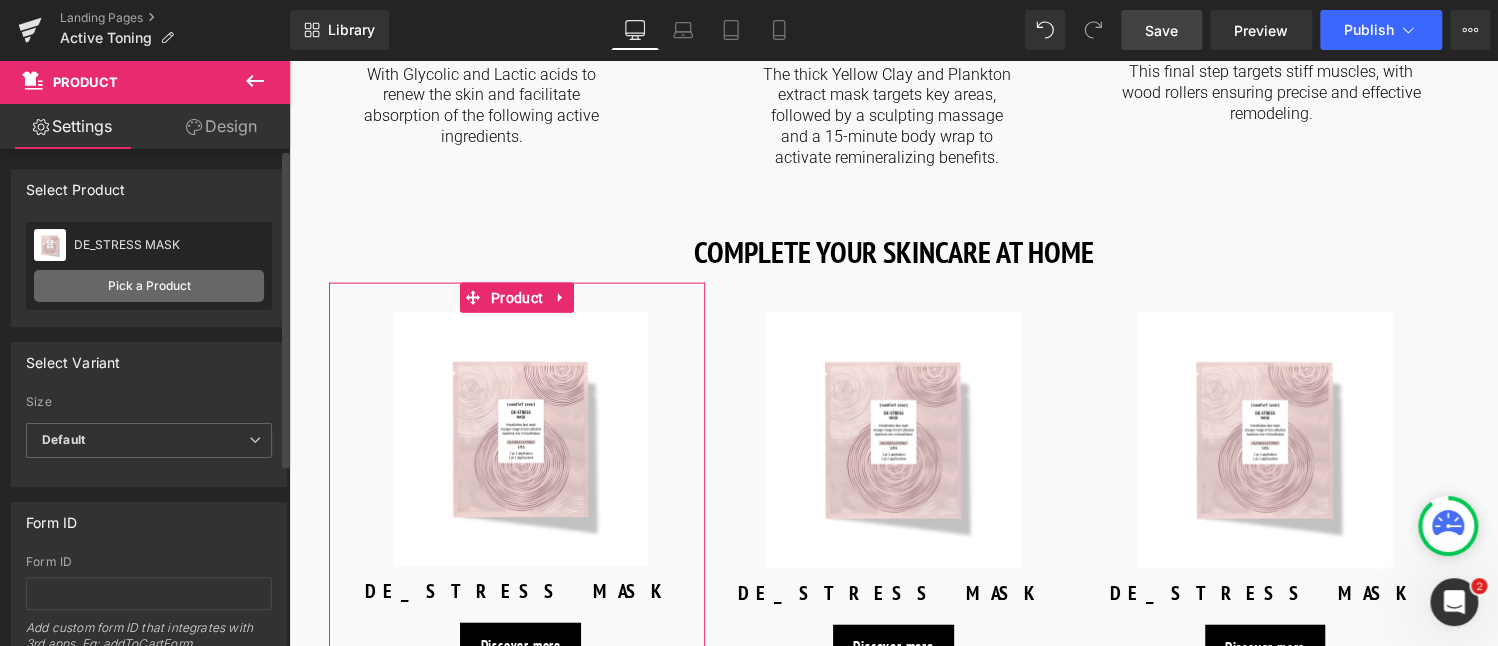 click on "Pick a Product" at bounding box center (149, 286) 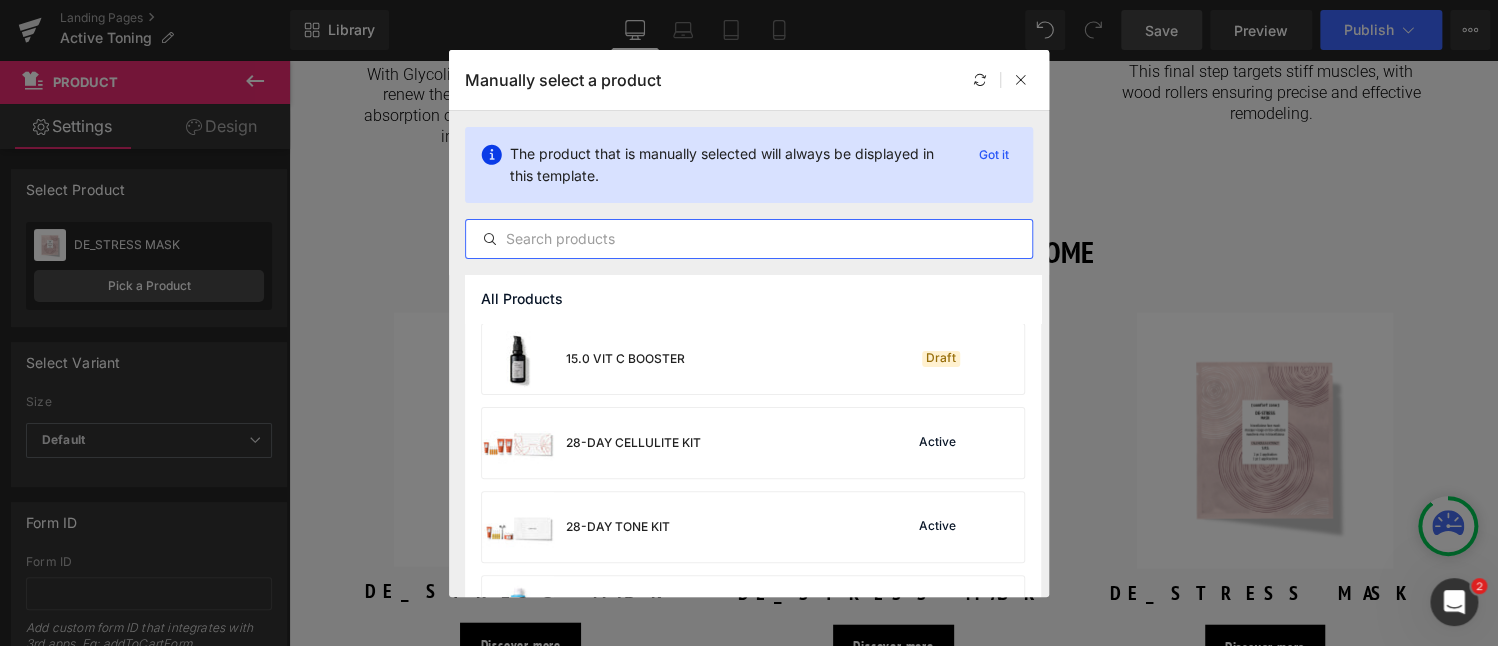 click at bounding box center (749, 239) 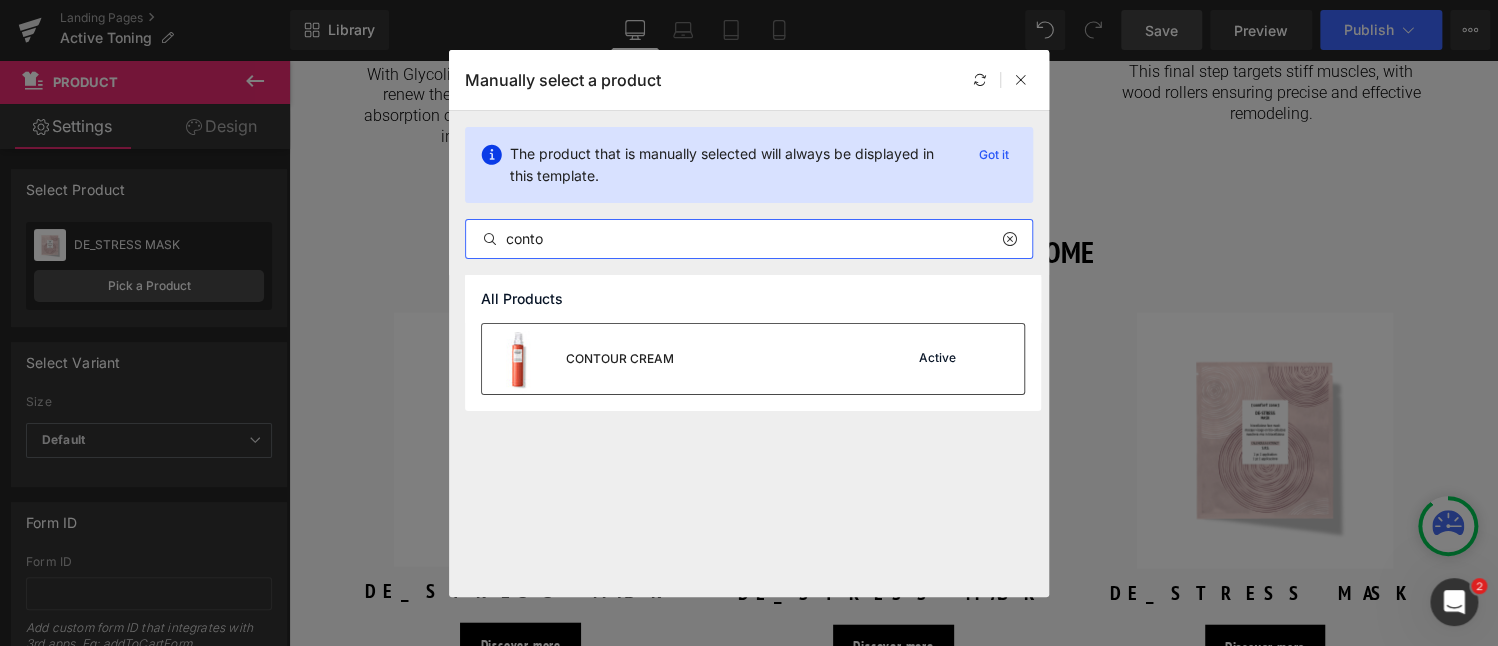 type on "conto" 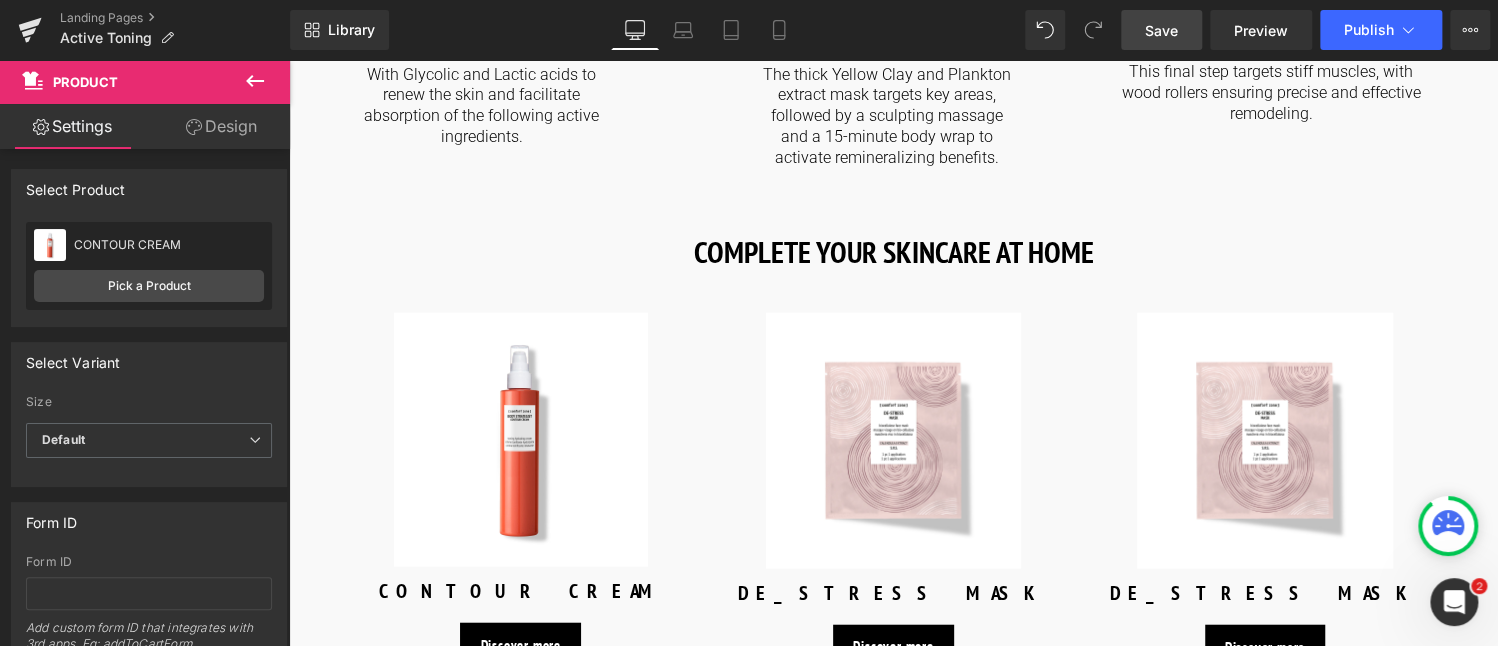drag, startPoint x: 1160, startPoint y: 31, endPoint x: 221, endPoint y: 487, distance: 1043.8663 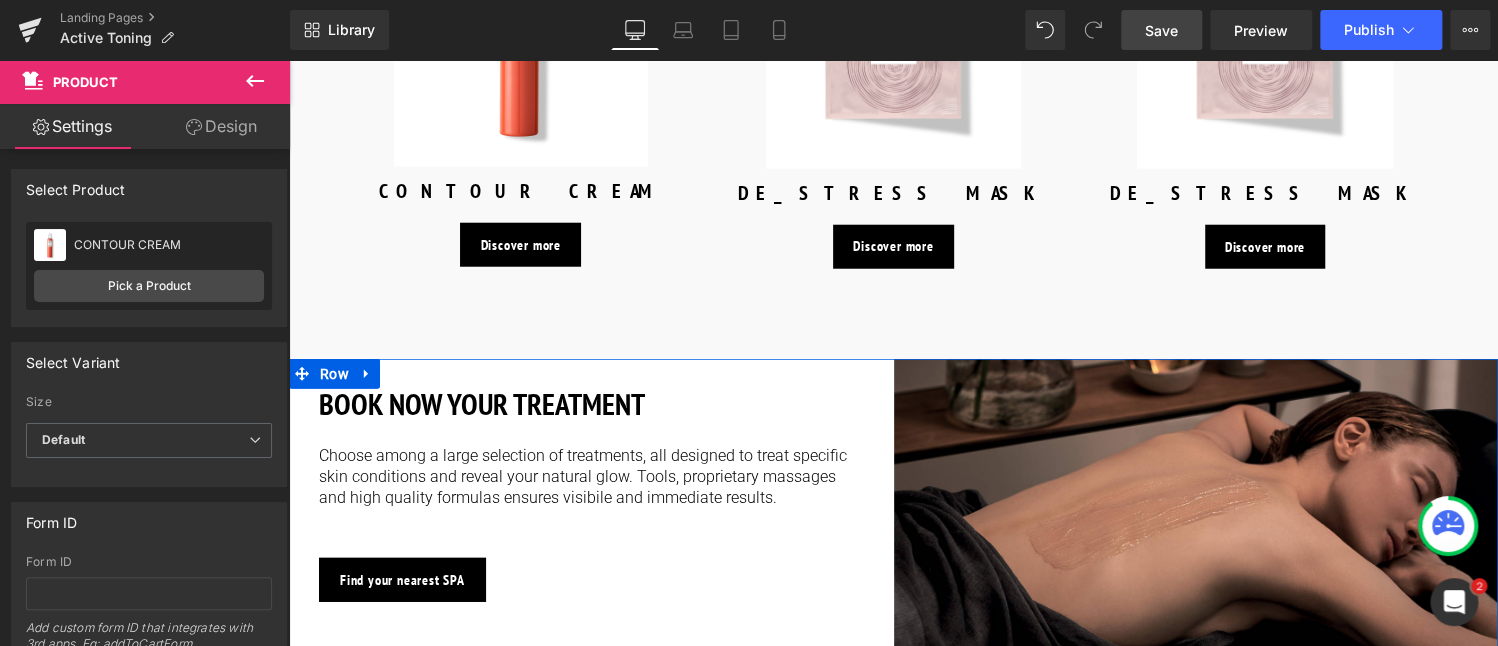 scroll, scrollTop: 2400, scrollLeft: 0, axis: vertical 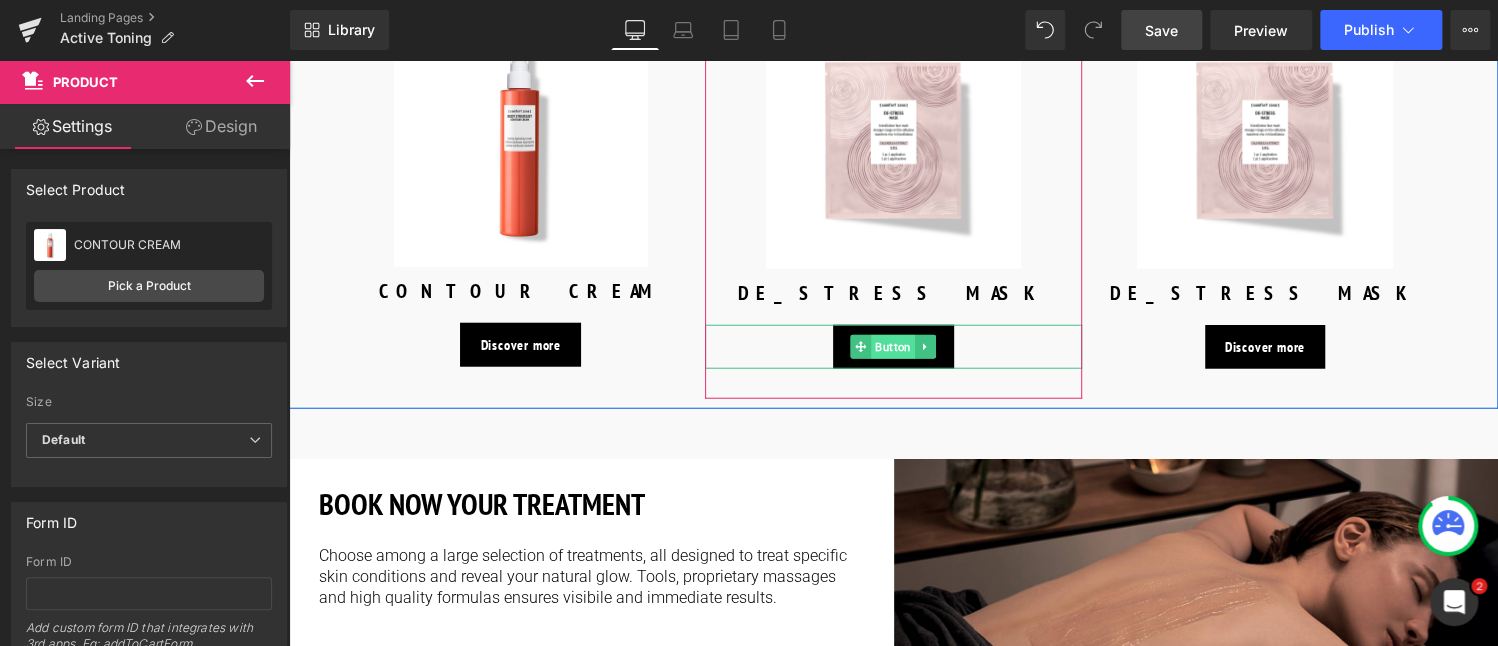 click on "Button" at bounding box center (894, 347) 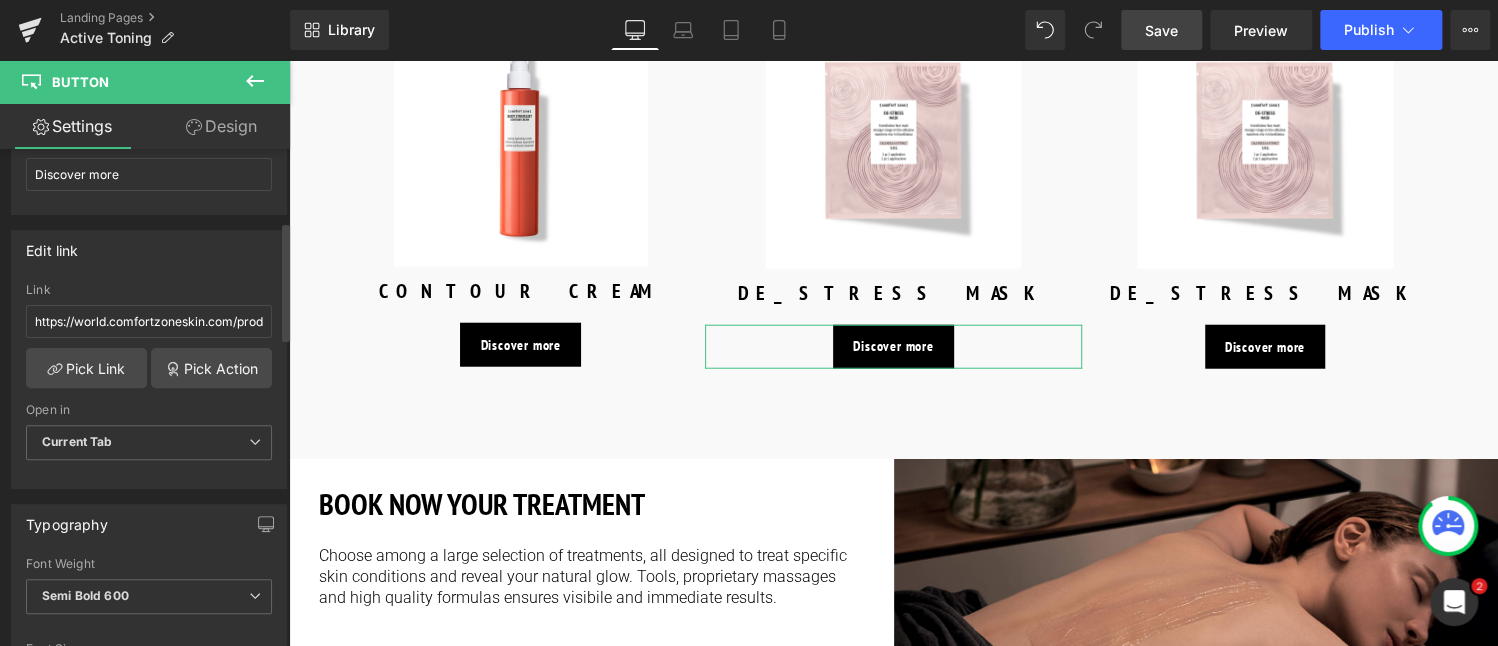 scroll, scrollTop: 300, scrollLeft: 0, axis: vertical 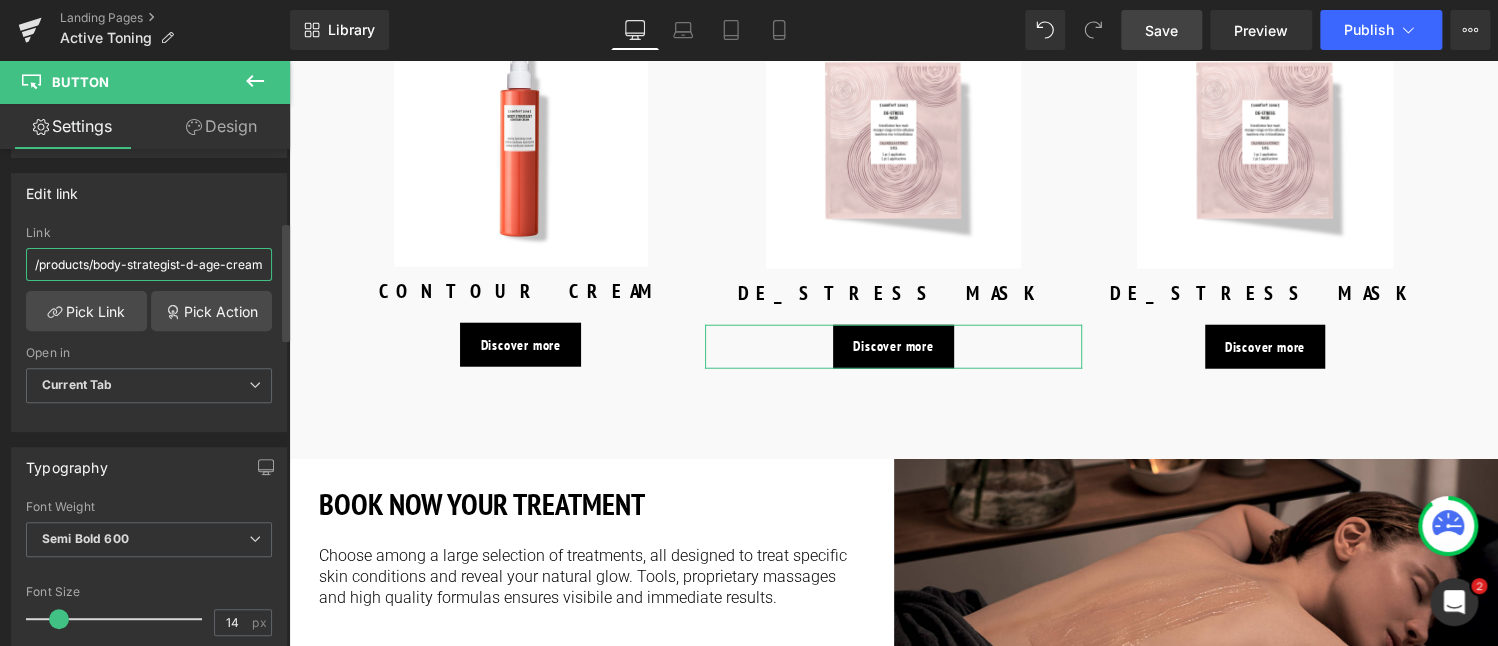 drag, startPoint x: 148, startPoint y: 268, endPoint x: 263, endPoint y: 262, distance: 115.15642 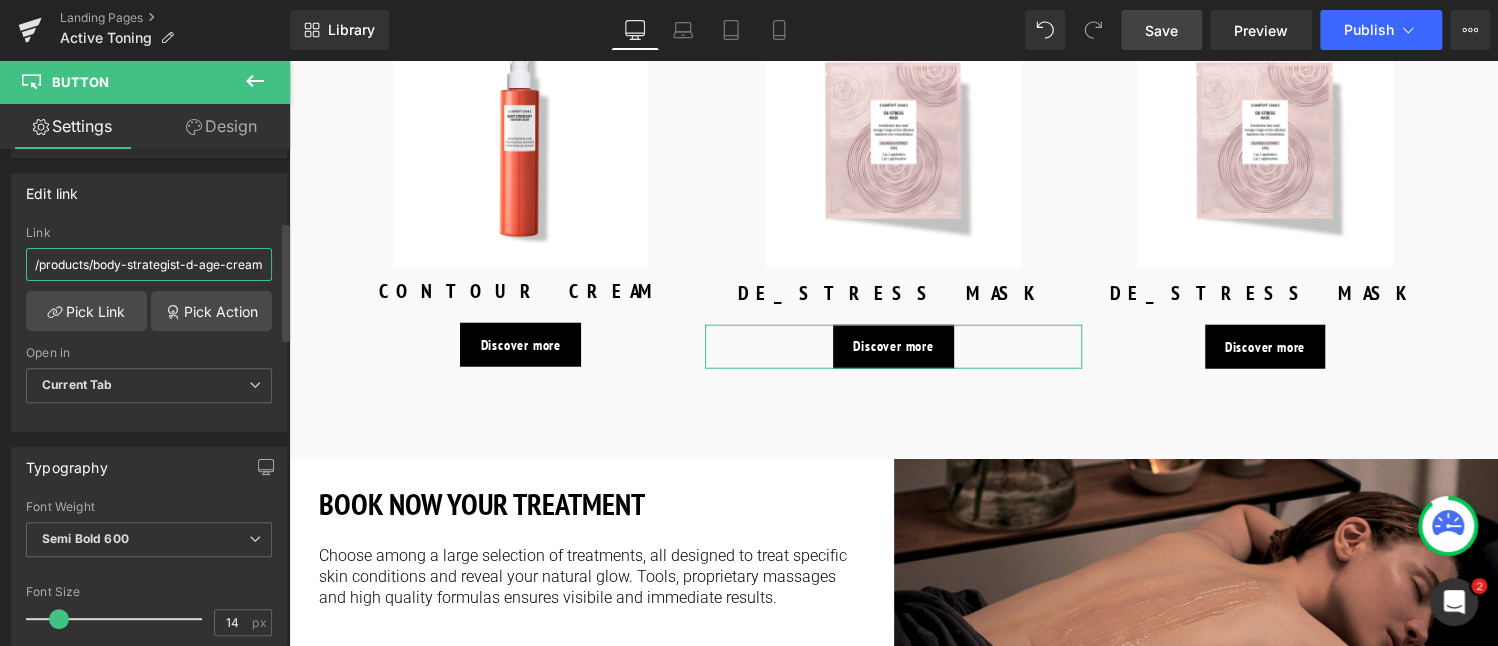 click on "https://world.comfortzoneskin.com/products/body-strategist-d-age-cream" at bounding box center [149, 264] 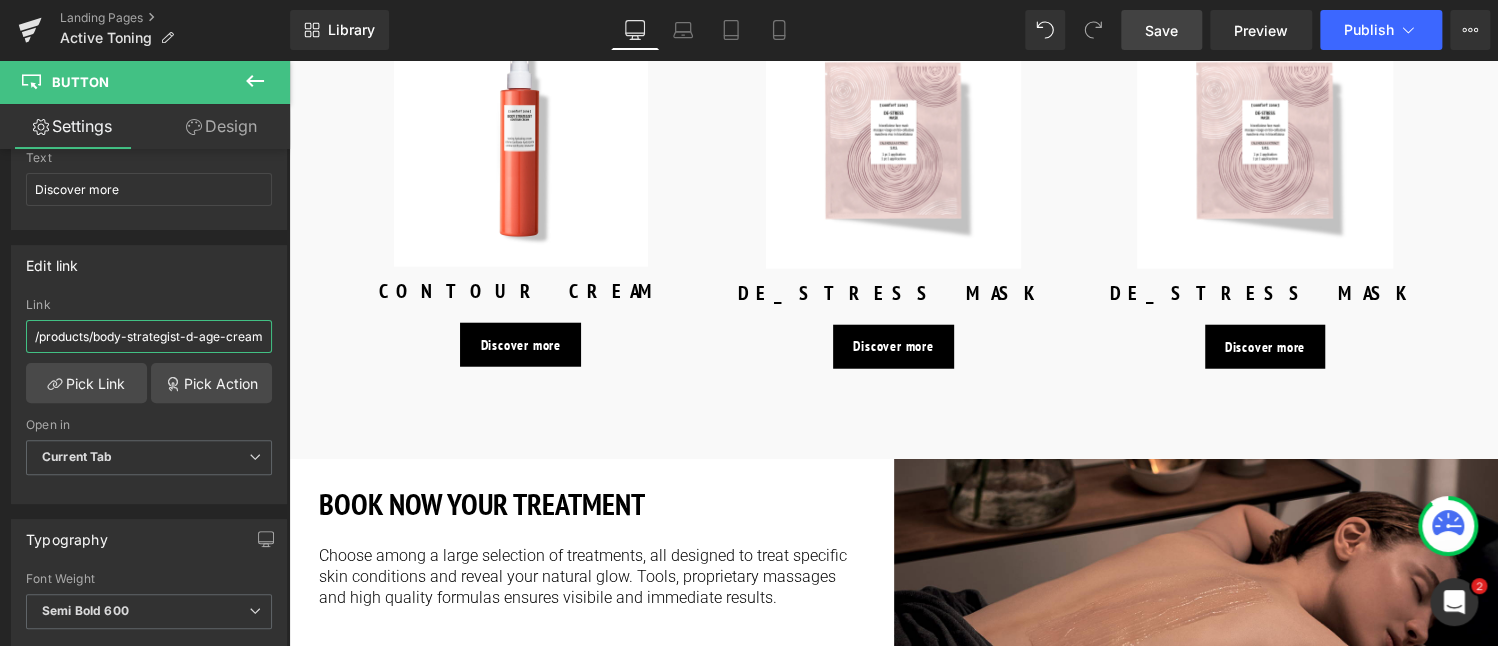 scroll, scrollTop: 200, scrollLeft: 0, axis: vertical 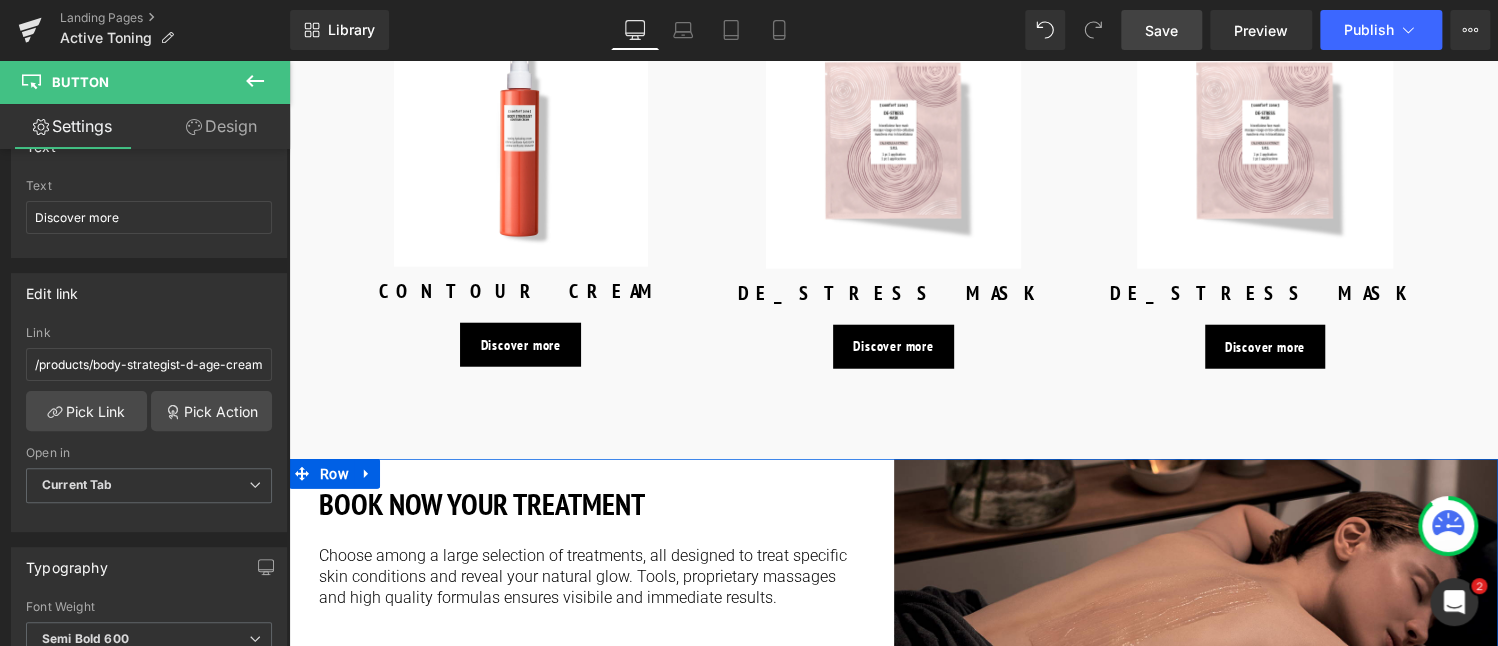 click on "Find your nearest SPA" at bounding box center [402, 680] 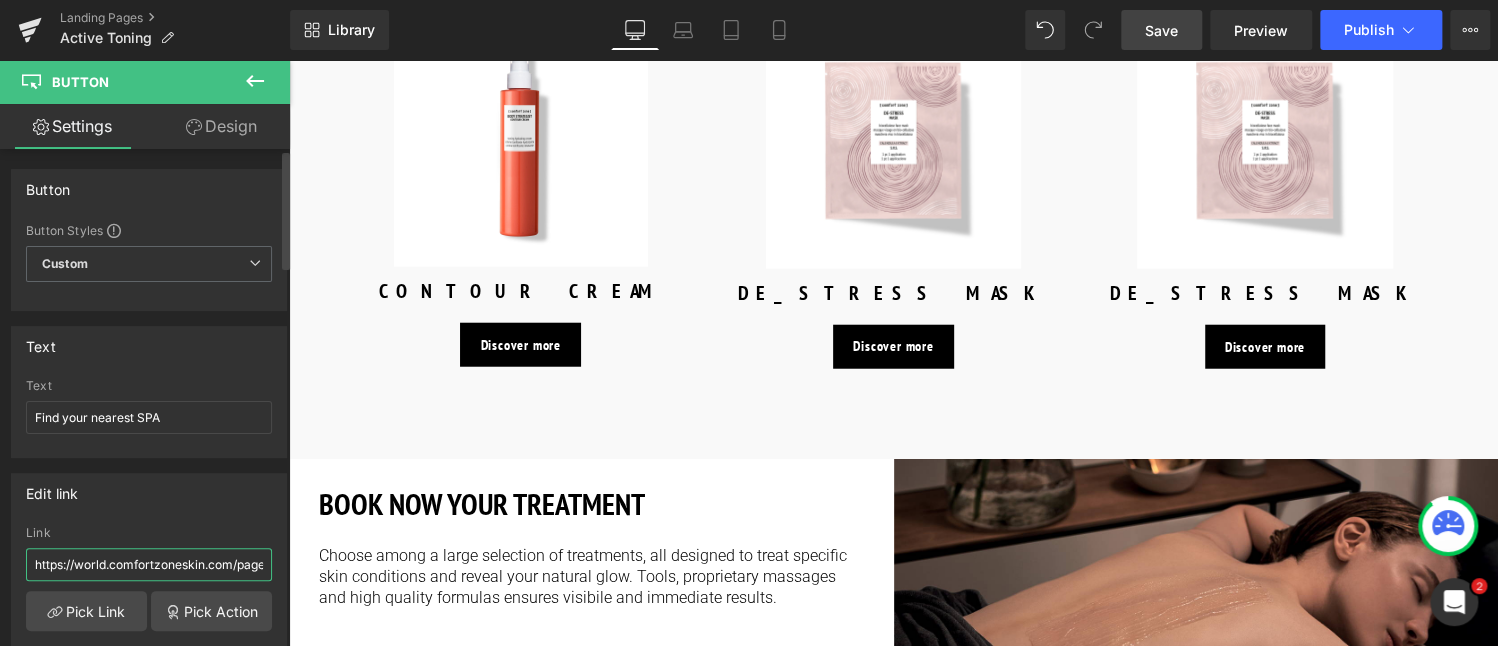click on "https://world.comfortzoneskin.com/pages/spa-locator?_gl=1*17ps2ce*_up*MQ..&gclid=CjwKCAjwxNW2BhAkEiwA24Cm9Ew9Tuk5Vif4xJXj7Gucpq1UbOKpSgs4IPppXvBqzAO3BUdAj0OROxoC5JgQAvD_BwE" at bounding box center (149, 564) 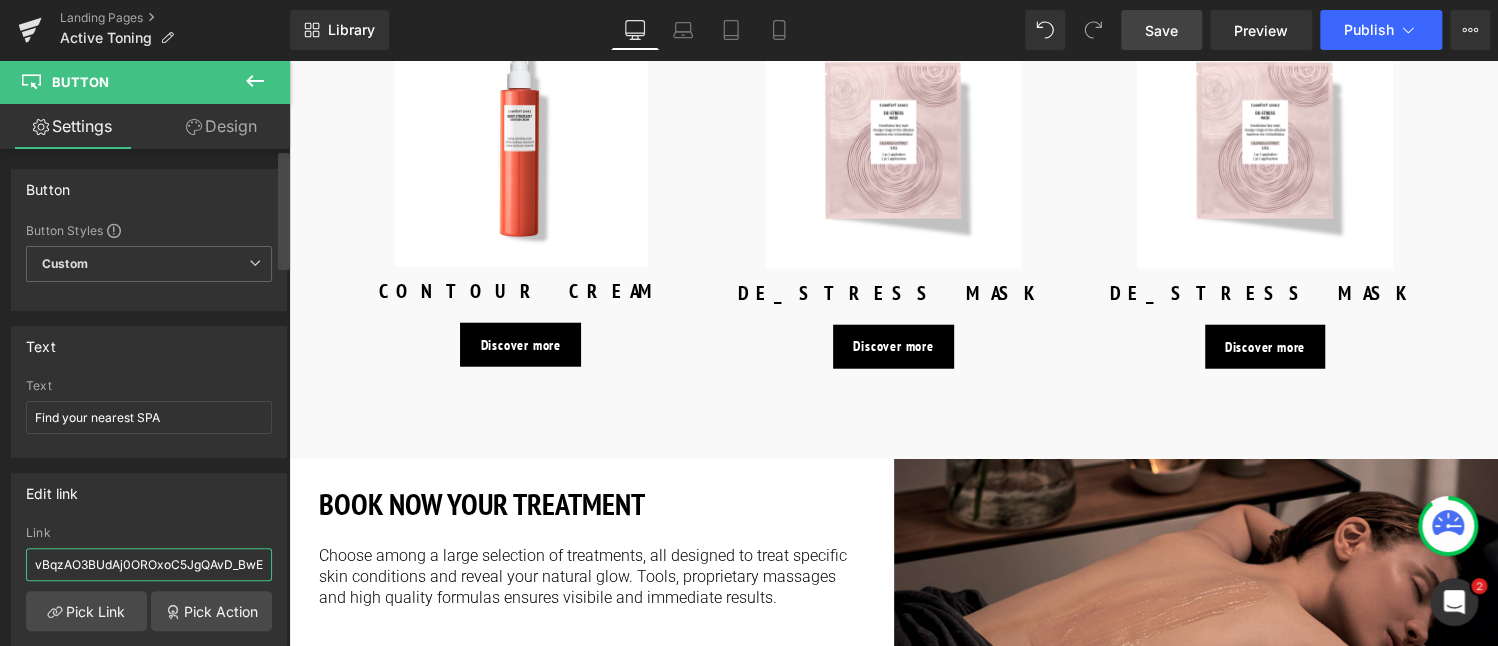 drag, startPoint x: 234, startPoint y: 559, endPoint x: 288, endPoint y: 559, distance: 54 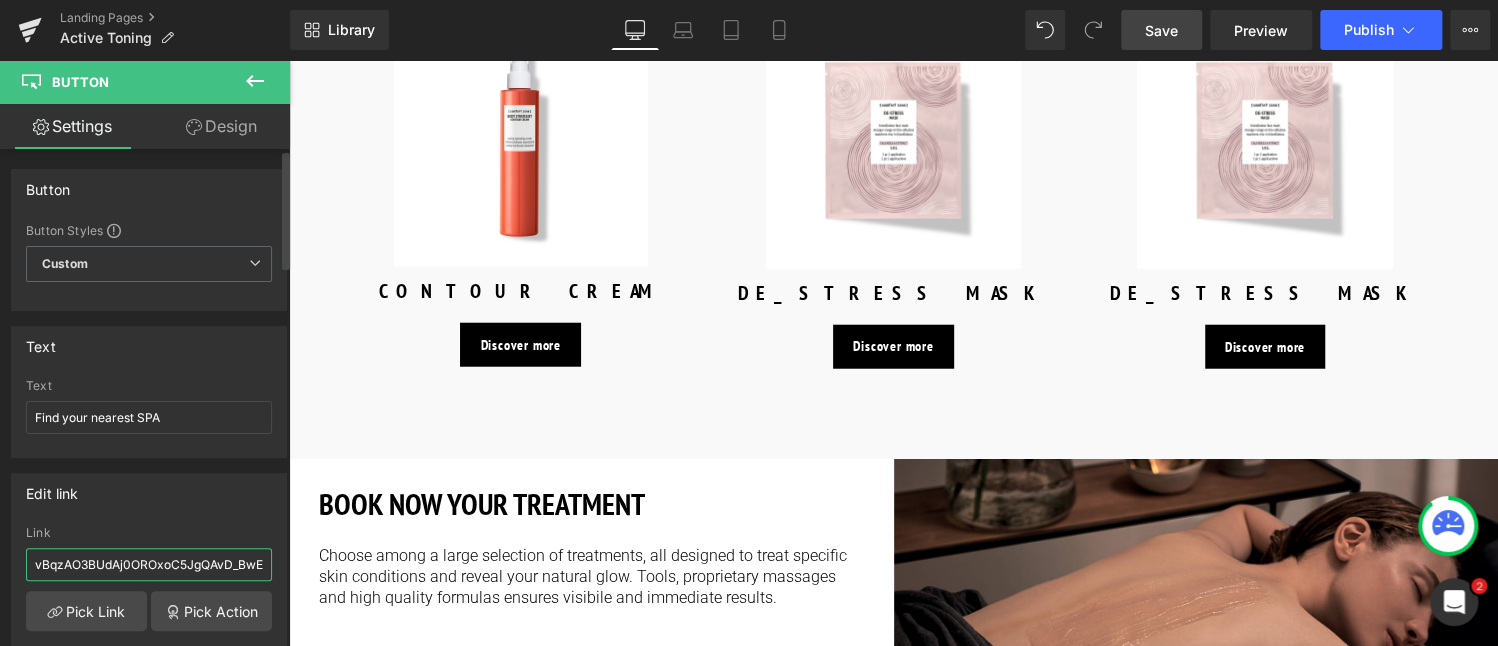 click on "https://world.comfortzoneskin.com/pages/spa-locator?_gl=1*17ps2ce*_up*MQ..&gclid=CjwKCAjwxNW2BhAkEiwA24Cm9Ew9Tuk5Vif4xJXj7Gucpq1UbOKpSgs4IPppXvBqzAO3BUdAj0OROxoC5JgQAvD_BwE" at bounding box center [149, 564] 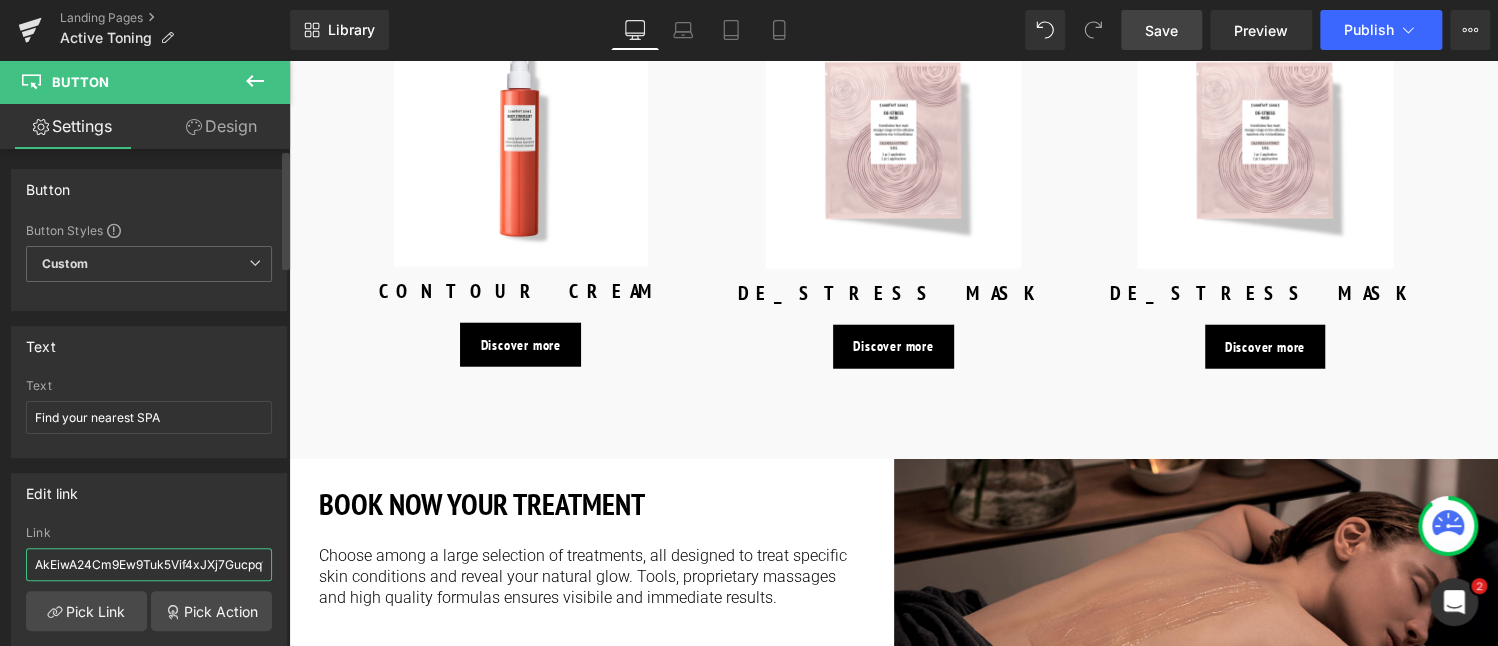 scroll, scrollTop: 0, scrollLeft: 62, axis: horizontal 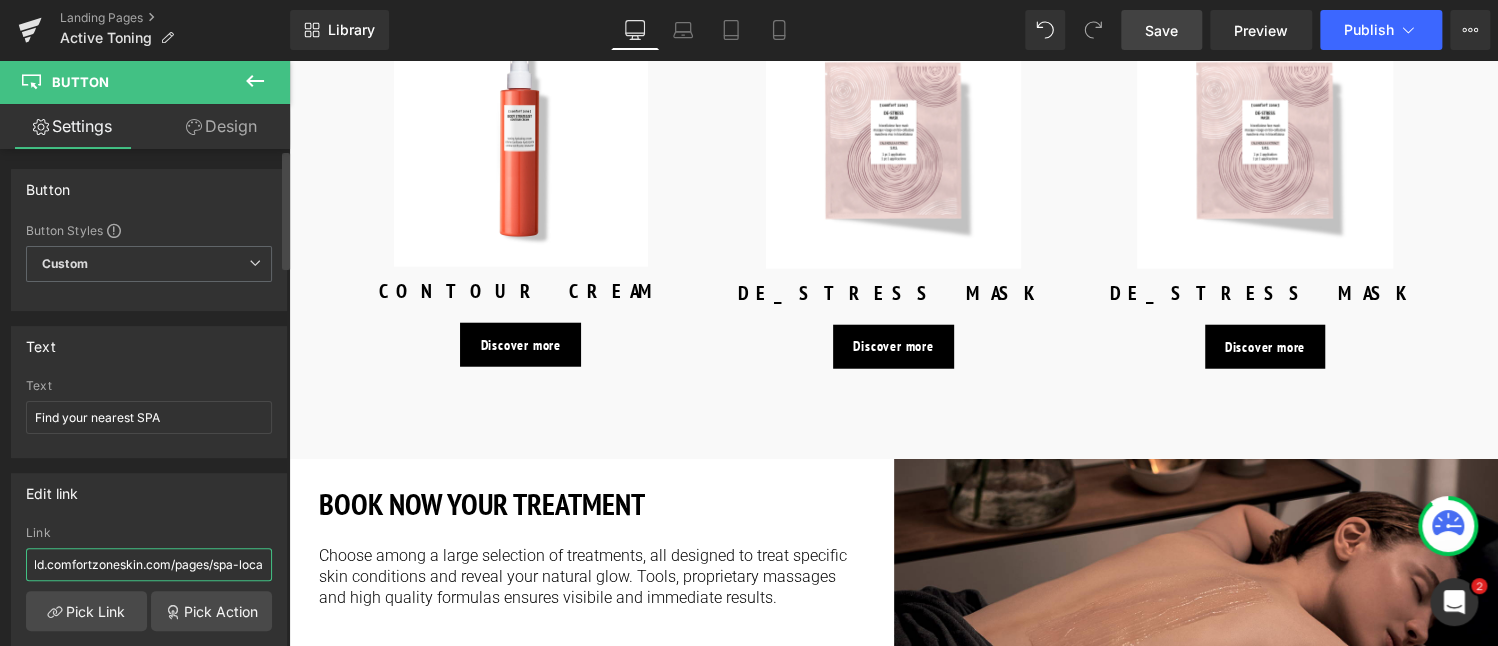 drag, startPoint x: 37, startPoint y: 561, endPoint x: 29, endPoint y: 551, distance: 12.806249 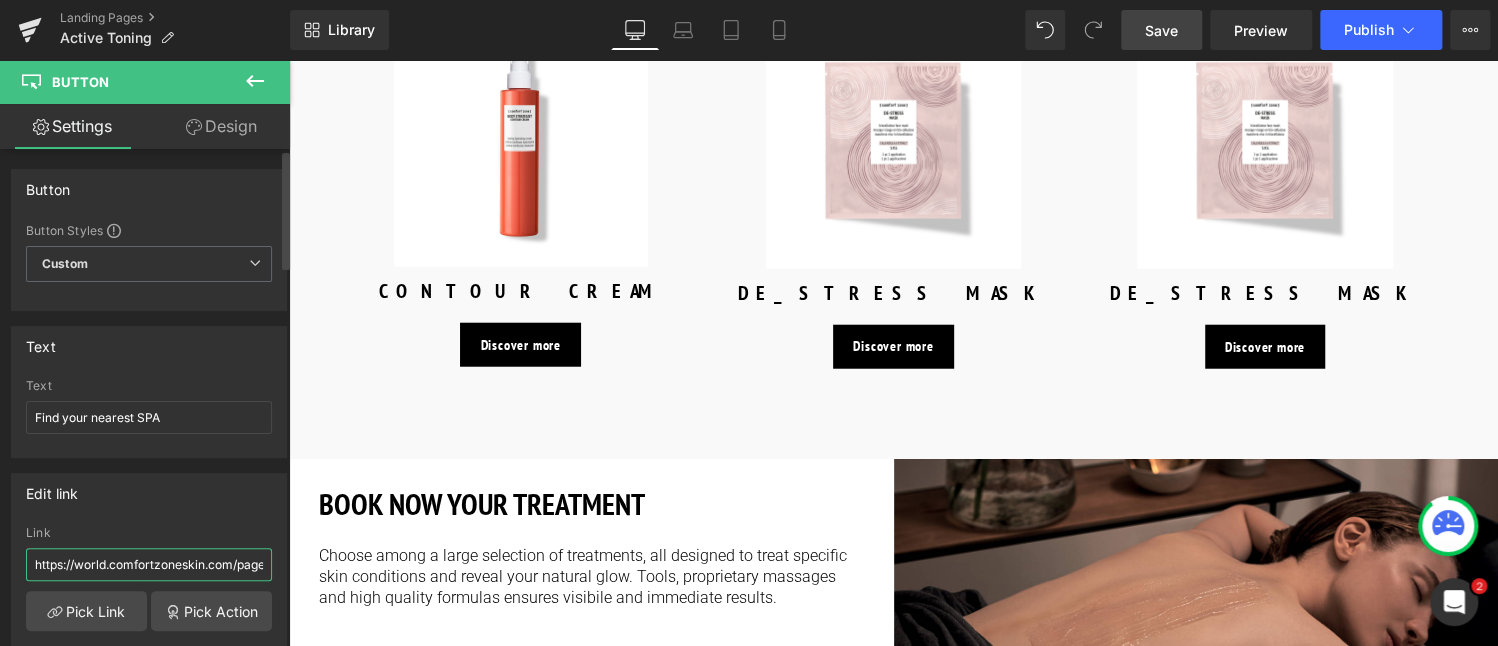 click on "https://world.comfortzoneskin.com/pages/spa-locator?_gl=1*17ps2ce*_up*MQ..&gclid=CjwKCAjwxNW2BhAkEiwA24Cm9Ew9Tuk5Vif4xJXj7Gucpq1UbOKpSgs4IPppXvBqzAO3BUdAj0OROxoC5JgQAvD_BwE" at bounding box center (149, 564) 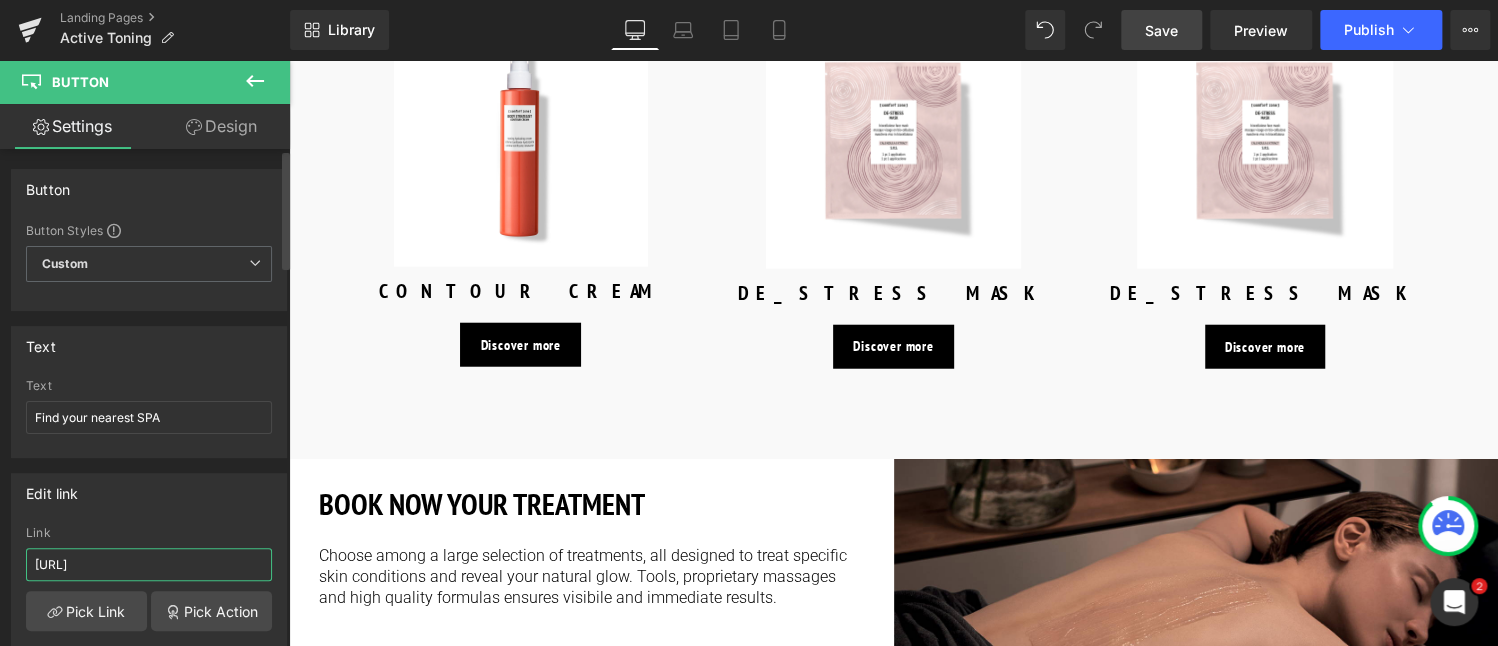 type on "/pages/spa-locator?_gl=1*17ps2ce*_up*MQ..&gclid=CjwKCAjwxNW2BhAkEiwA24Cm9Ew9Tuk5Vif4xJXj7Gucpq1UbOKpSgs4IPppXvBqzAO3BUdAj0OROxoC5JgQAvD_BwE" 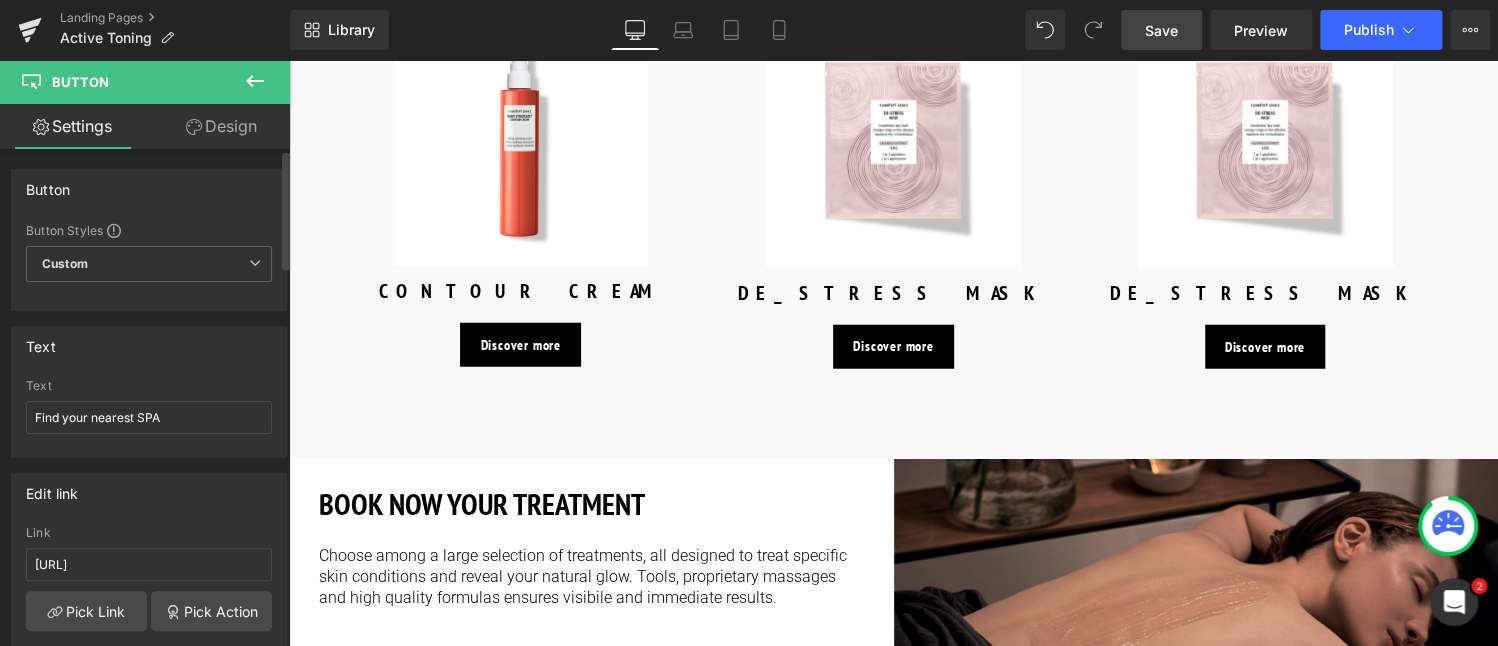 click on "Edit link" at bounding box center (149, 493) 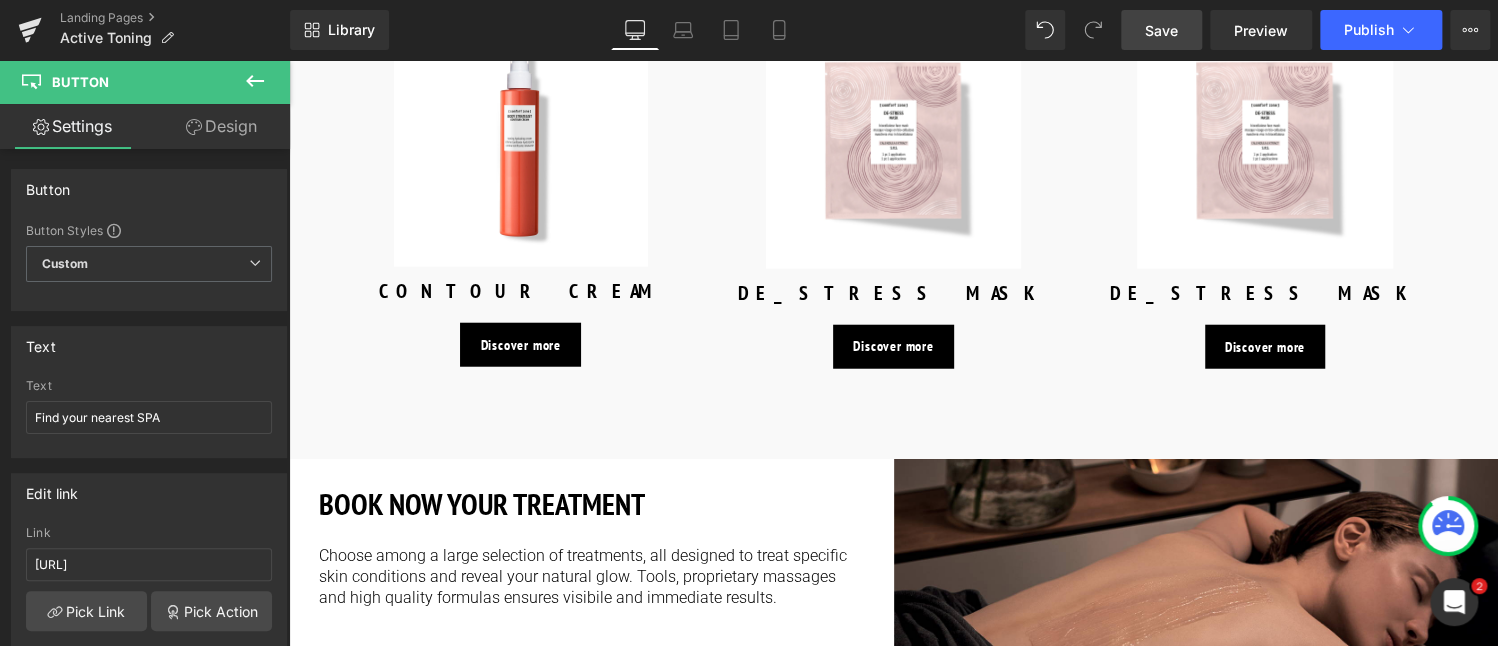 click on "Save" at bounding box center [1161, 30] 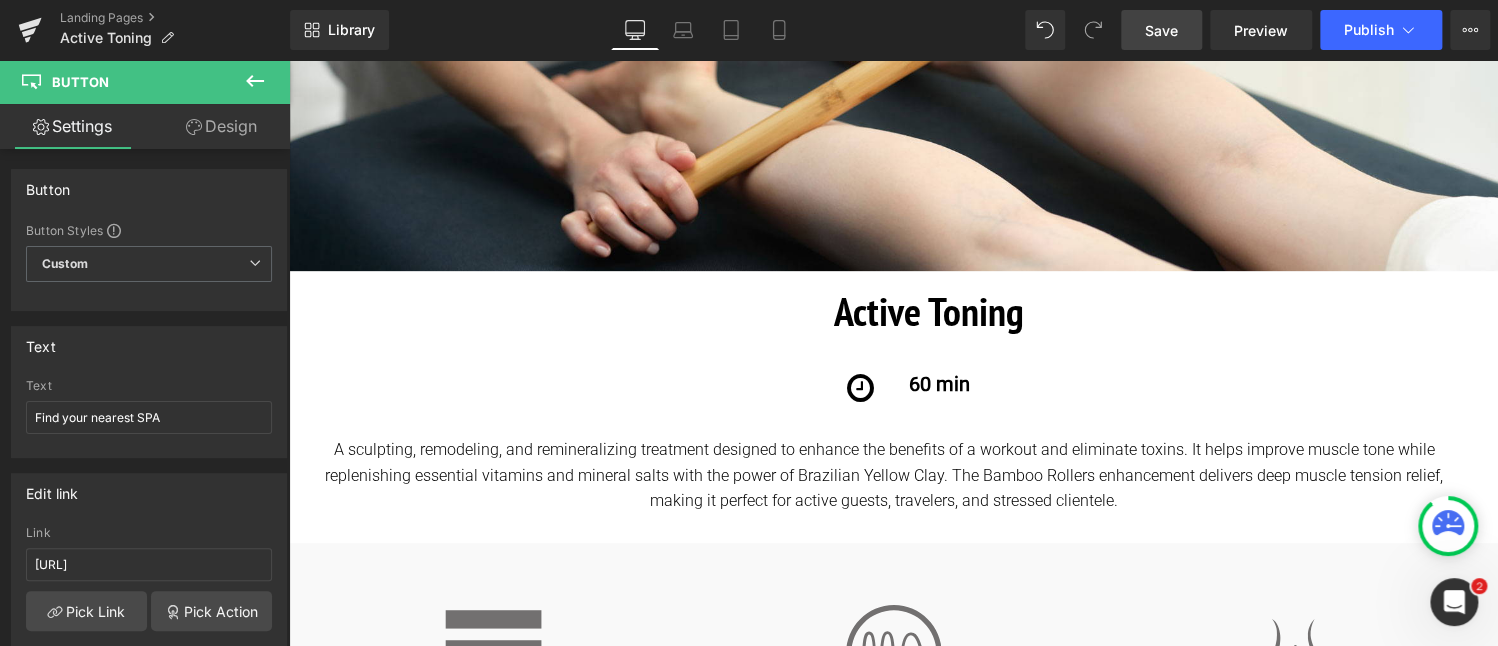 scroll, scrollTop: 300, scrollLeft: 0, axis: vertical 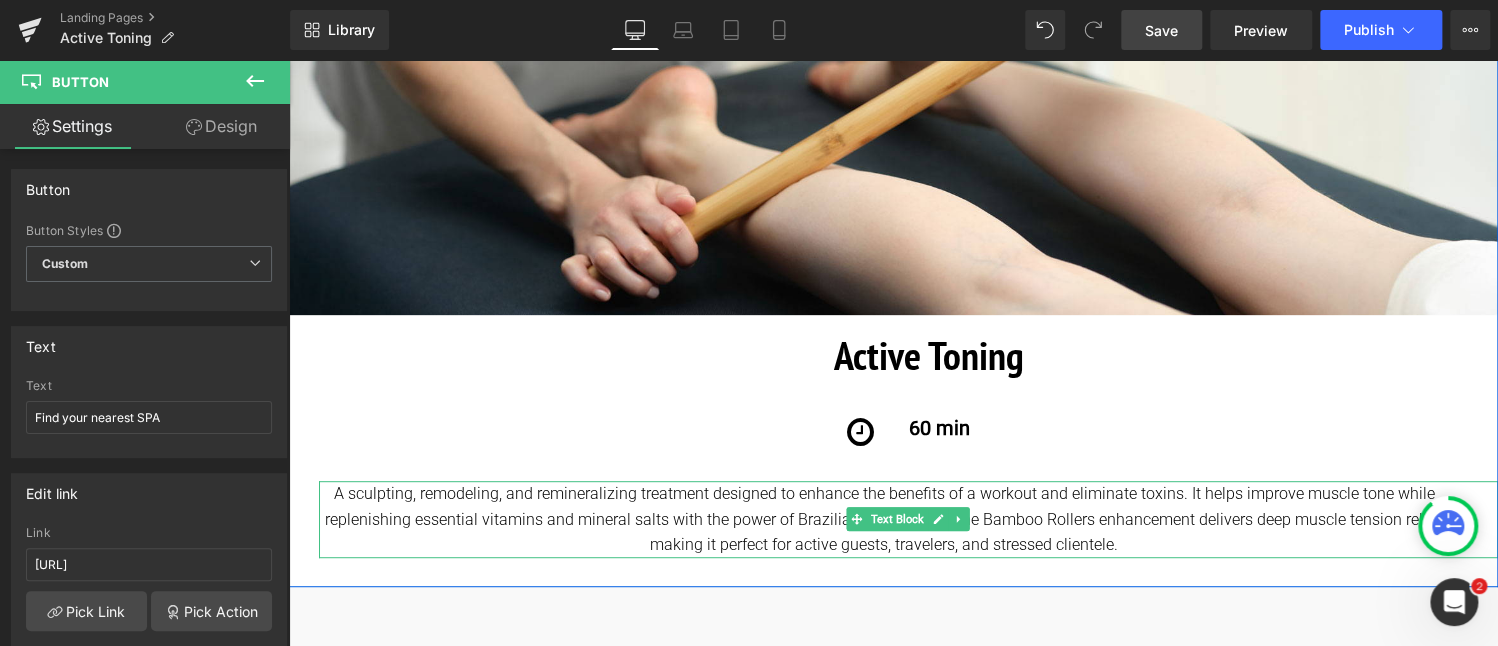 click on "A sculpting, remodeling, and remineralizing treatment designed to enhance the benefits of a workout and eliminate toxins. It helps improve muscle tone while replenishing essential vitamins and mineral salts with the power of Brazilian Yellow Clay. The Bamboo Rollers enhancement delivers deep muscle tension relief, making it perfect for active guests, travelers, and stressed clientele." at bounding box center (908, 519) 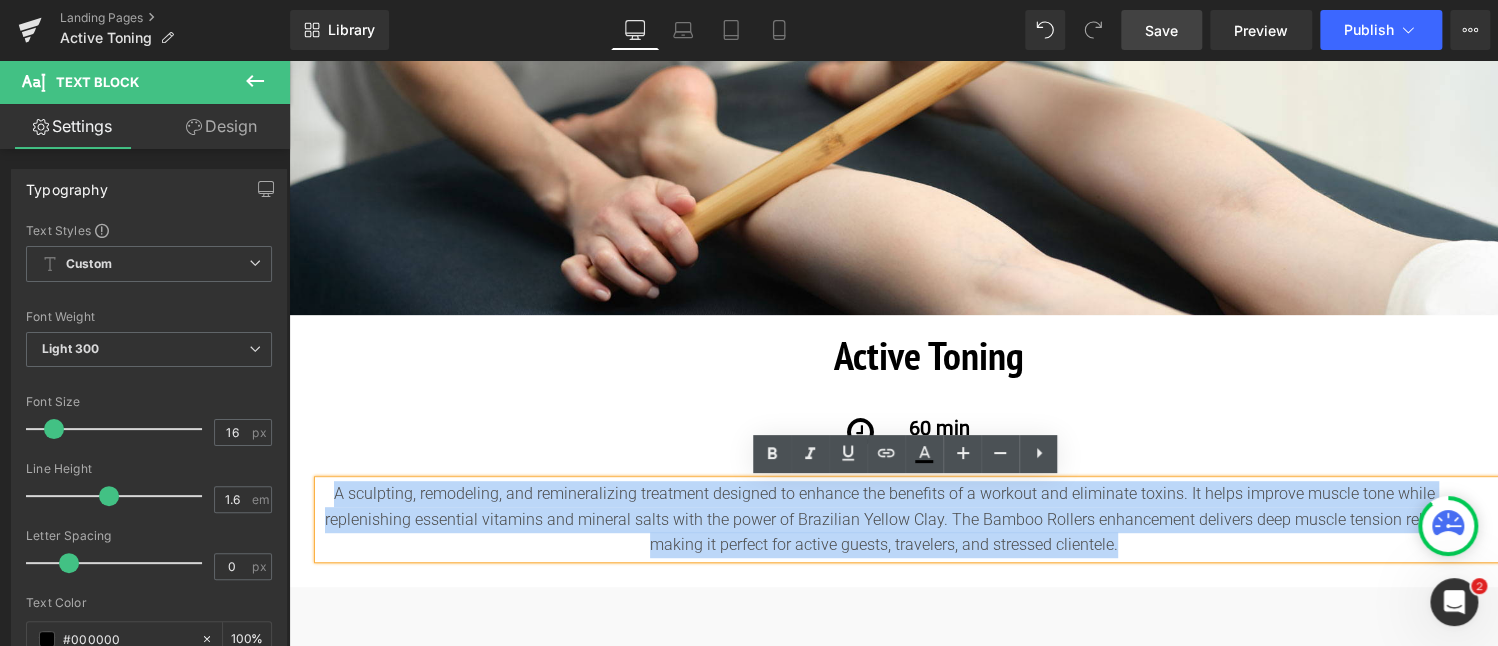 drag, startPoint x: 328, startPoint y: 495, endPoint x: 1138, endPoint y: 548, distance: 811.7321 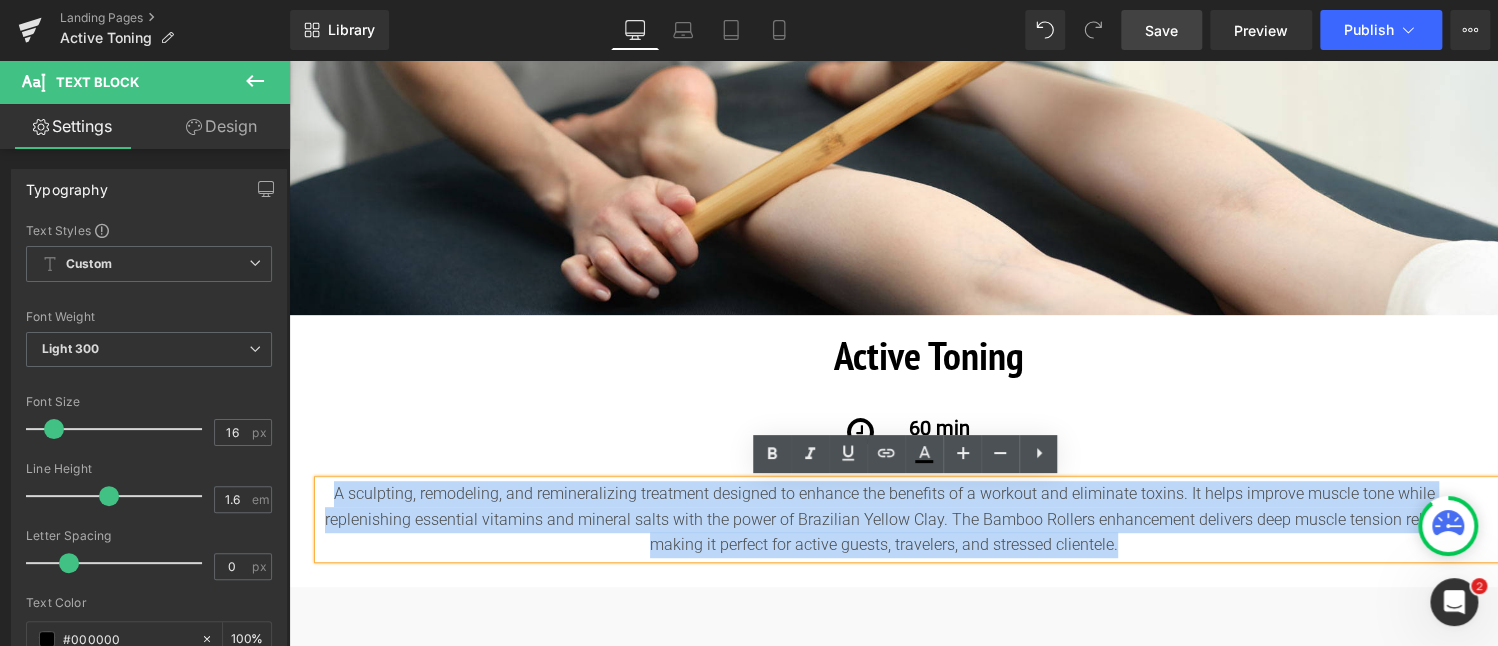 click on "A sculpting, remodeling, and remineralizing treatment designed to enhance the benefits of a workout and eliminate toxins. It helps improve muscle tone while replenishing essential vitamins and mineral salts with the power of Brazilian Yellow Clay. The Bamboo Rollers enhancement delivers deep muscle tension relief, making it perfect for active guests, travelers, and stressed clientele." at bounding box center (908, 519) 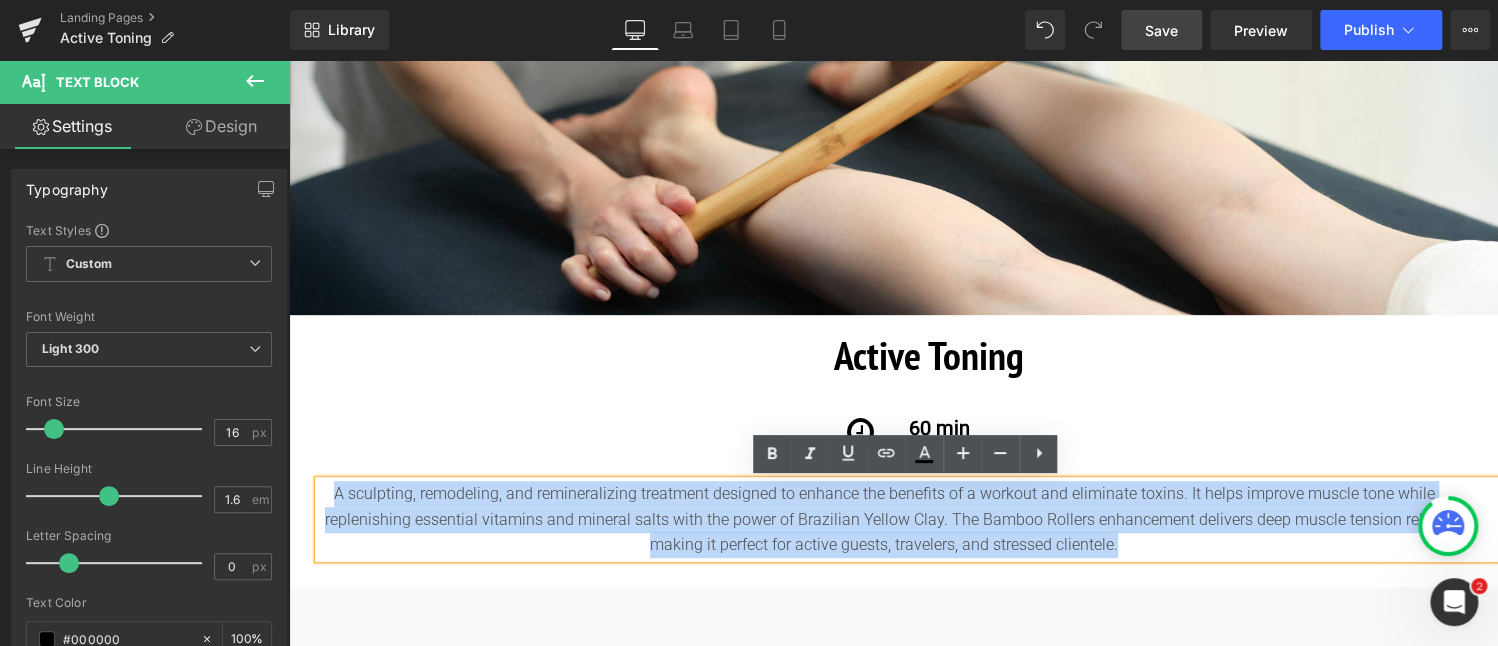 copy on "A sculpting, remodeling, and remineralizing treatment designed to enhance the benefits of a workout and eliminate toxins. It helps improve muscle tone while replenishing essential vitamins and mineral salts with the power of Brazilian Yellow Clay. The Bamboo Rollers enhancement delivers deep muscle tension relief, making it perfect for active guests, travelers, and stressed clientele." 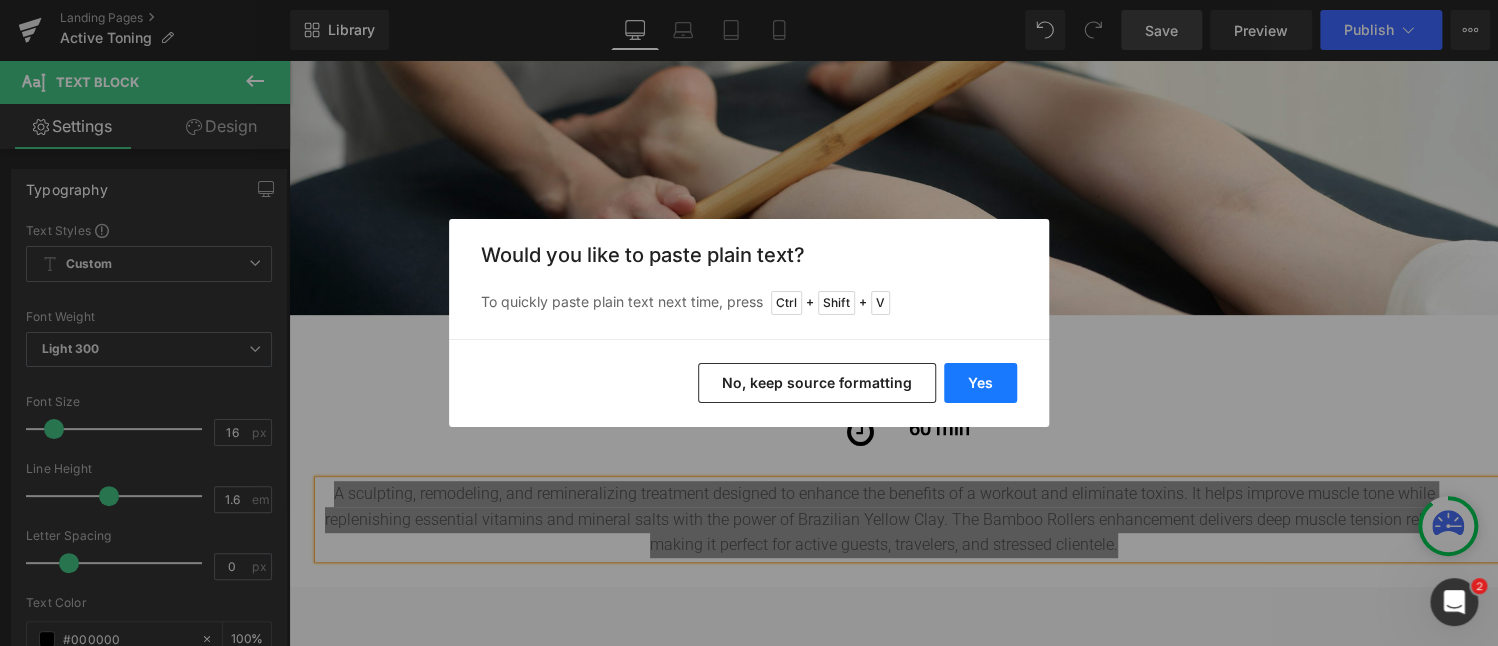 click on "Yes" at bounding box center [980, 383] 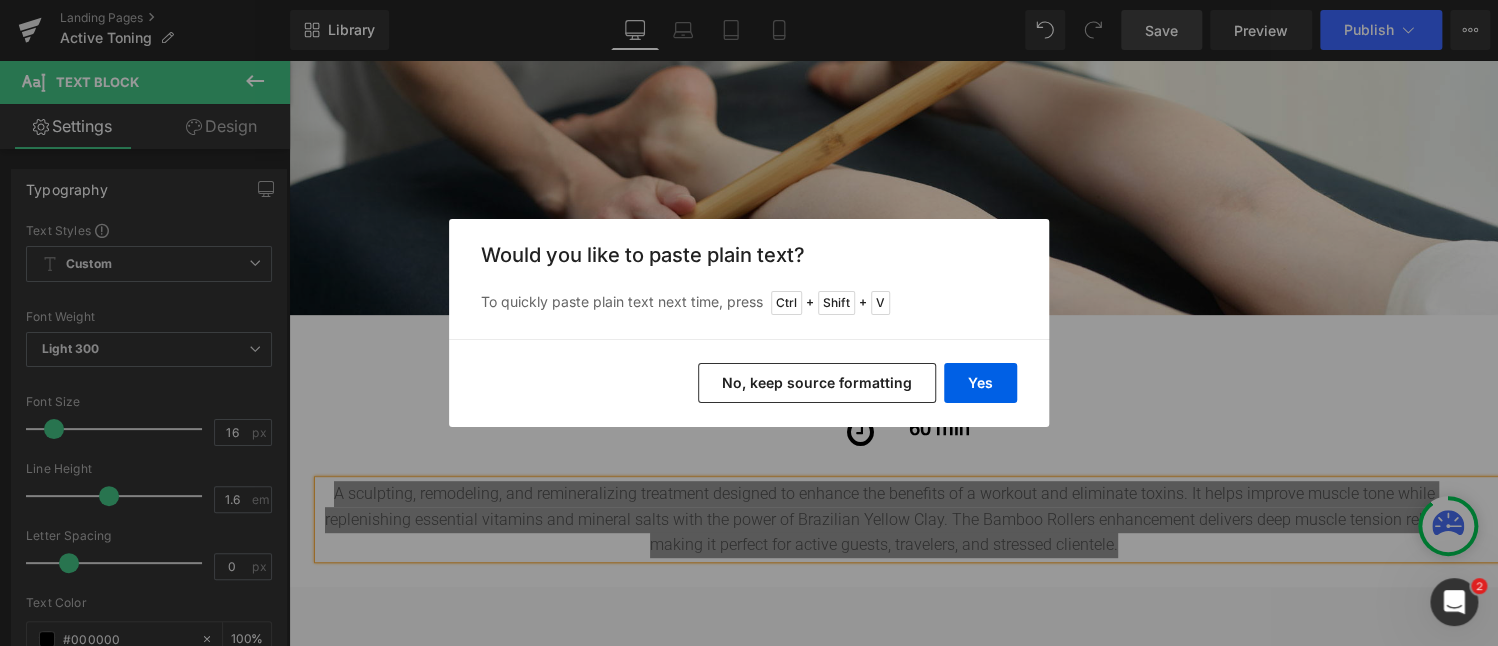 type 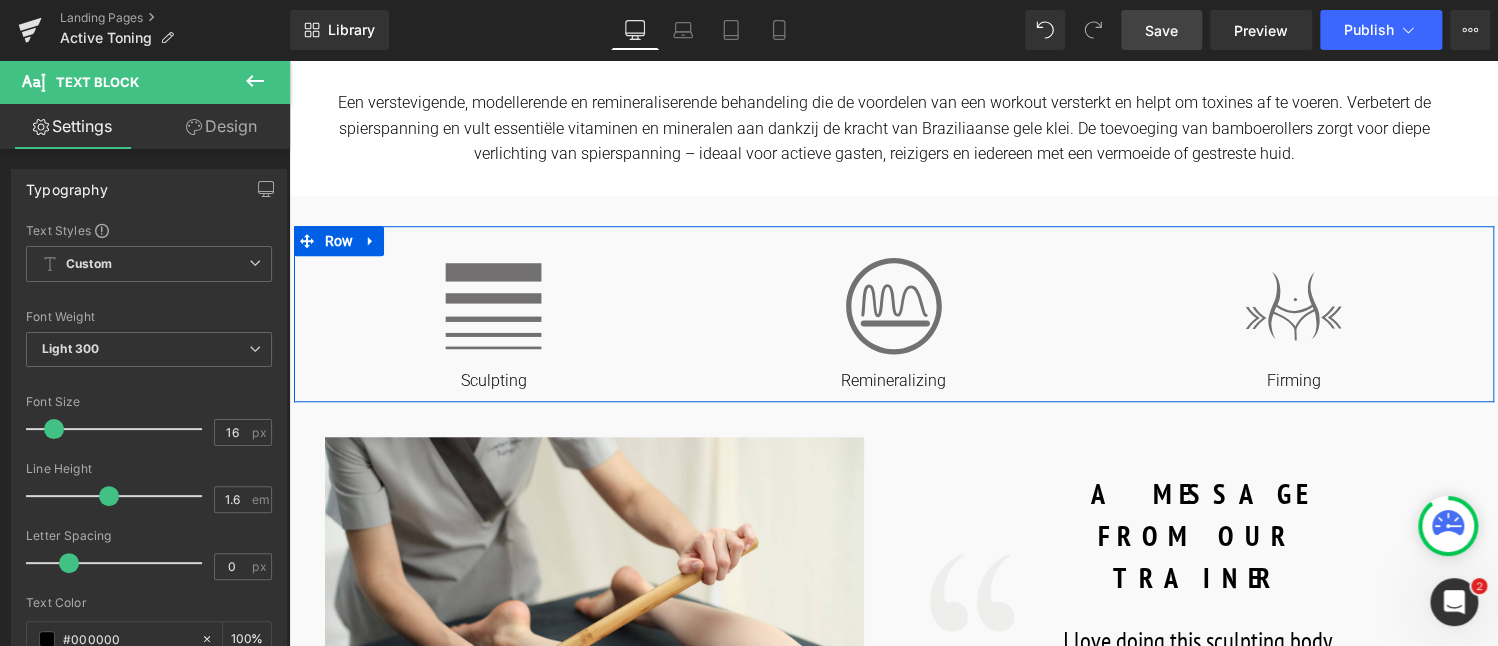 scroll, scrollTop: 700, scrollLeft: 0, axis: vertical 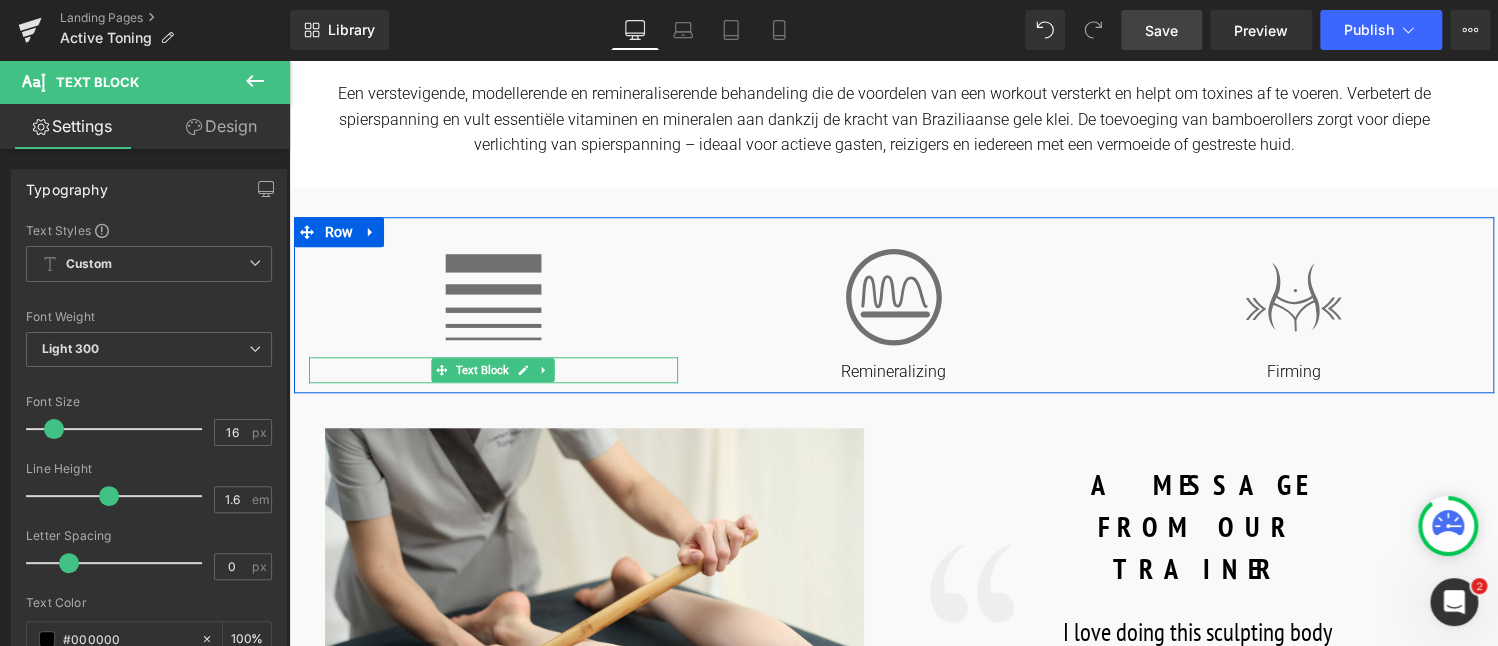 click on "Sculpting" at bounding box center (494, 372) 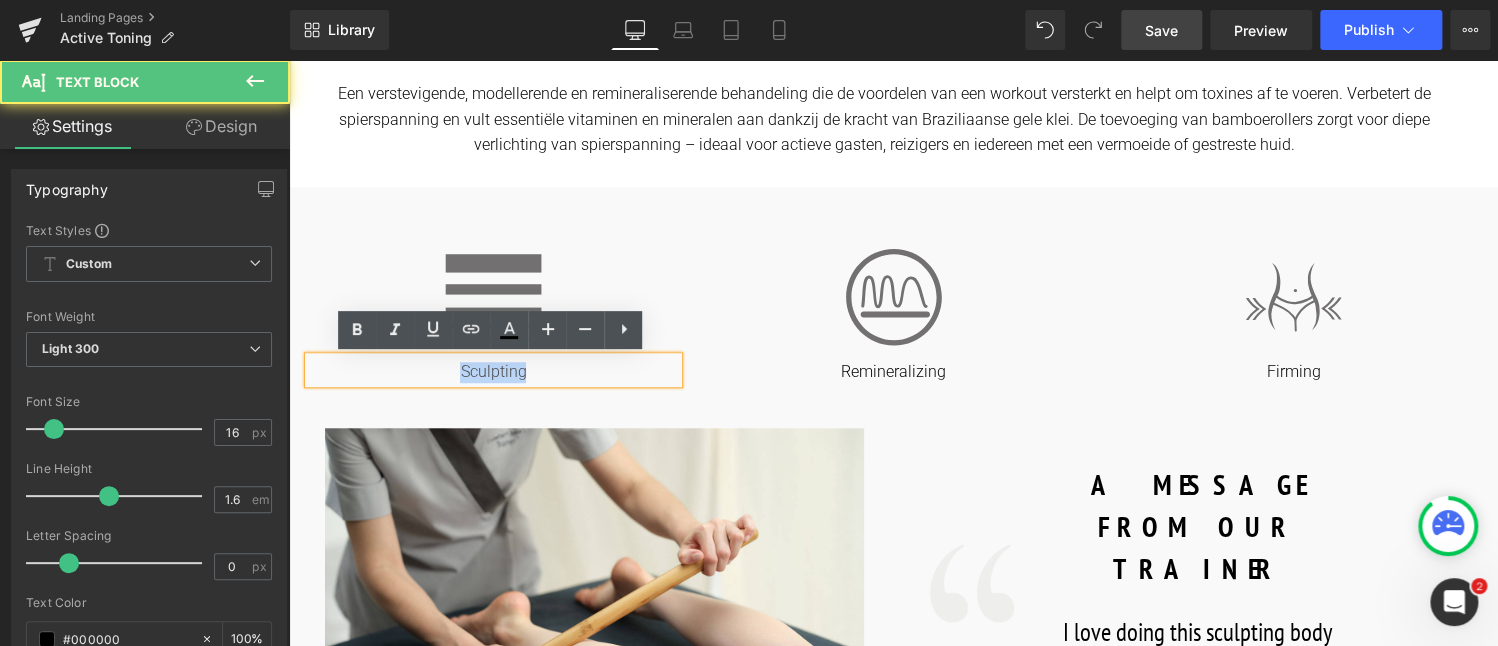 drag, startPoint x: 546, startPoint y: 372, endPoint x: 394, endPoint y: 369, distance: 152.0296 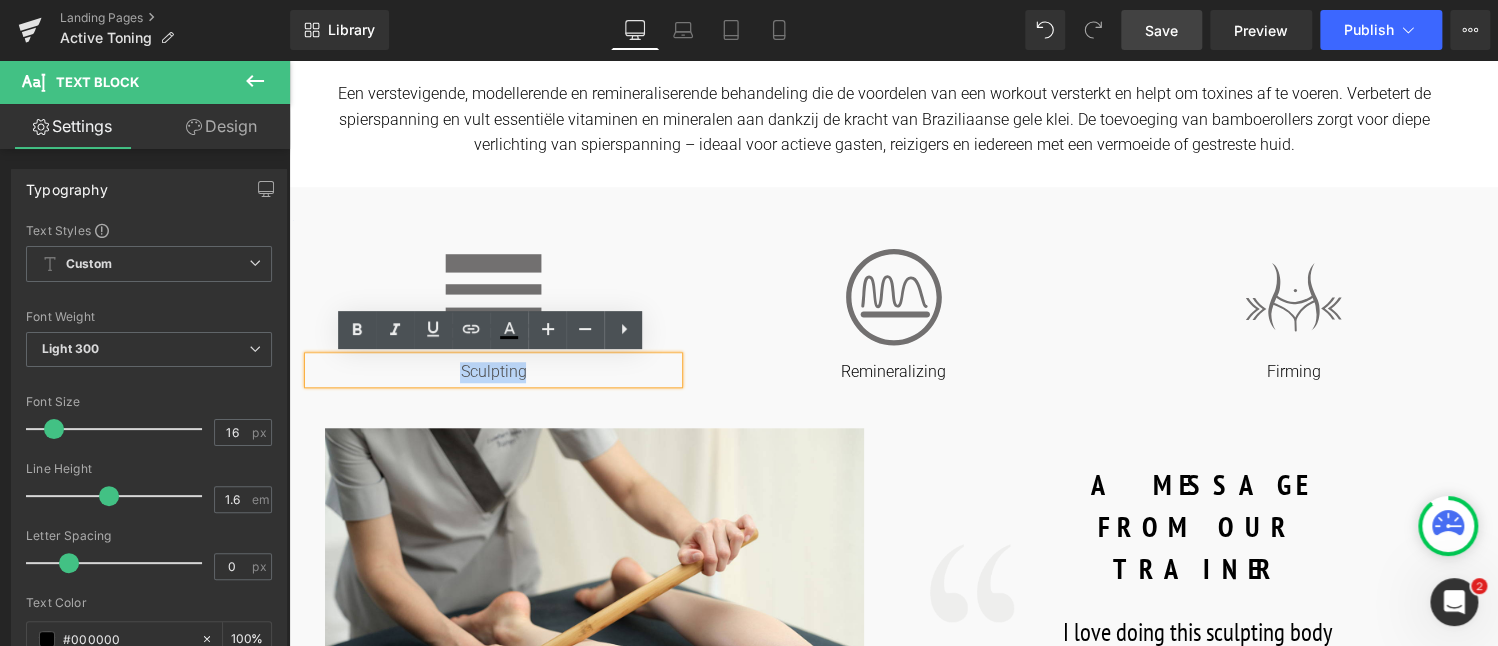 copy on "Sculpting" 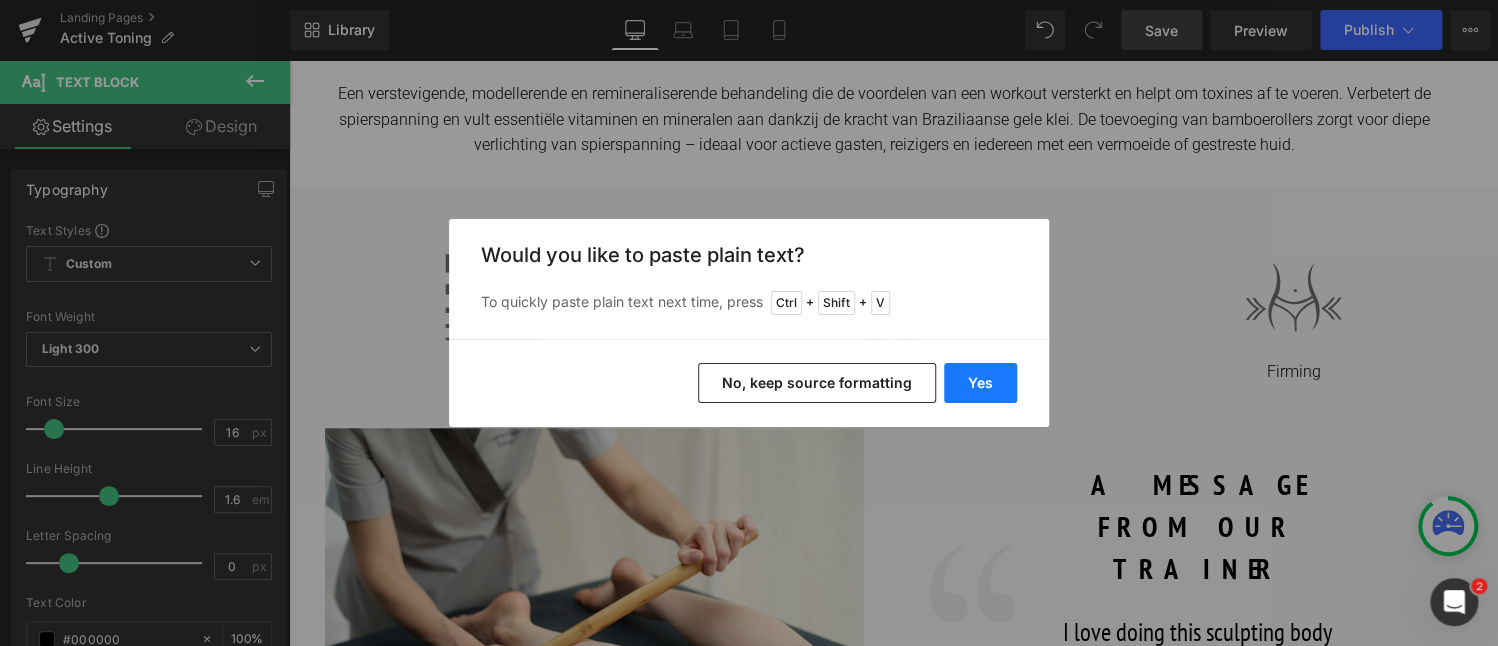 click on "Yes" at bounding box center (980, 383) 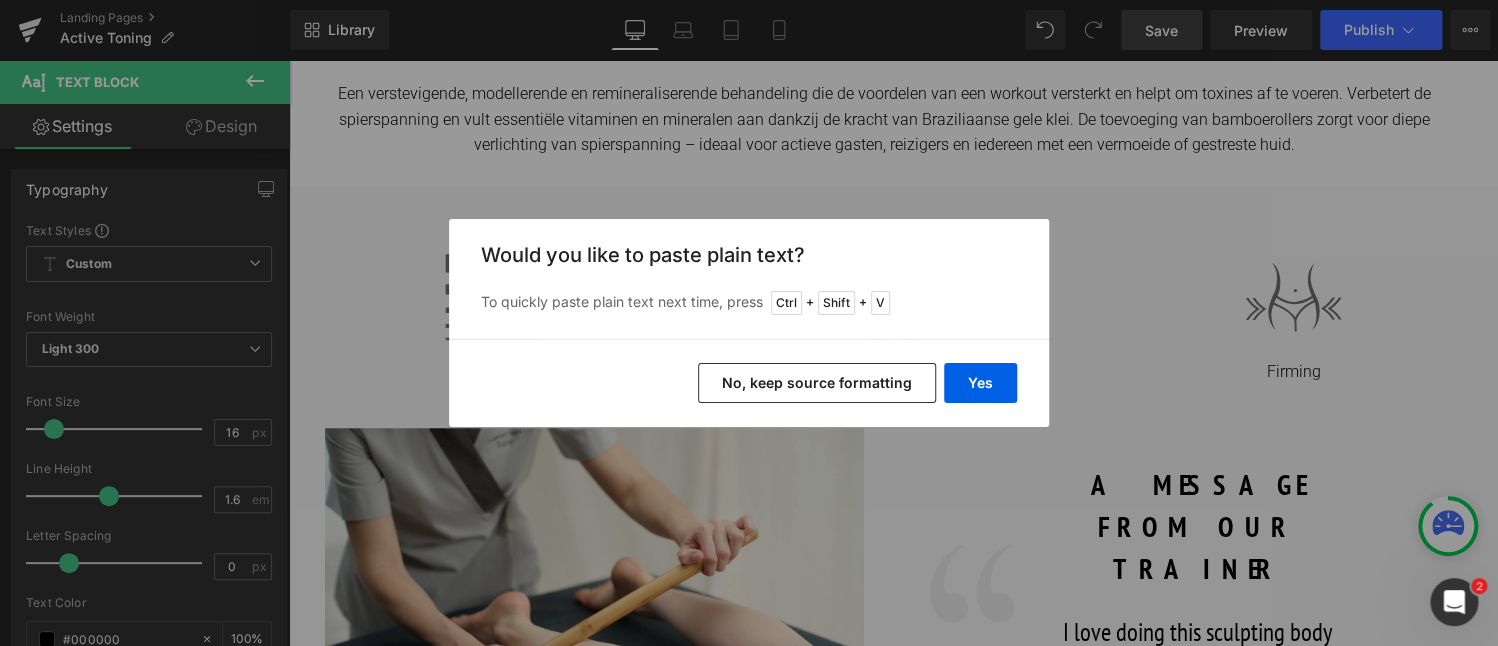type 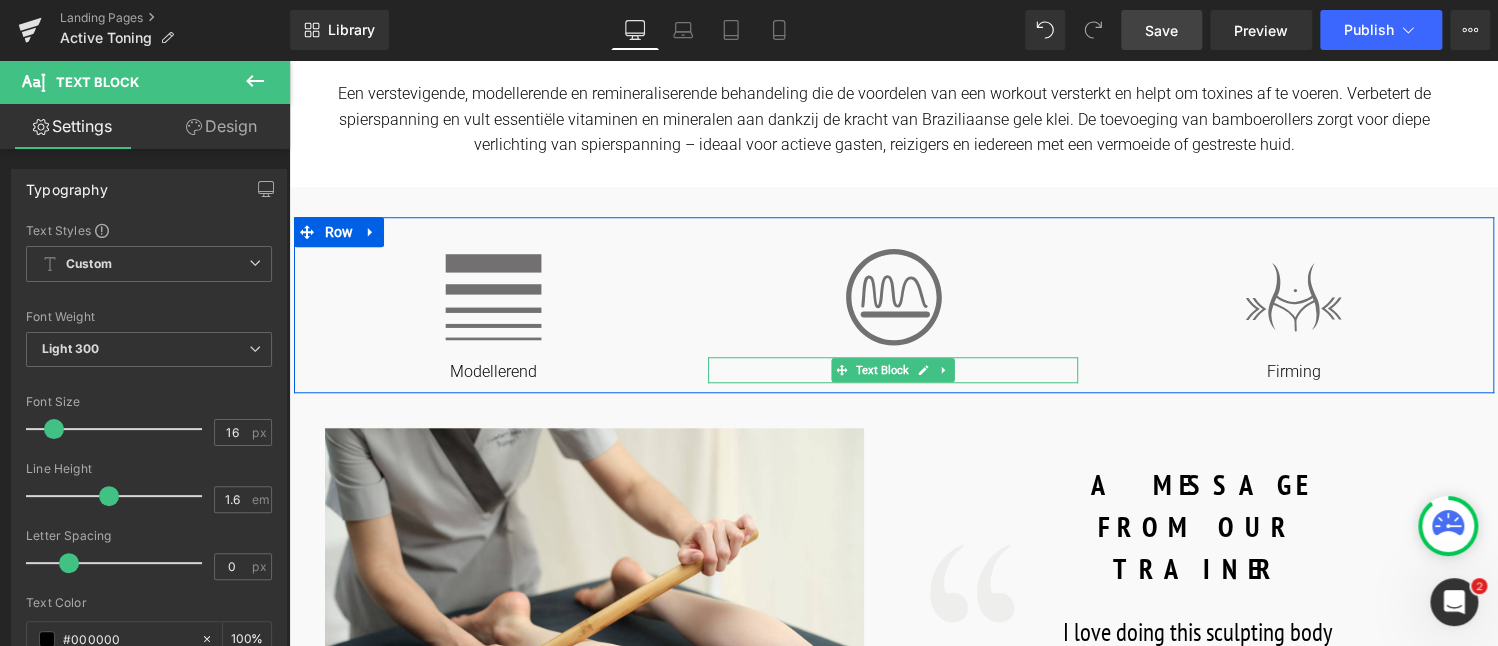 click on "Remineralizing" at bounding box center (893, 372) 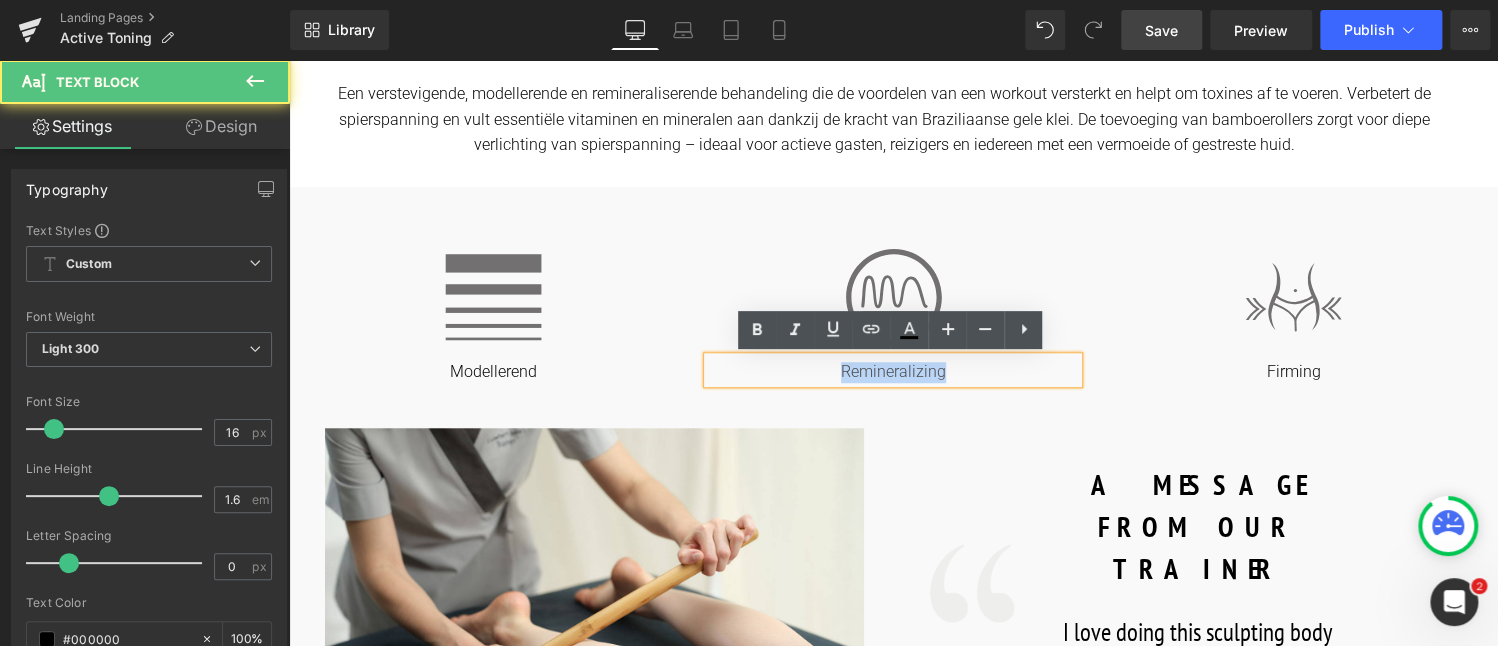 drag, startPoint x: 963, startPoint y: 367, endPoint x: 827, endPoint y: 364, distance: 136.03308 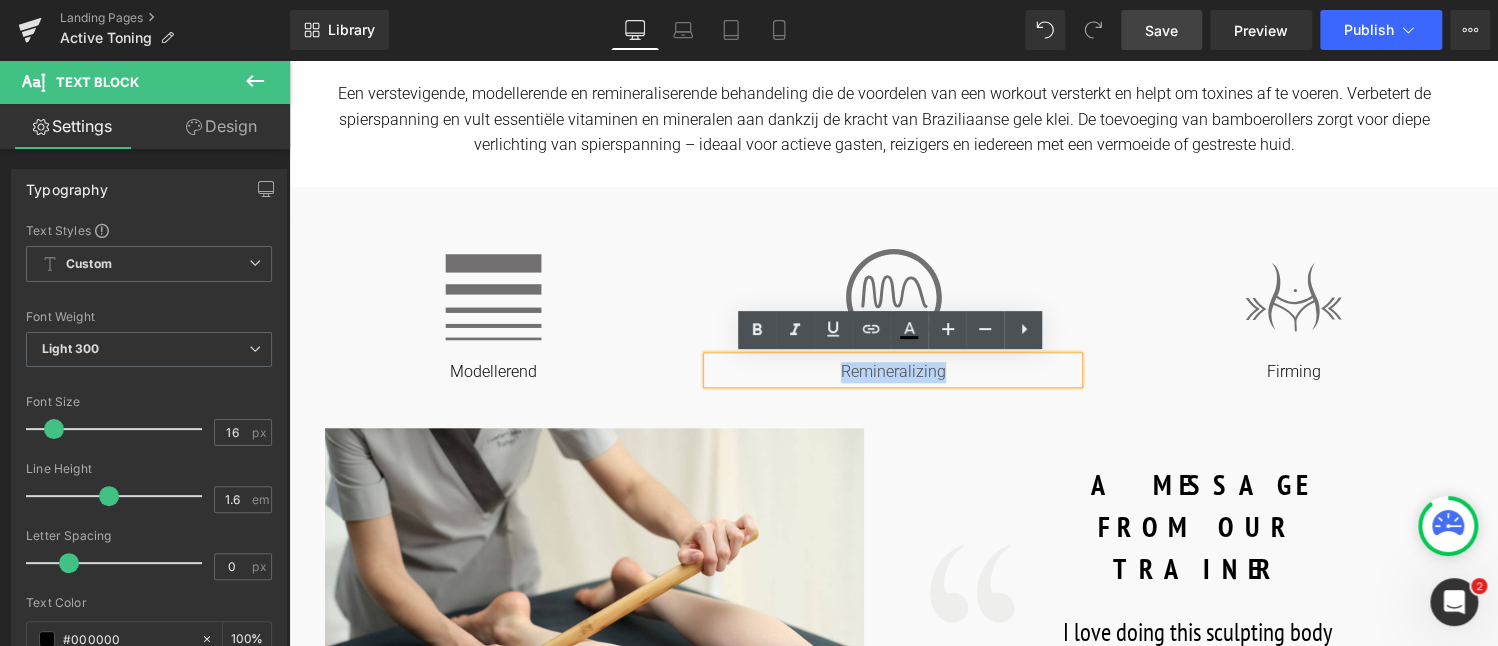 copy on "Remineralizing" 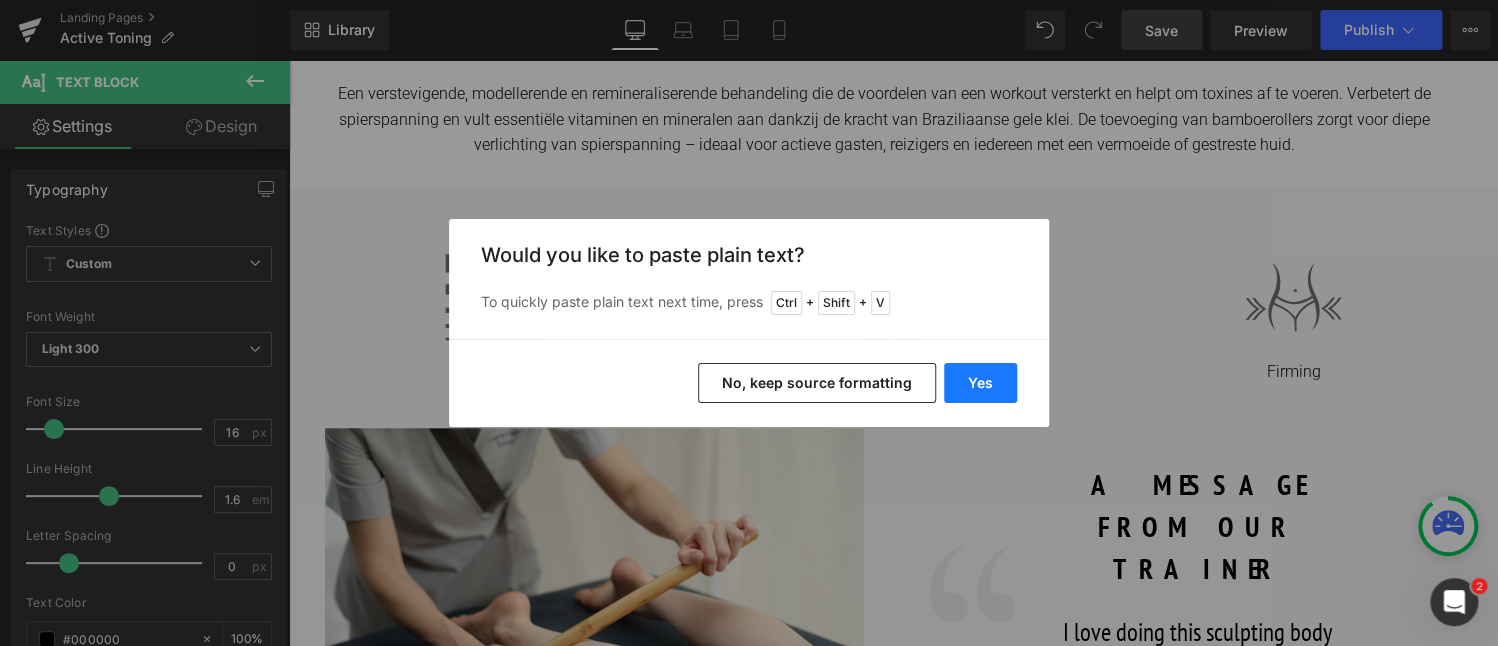 click on "Yes" at bounding box center [980, 383] 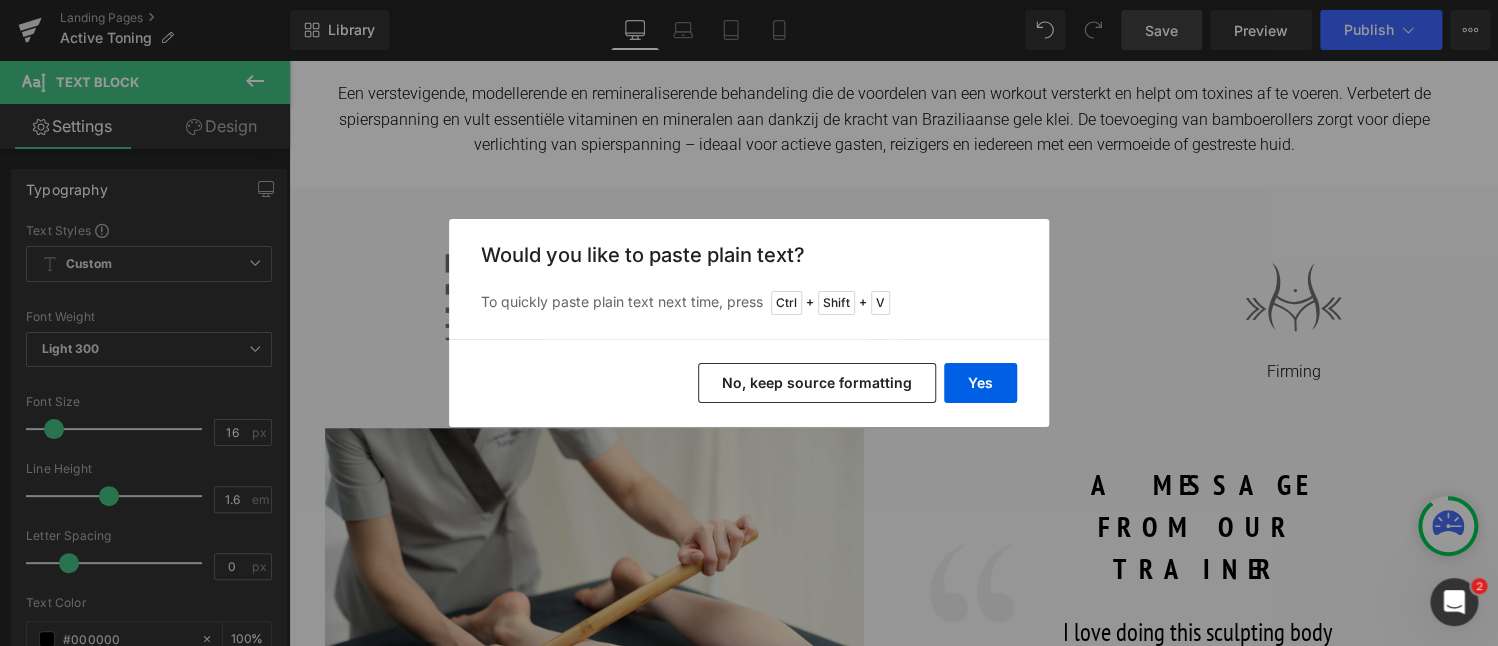 type 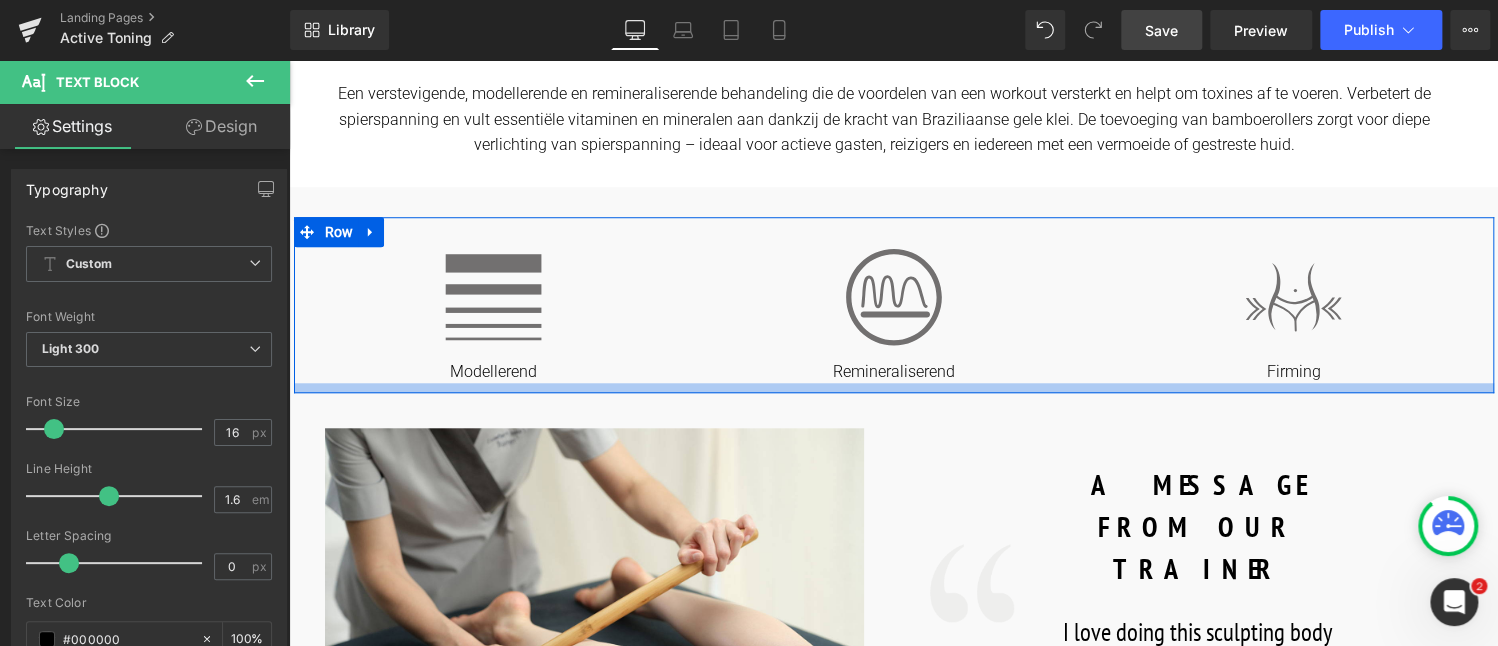 click at bounding box center (894, 388) 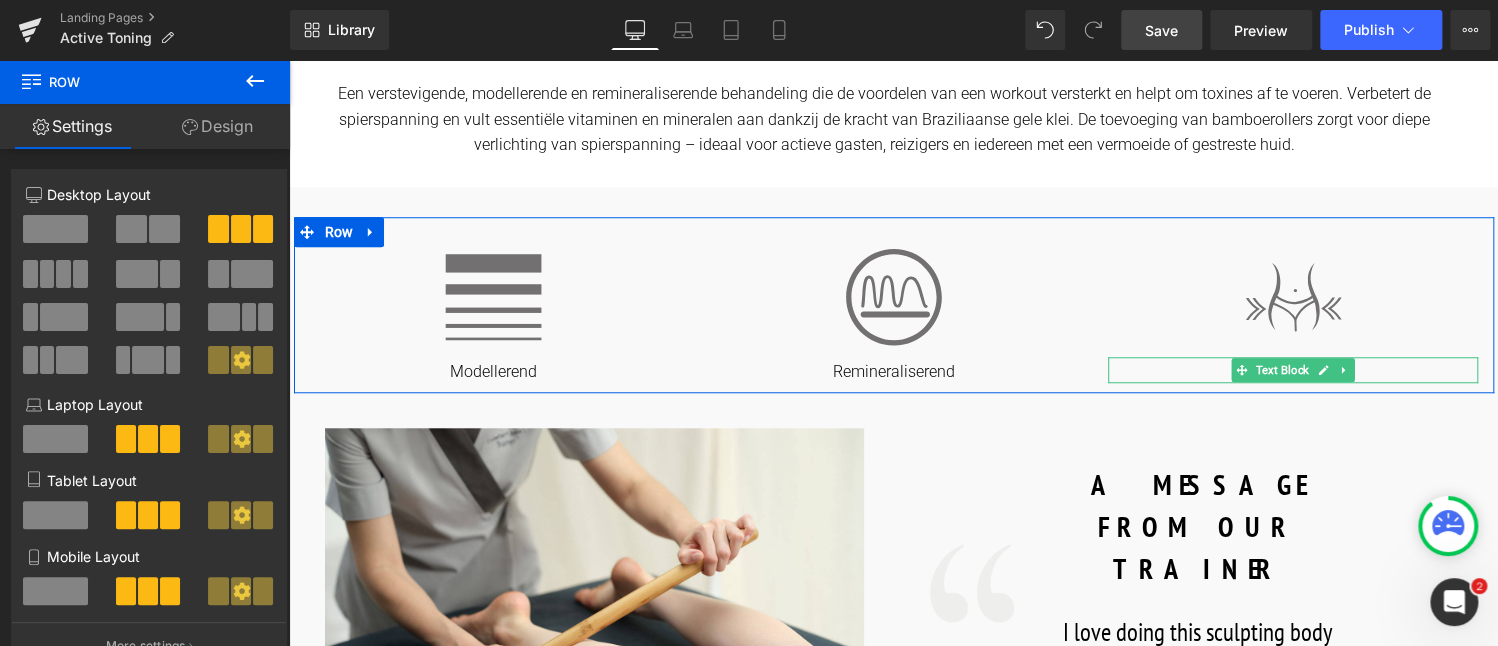 click on "Firming" at bounding box center (1293, 372) 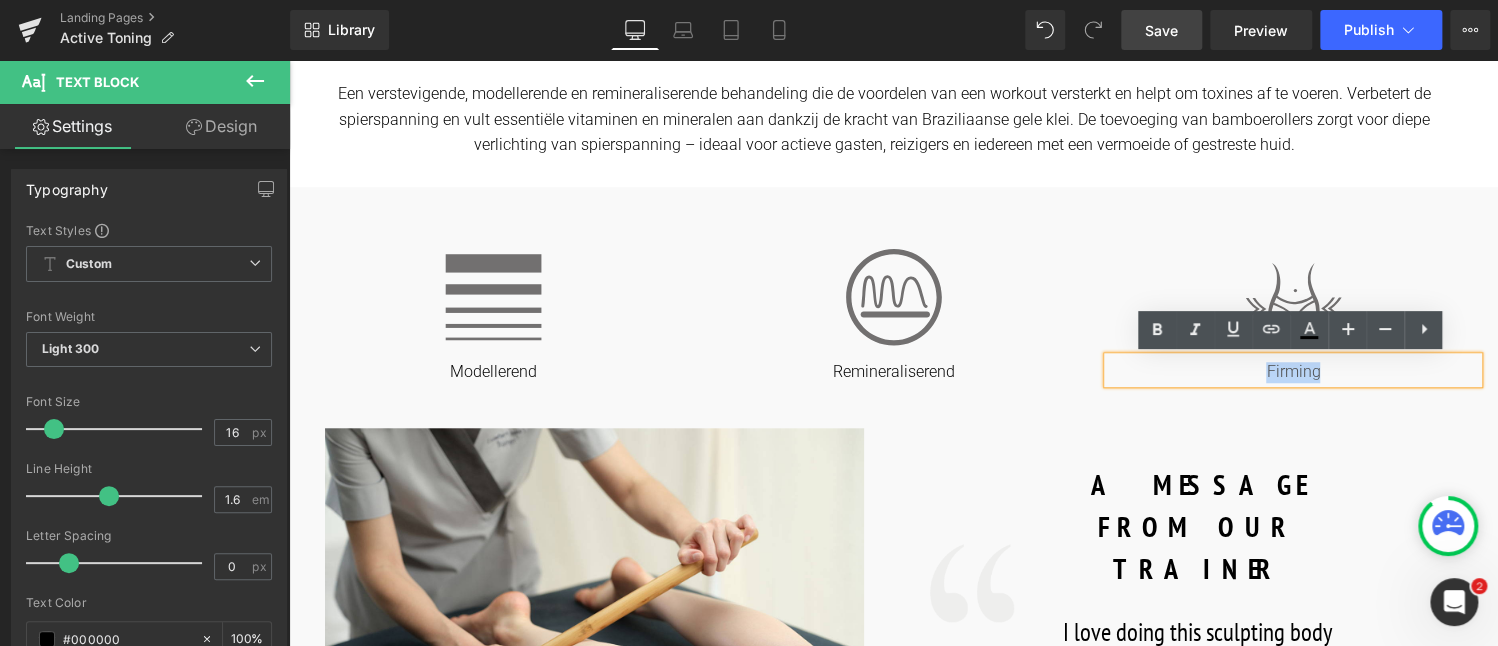 drag, startPoint x: 1365, startPoint y: 365, endPoint x: 1256, endPoint y: 381, distance: 110.16805 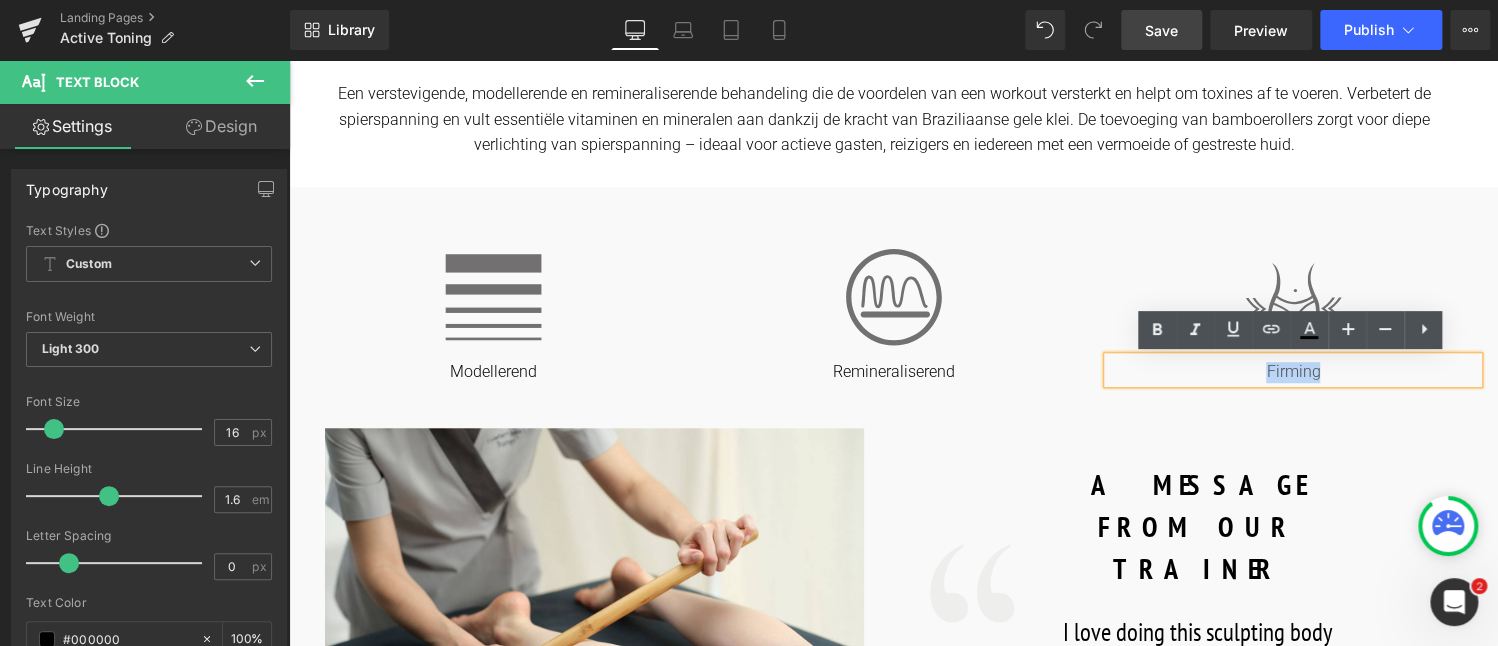 click on "Firming" at bounding box center [1293, 372] 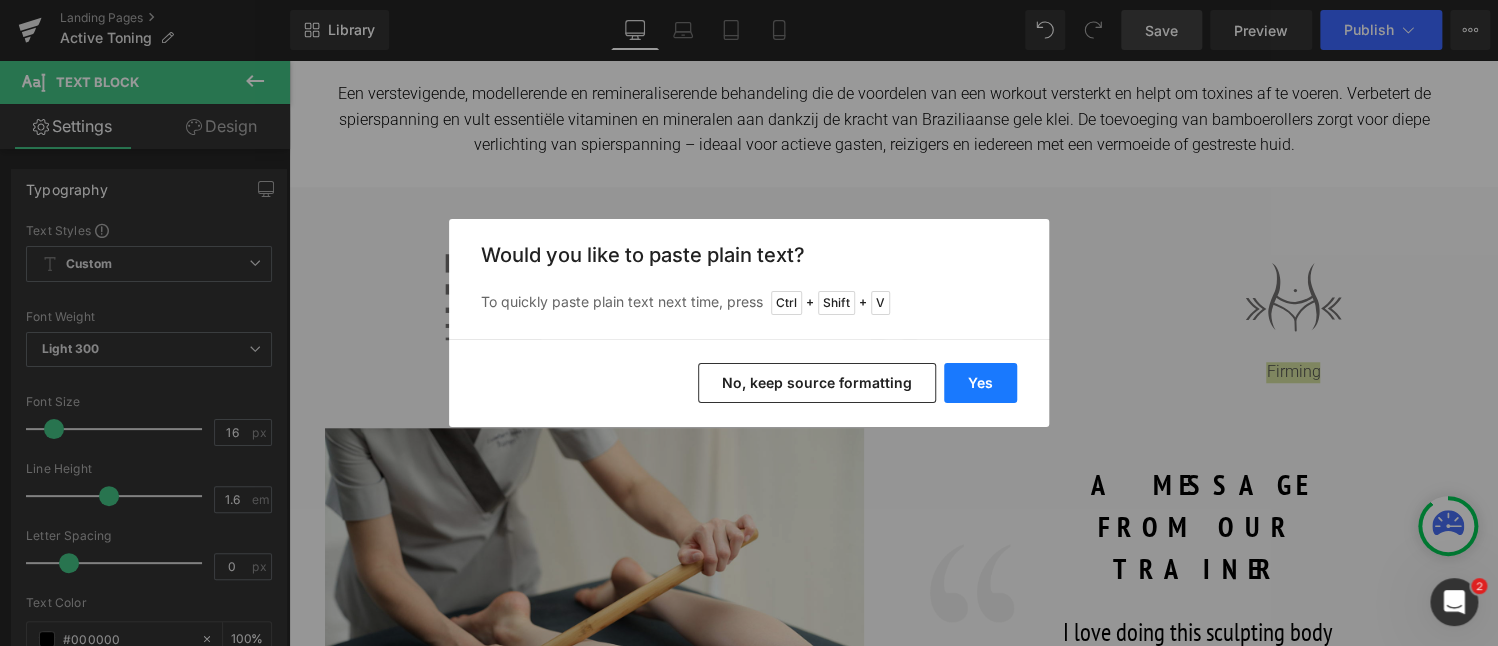 click on "Yes" at bounding box center (980, 383) 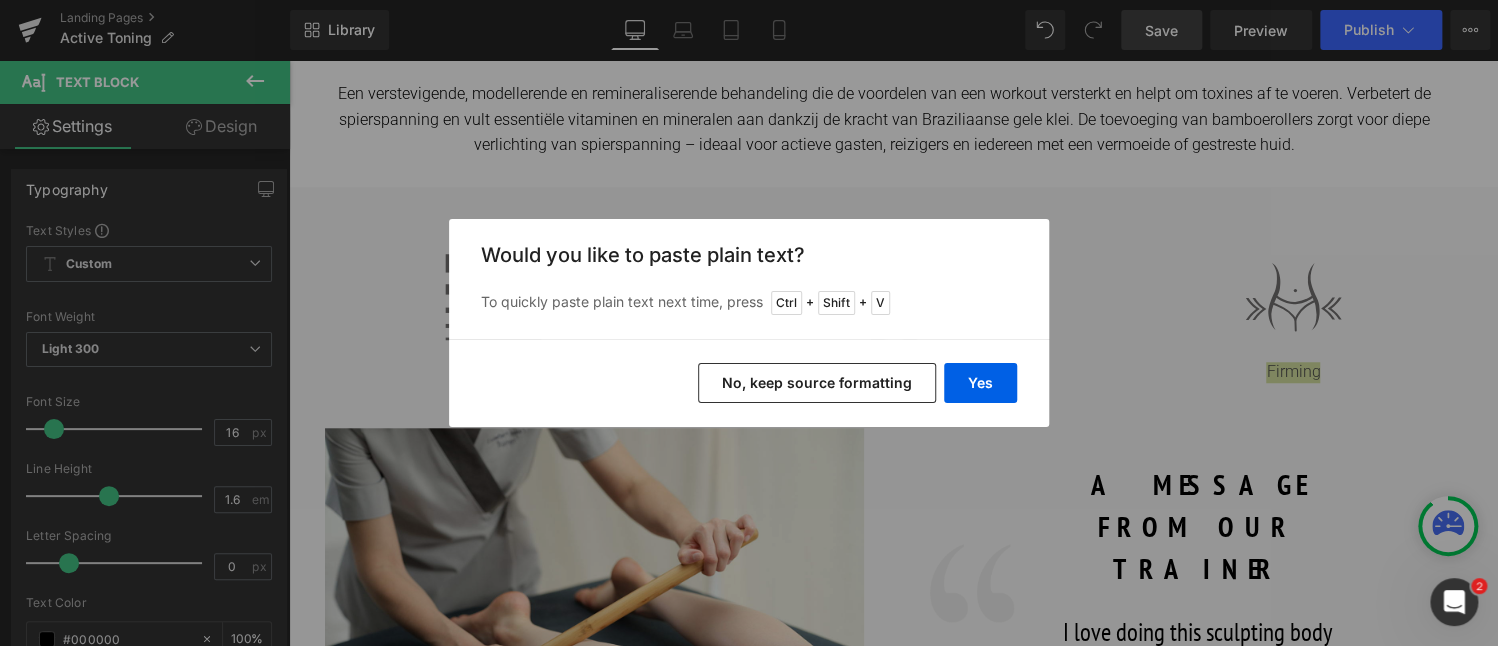 type 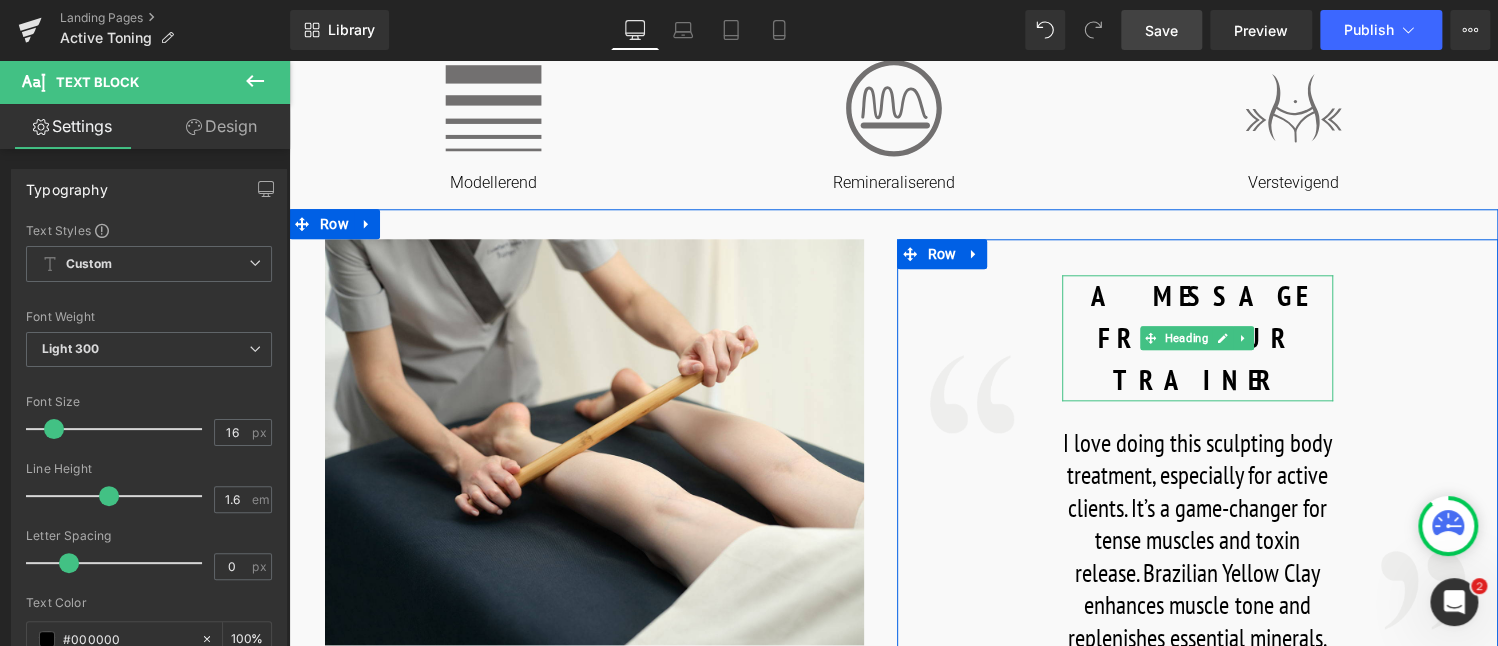 scroll, scrollTop: 900, scrollLeft: 0, axis: vertical 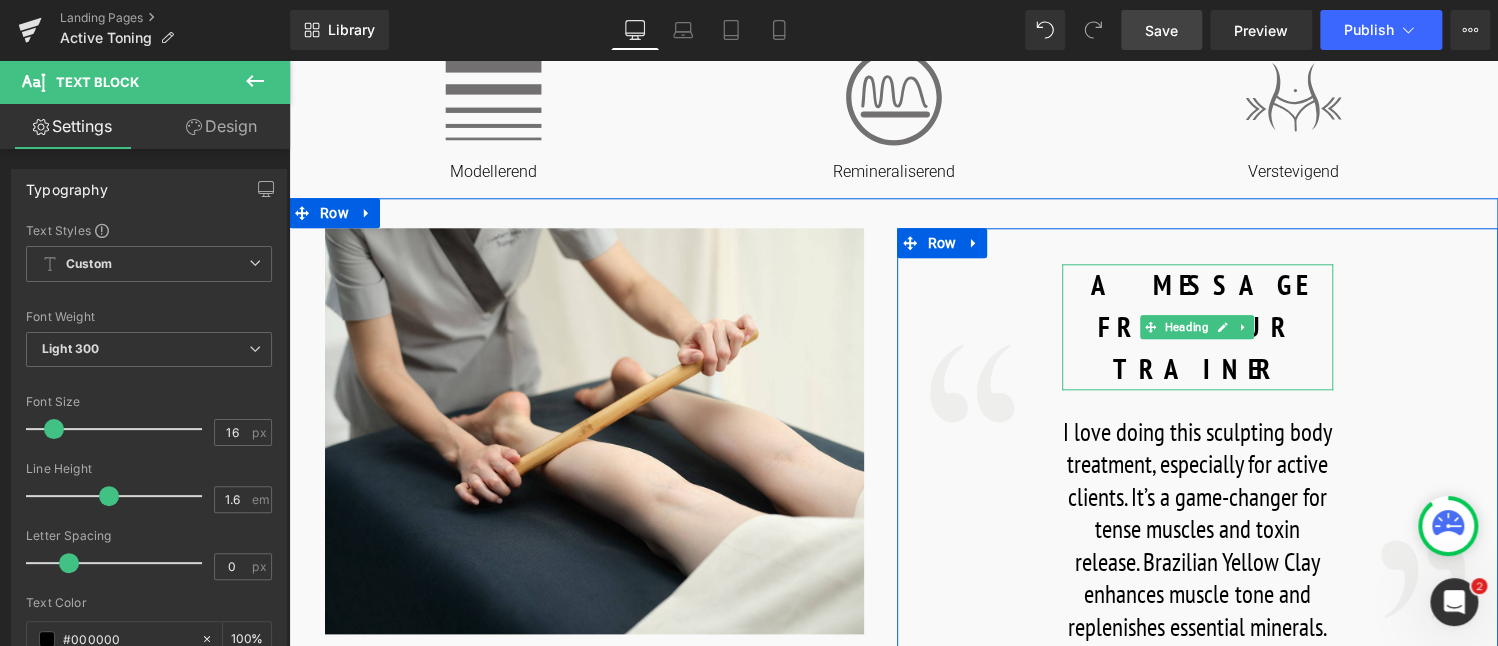 click on "A MESSAGE FROM OUR TRAINER" at bounding box center [1197, 327] 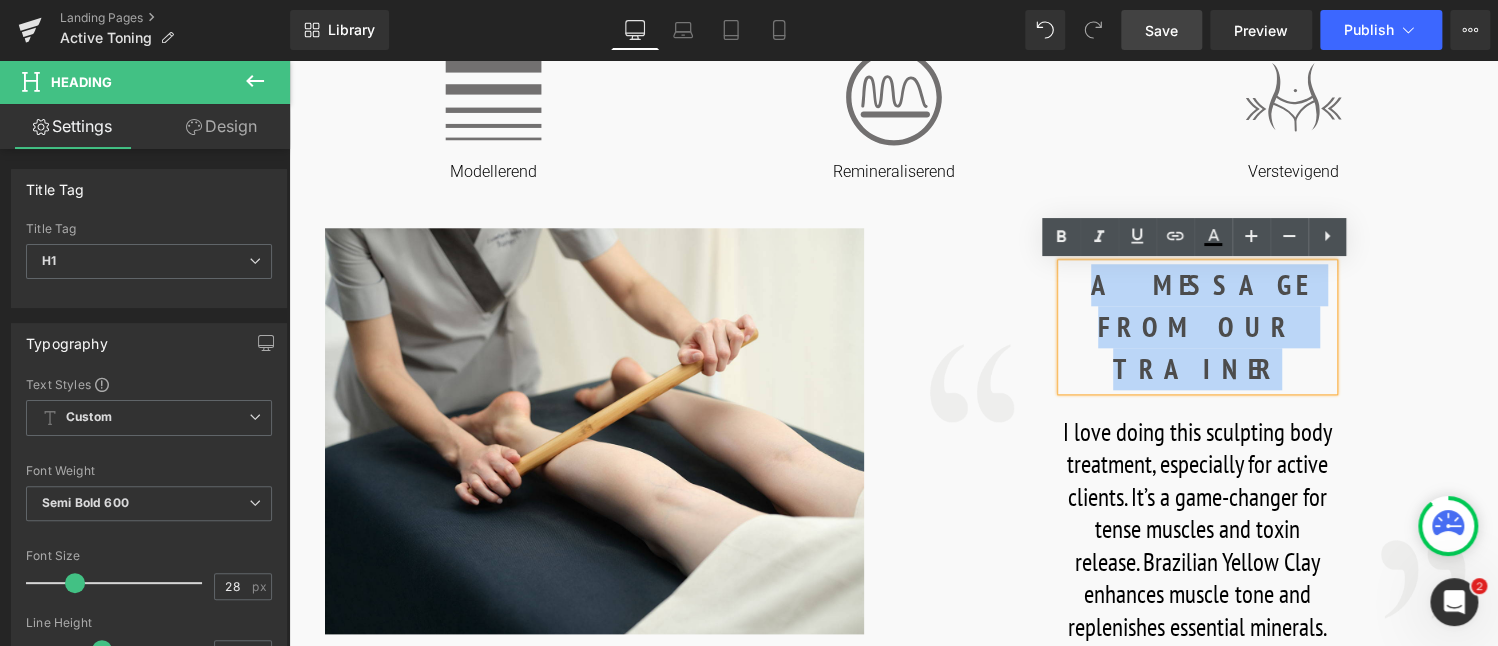 drag, startPoint x: 1251, startPoint y: 332, endPoint x: 1052, endPoint y: 273, distance: 207.56204 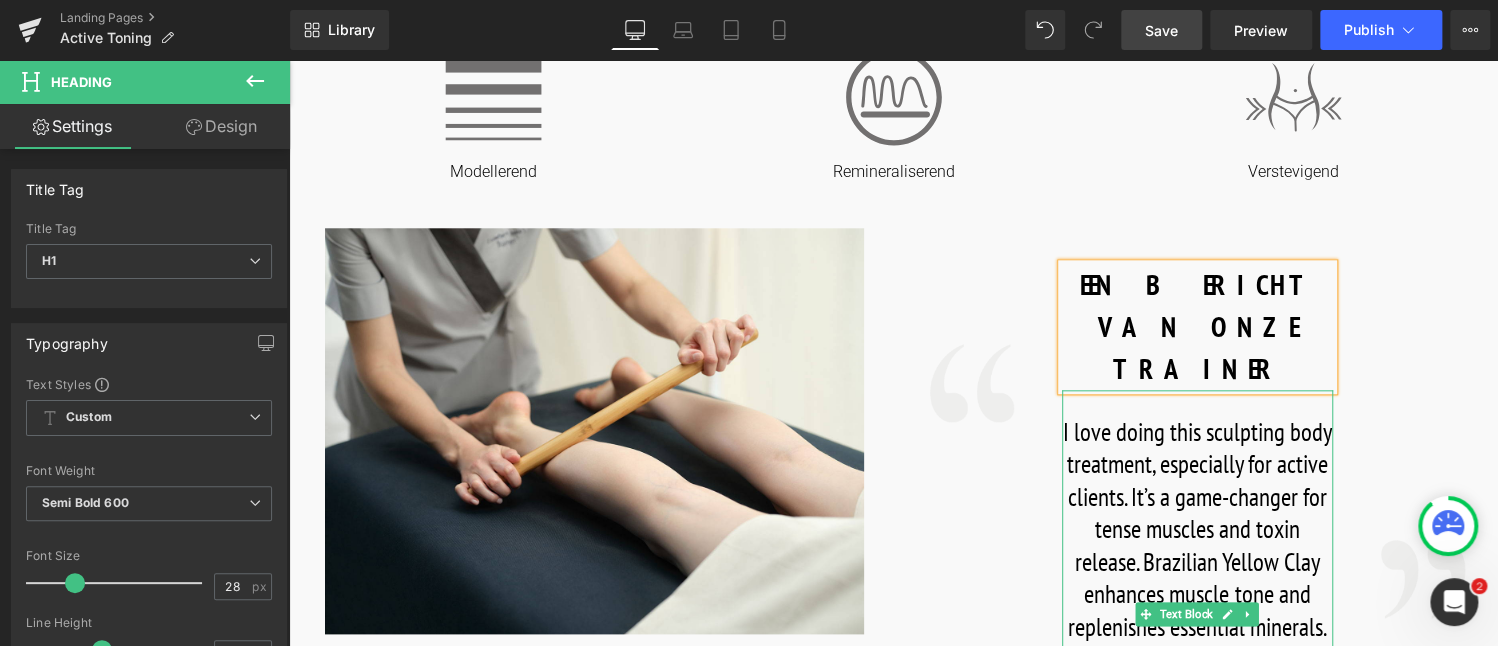 click on "I love doing this sculpting body treatment, especially for active clients. It’s a game-changer for tense muscles and toxin release. Brazilian Yellow Clay enhances muscle tone and replenishes essential minerals. My clients—especially men—leave revitalized and can’t get enough!" at bounding box center (1197, 578) 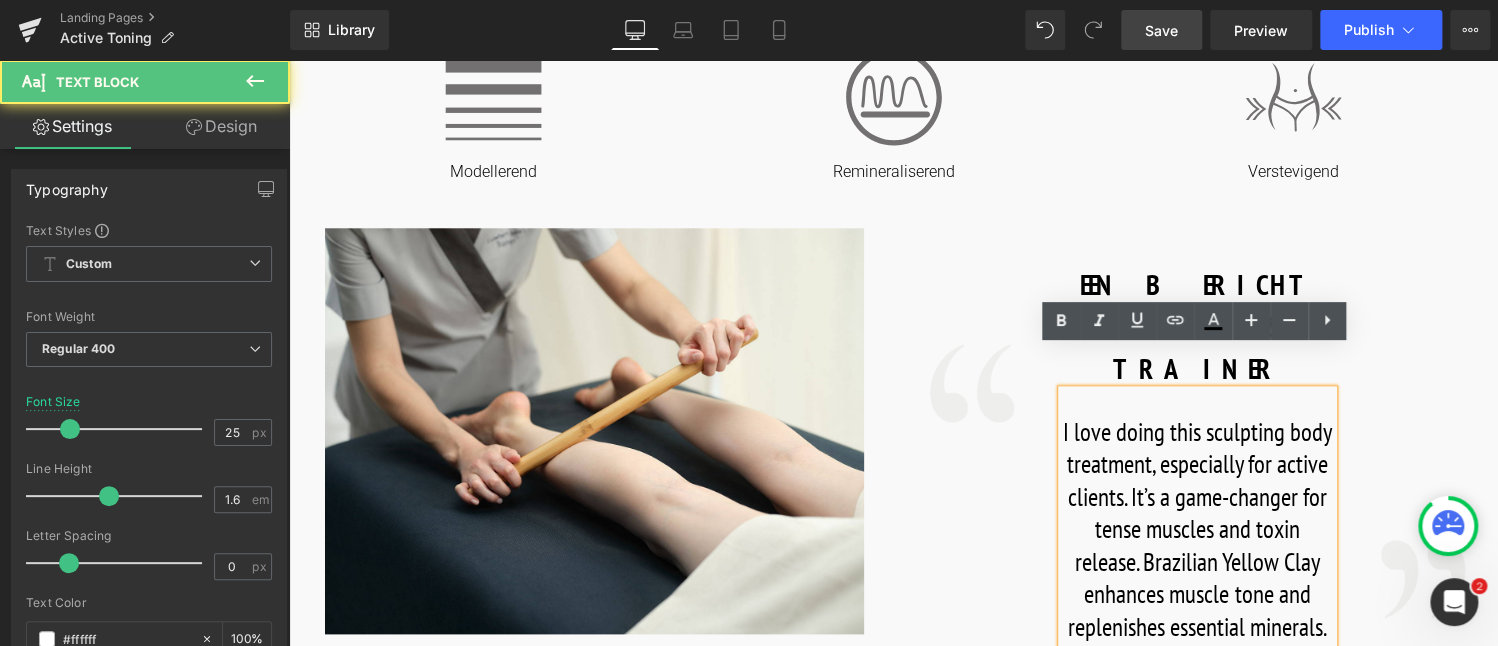 click on "I love doing this sculpting body treatment, especially for active clients. It’s a game-changer for tense muscles and toxin release. Brazilian Yellow Clay enhances muscle tone and replenishes essential minerals. My clients—especially men—leave revitalized and can’t get enough!" at bounding box center [1197, 578] 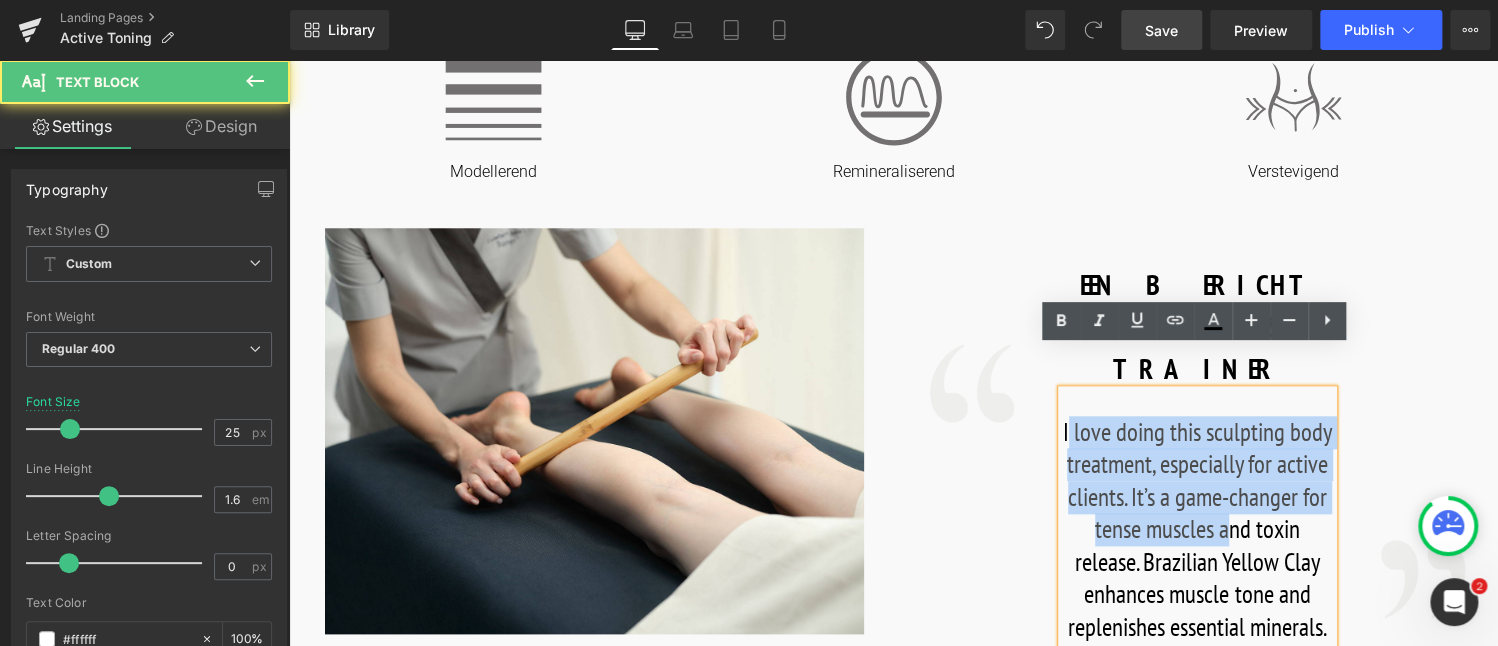 drag, startPoint x: 1062, startPoint y: 391, endPoint x: 1227, endPoint y: 471, distance: 183.37122 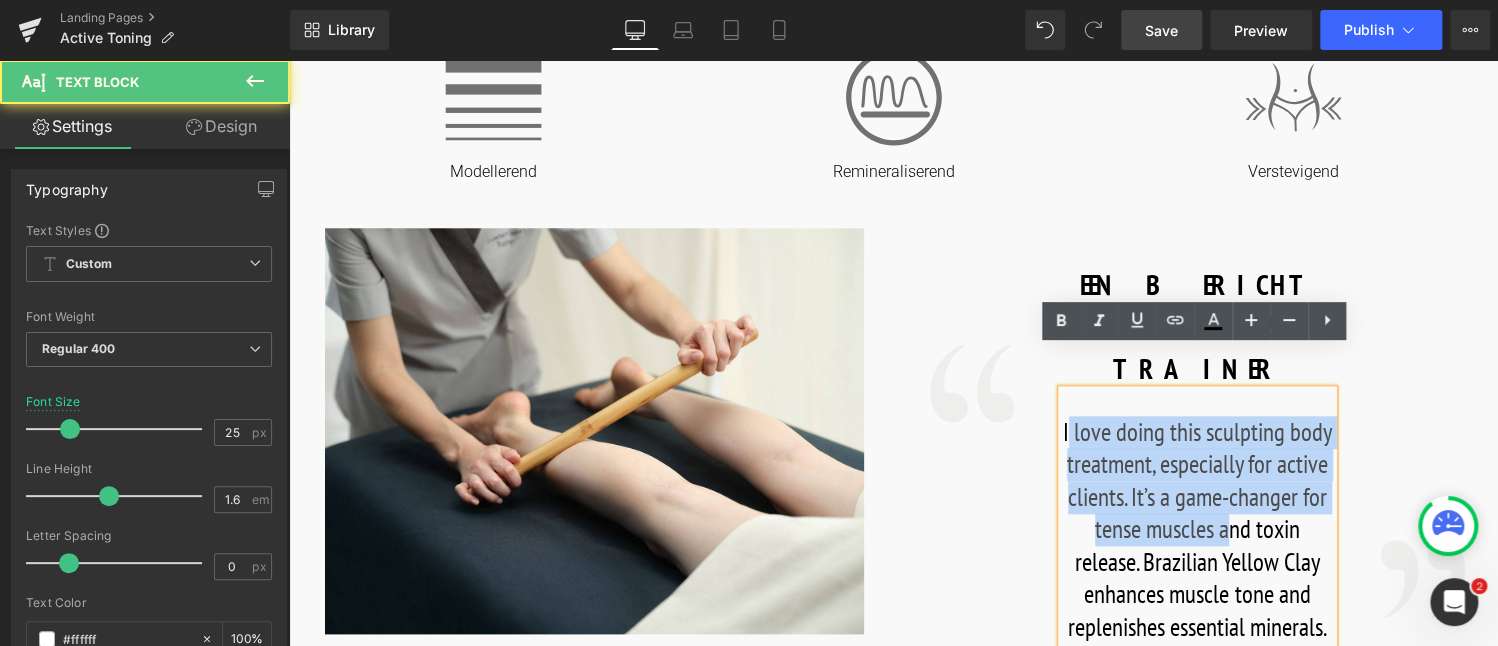click on "I love doing this sculpting body treatment, especially for active clients. It’s a game-changer for tense muscles and toxin release. Brazilian Yellow Clay enhances muscle tone and replenishes essential minerals. My clients—especially men—leave revitalized and can’t get enough!" at bounding box center [1197, 578] 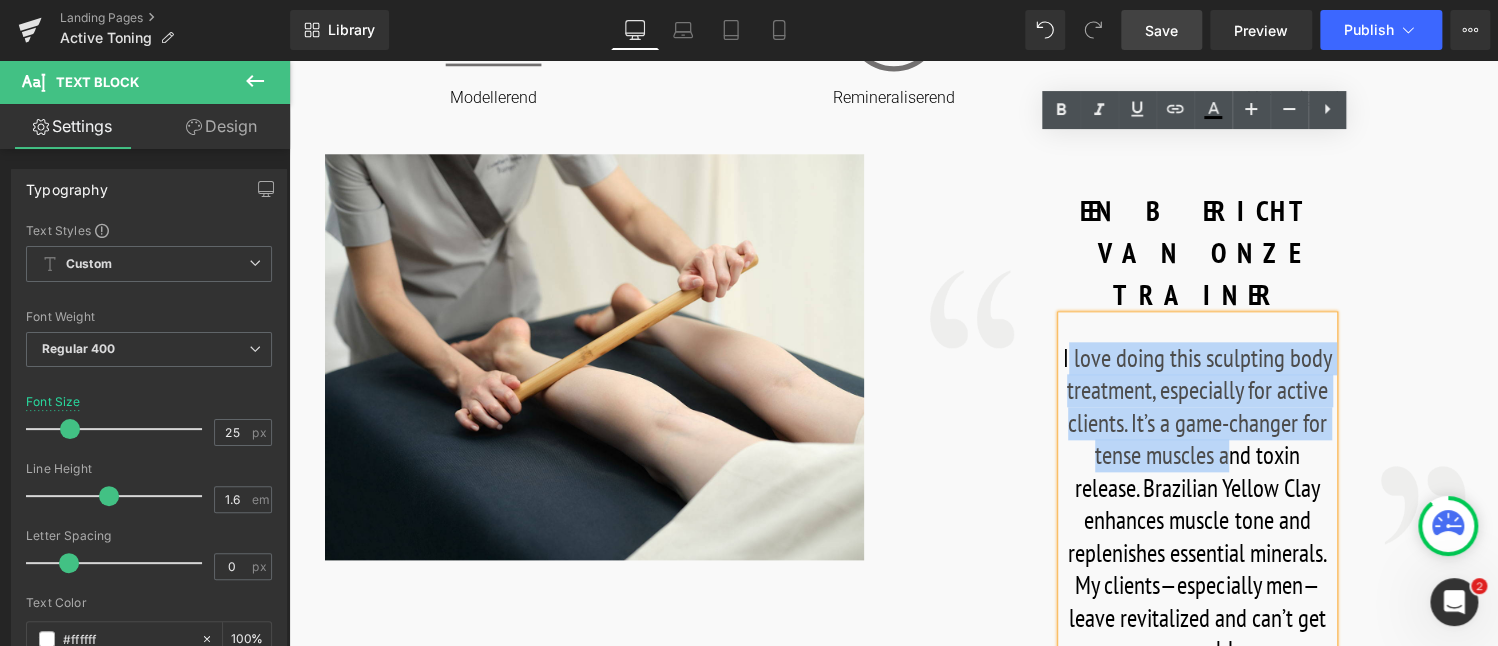 scroll, scrollTop: 1200, scrollLeft: 0, axis: vertical 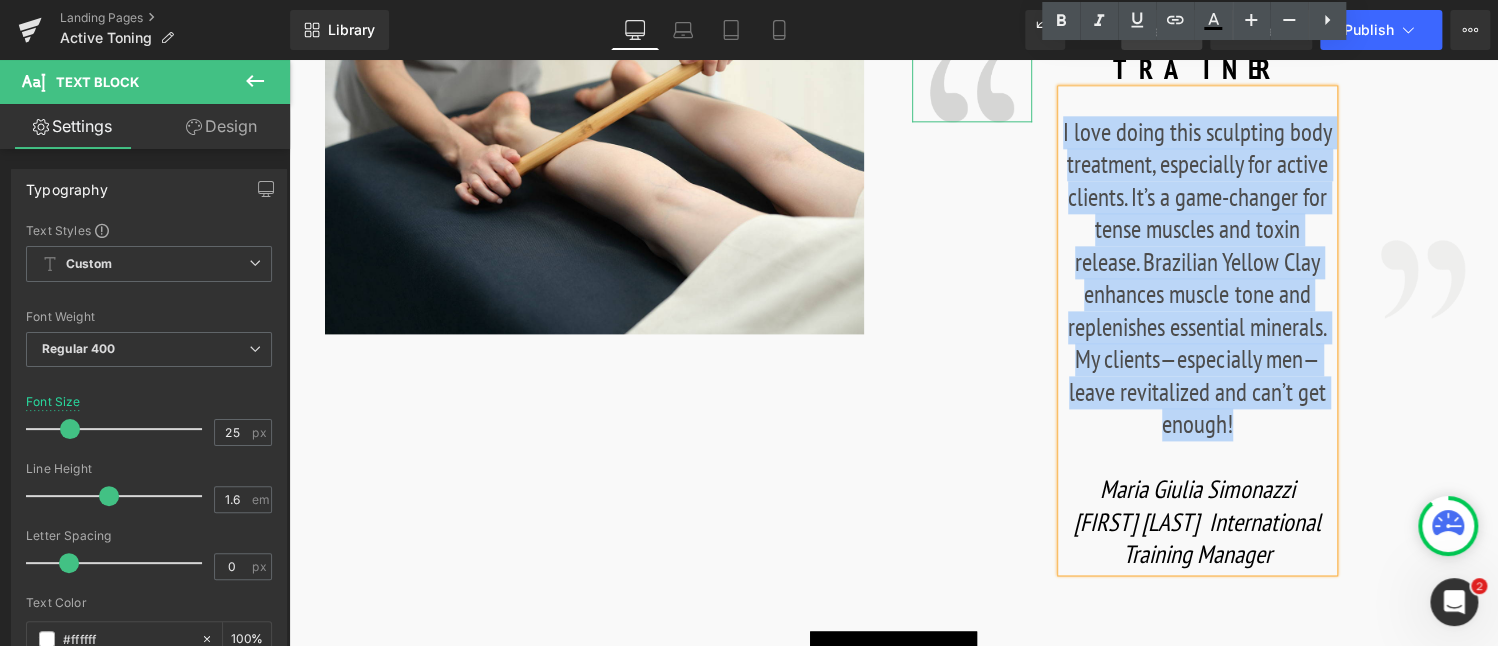 drag, startPoint x: 1241, startPoint y: 392, endPoint x: 1006, endPoint y: 92, distance: 381.08398 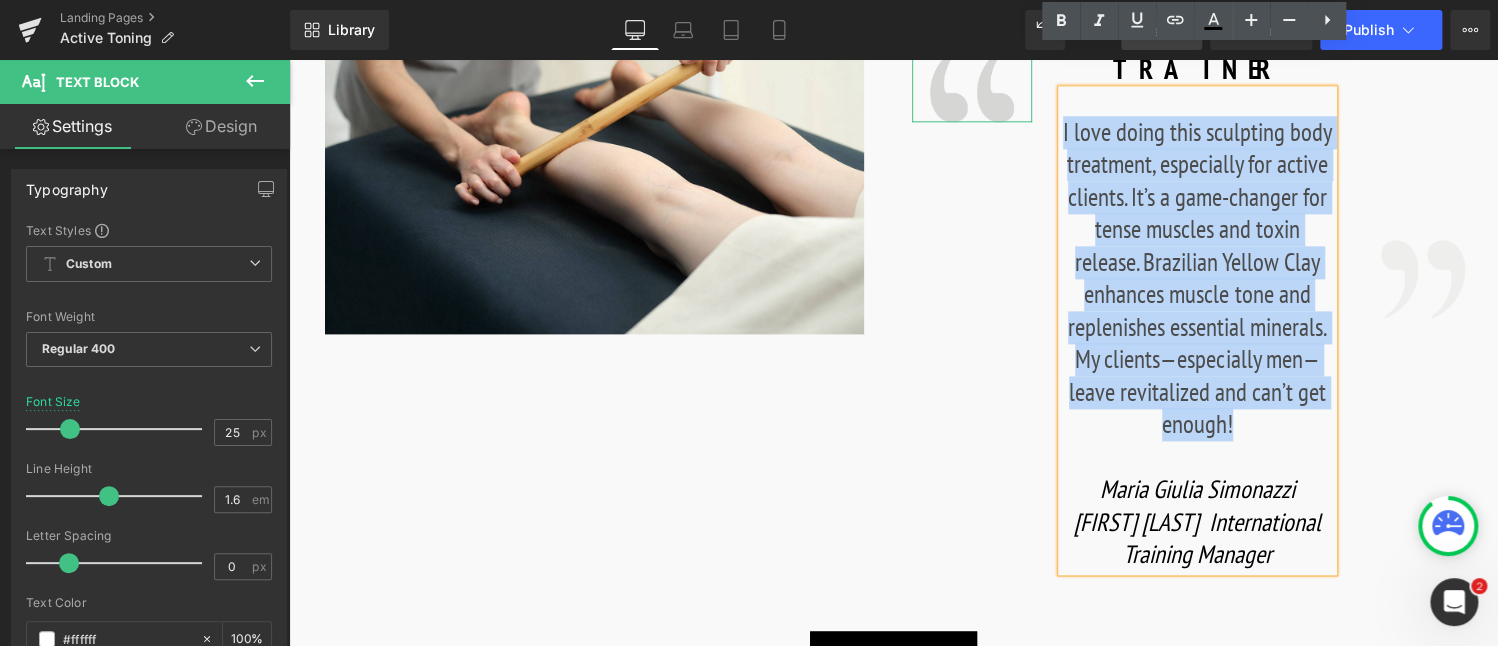 click on "Image         EEN BERICHT VAN ONZE TRAINER Heading         I love doing this sculpting body treatment, especially for active clients. It’s a game-changer for tense muscles and toxin release. Brazilian Yellow Clay enhances muscle tone and replenishes essential minerals. My clients—especially men—leave revitalized and can’t get enough! Maria Giulia Simonazzi  International Training Manager Text Block         Image         Row" at bounding box center [1198, 254] 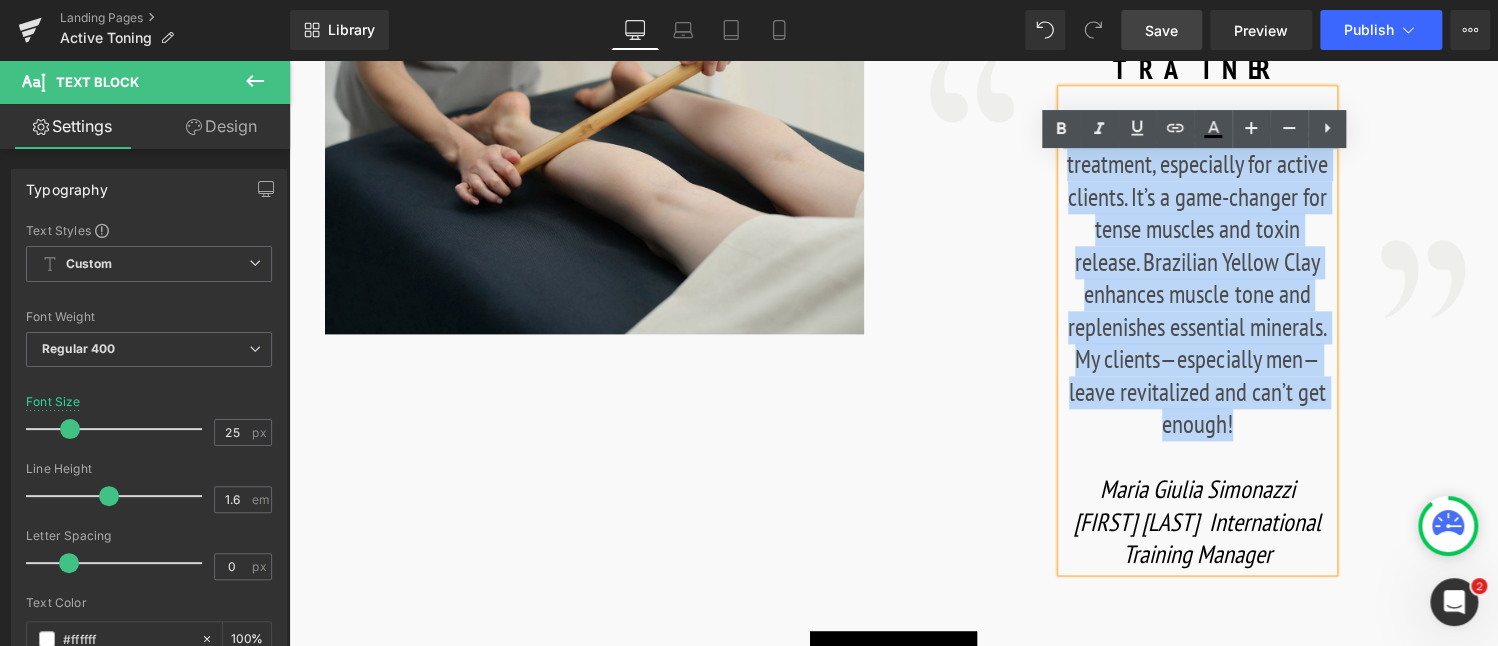 copy on "I love doing this sculpting body treatment, especially for active clients. It’s a game-changer for tense muscles and toxin release. Brazilian Yellow Clay enhances muscle tone and replenishes essential minerals. My clients—especially men—leave revitalized and can’t get enough!" 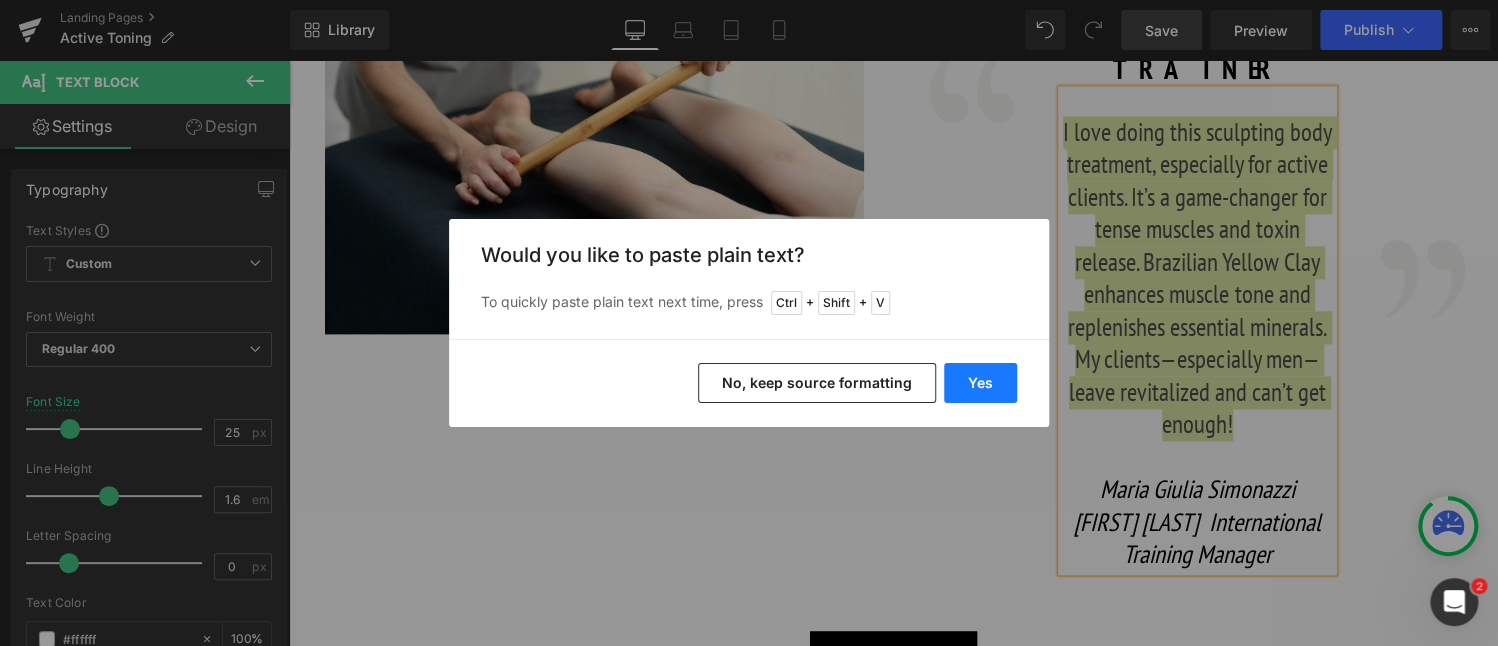 click on "Yes" at bounding box center [980, 383] 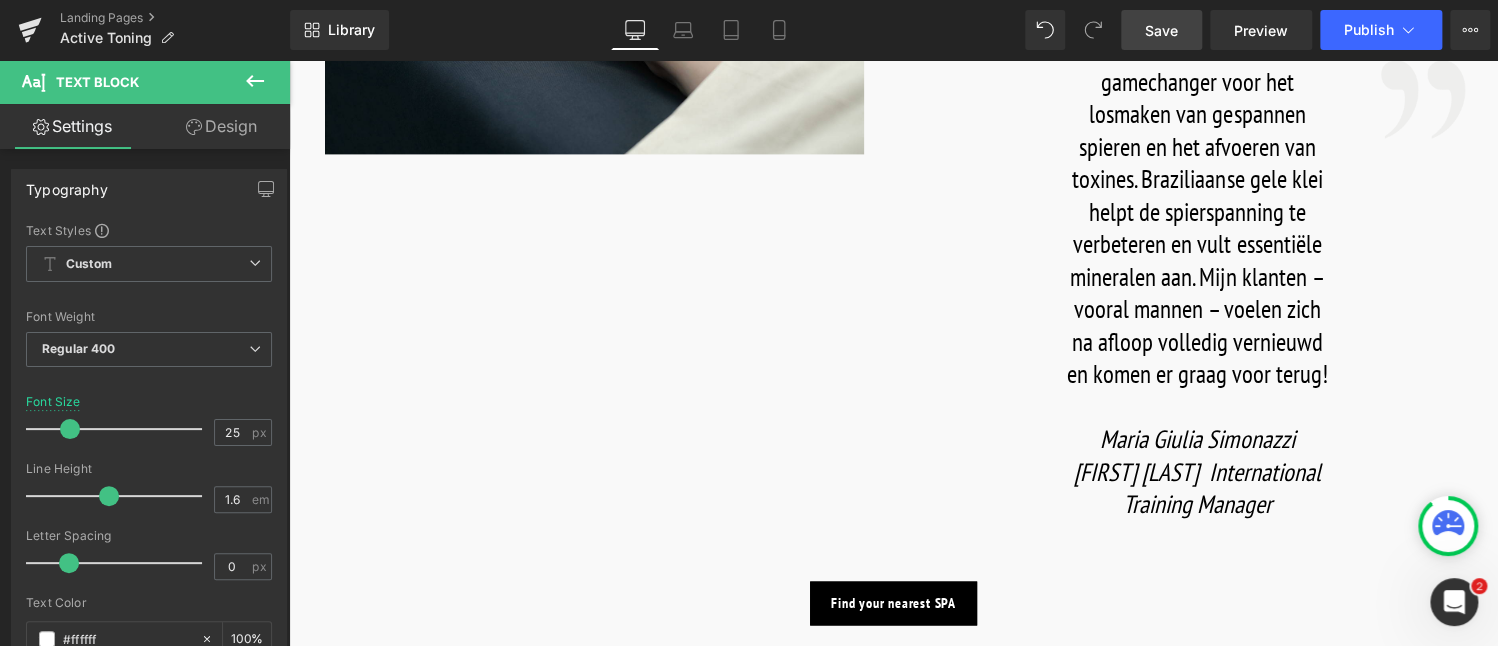 scroll, scrollTop: 1500, scrollLeft: 0, axis: vertical 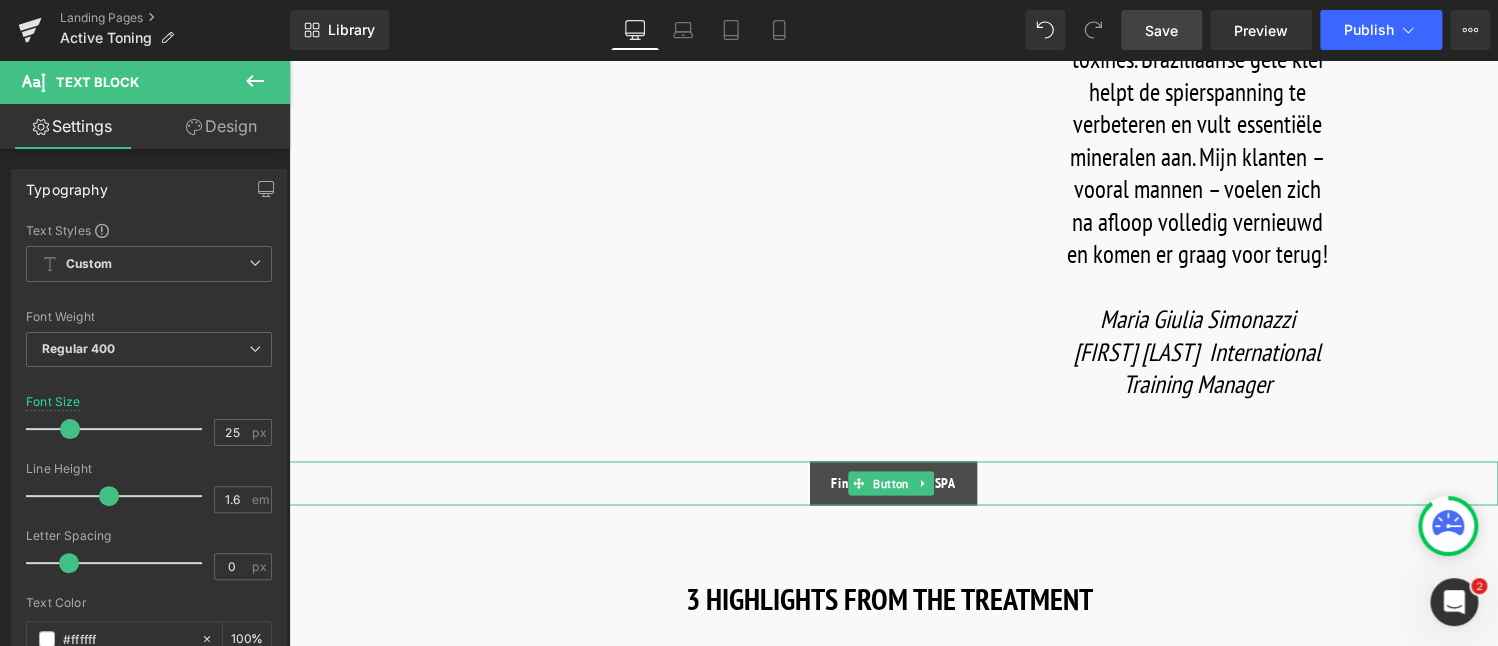 click on "Find your nearest SPA" at bounding box center (893, 483) 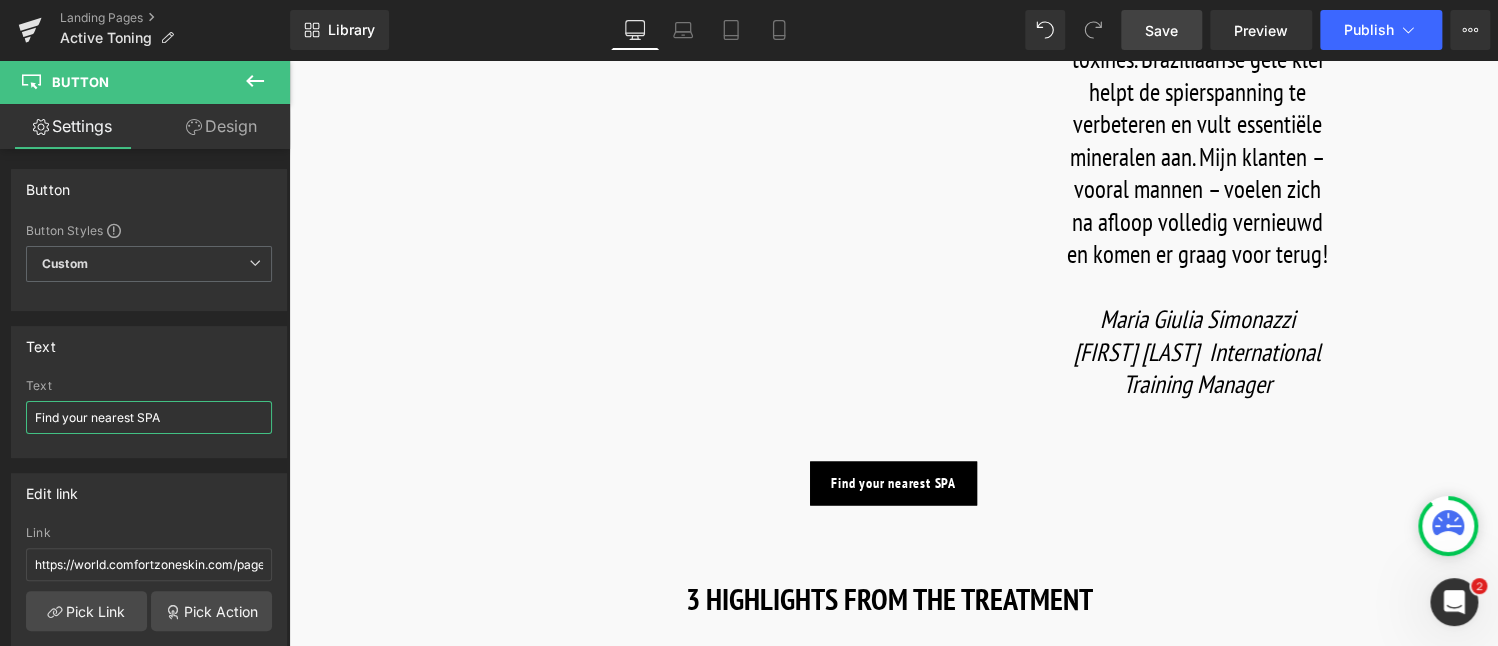 drag, startPoint x: 182, startPoint y: 417, endPoint x: -32, endPoint y: 418, distance: 214.00233 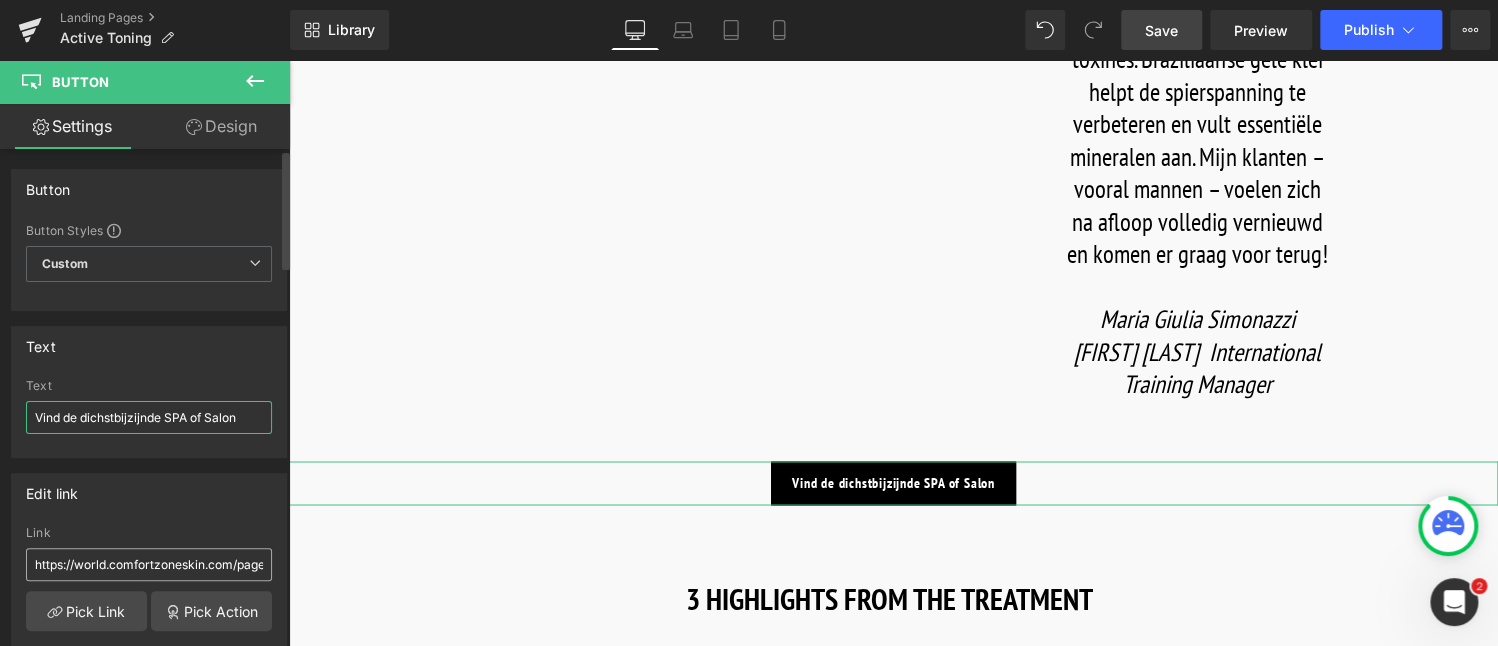 type on "Vind de dichstbijzijnde SPA of Salon" 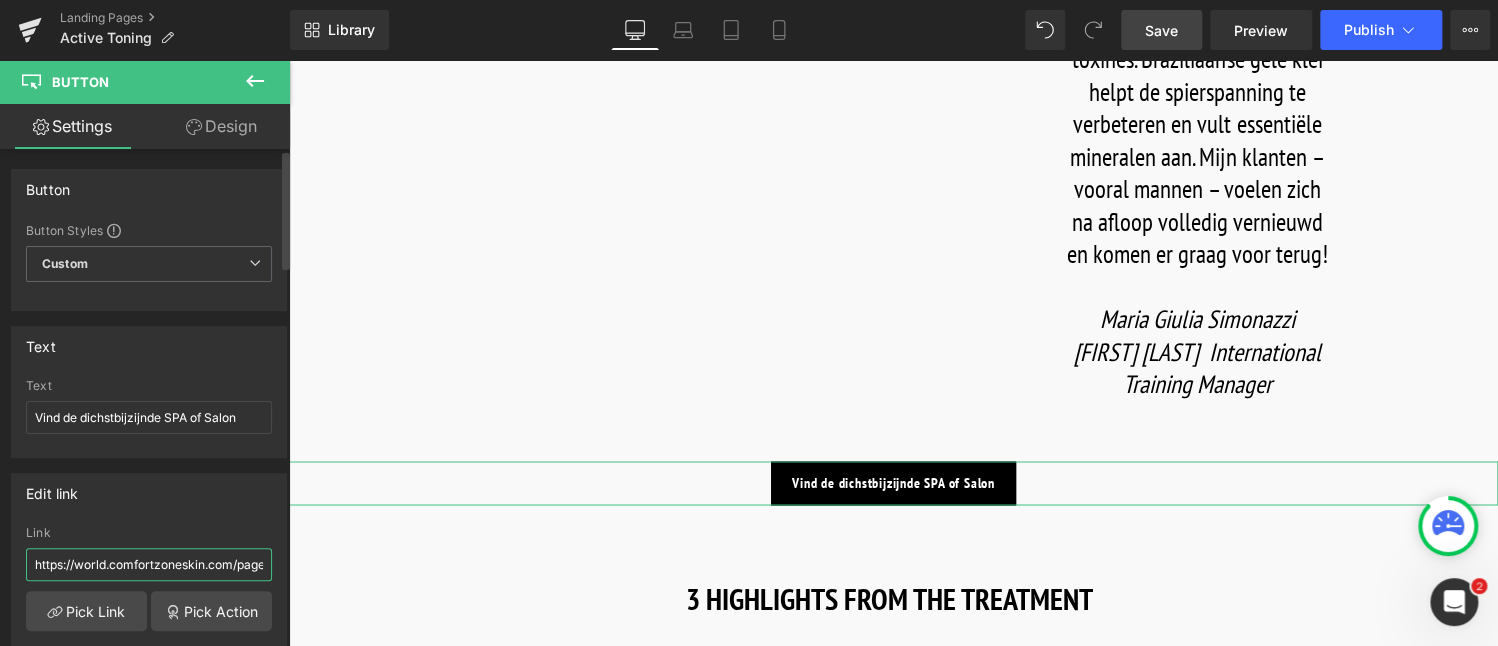 click on "https://world.comfortzoneskin.com/pages/spa-locator?_gl=1*17ps2ce*_up*MQ..&gclid=CjwKCAjwxNW2BhAkEiwA24Cm9Ew9Tuk5Vif4xJXj7Gucpq1UbOKpSgs4IPppXvBqzAO3BUdAj0OROxoC5JgQAvD_BwE" at bounding box center [149, 564] 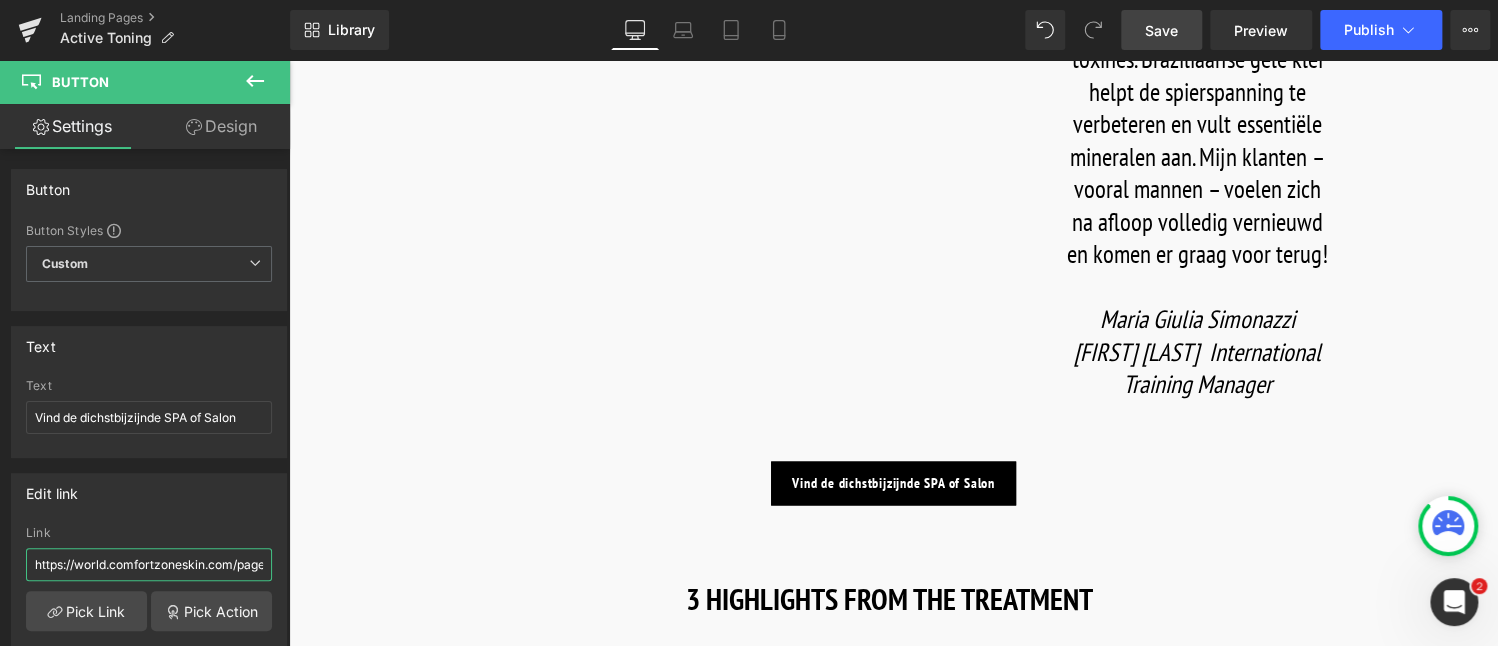 drag, startPoint x: 232, startPoint y: 563, endPoint x: -32, endPoint y: 548, distance: 264.42578 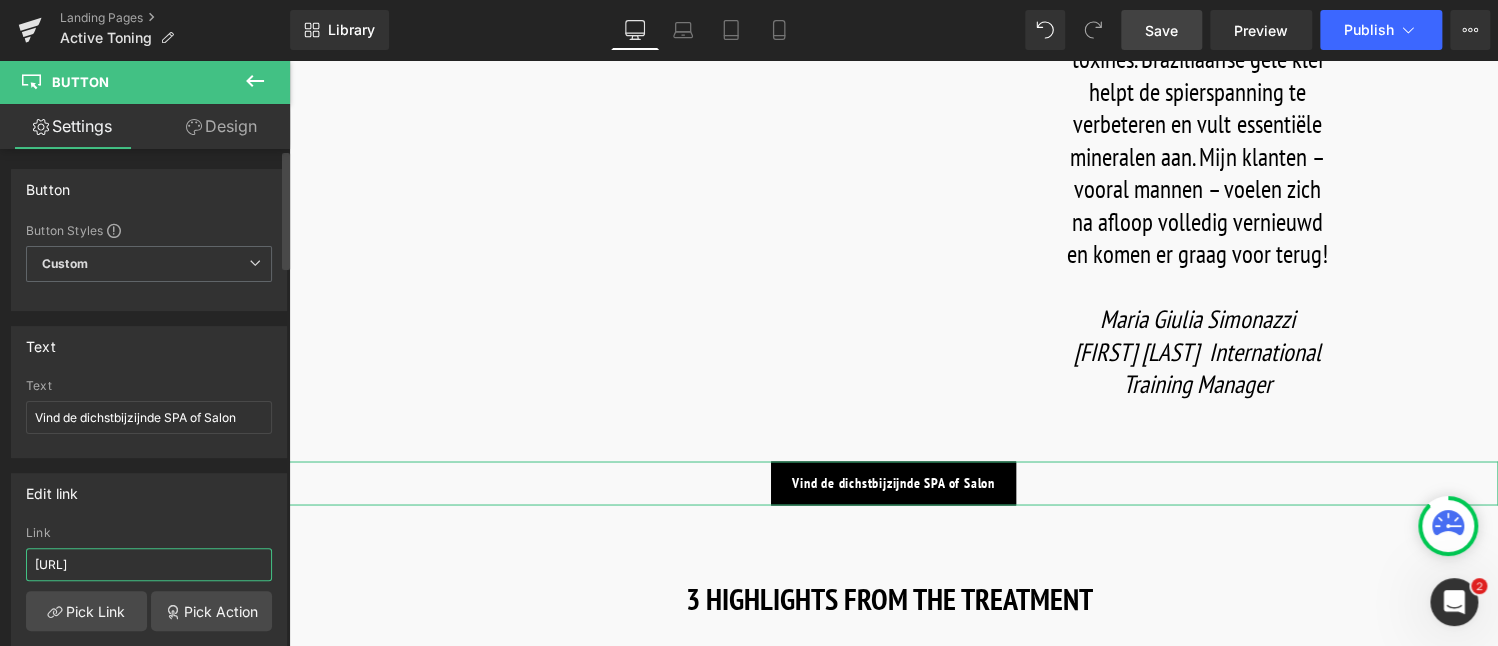 type on "/pages/spa-locator?_gl=1*17ps2ce*_up*MQ..&gclid=CjwKCAjwxNW2BhAkEiwA24Cm9Ew9Tuk5Vif4xJXj7Gucpq1UbOKpSgs4IPppXvBqzAO3BUdAj0OROxoC5JgQAvD_BwE" 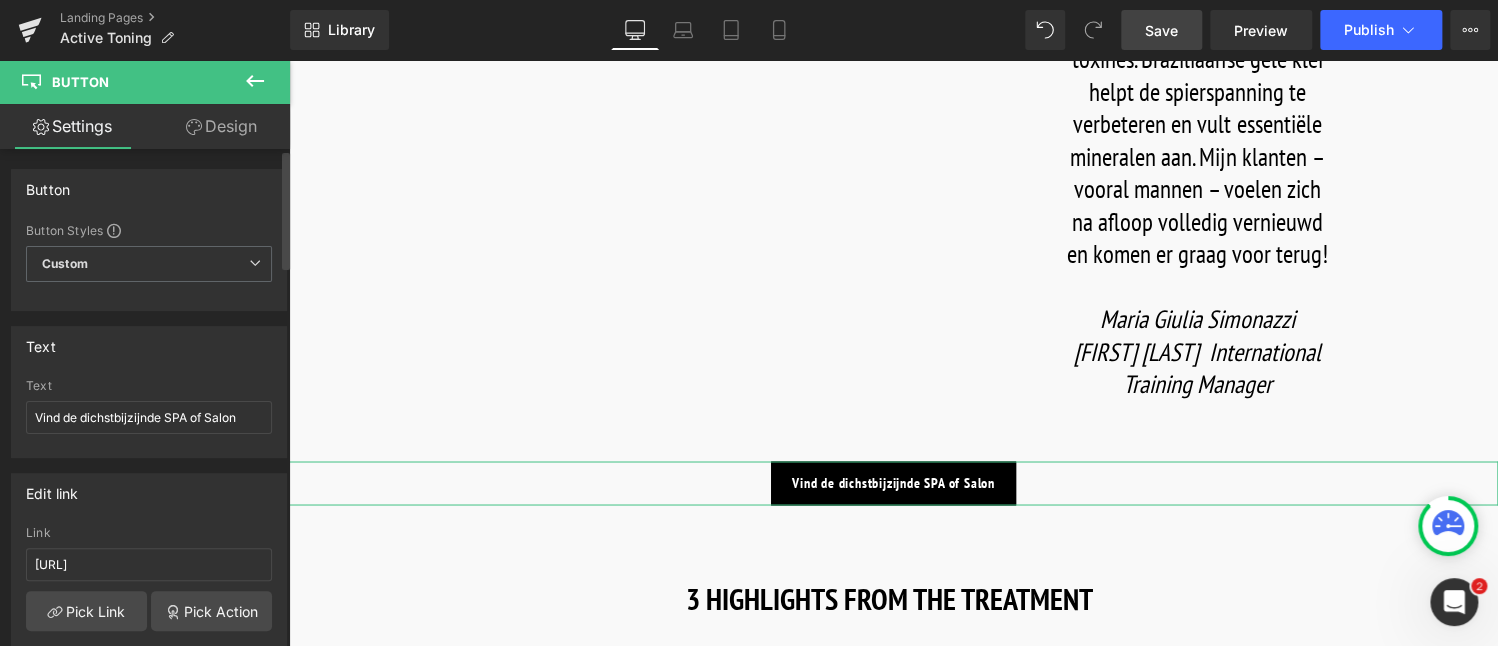 click on "Edit link" at bounding box center [149, 493] 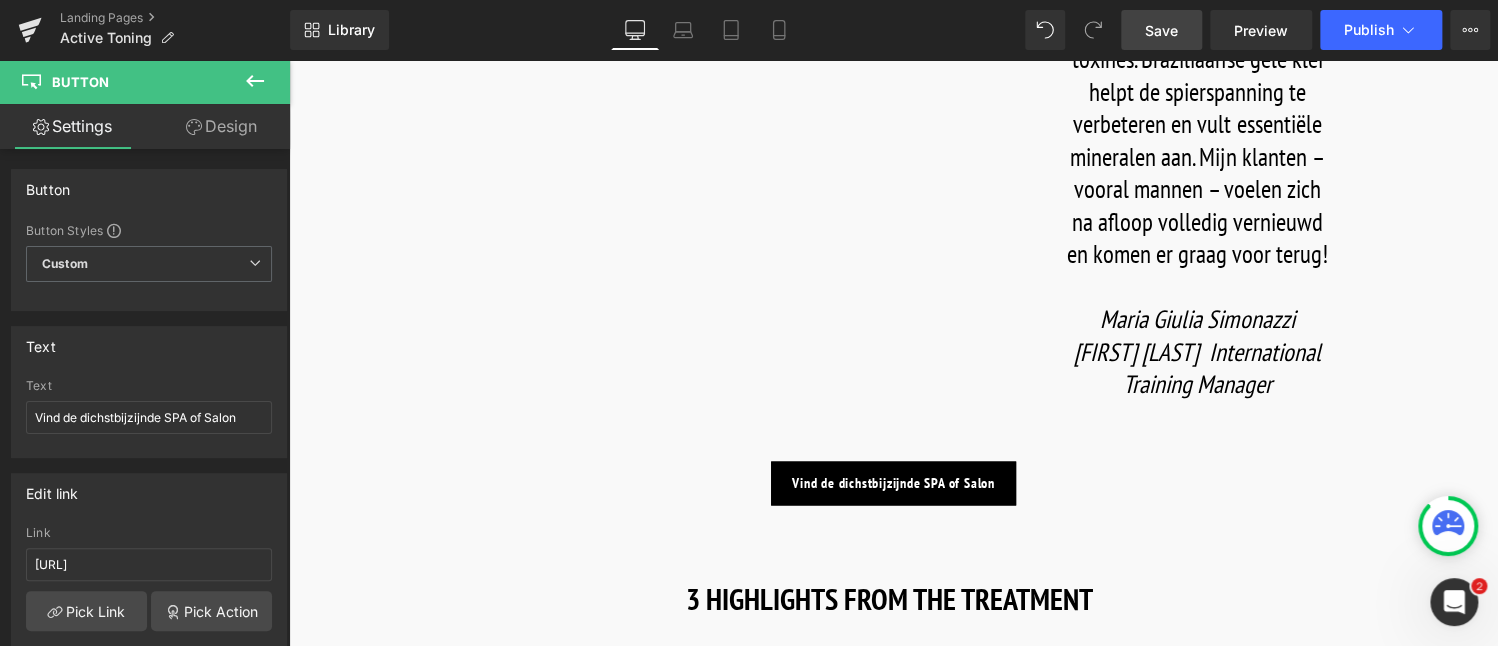 click on "Save" at bounding box center [1161, 30] 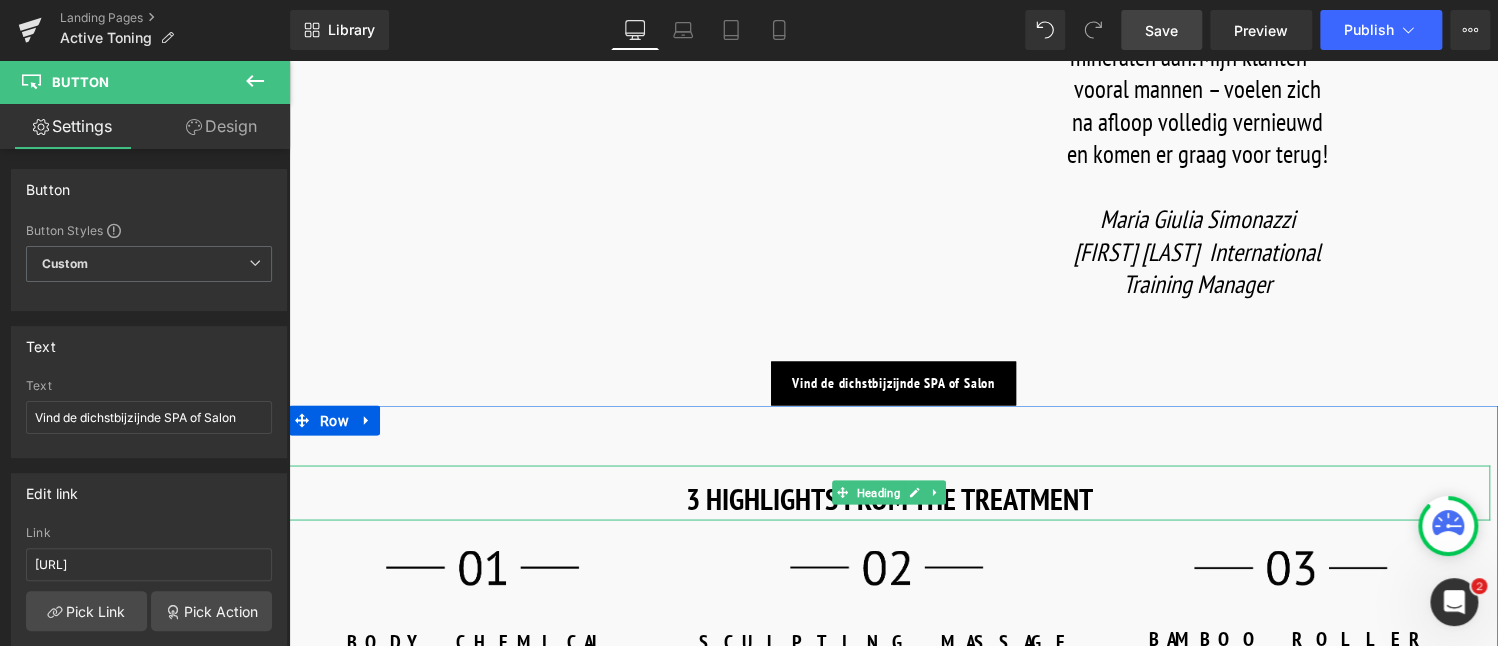 click on "3 HIGHLIGHTS FROM THE TREATMENT" at bounding box center [889, 497] 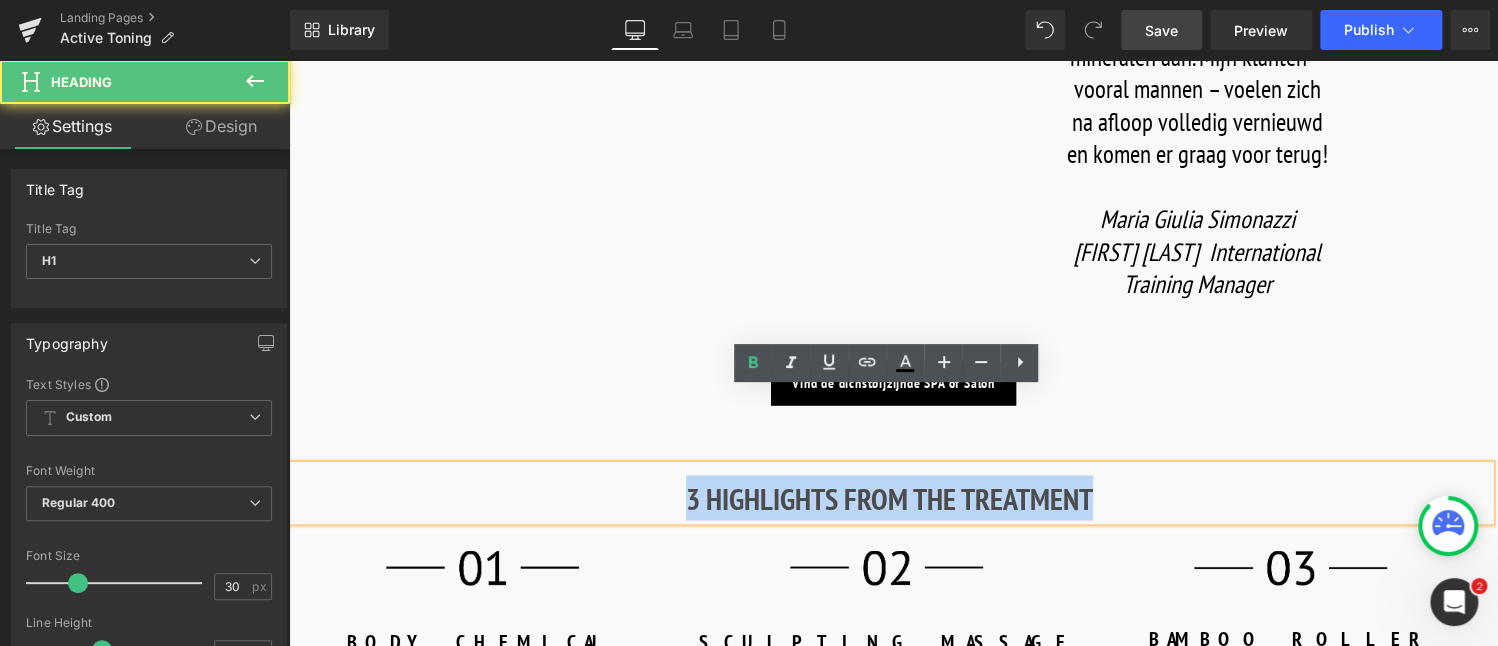 drag, startPoint x: 1094, startPoint y: 419, endPoint x: 636, endPoint y: 395, distance: 458.6284 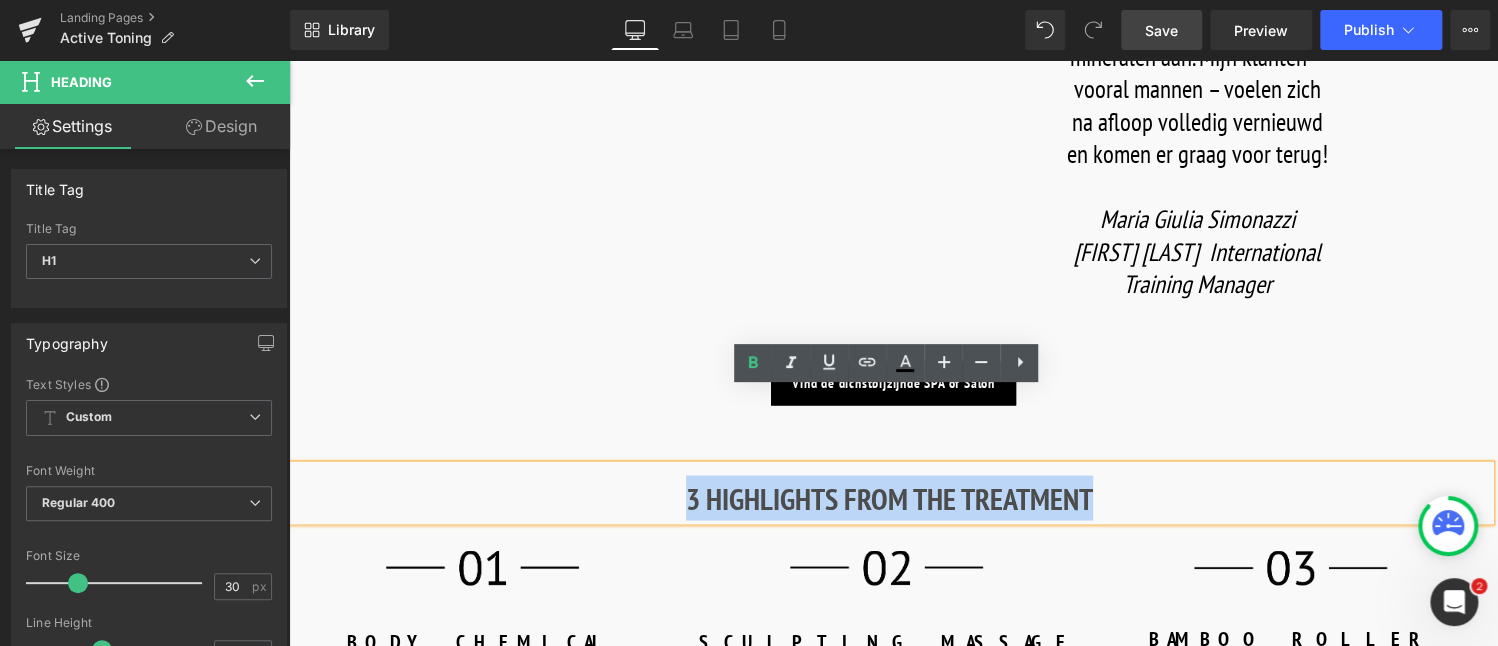 paste 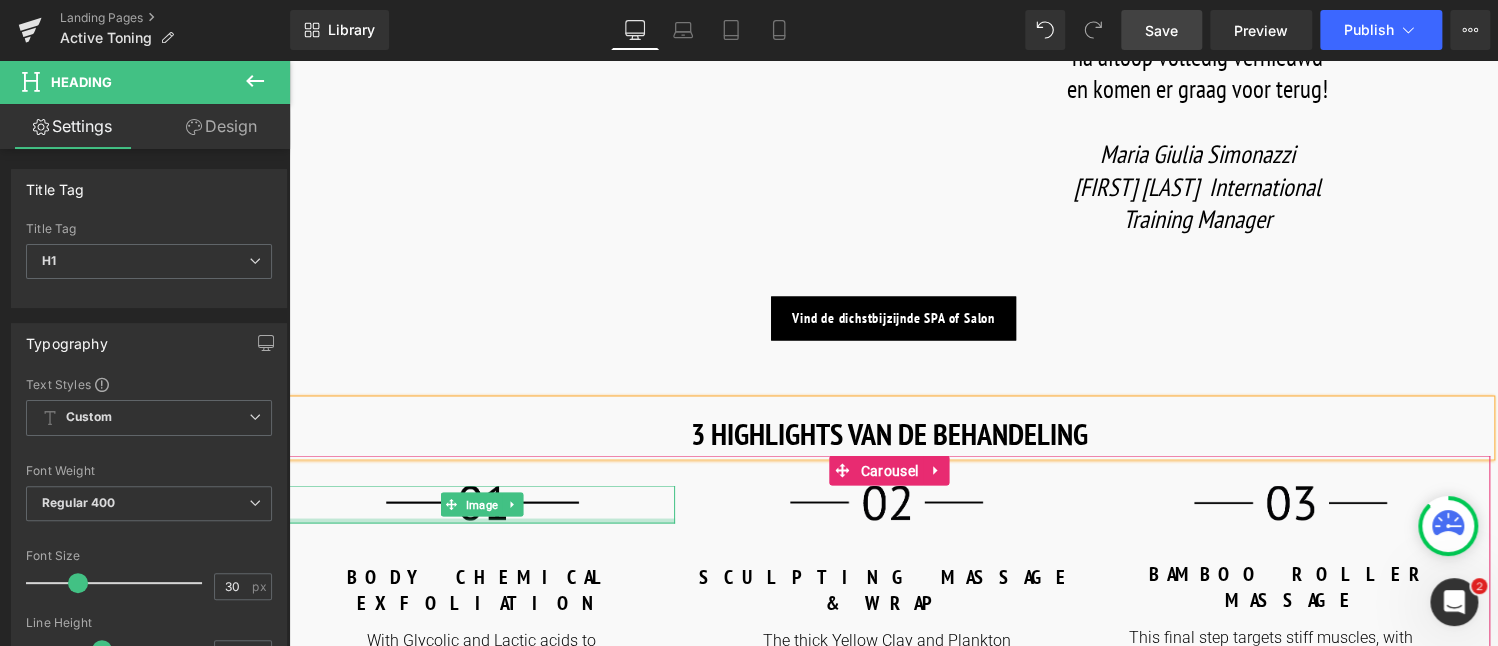 scroll, scrollTop: 1700, scrollLeft: 0, axis: vertical 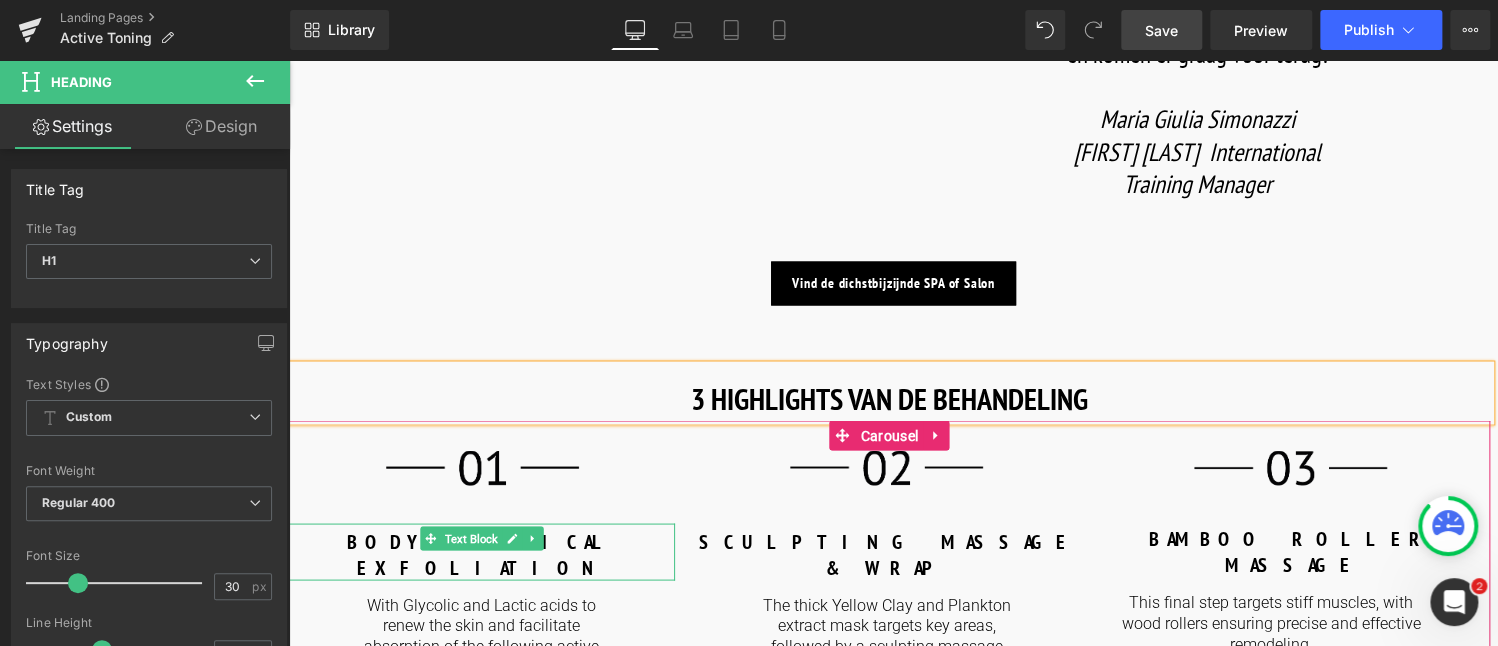 click on "BODY CHEMICAL EXFOLIATION" at bounding box center [482, 554] 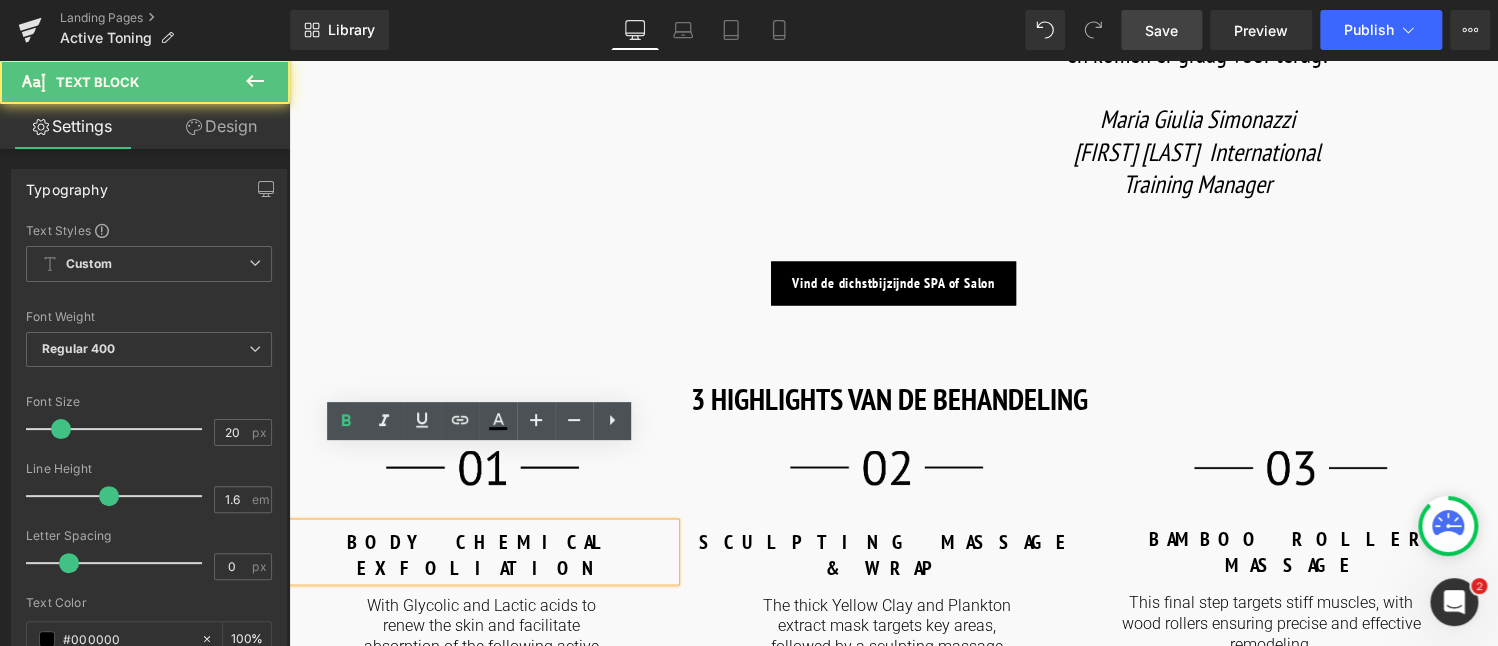 drag, startPoint x: 366, startPoint y: 470, endPoint x: 639, endPoint y: 435, distance: 275.23444 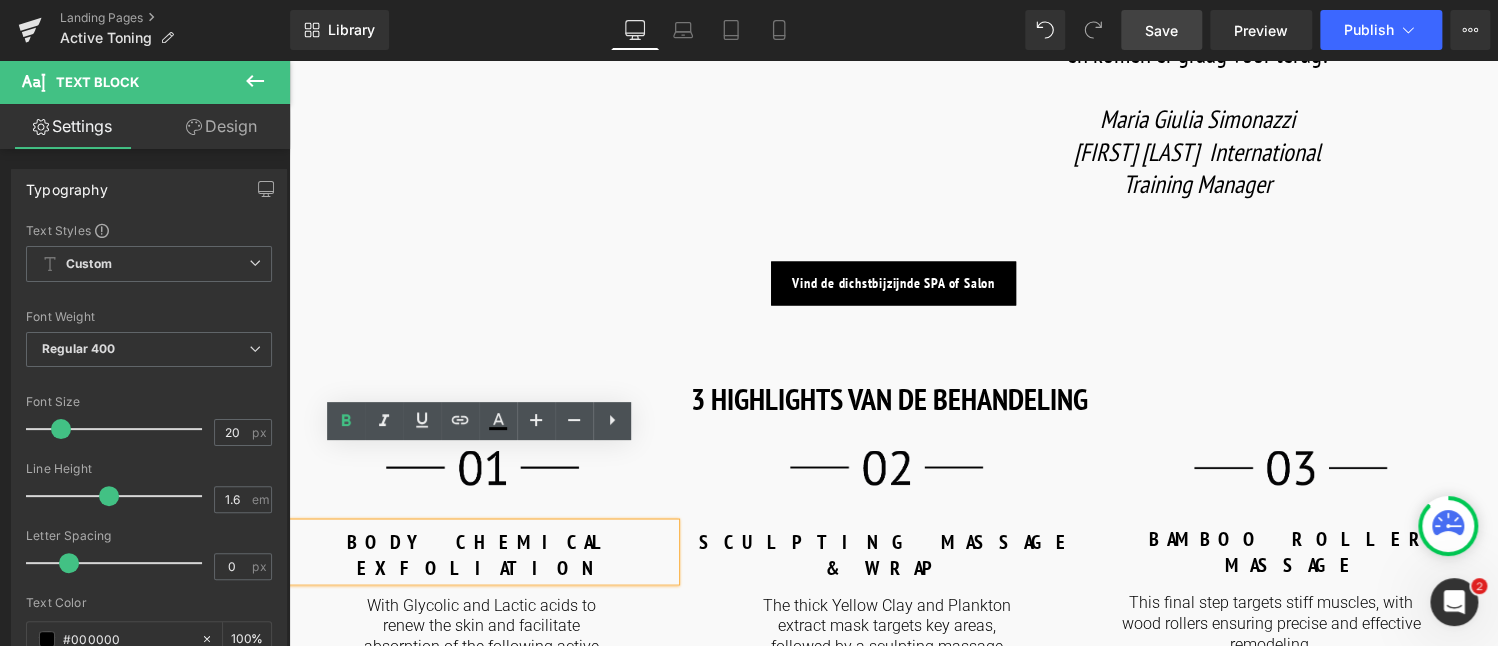 copy on "BODY CHEMICAL EXFOLIATION" 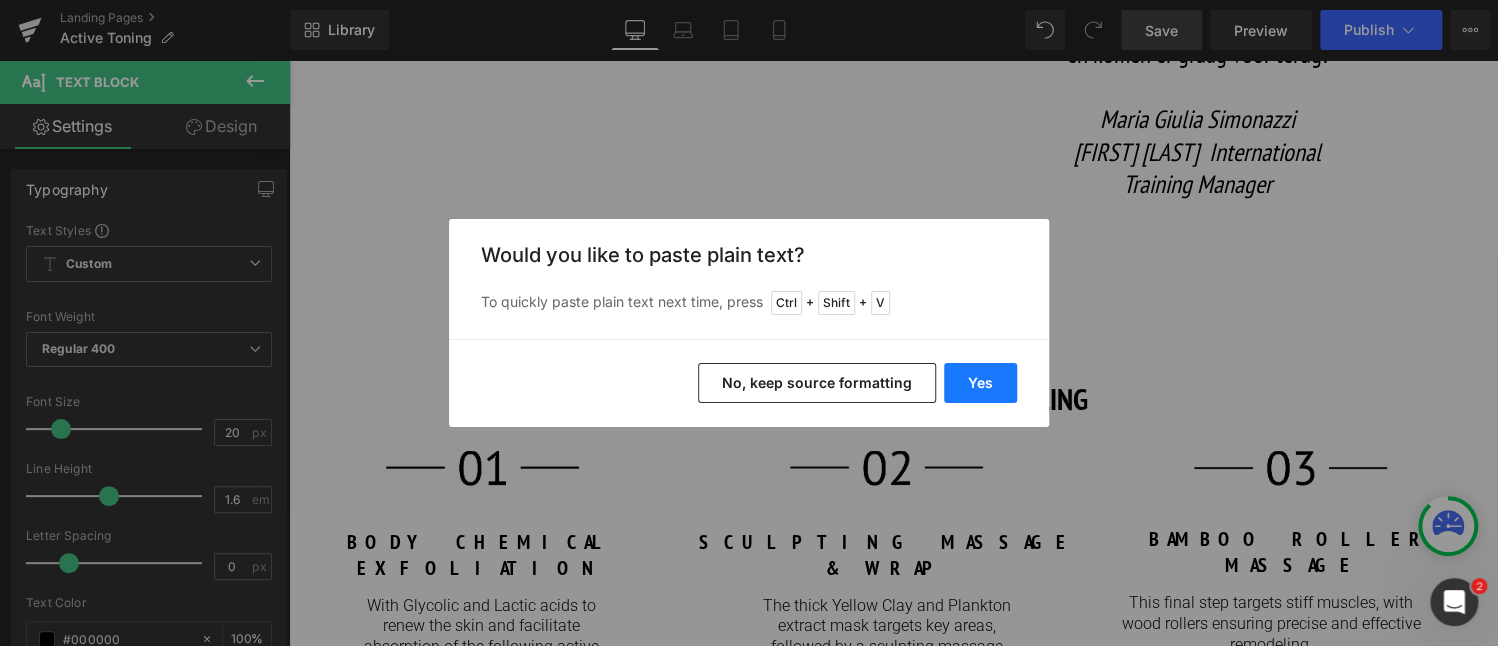 drag, startPoint x: 974, startPoint y: 387, endPoint x: 669, endPoint y: 329, distance: 310.4658 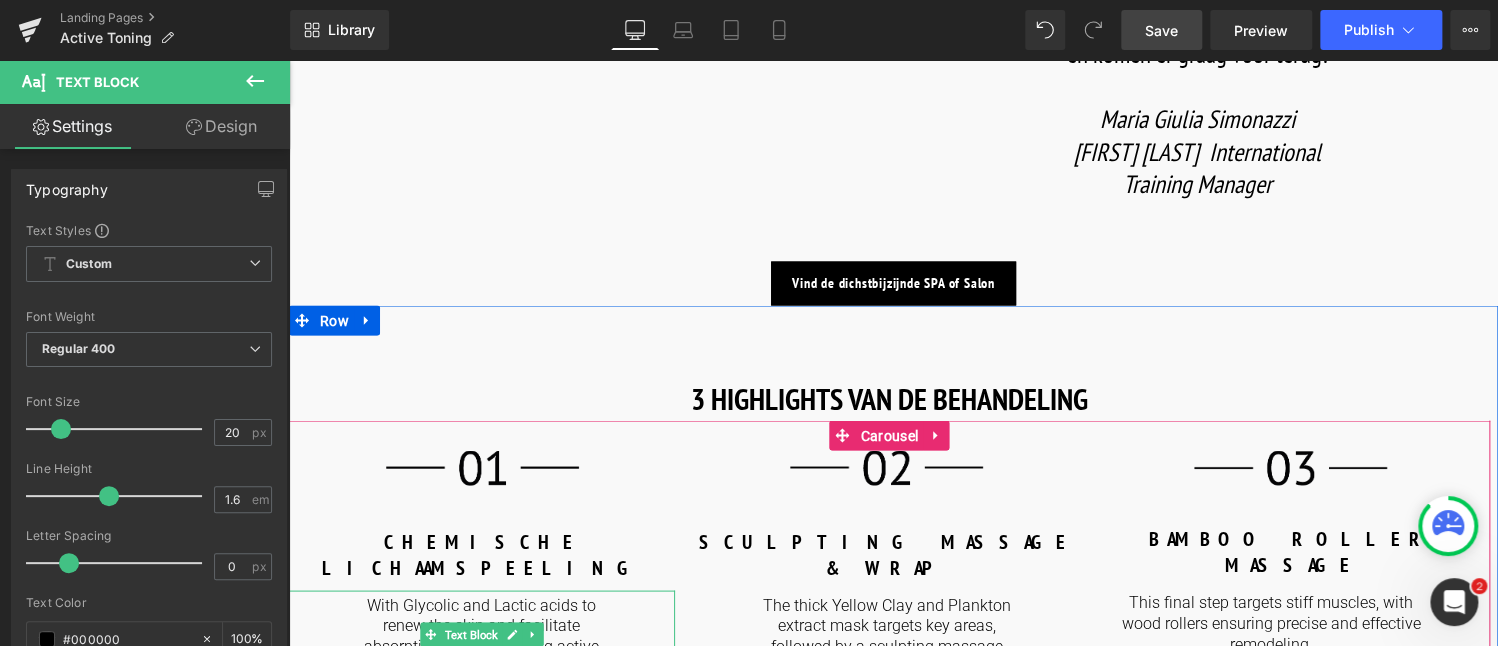click on "With Glycolic and Lactic acids to renew the skin and facilitate absorption of the following active ingredients." at bounding box center (481, 636) 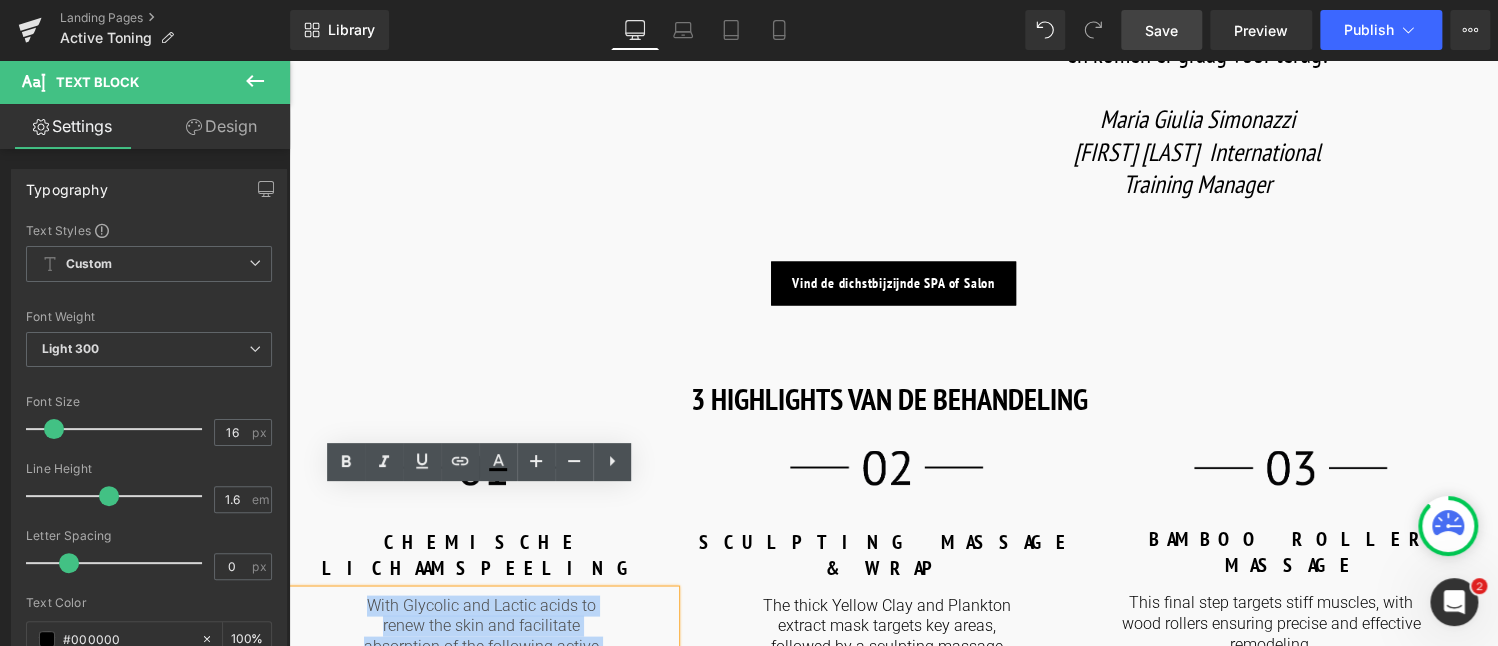 drag, startPoint x: 369, startPoint y: 503, endPoint x: 594, endPoint y: 578, distance: 237.17082 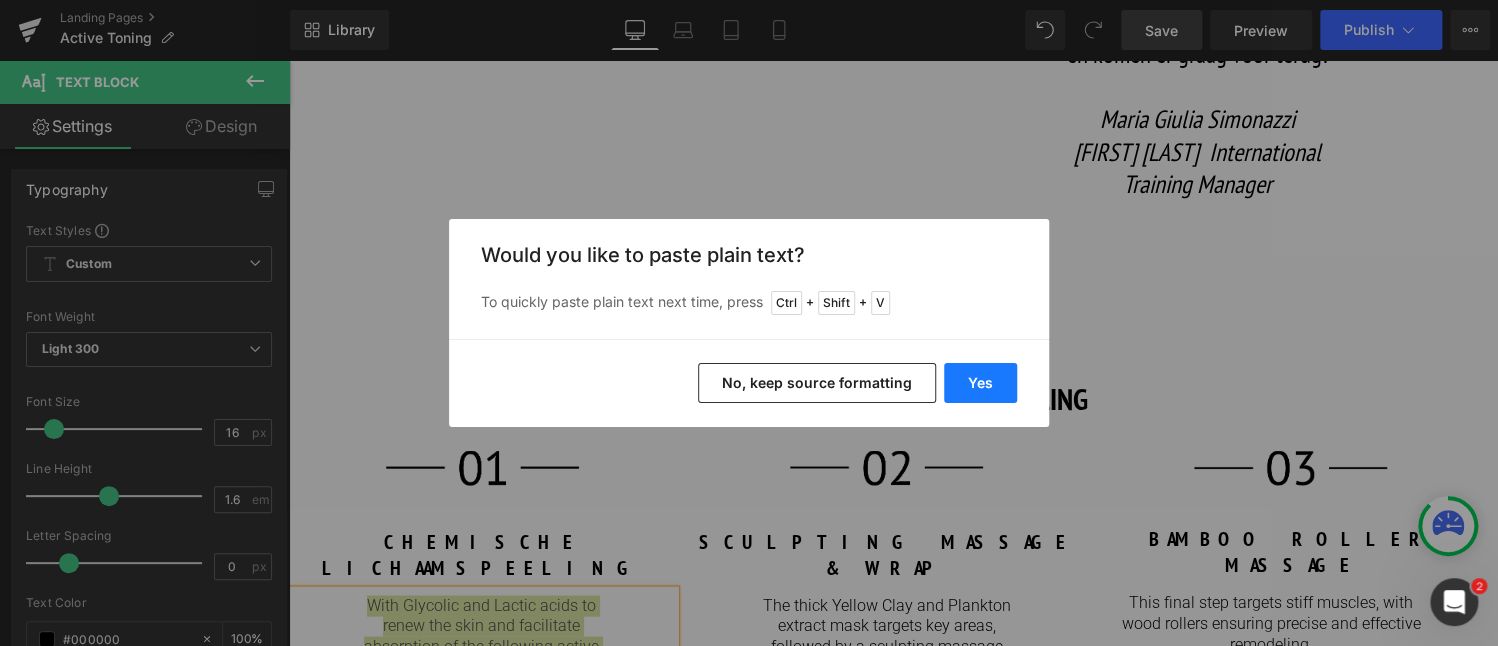 click on "Yes" at bounding box center (980, 383) 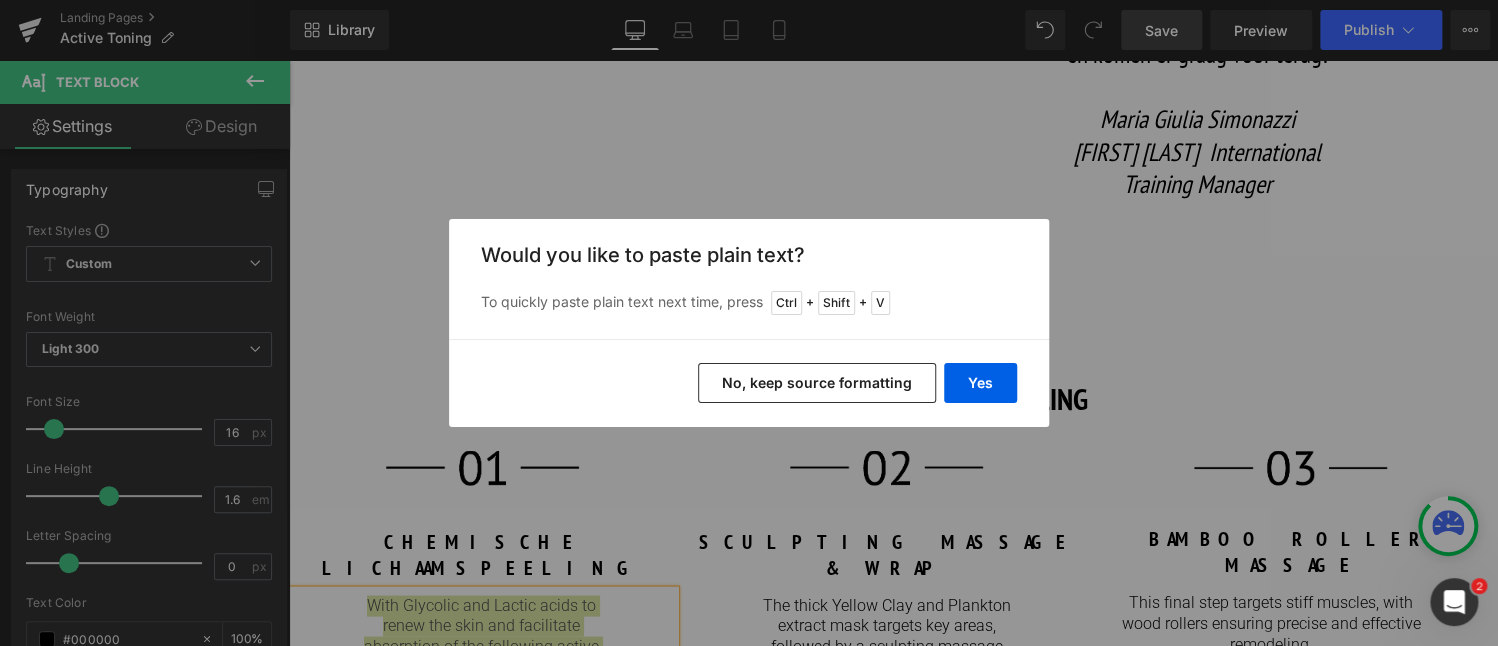 type 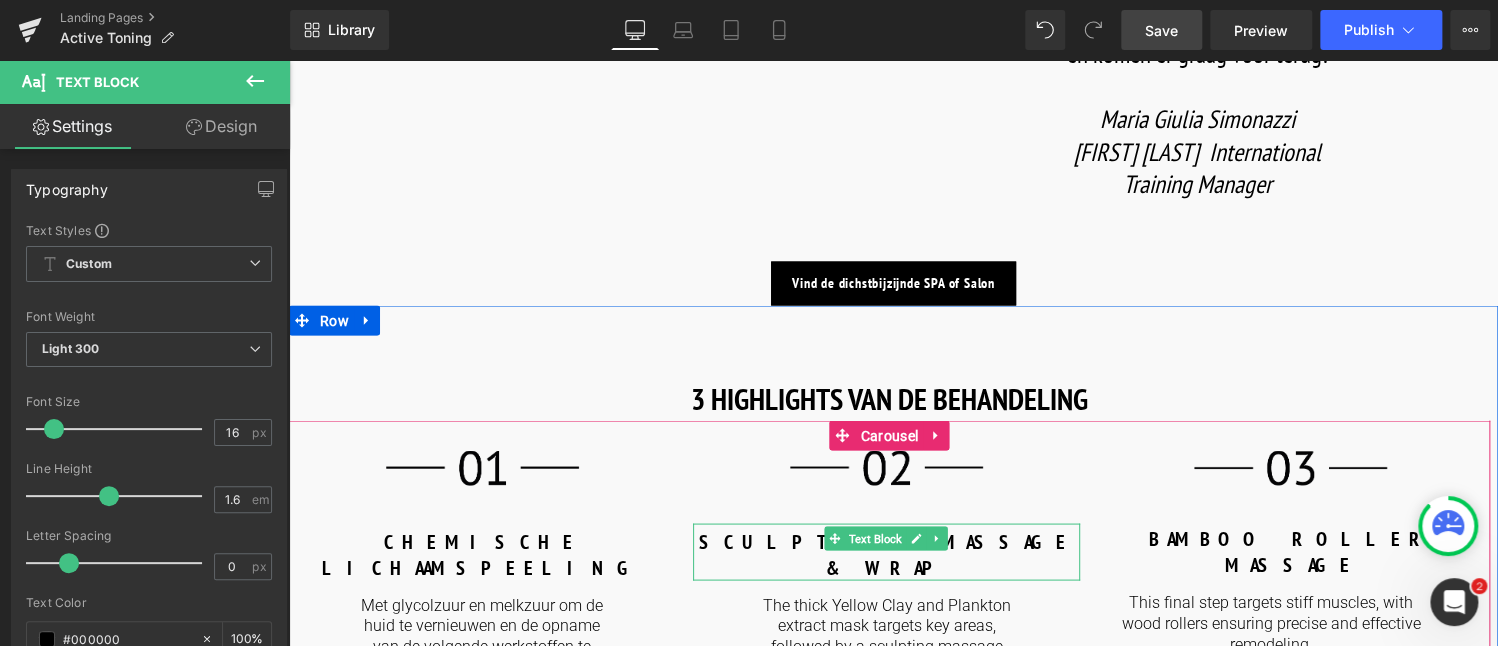 click on "SCULPTING MASSAGE & WRAP" at bounding box center [886, 554] 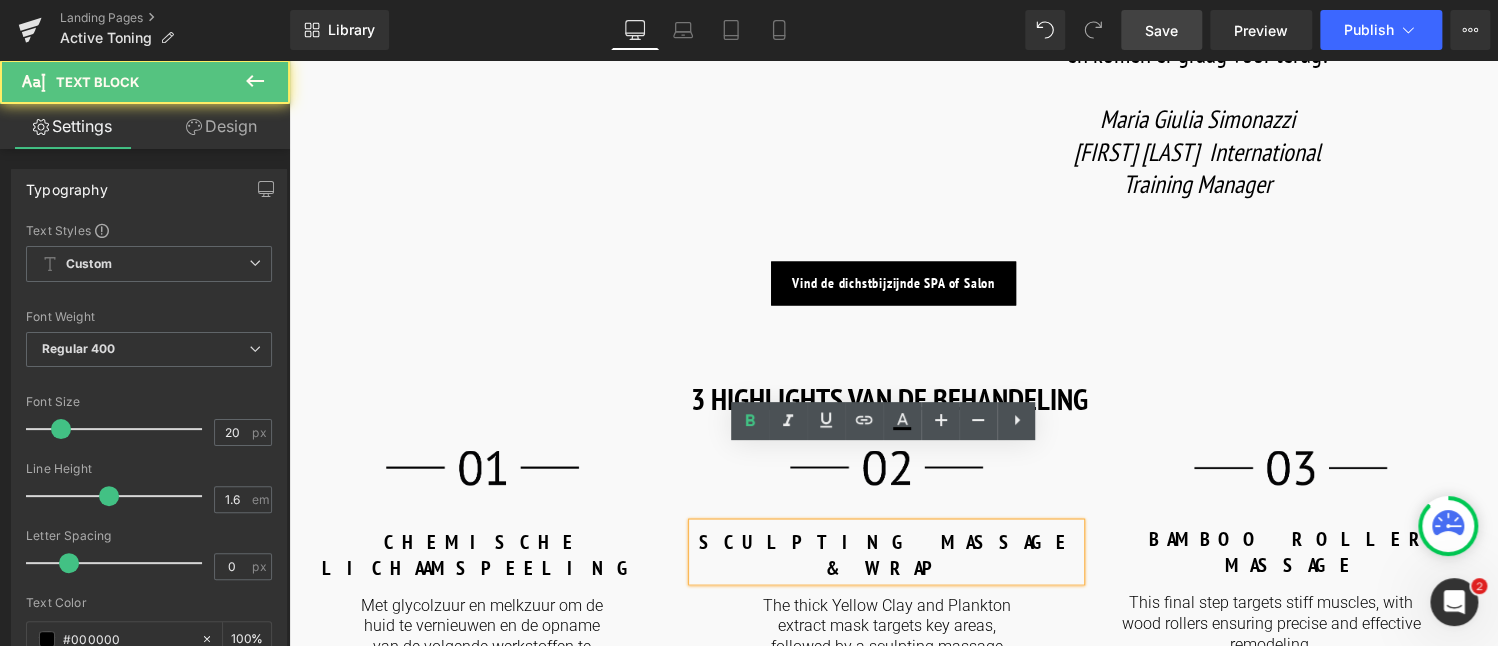 drag, startPoint x: 773, startPoint y: 469, endPoint x: 1021, endPoint y: 474, distance: 248.0504 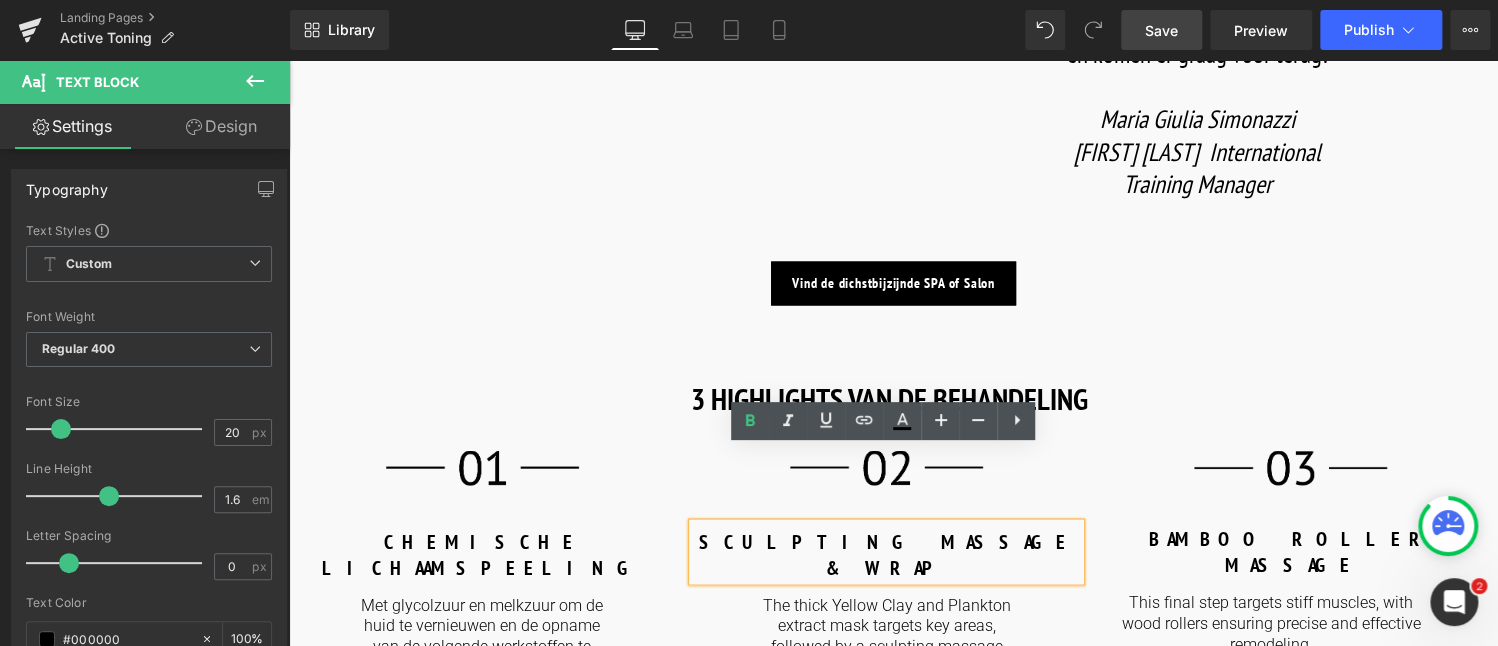 copy on "SCULPTING MASSAGE & WRAP" 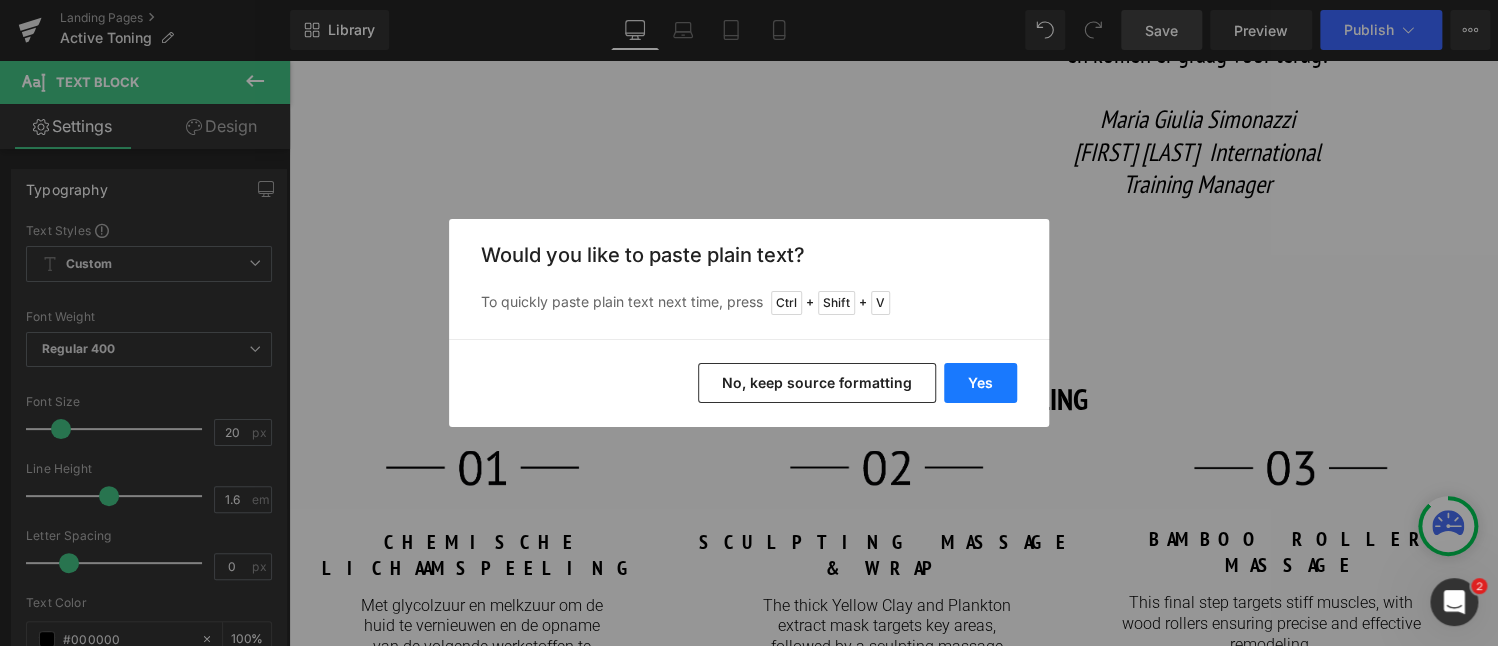 click on "Yes" at bounding box center (980, 383) 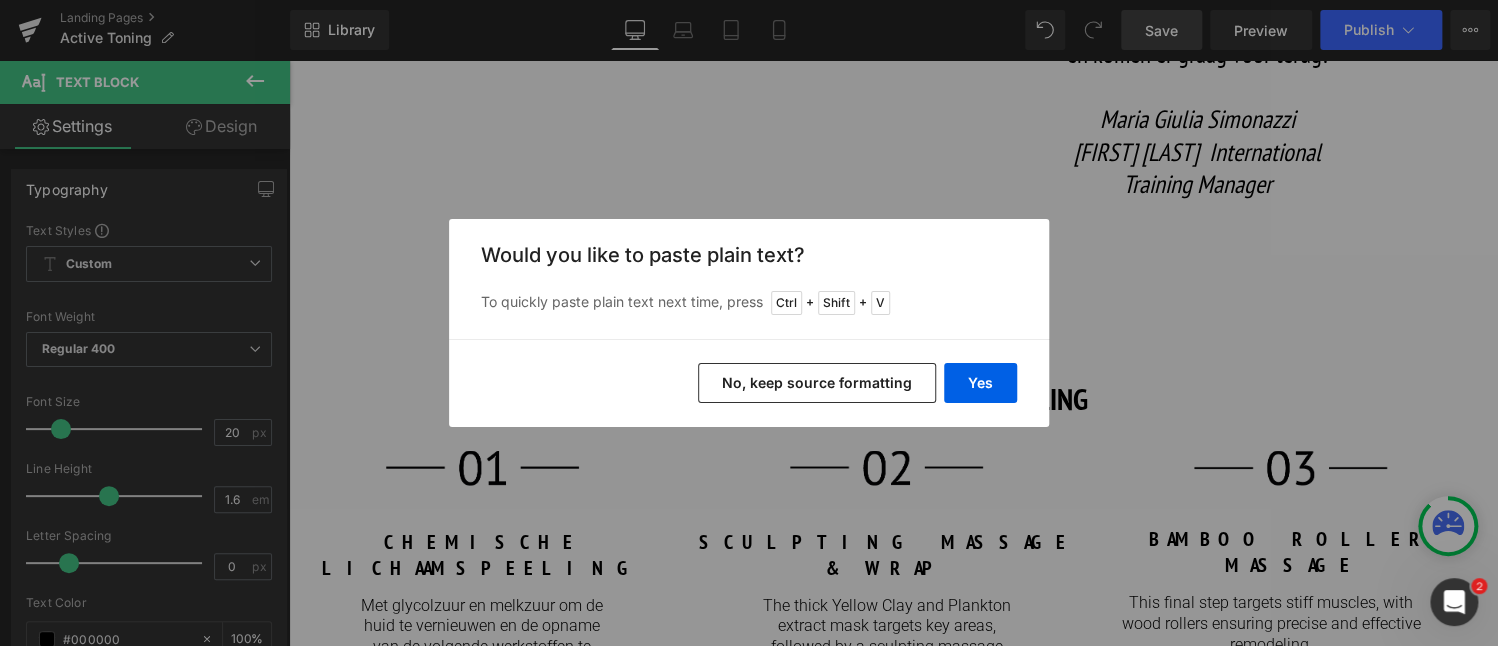 type 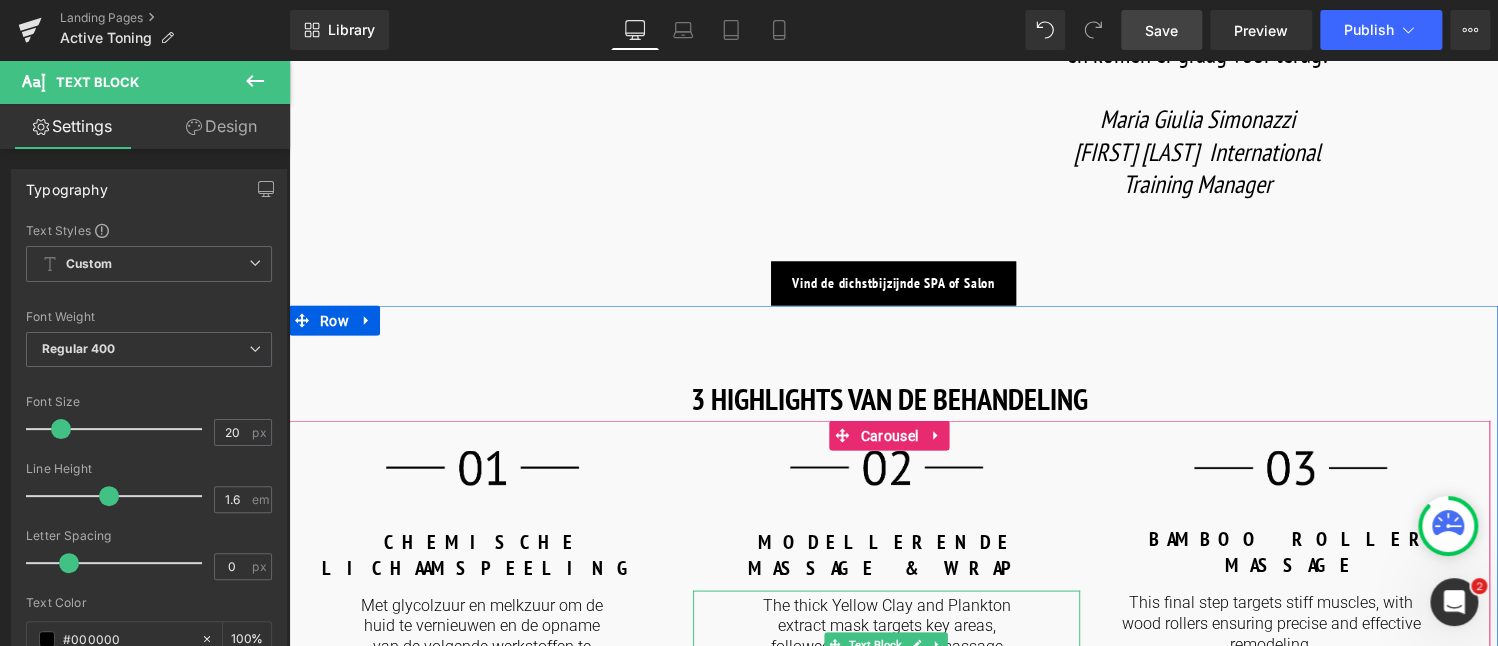 click on "The thick Yellow Clay and Plankton extract mask targets key areas, followed by a sculpting massage and a 15-minute body wrap to activate remineralizing benefits." at bounding box center [886, 647] 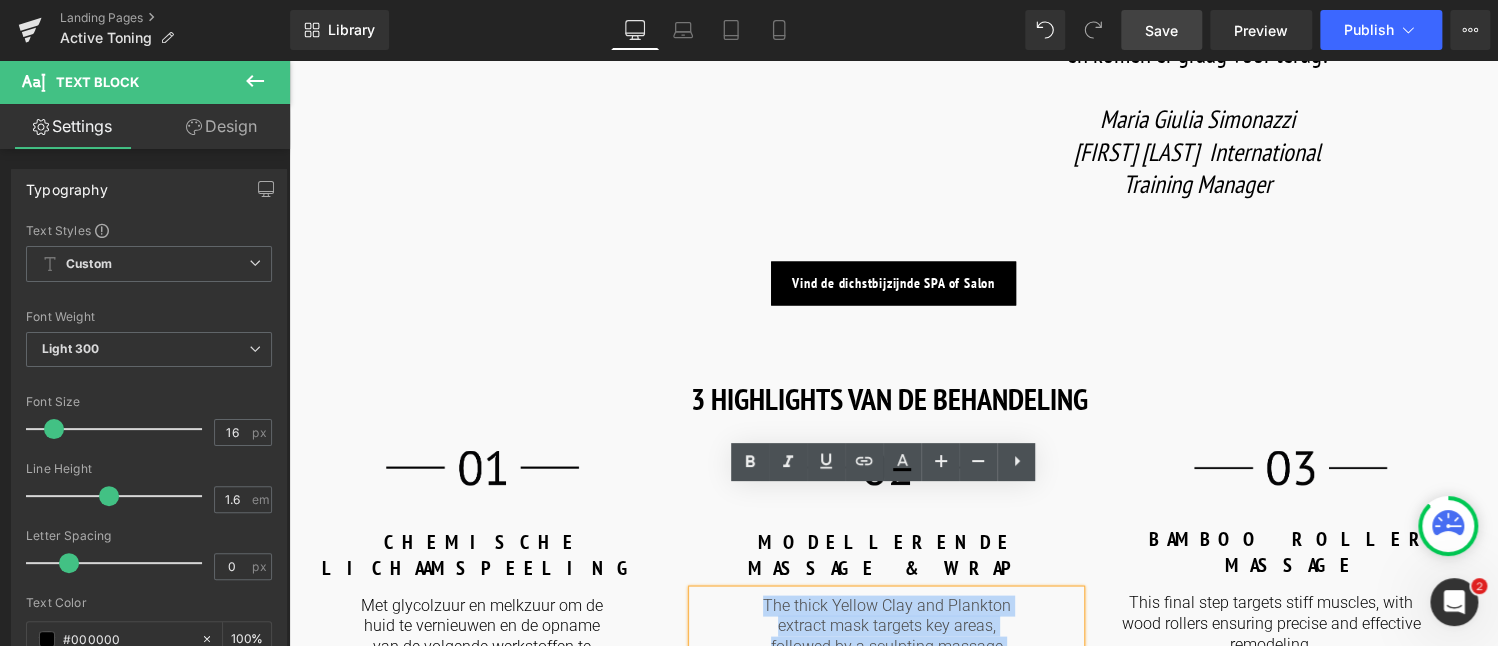 drag, startPoint x: 759, startPoint y: 498, endPoint x: 999, endPoint y: 599, distance: 260.38626 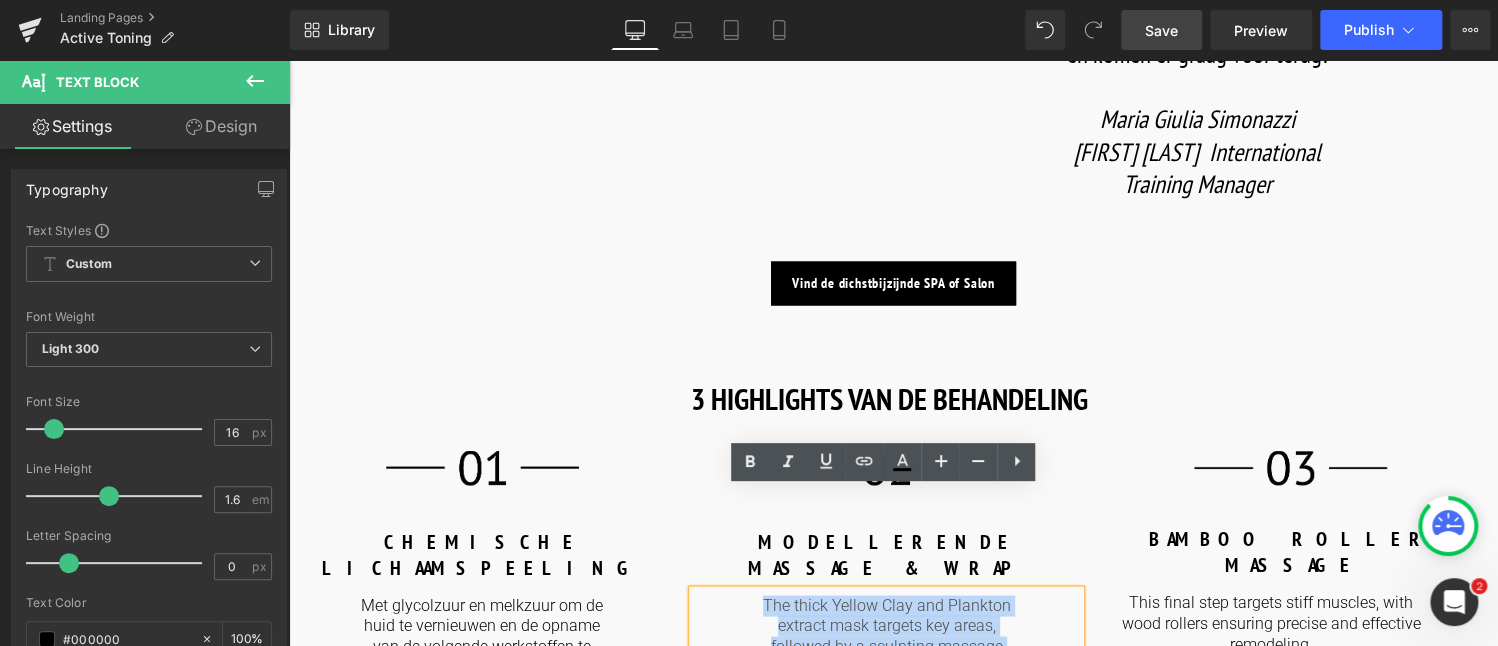 click on "3 HIGHLIGHTS VAN DE BEHANDELING Heading
Image         CHEMISCHE LICHAAMSPEELING Text Block         Met glycolzuur en melkzuur om de huid te vernieuwen en de opname van de volgende werkstoffen te verbeteren. Text Block
Image
MODELLERENDE MASSAGE & WRAP Text Block         The thick Yellow Clay and Plankton extract mask targets key areas, followed by a sculpting massage and a 15-minute body wrap to activate remineralizing benefits. Text Block
Image         BAMBOO ROLLER MASSAGE  Text Block         Text Block" at bounding box center [893, 507] 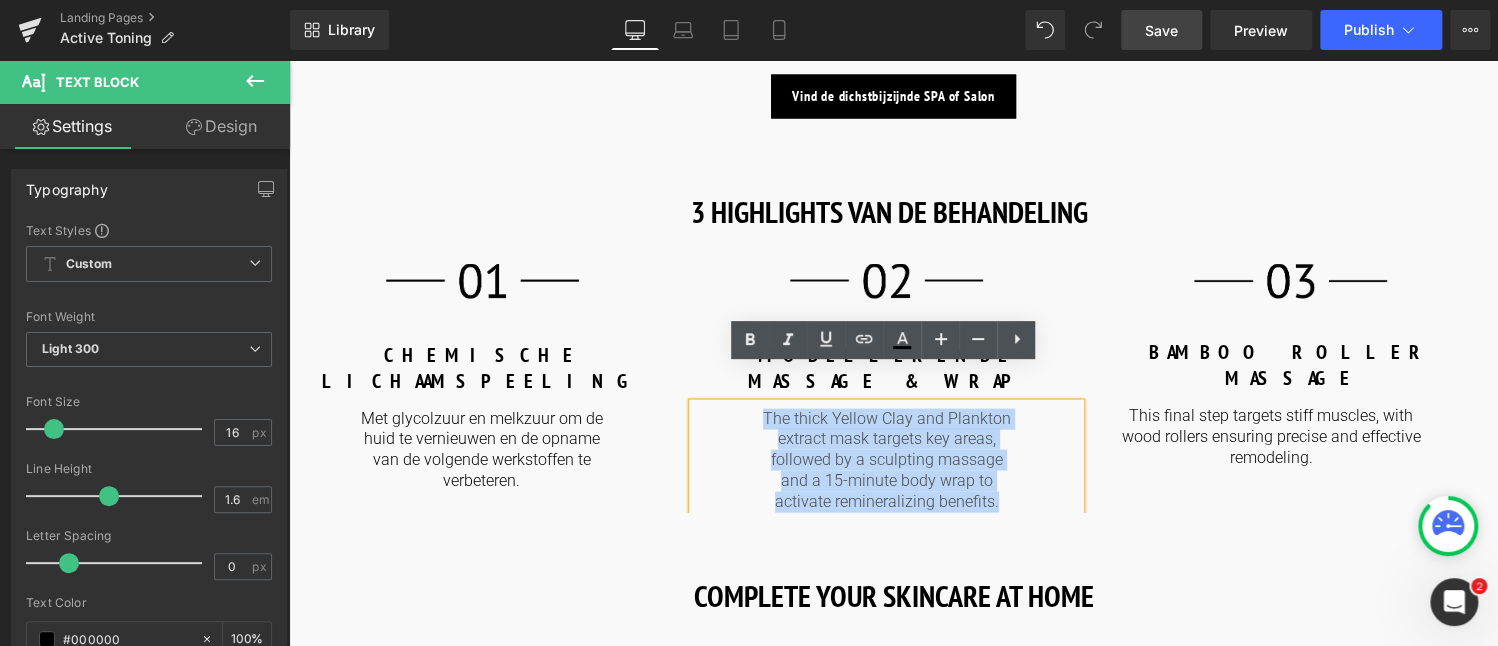 scroll, scrollTop: 1900, scrollLeft: 0, axis: vertical 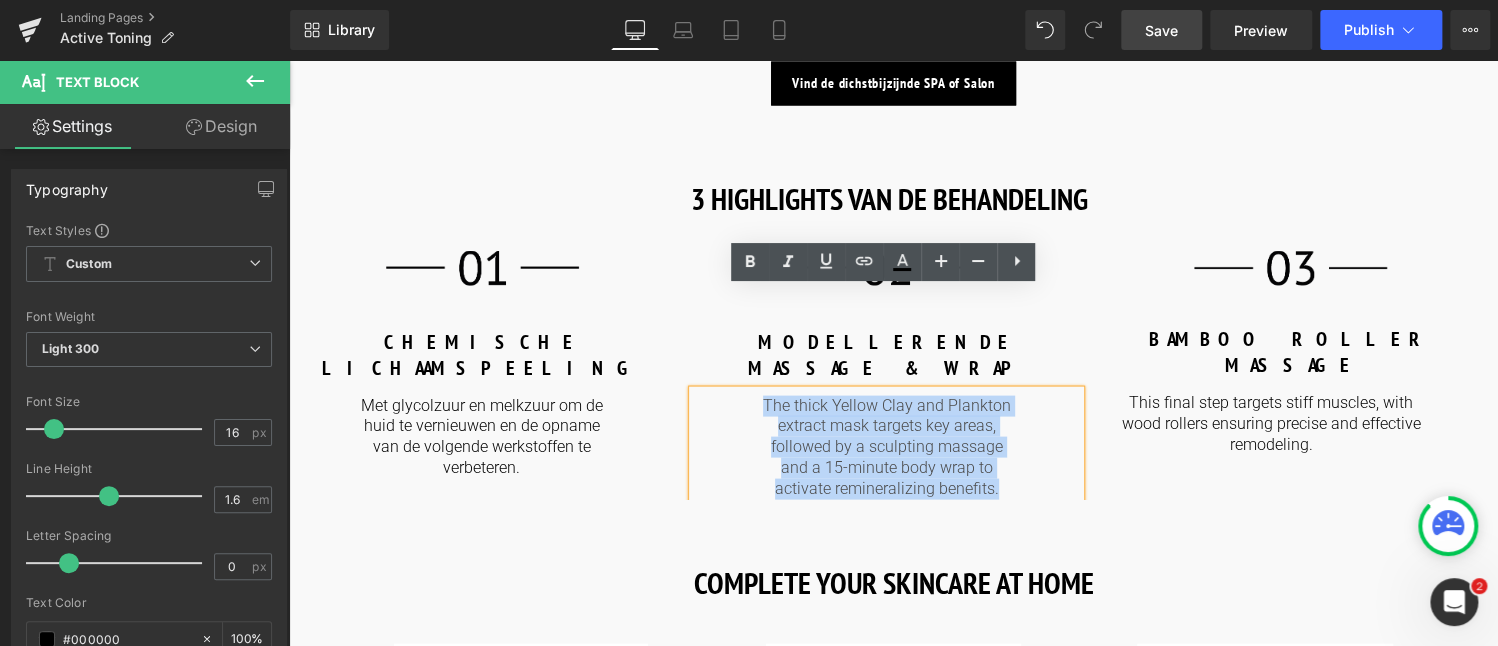 copy on "The thick Yellow Clay and Plankton extract mask targets key areas, followed by a sculpting massage and a 15-minute body wrap to activate remineralizing benefits." 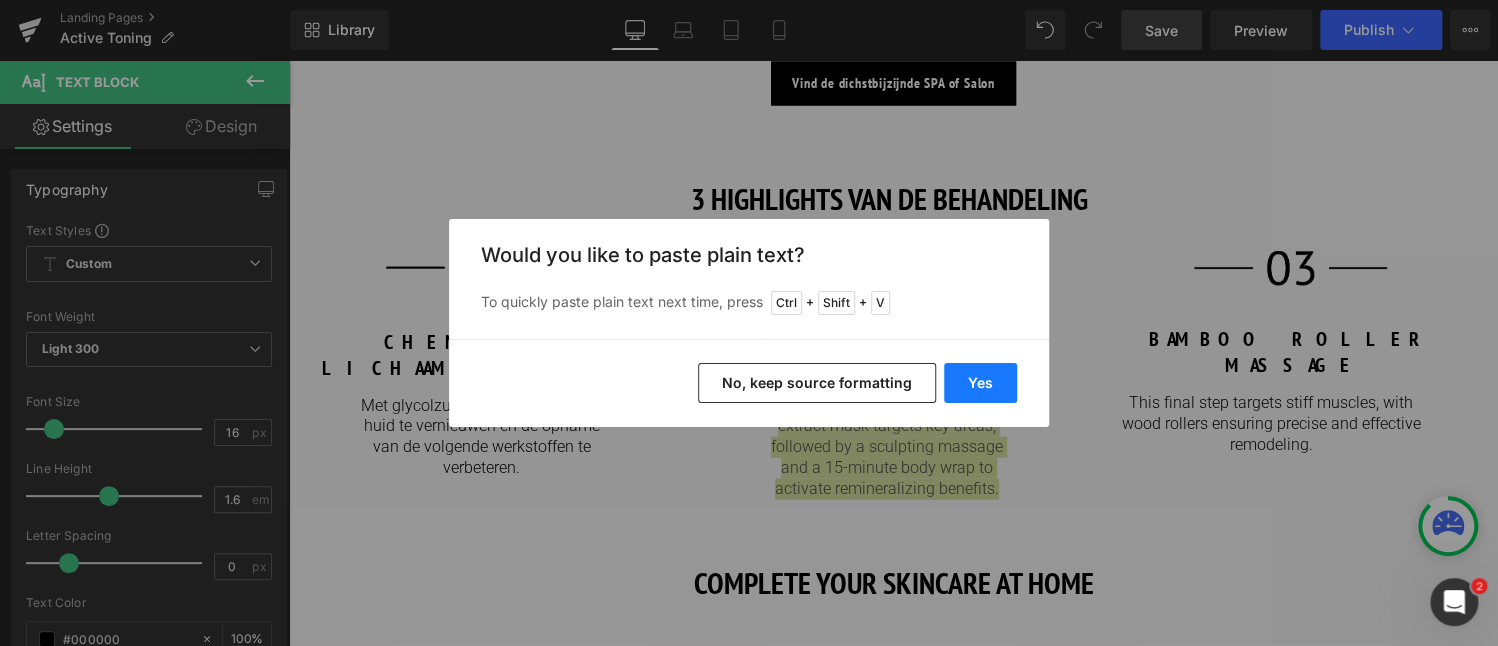 click on "Yes" at bounding box center [980, 383] 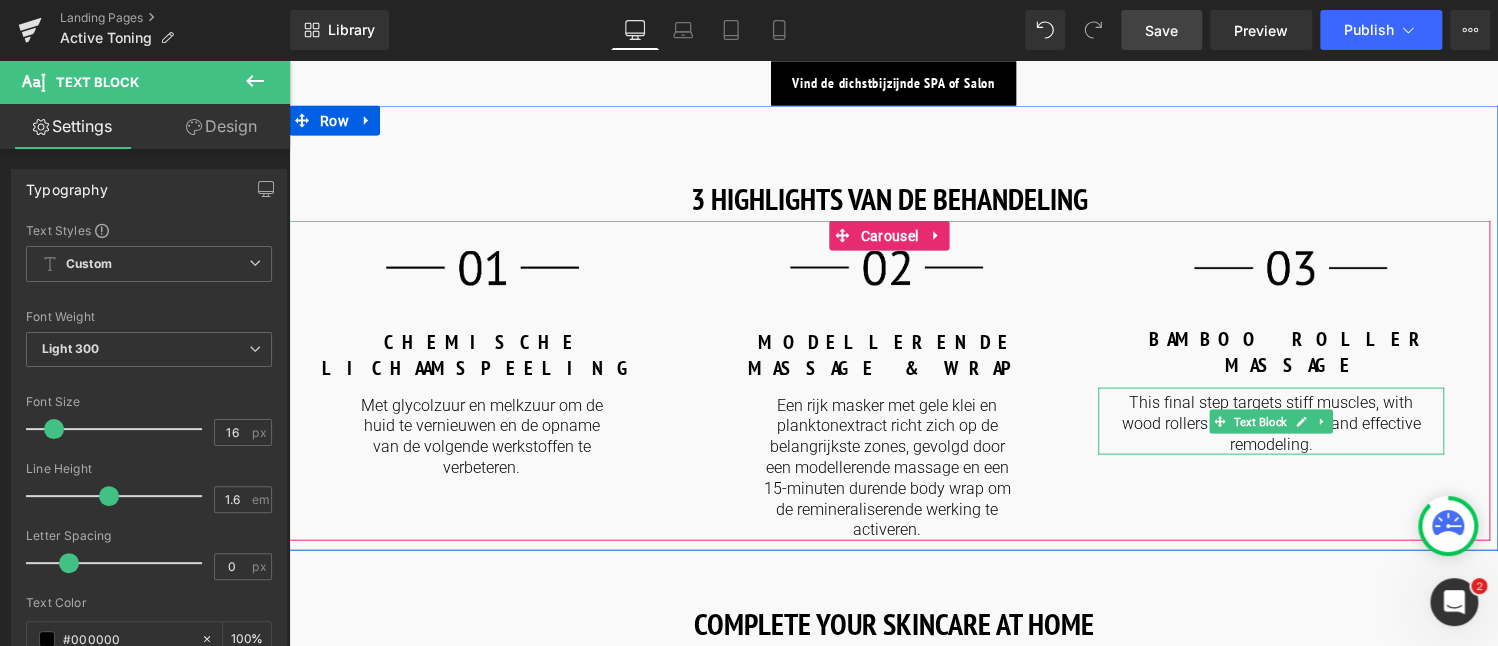 click on "This final step targets stiff muscles, with wood rollers ensuring precise and effective remodeling." at bounding box center [1271, 423] 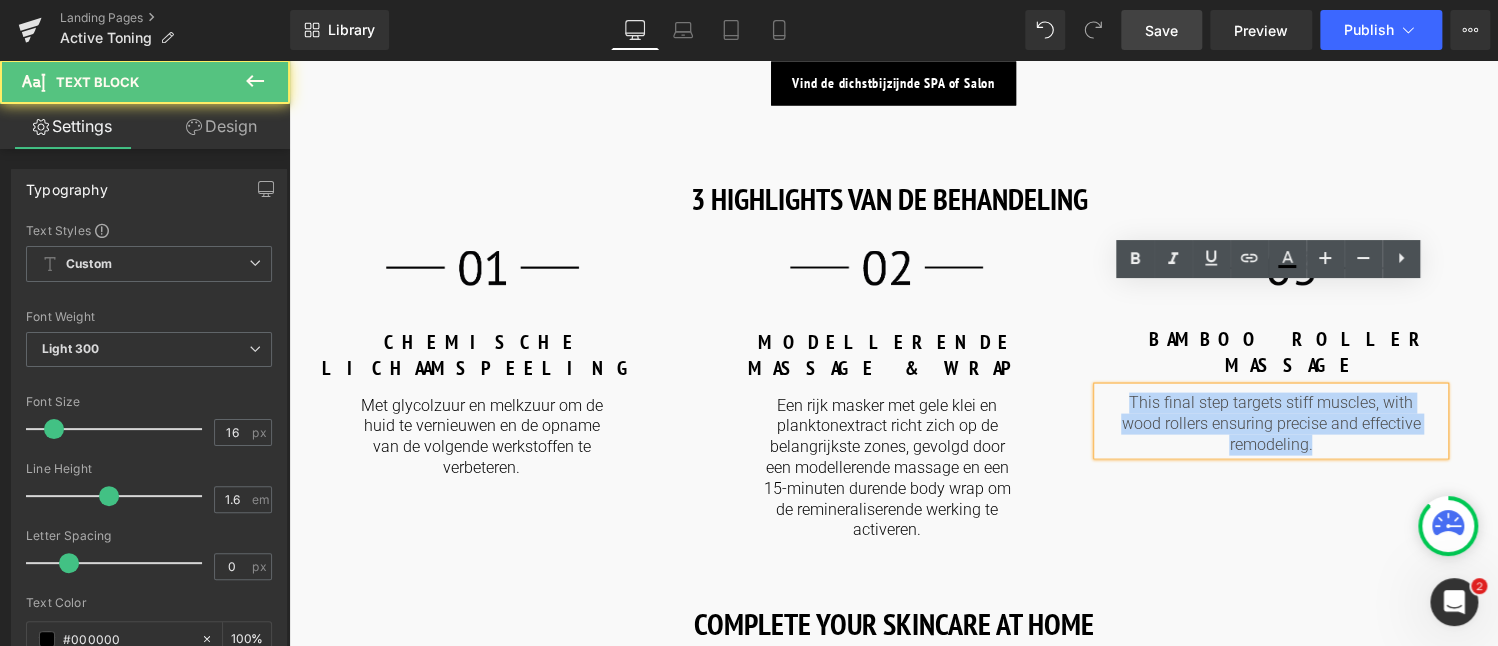 drag, startPoint x: 1102, startPoint y: 302, endPoint x: 1336, endPoint y: 344, distance: 237.73935 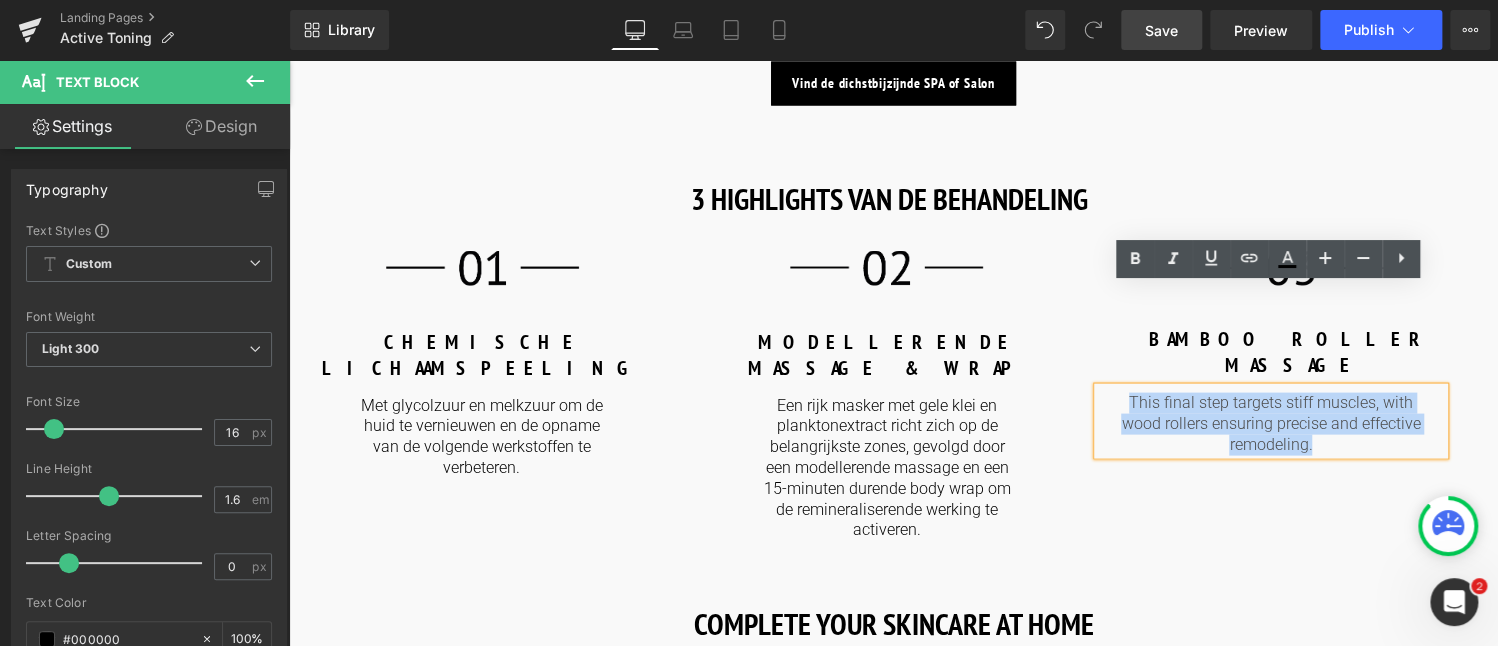 copy on "This final step targets stiff muscles, with wood rollers ensuring precise and effective remodeling." 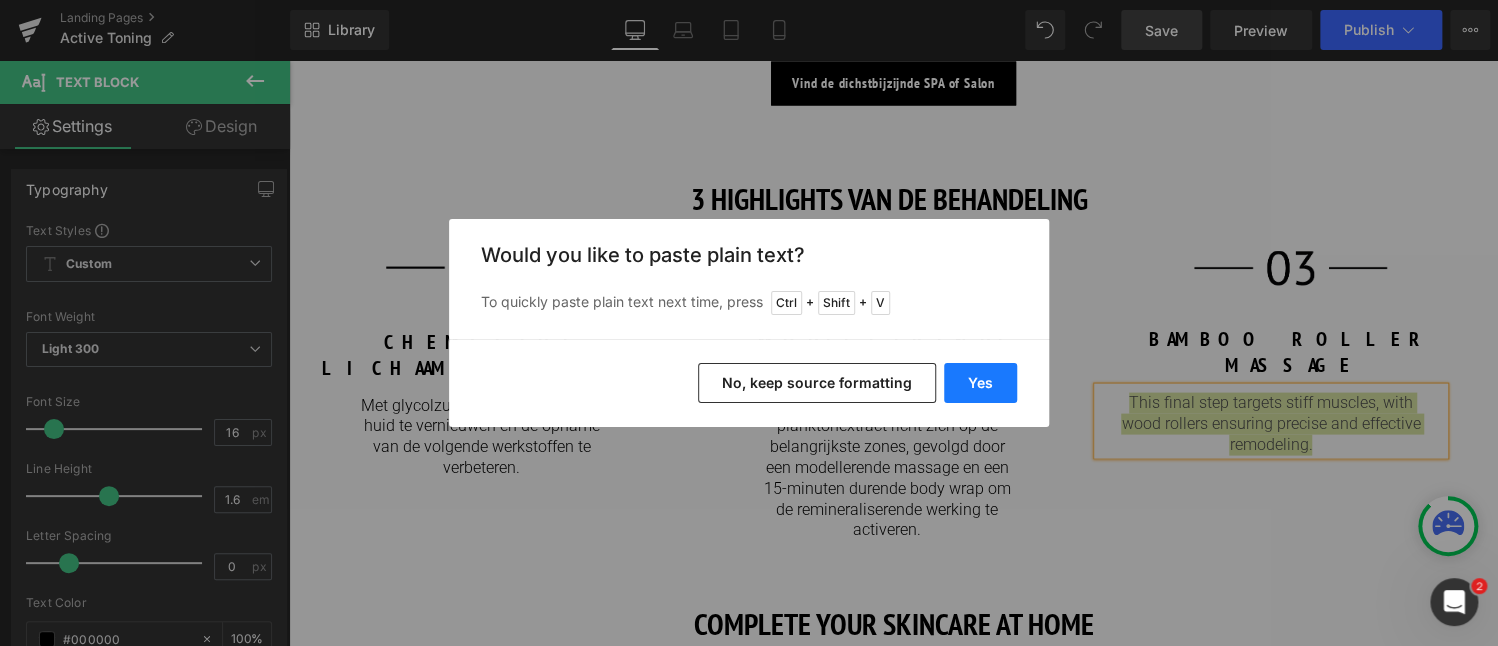 click on "Yes" at bounding box center [980, 383] 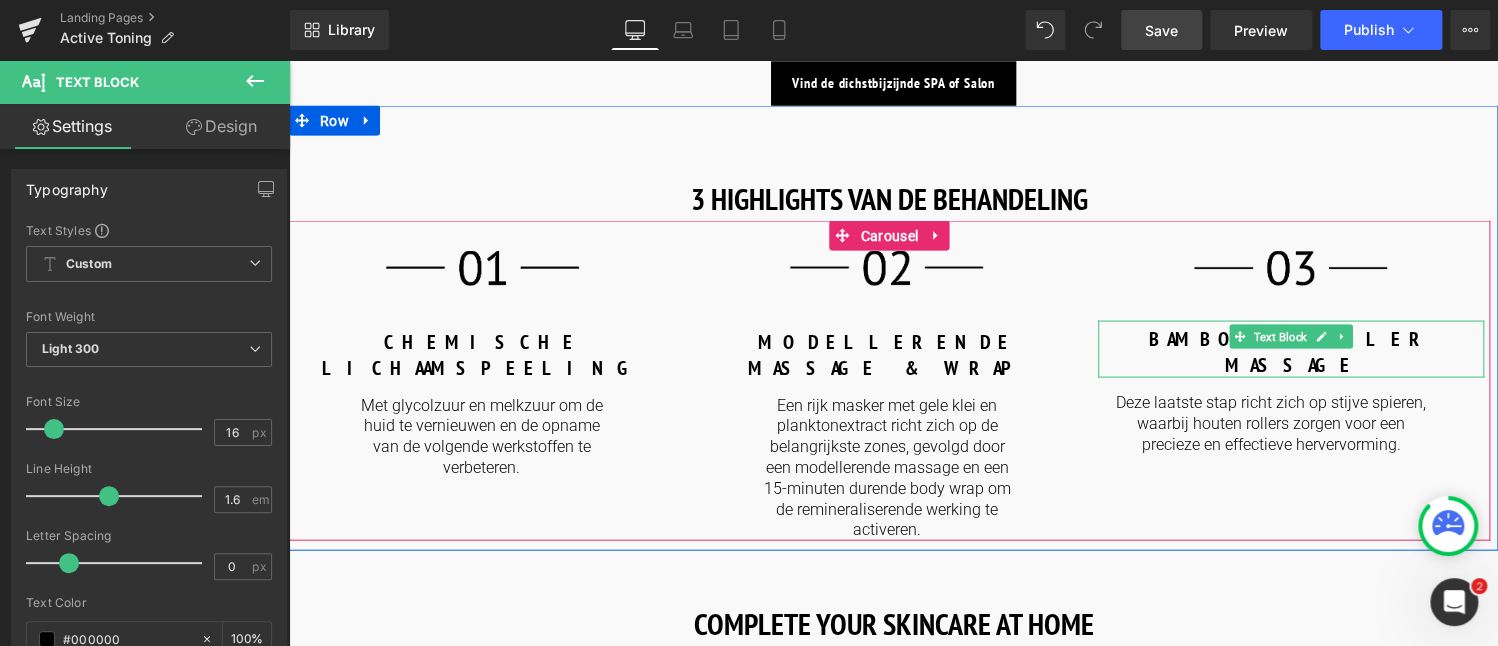 click on "BAMBOO ROLLER MASSAGE" at bounding box center (1290, 351) 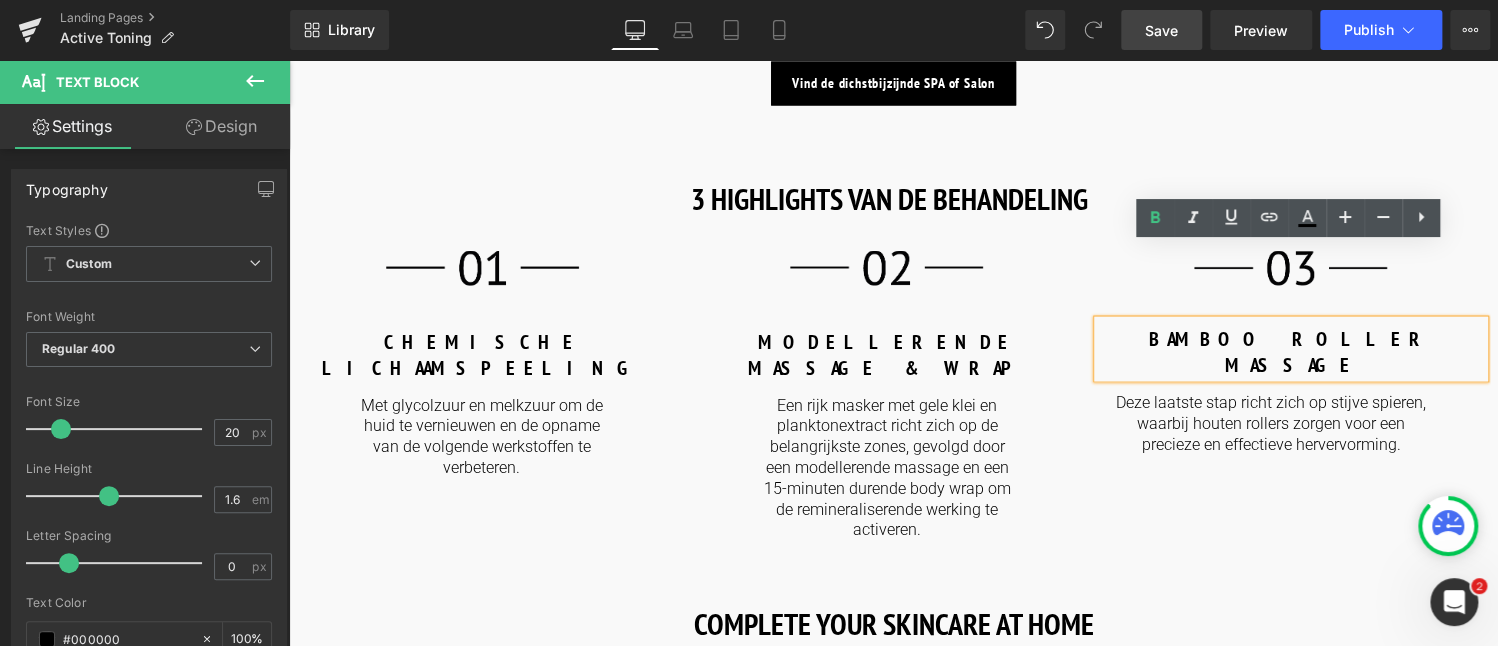 drag, startPoint x: 1185, startPoint y: 263, endPoint x: 1406, endPoint y: 263, distance: 221 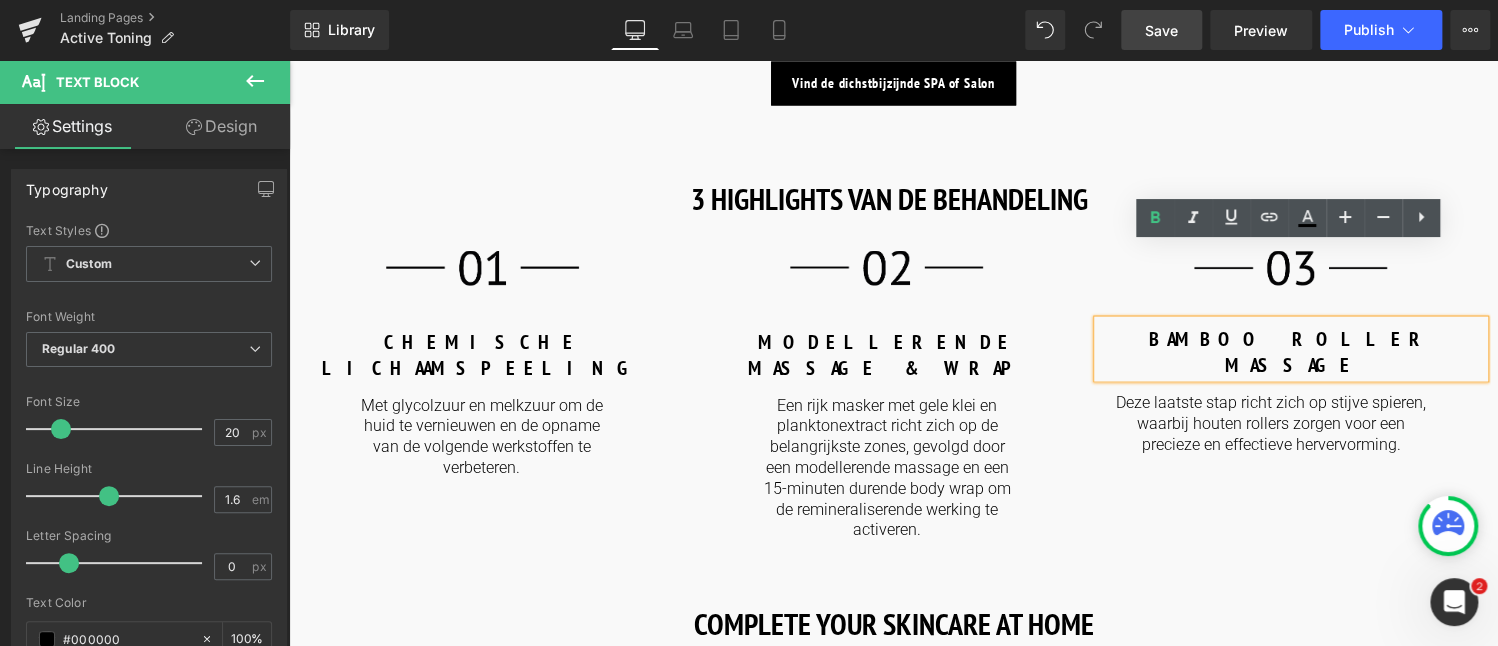 click on "BAMBOO ROLLER MASSAGE" at bounding box center (1291, 351) 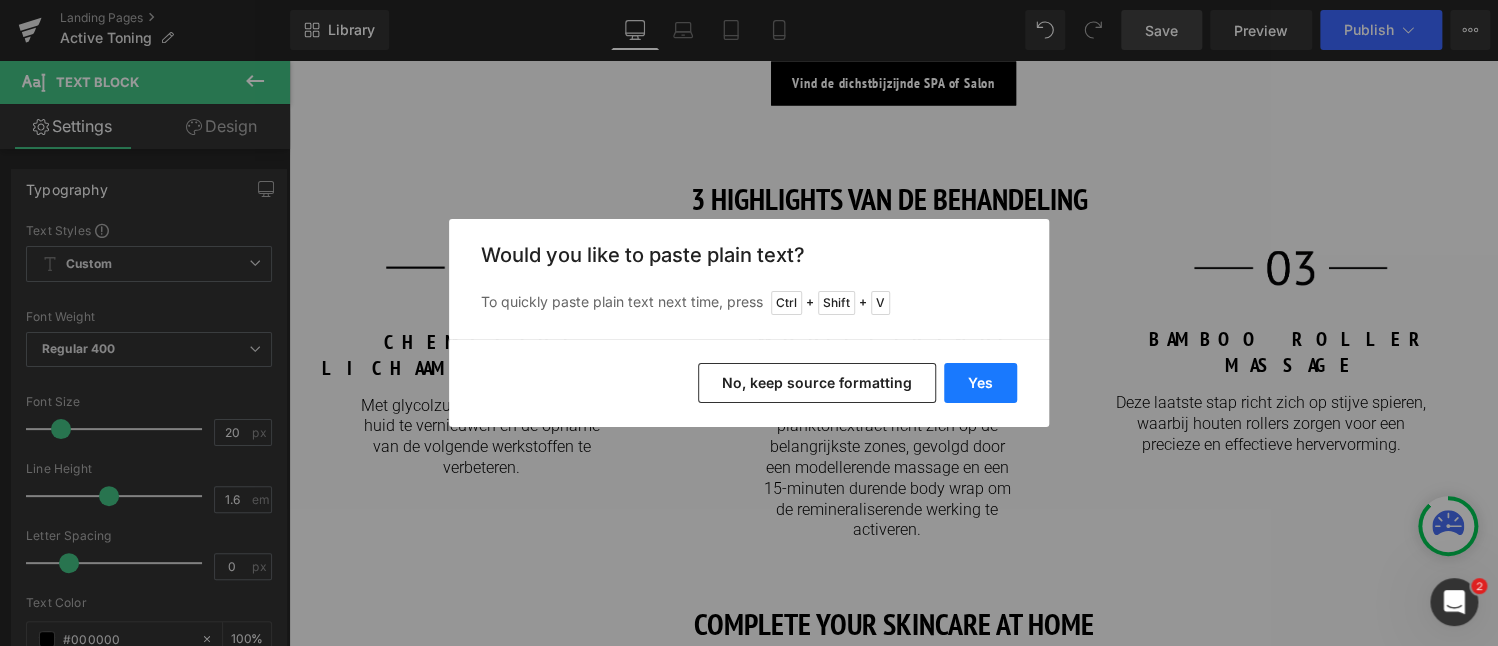 click on "Yes" at bounding box center [980, 383] 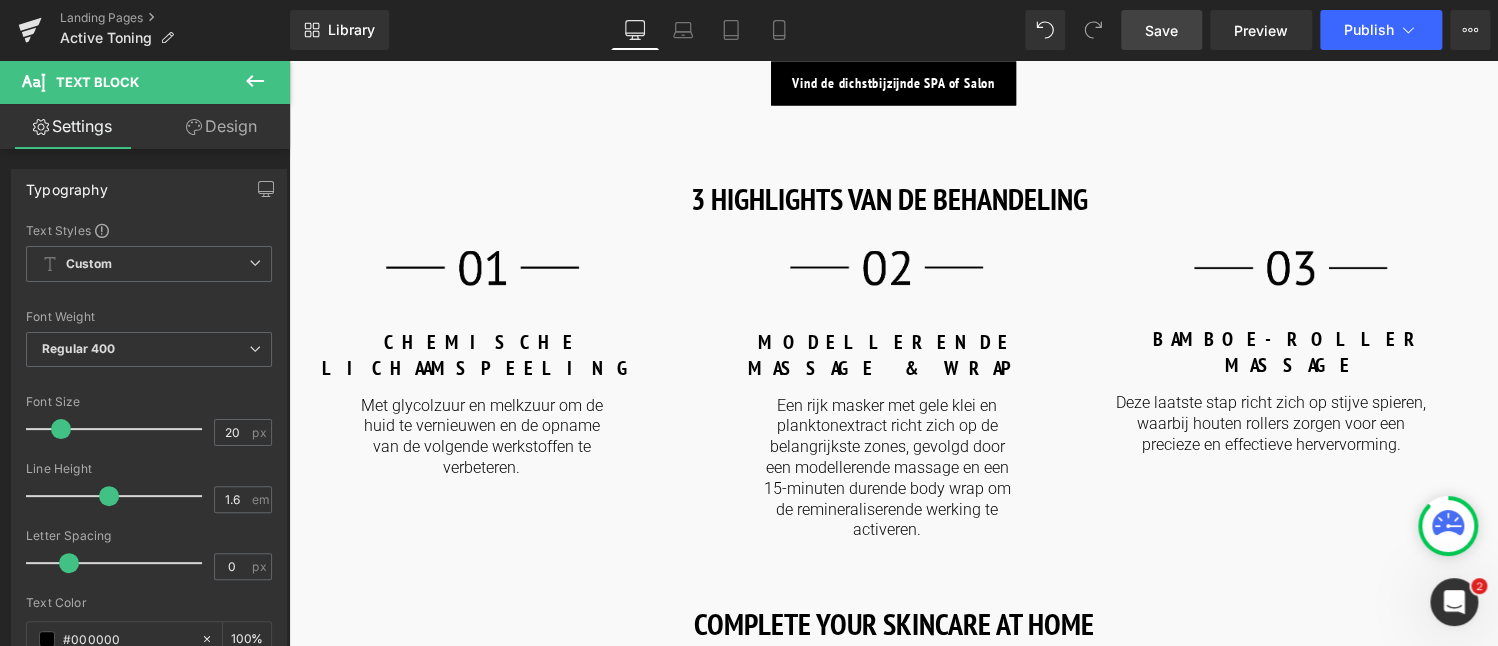 click on "Save" at bounding box center [1161, 30] 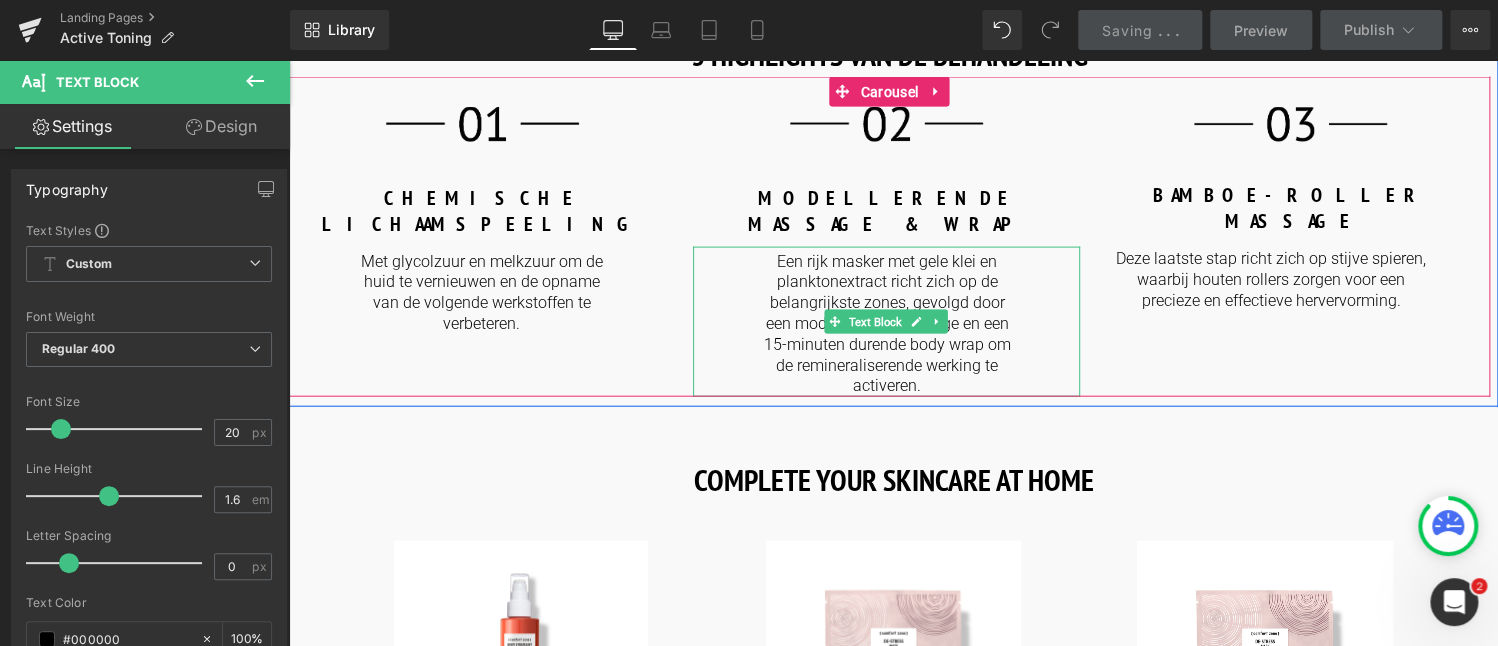 scroll, scrollTop: 2200, scrollLeft: 0, axis: vertical 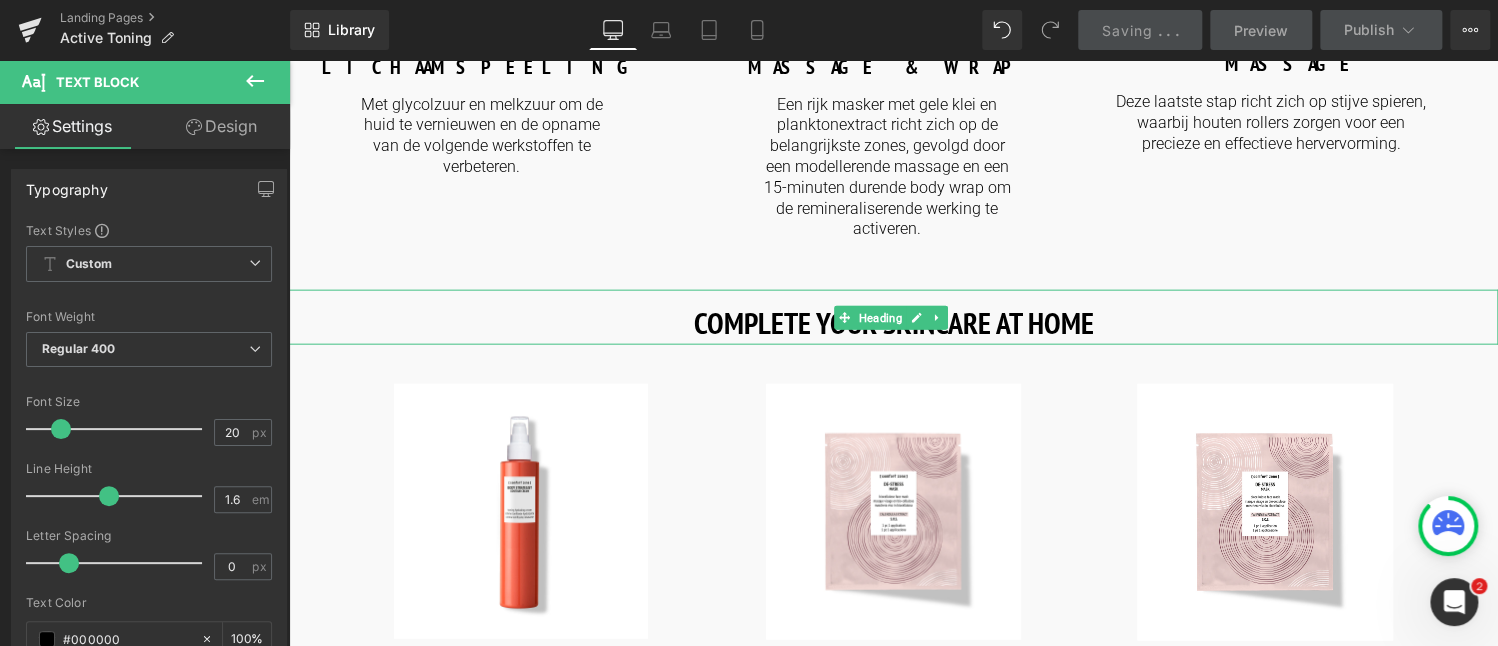 click on "COMPLETE YOUR SKINCARE AT HOME" at bounding box center [894, 322] 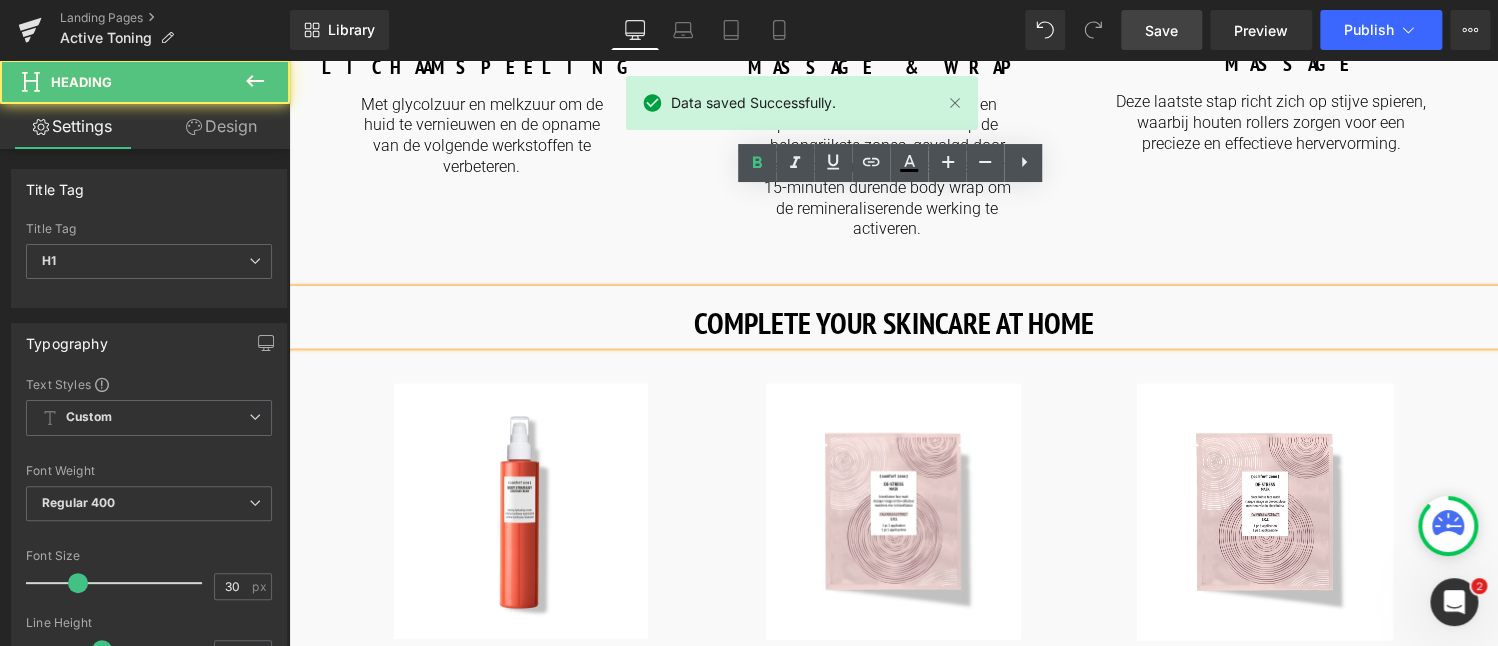 click on "COMPLETE YOUR SKINCARE AT HOME" at bounding box center (894, 322) 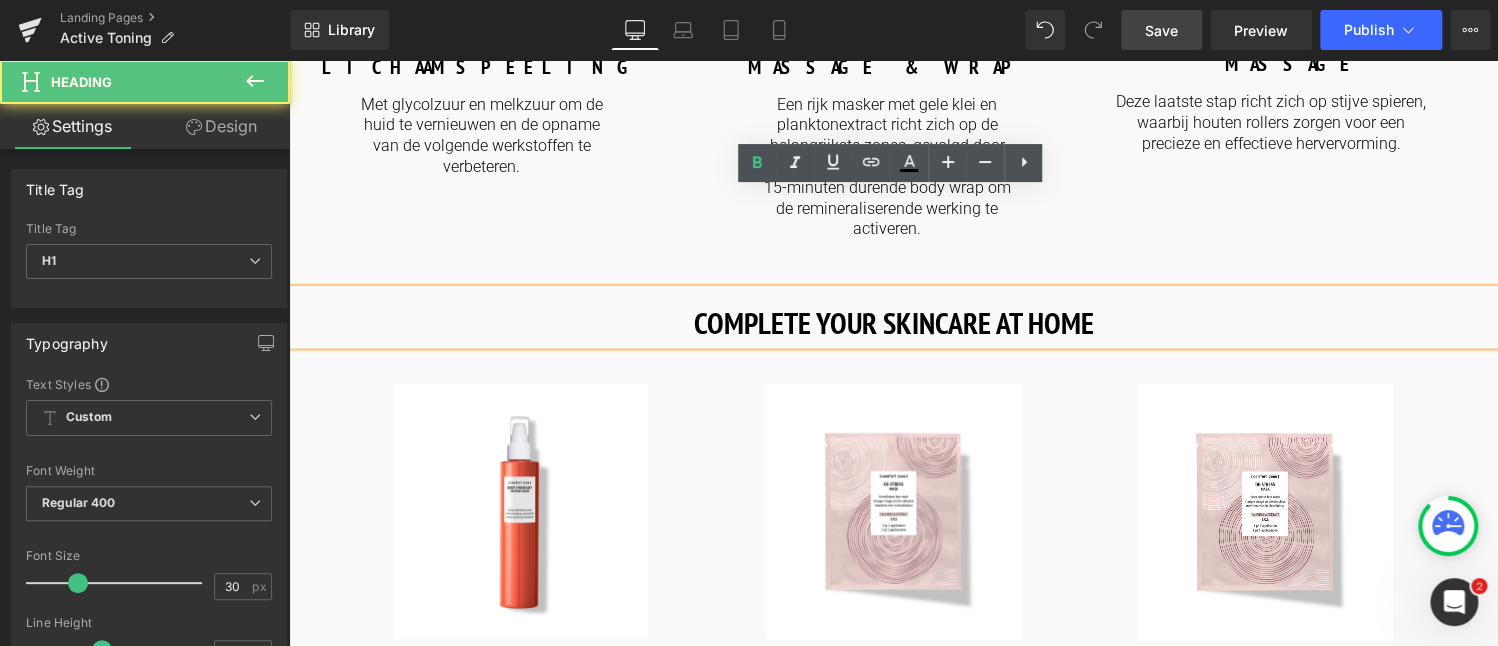 click on "COMPLETE YOUR SKINCARE AT HOME" at bounding box center (894, 322) 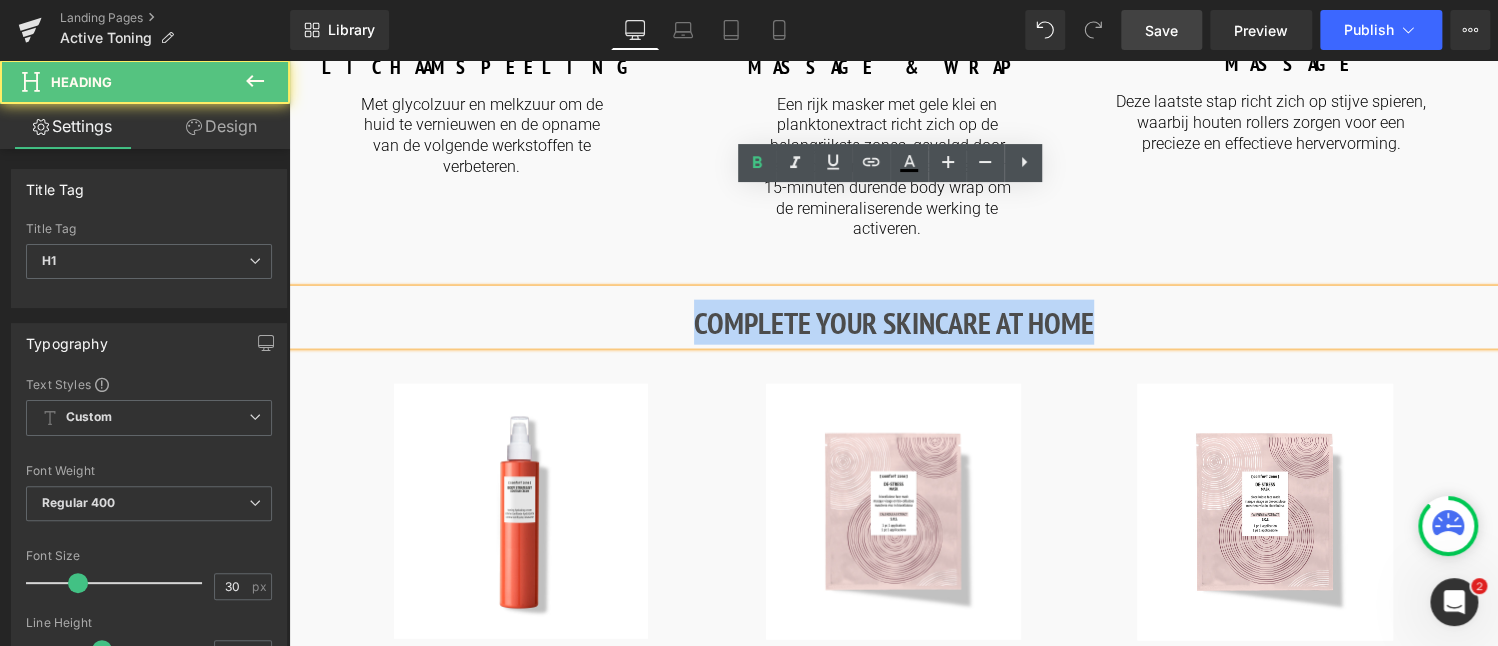 drag, startPoint x: 696, startPoint y: 223, endPoint x: 1206, endPoint y: 235, distance: 510.14114 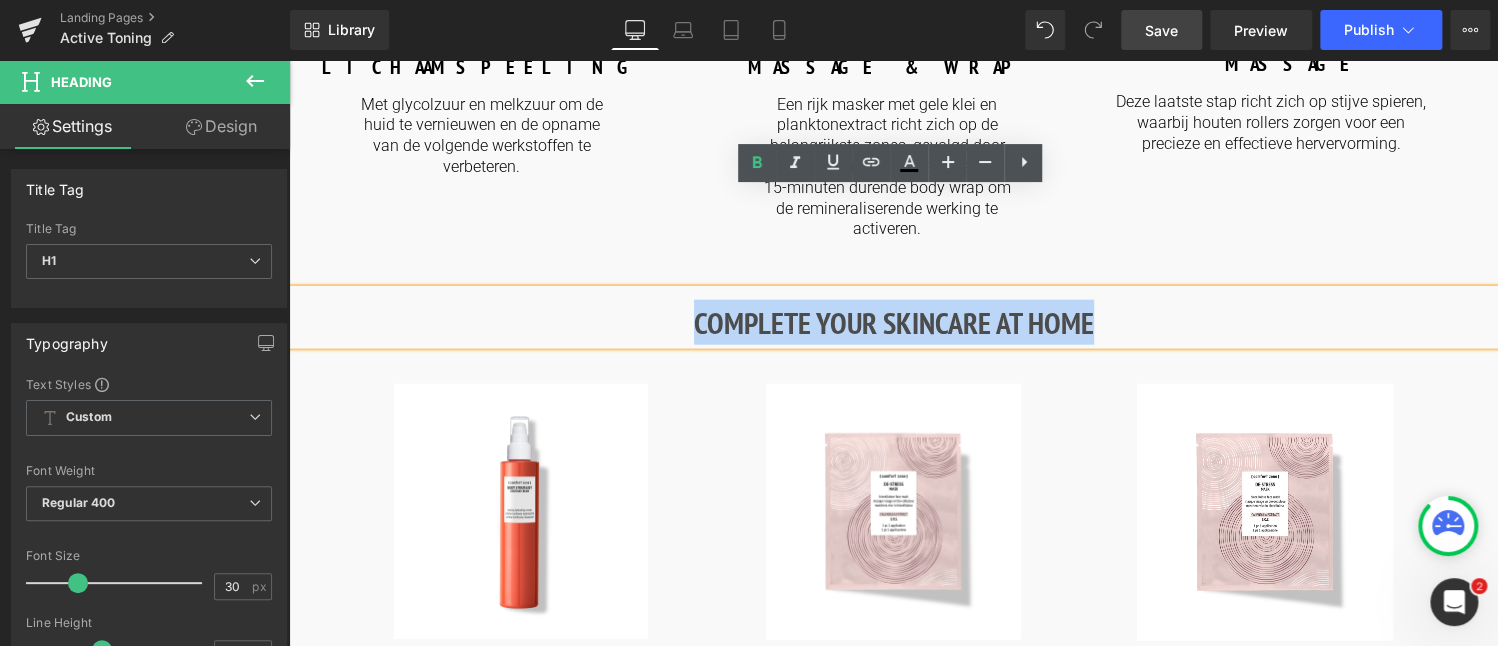 paste 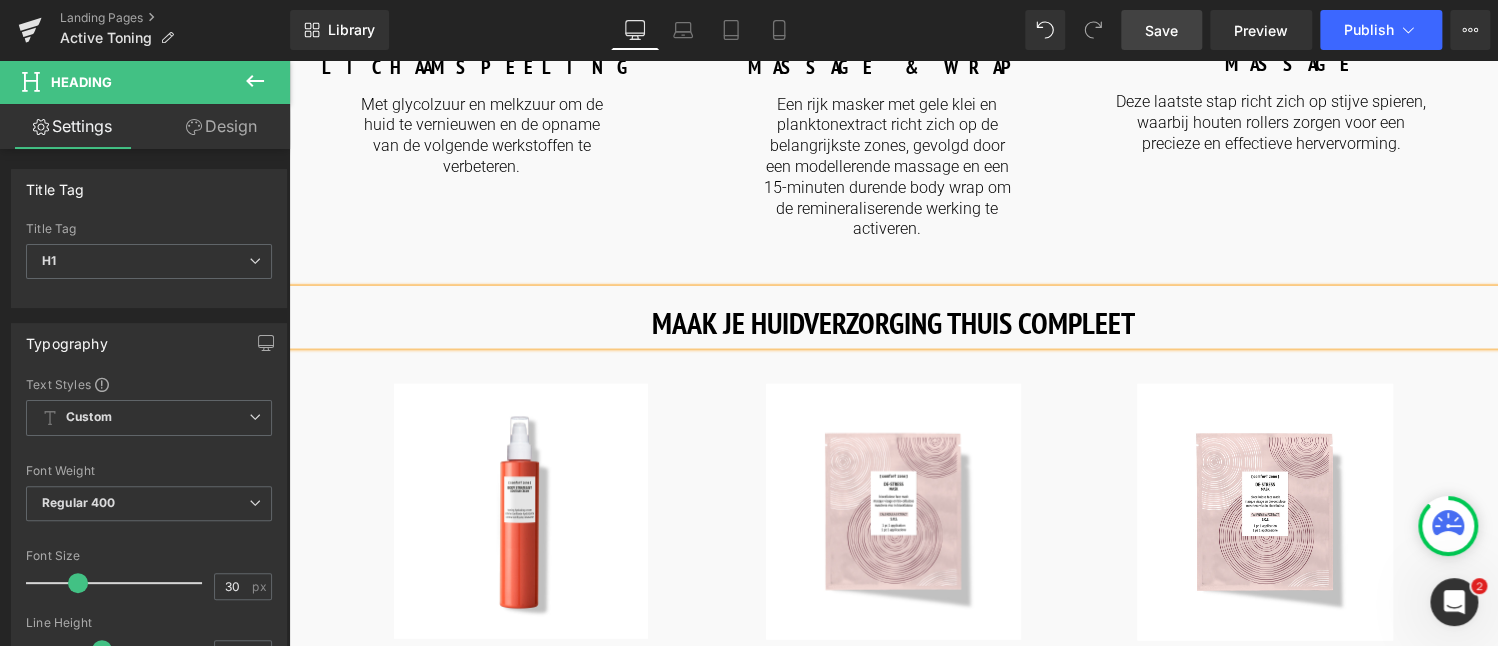 click on "Save" at bounding box center (1161, 30) 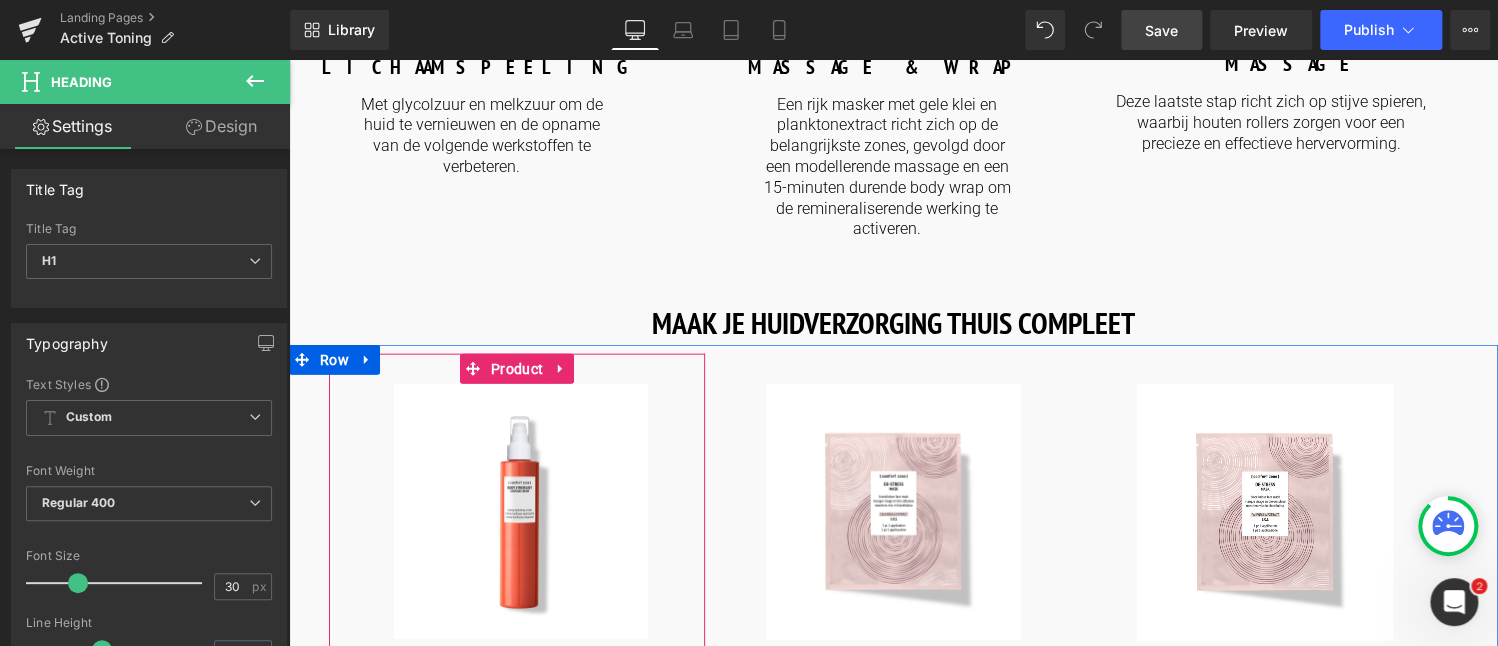 click on "Button" at bounding box center [521, 717] 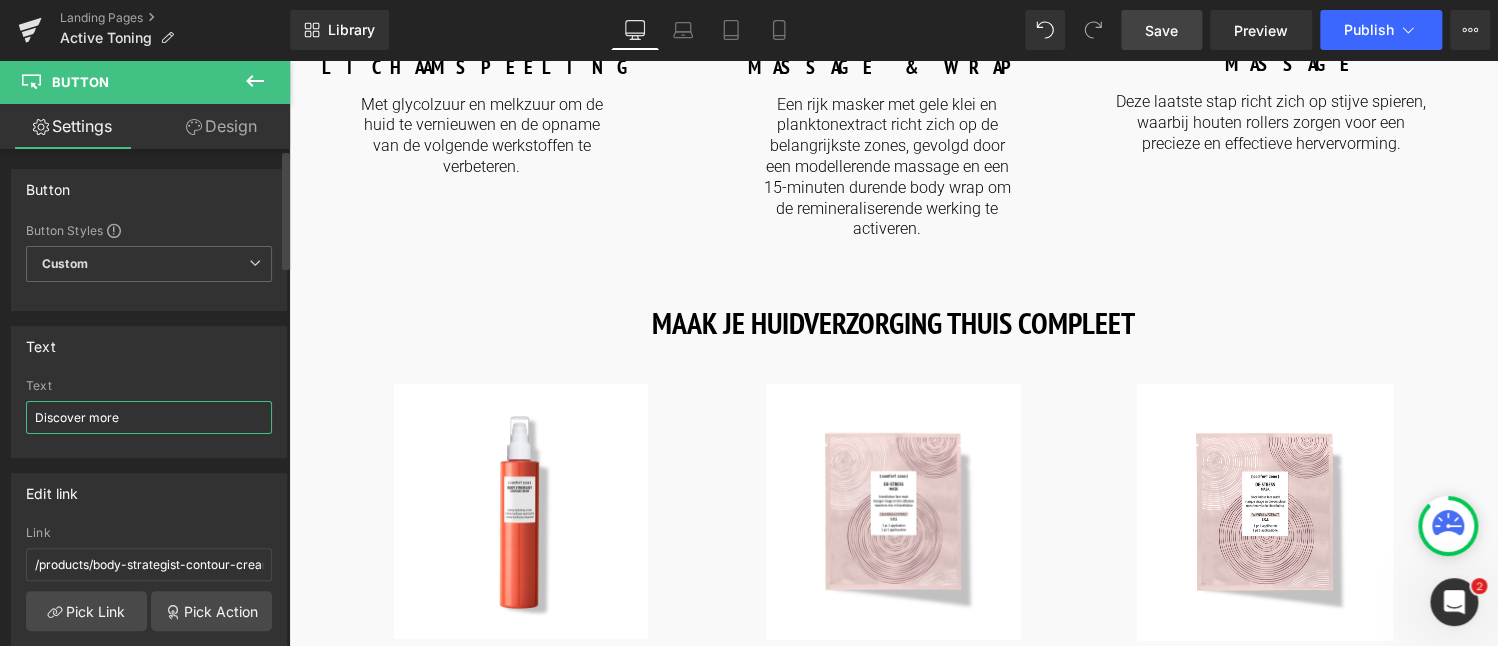 drag, startPoint x: 128, startPoint y: 418, endPoint x: 32, endPoint y: 412, distance: 96.18732 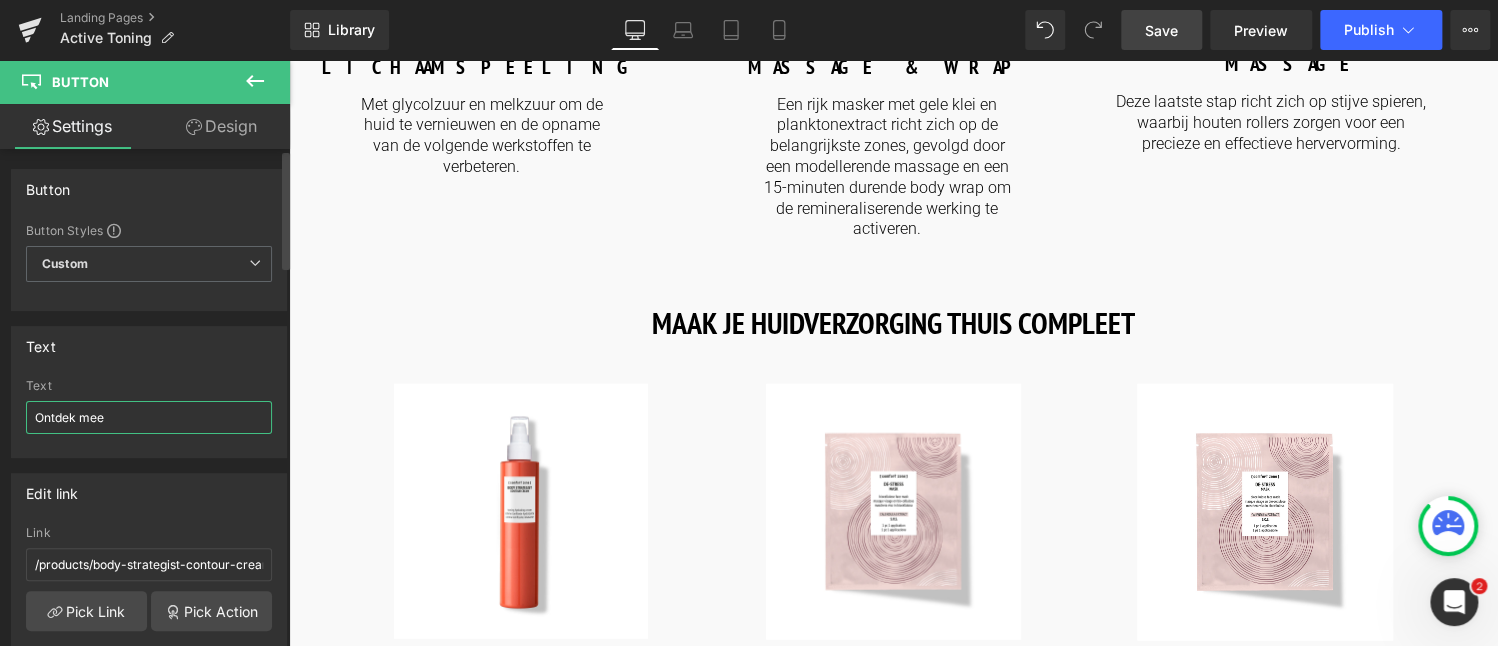 type on "Ontdek meer" 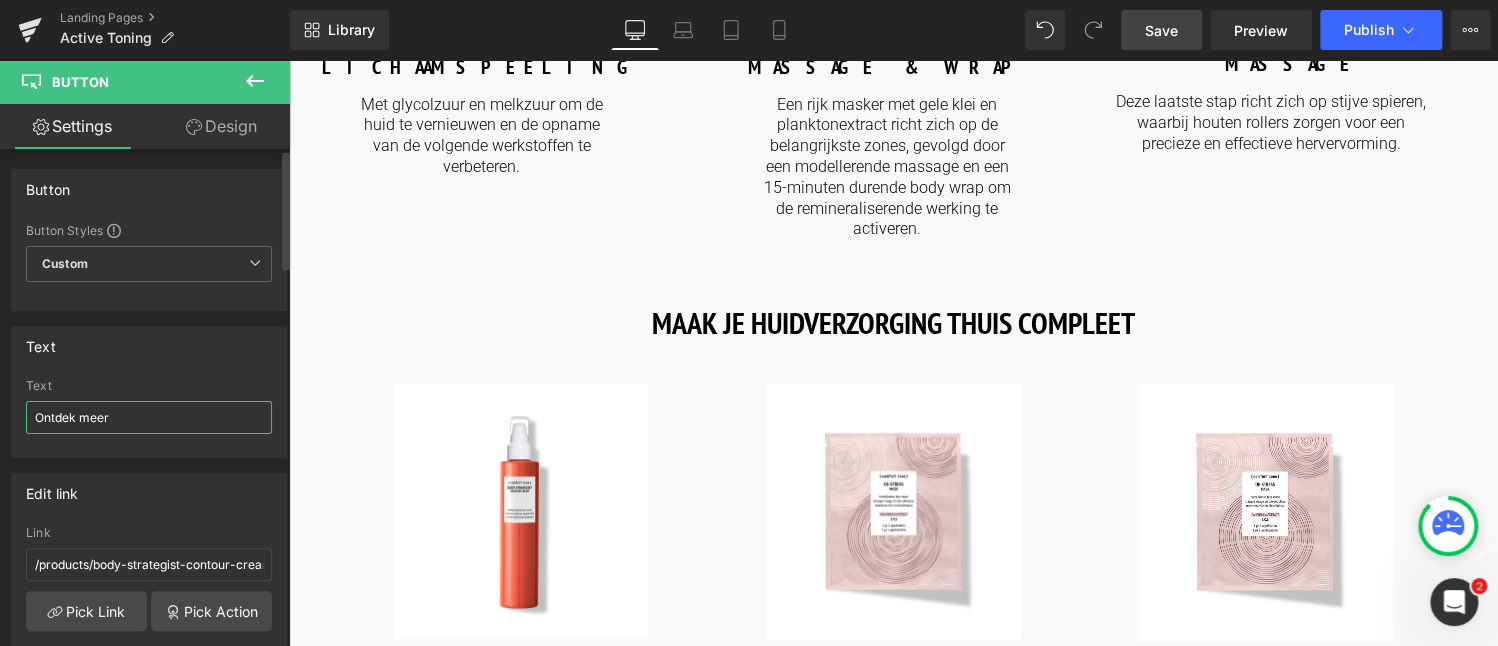 drag, startPoint x: 133, startPoint y: 419, endPoint x: 12, endPoint y: 413, distance: 121.14867 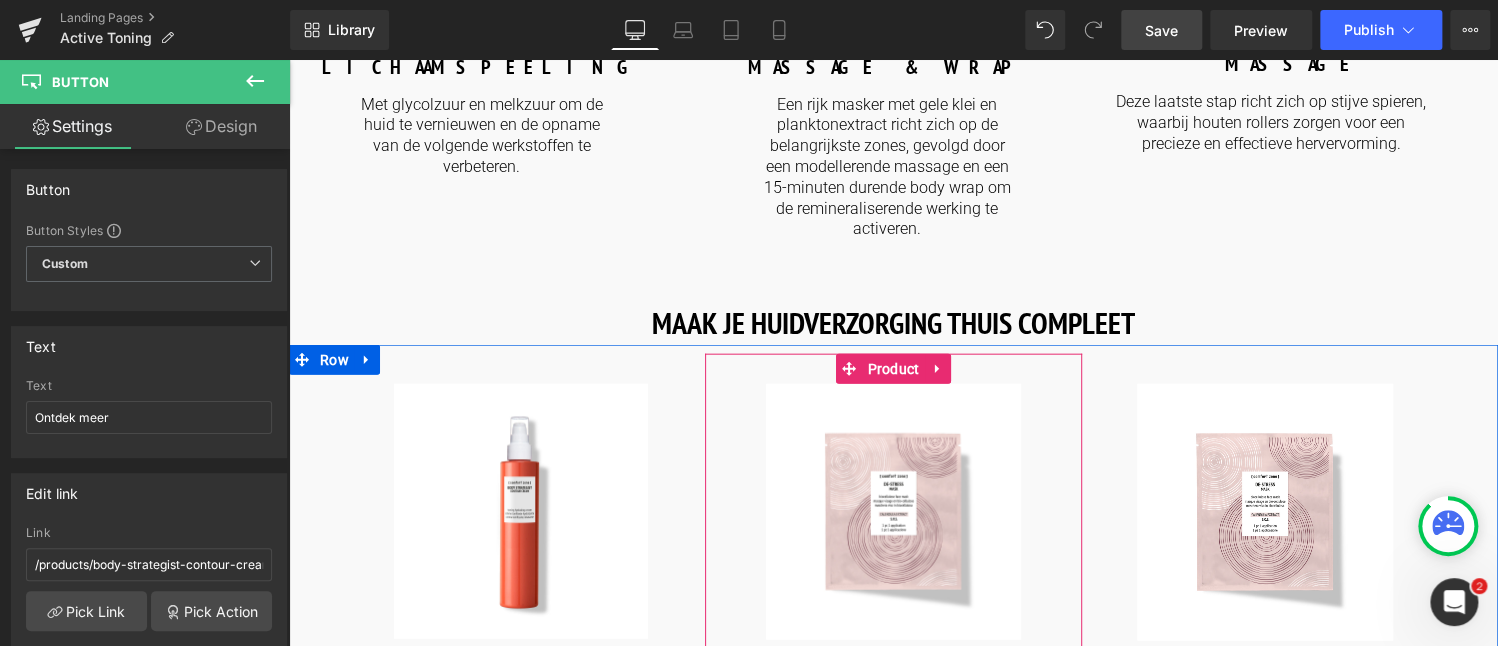 click on "Button" at bounding box center [894, 719] 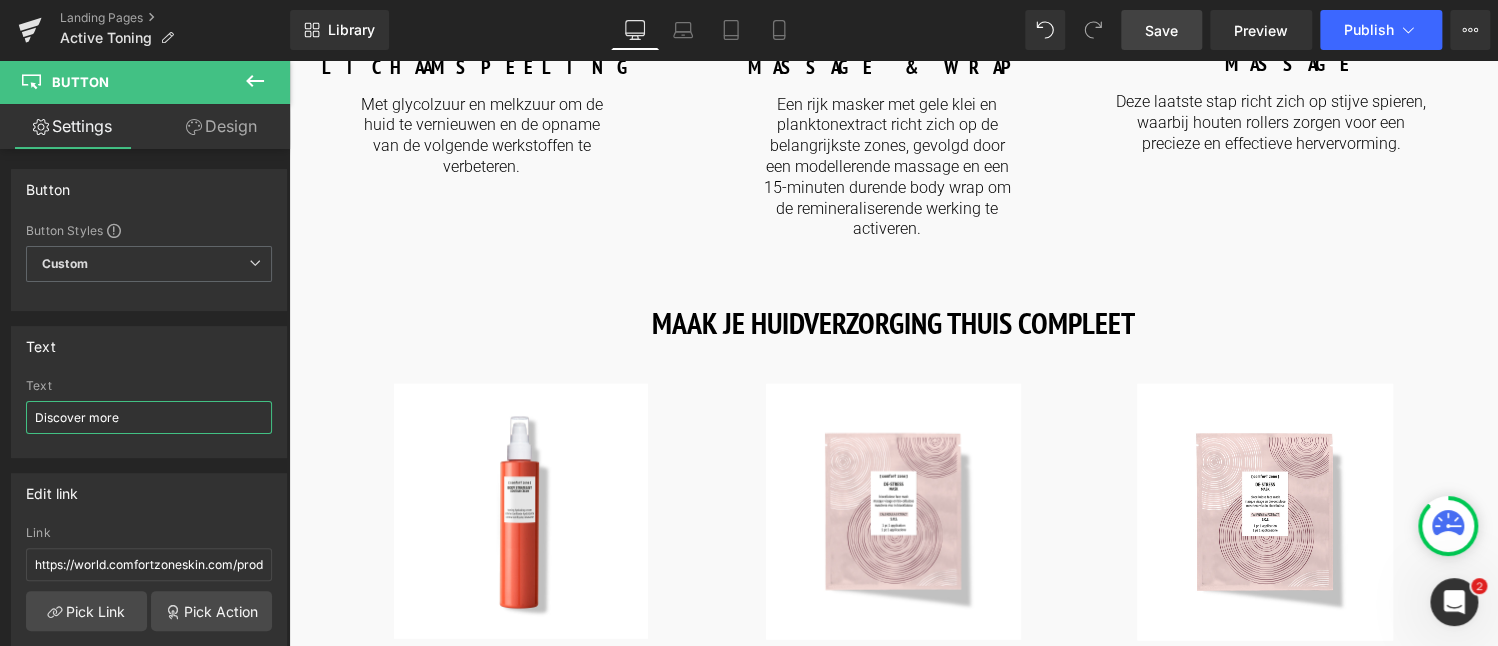 drag, startPoint x: 167, startPoint y: 418, endPoint x: -32, endPoint y: 408, distance: 199.2511 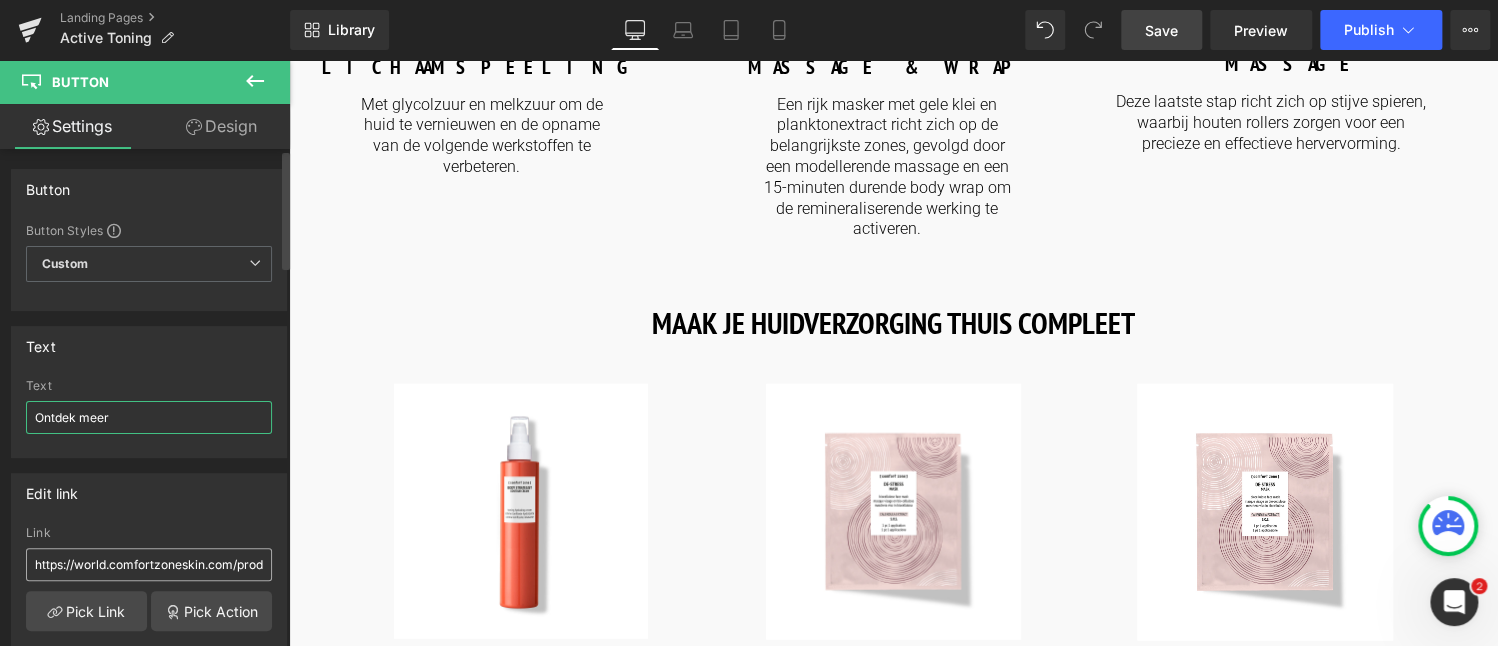 type on "Ontdek meer" 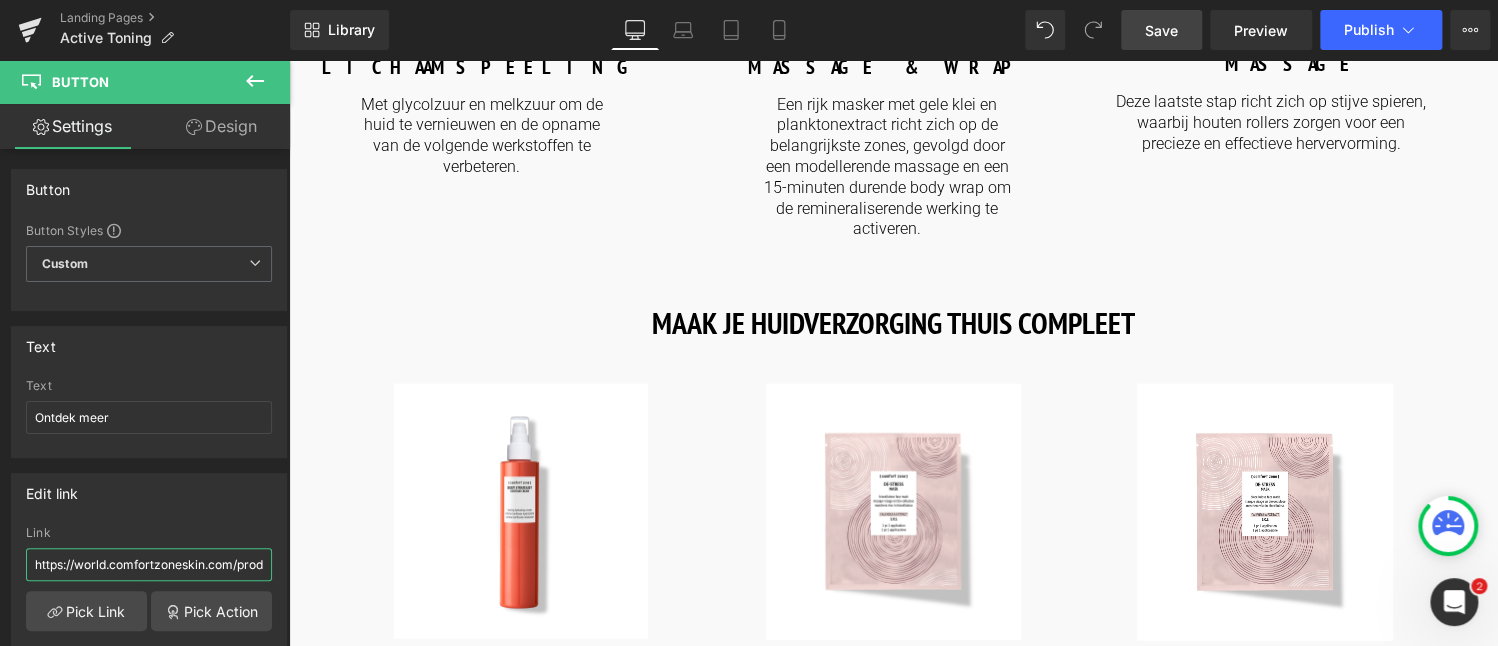 drag, startPoint x: 232, startPoint y: 555, endPoint x: -32, endPoint y: 535, distance: 264.7565 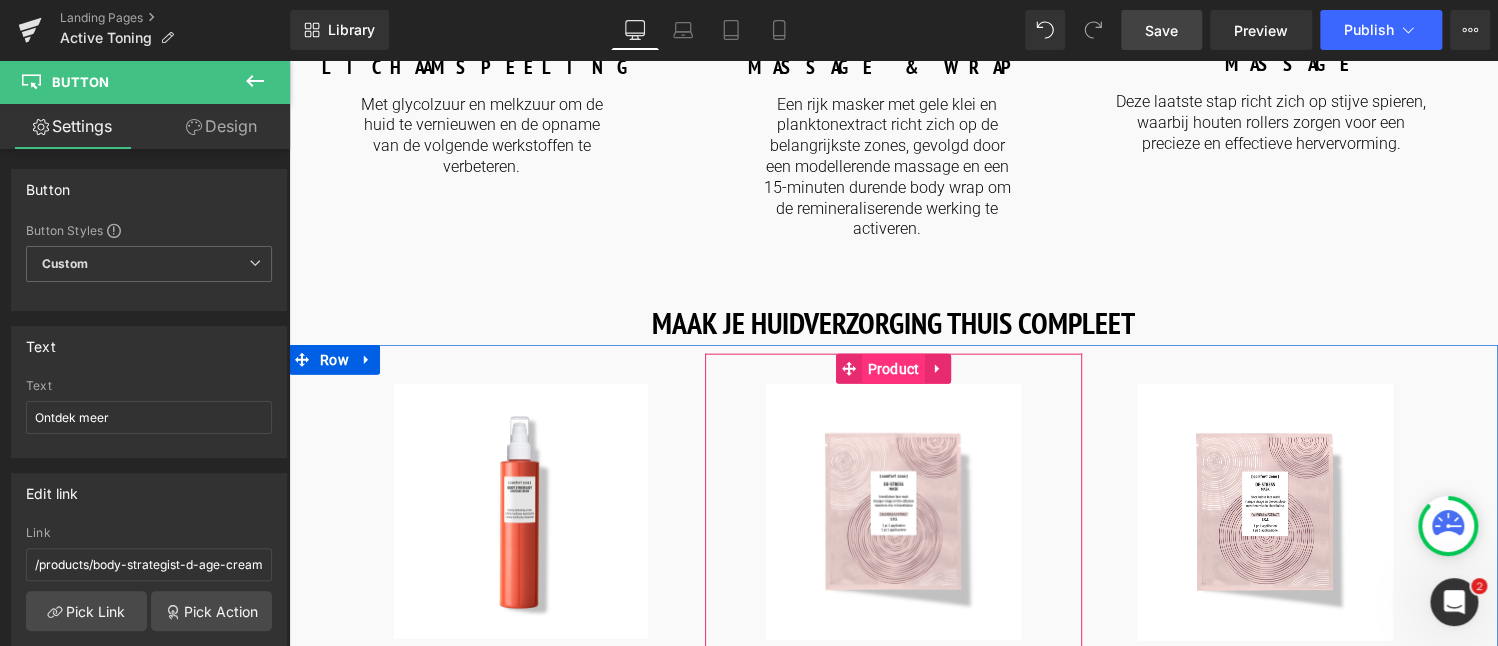 click on "Product" at bounding box center (893, 369) 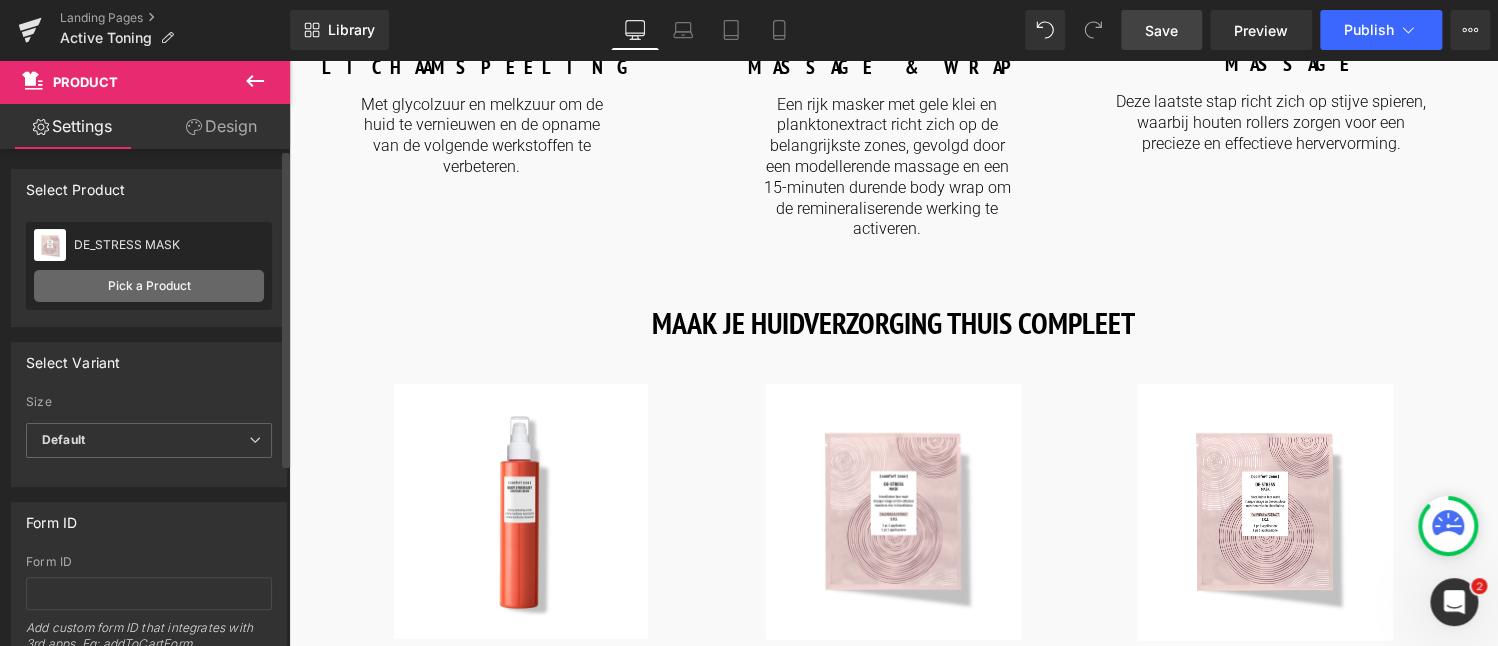 click on "Pick a Product" at bounding box center (149, 286) 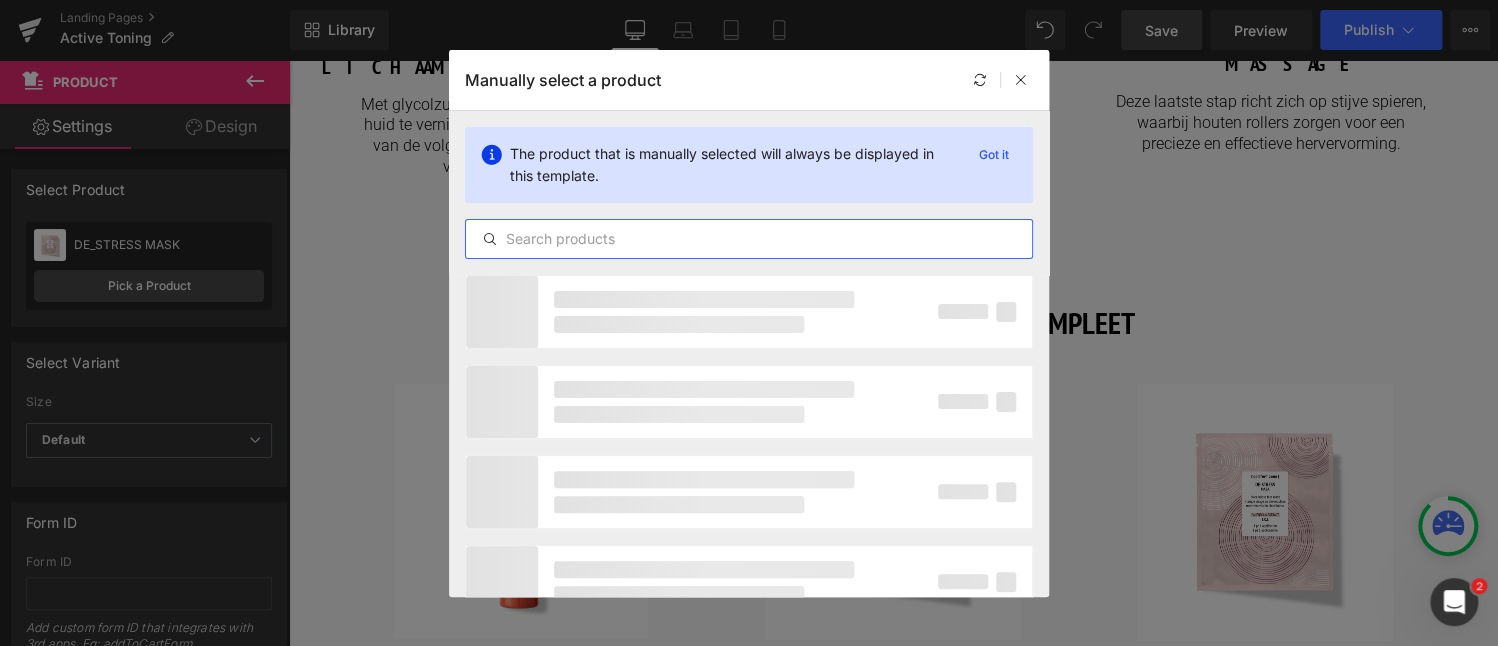 click at bounding box center (749, 239) 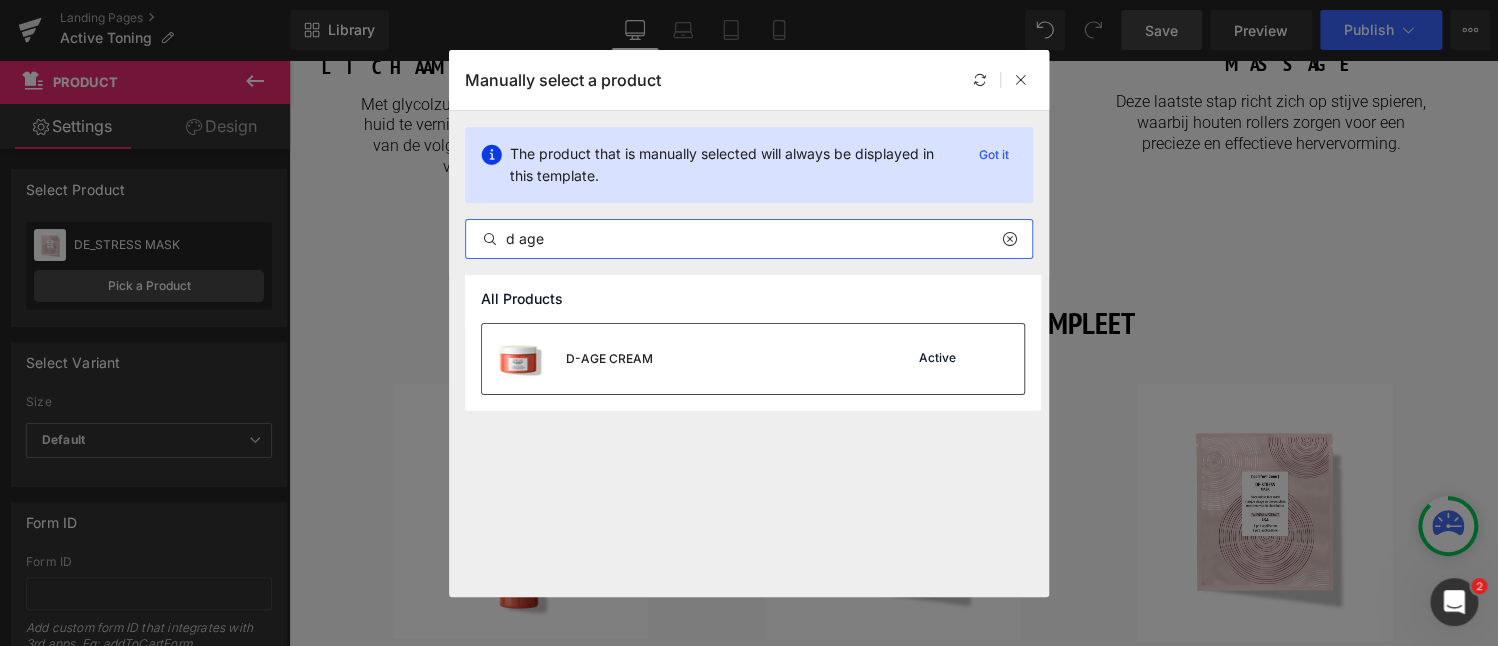 type on "d age" 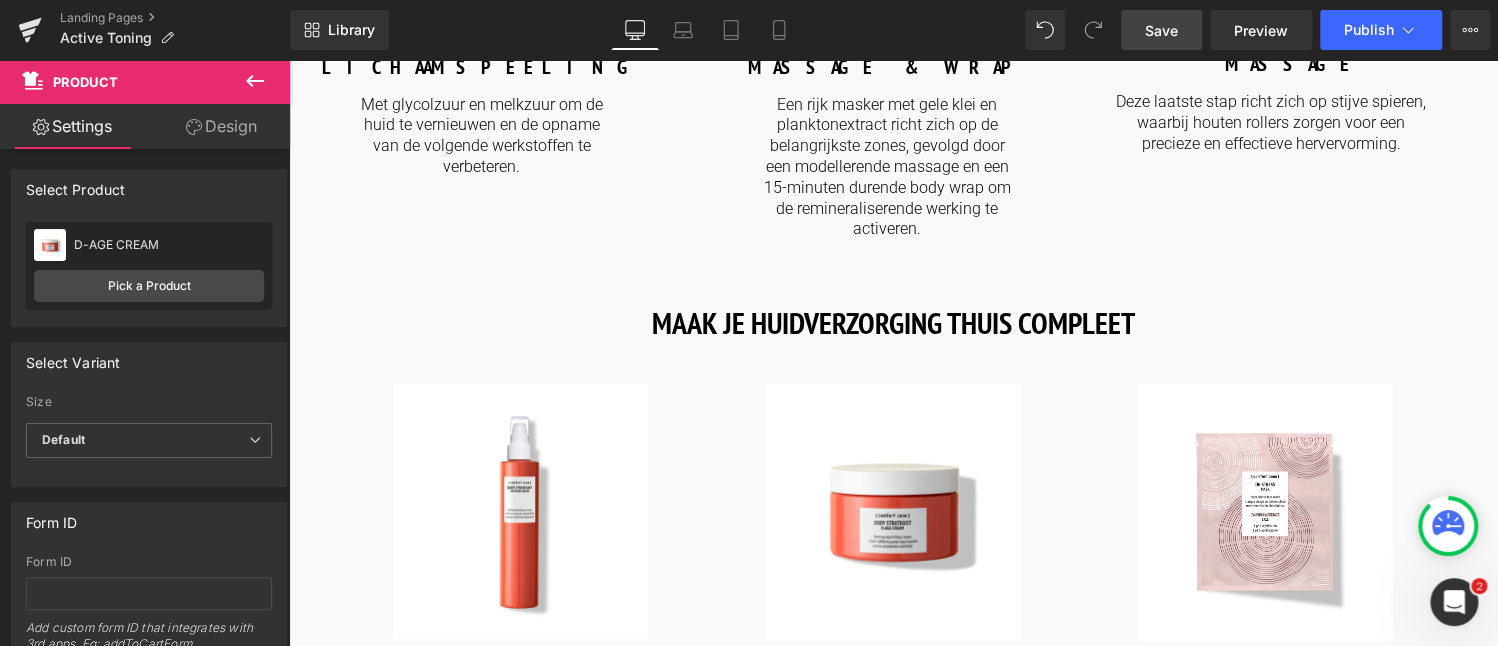 click on "Save" at bounding box center [1161, 30] 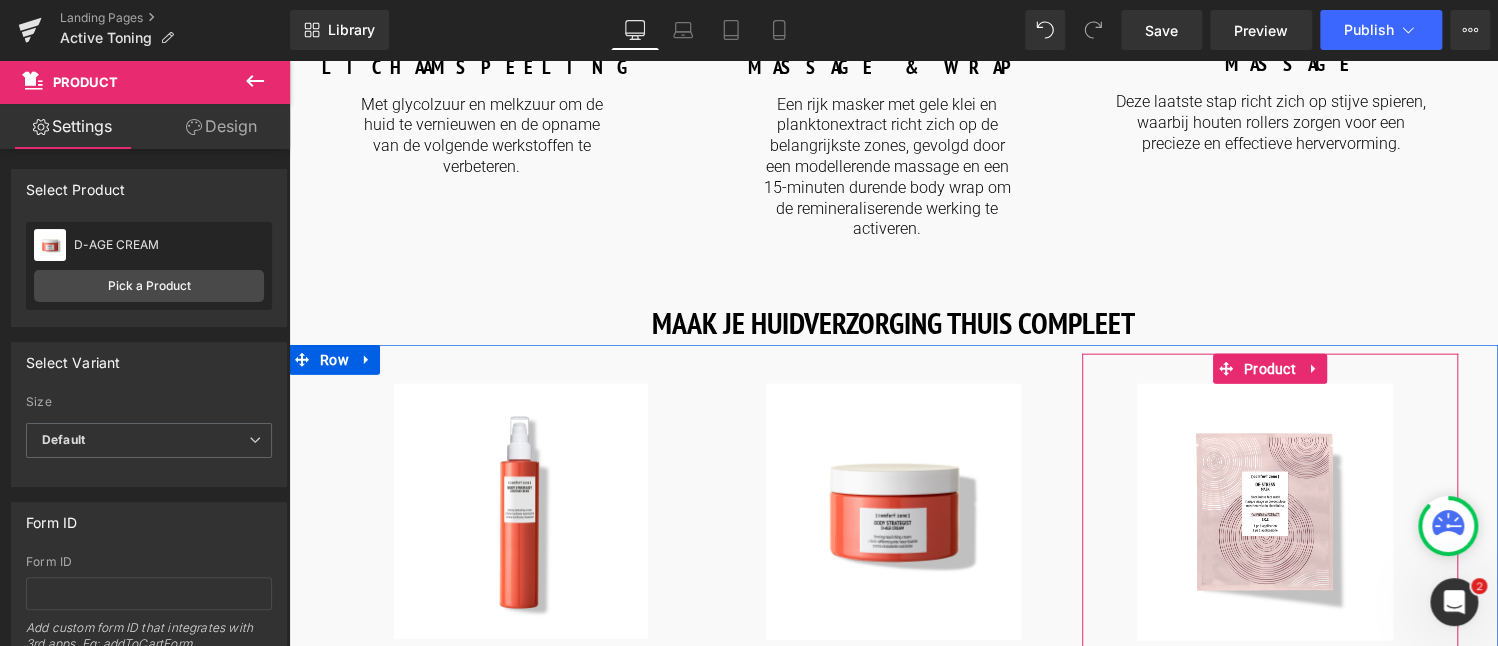 drag, startPoint x: 1258, startPoint y: 617, endPoint x: 503, endPoint y: 619, distance: 755.0026 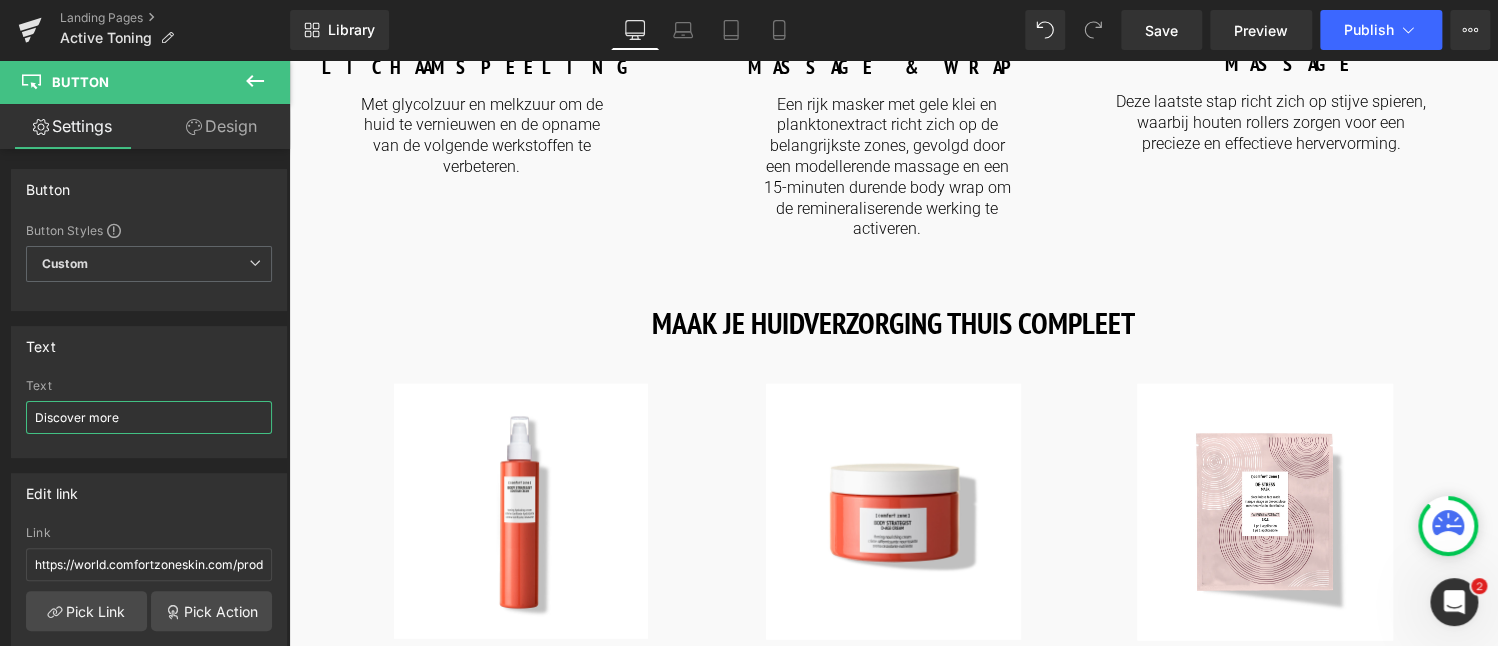 drag, startPoint x: 139, startPoint y: 408, endPoint x: -32, endPoint y: 409, distance: 171.00293 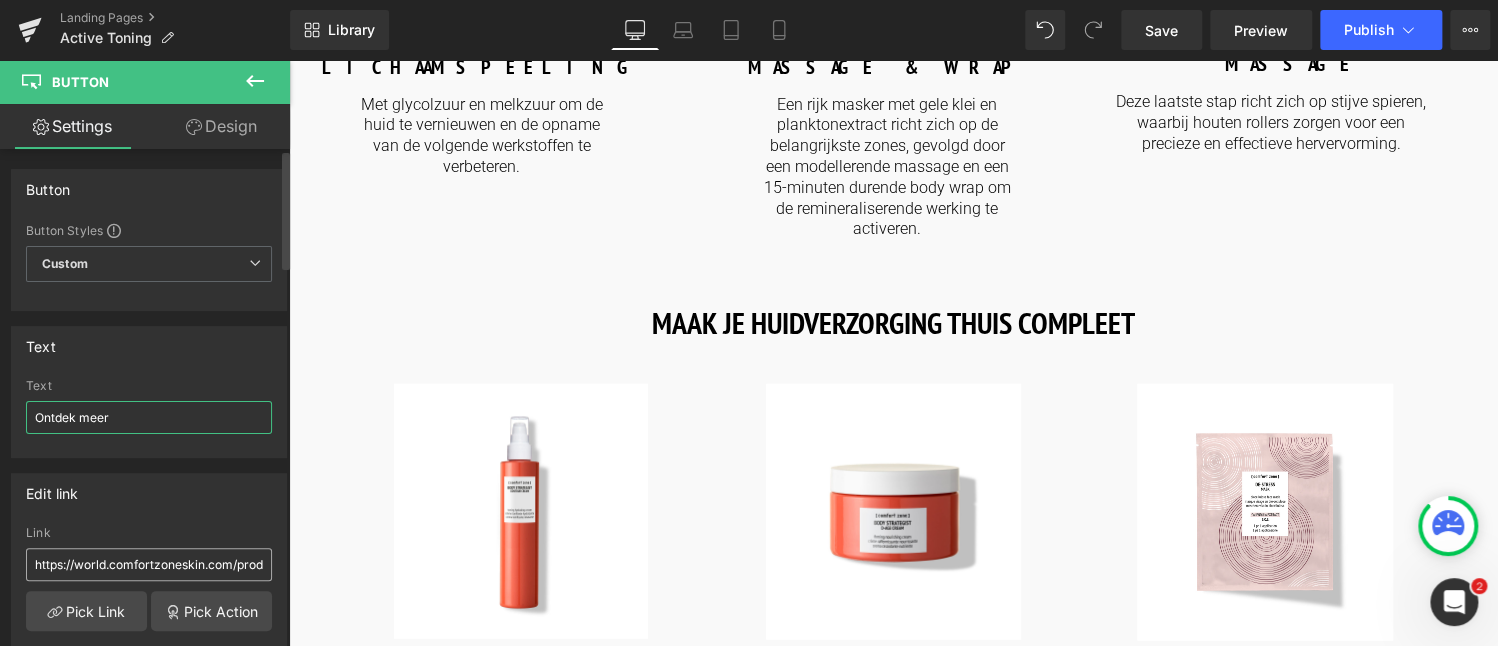 type on "Ontdek meer" 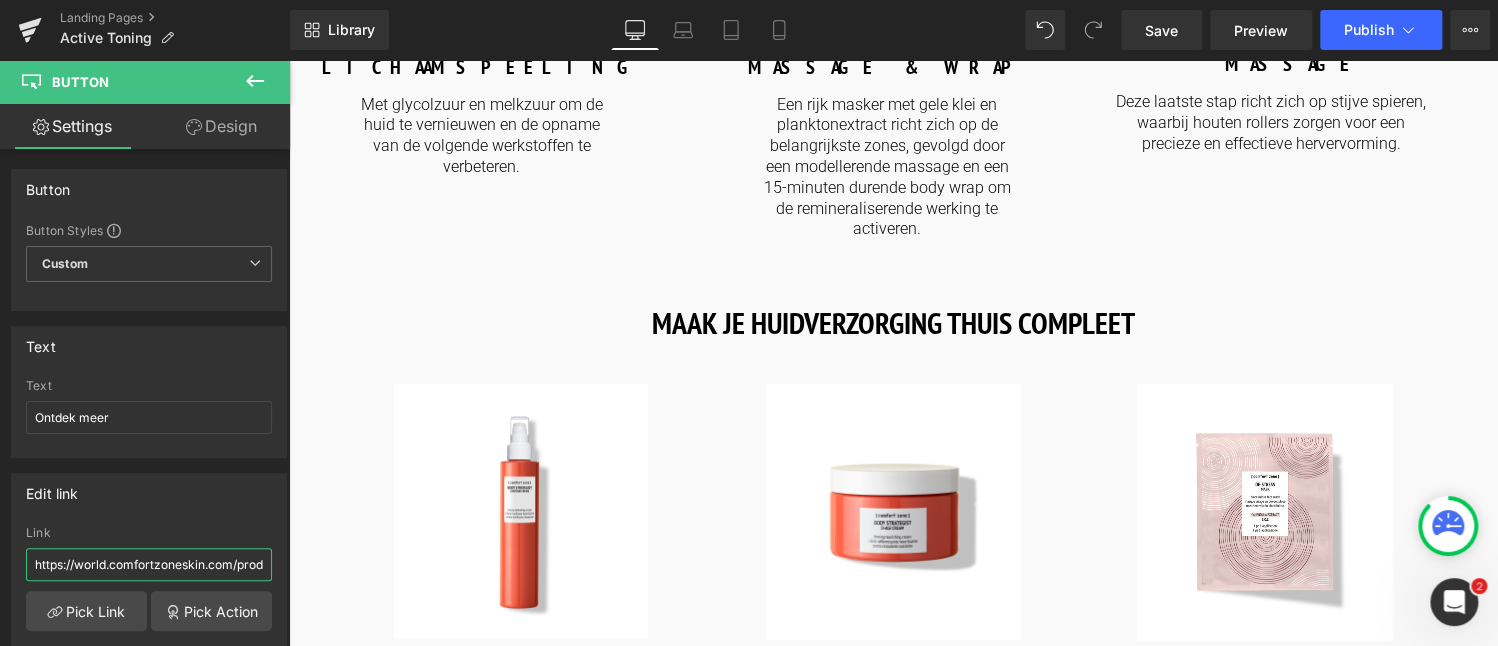 drag, startPoint x: 232, startPoint y: 563, endPoint x: -32, endPoint y: 532, distance: 265.81384 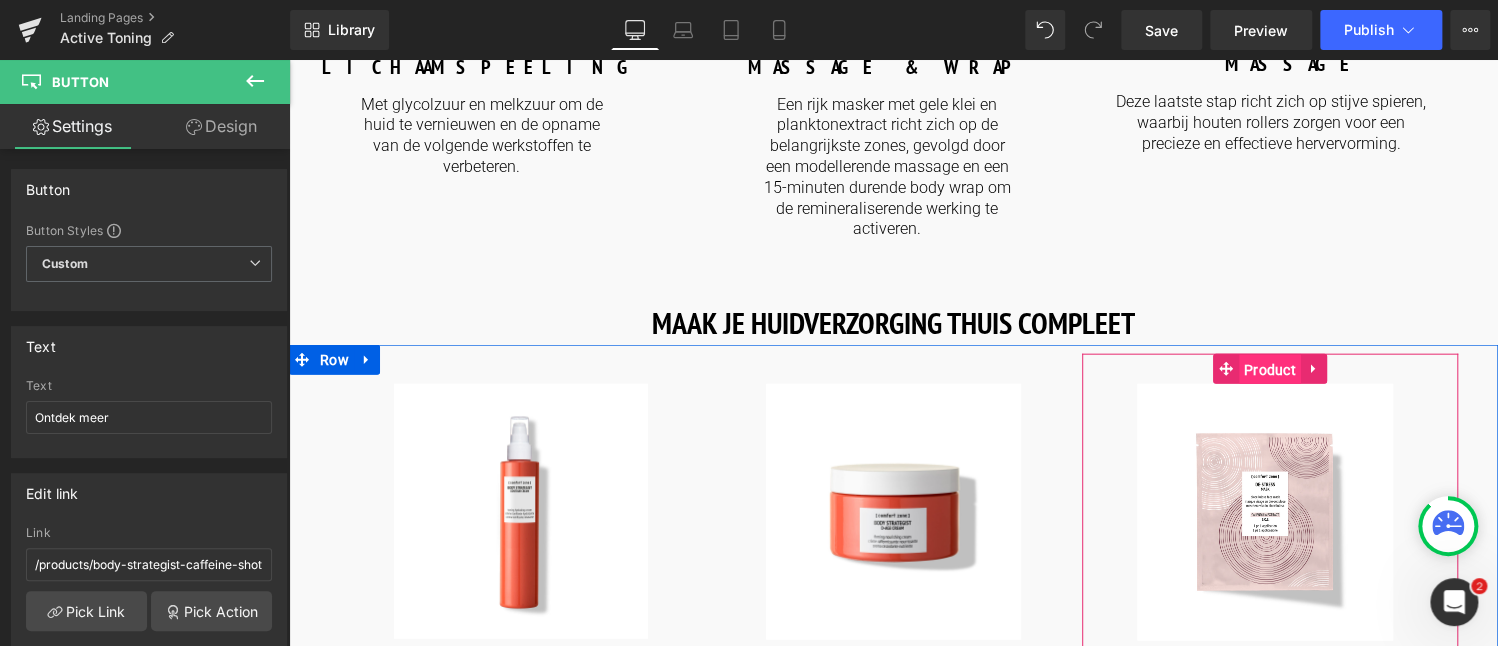 click on "Product" at bounding box center (1270, 370) 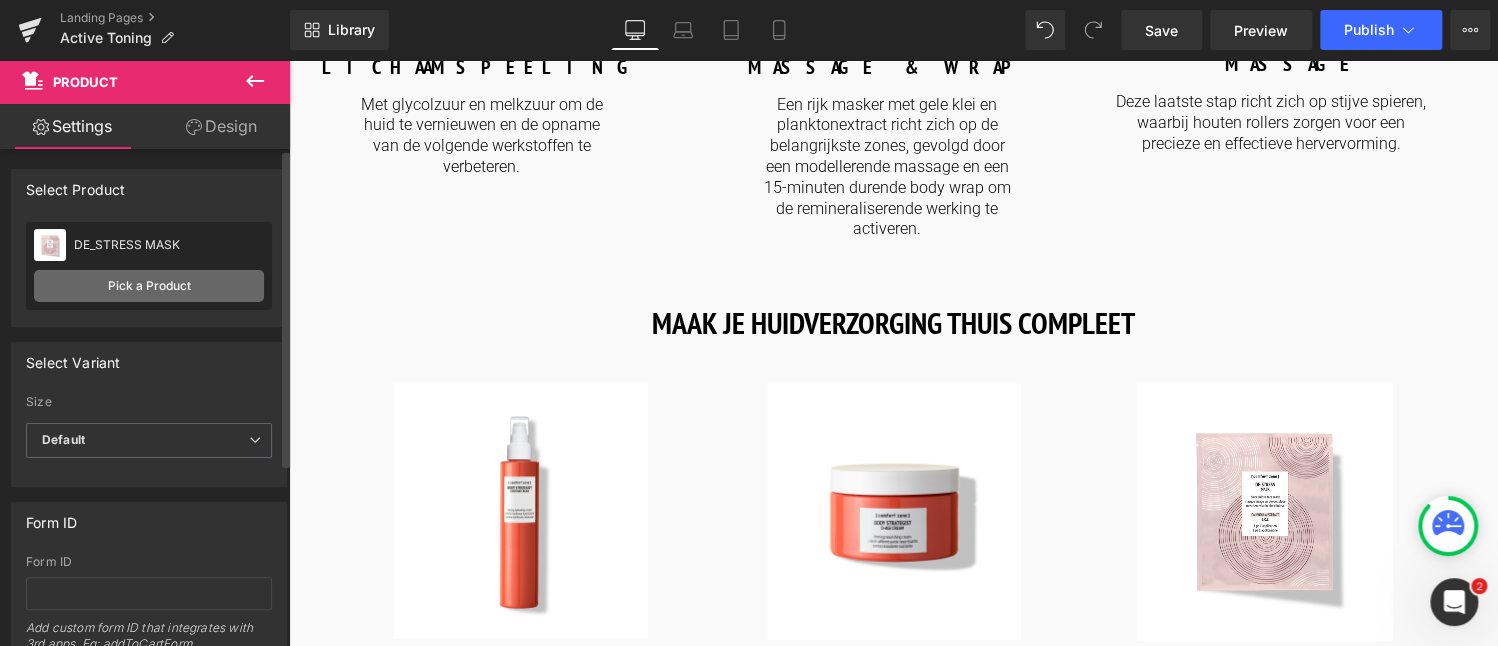 click on "Pick a Product" at bounding box center (149, 286) 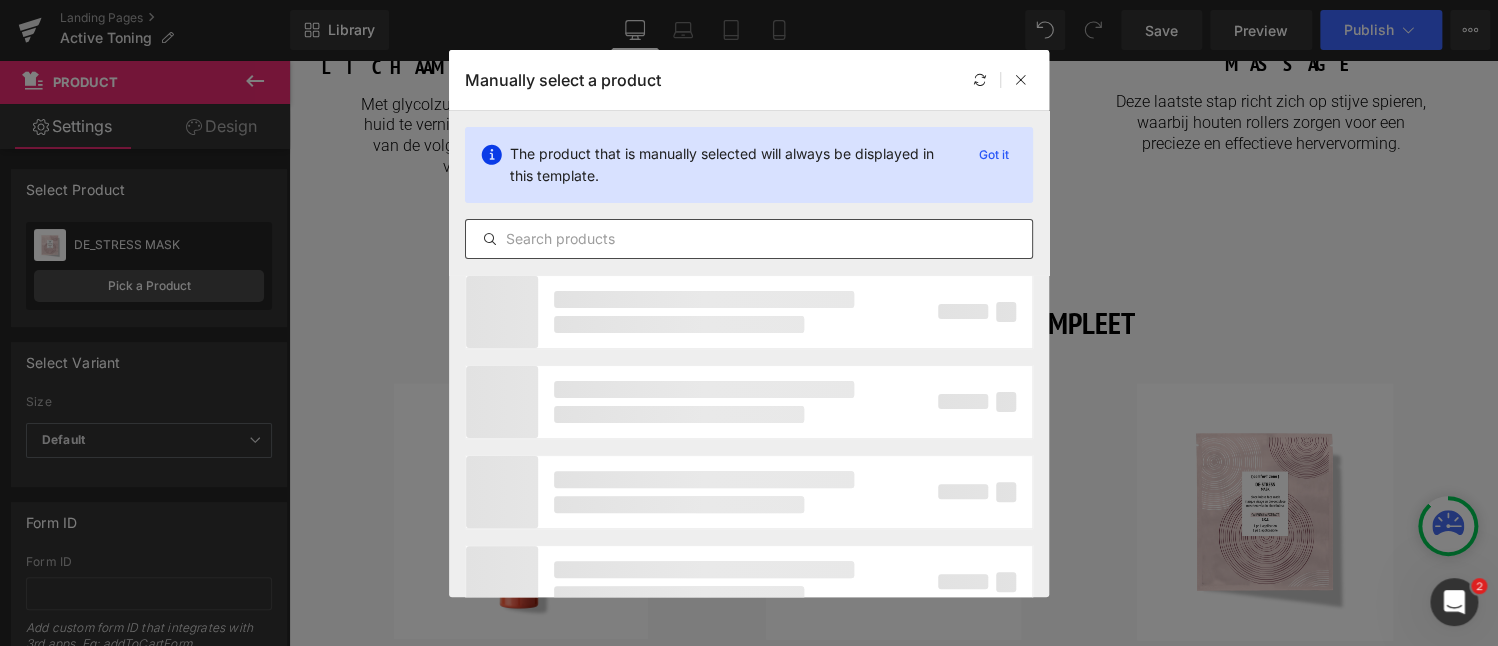 click at bounding box center [749, 239] 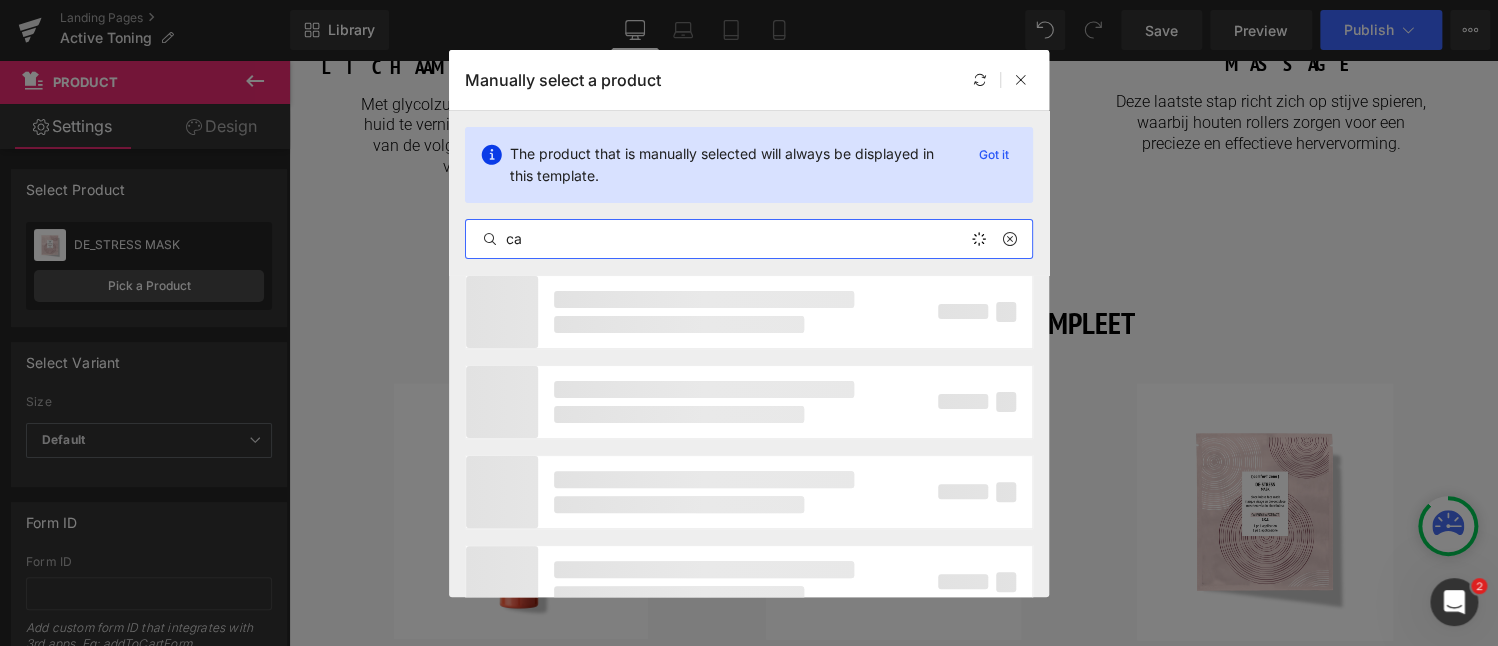 type on "c" 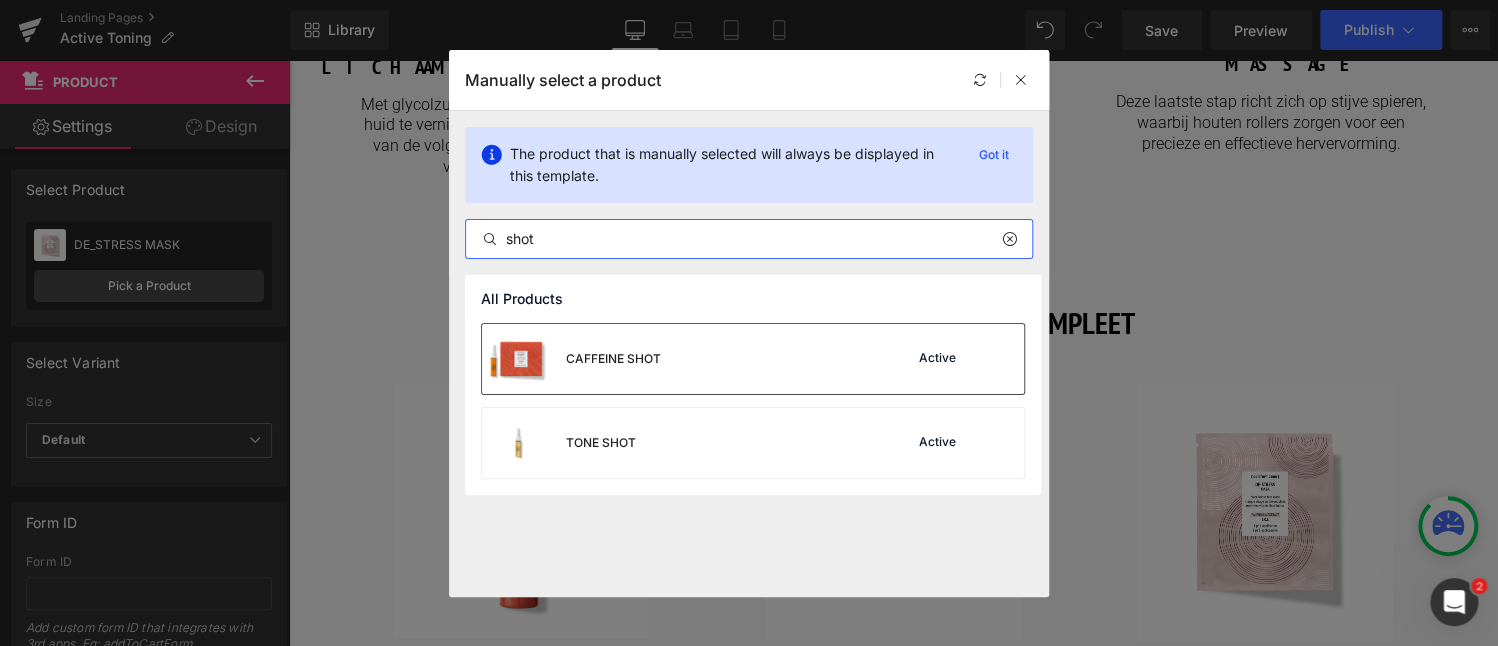 type on "shot" 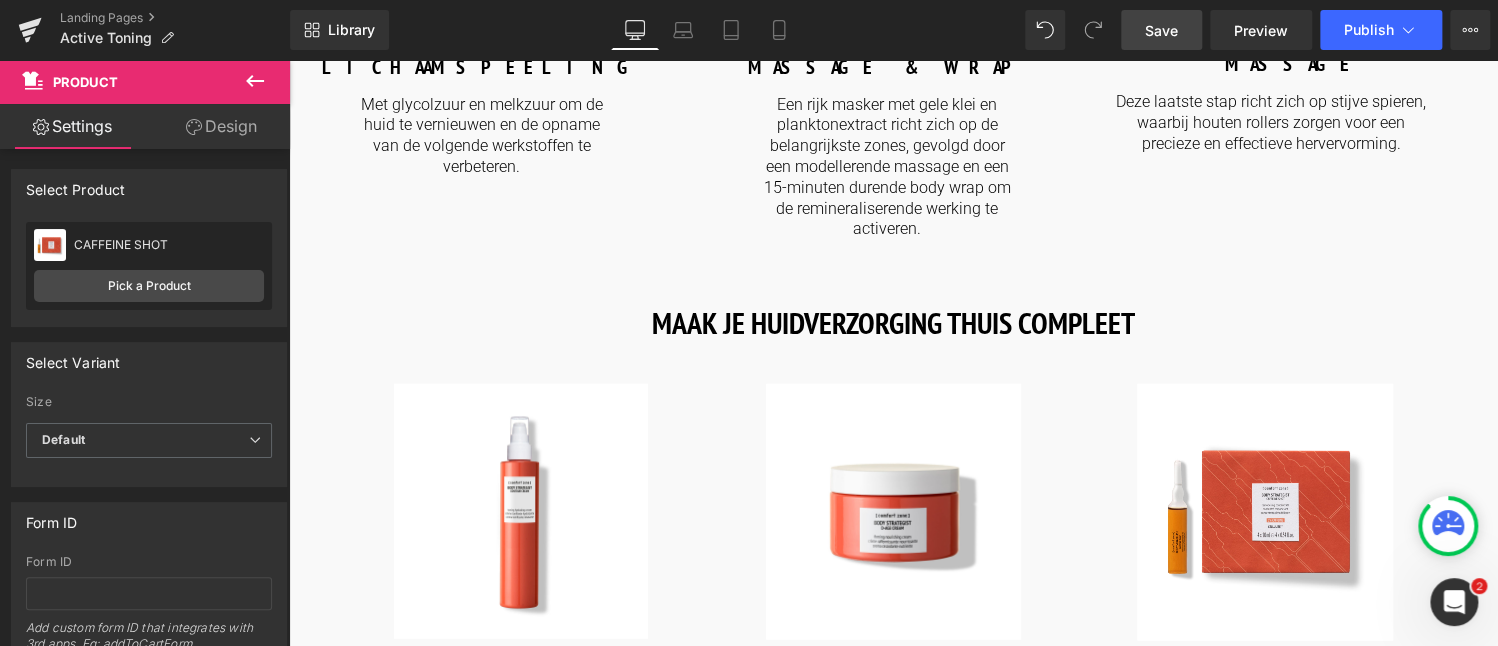 click on "Save" at bounding box center [1161, 30] 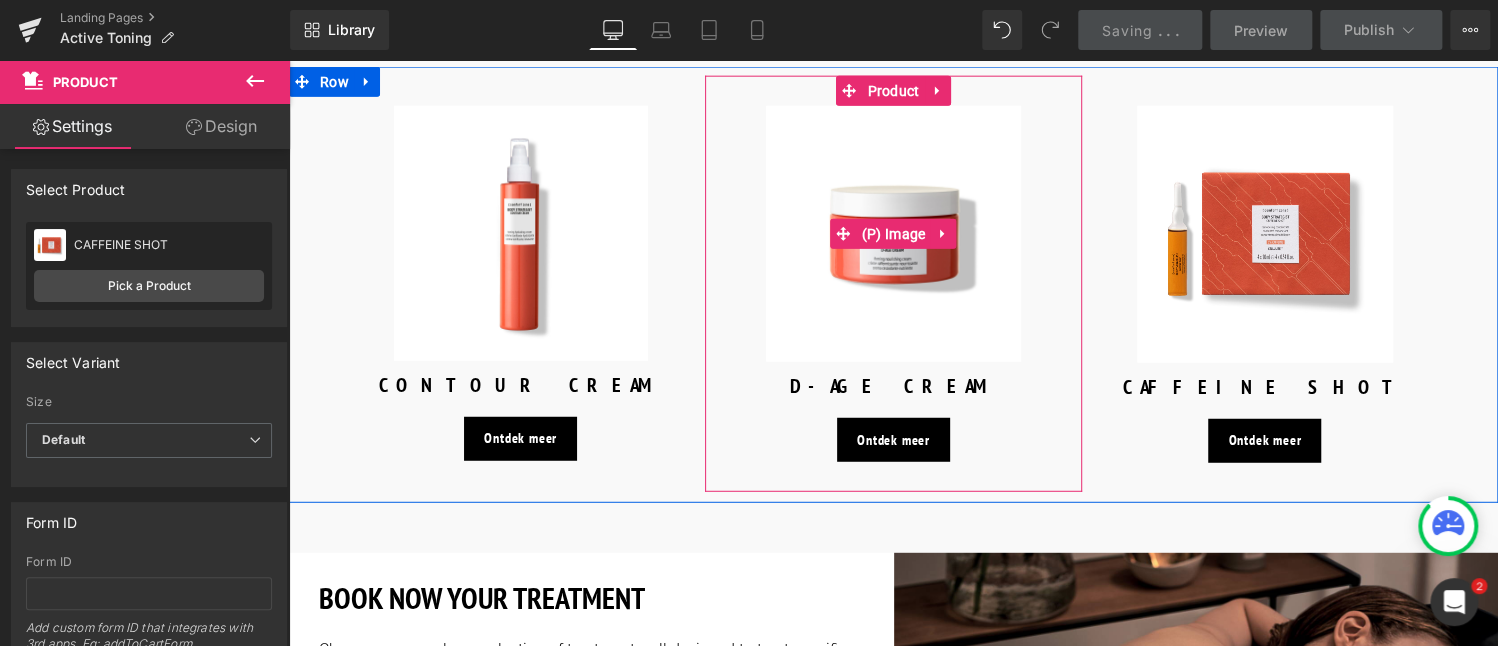 scroll, scrollTop: 2500, scrollLeft: 0, axis: vertical 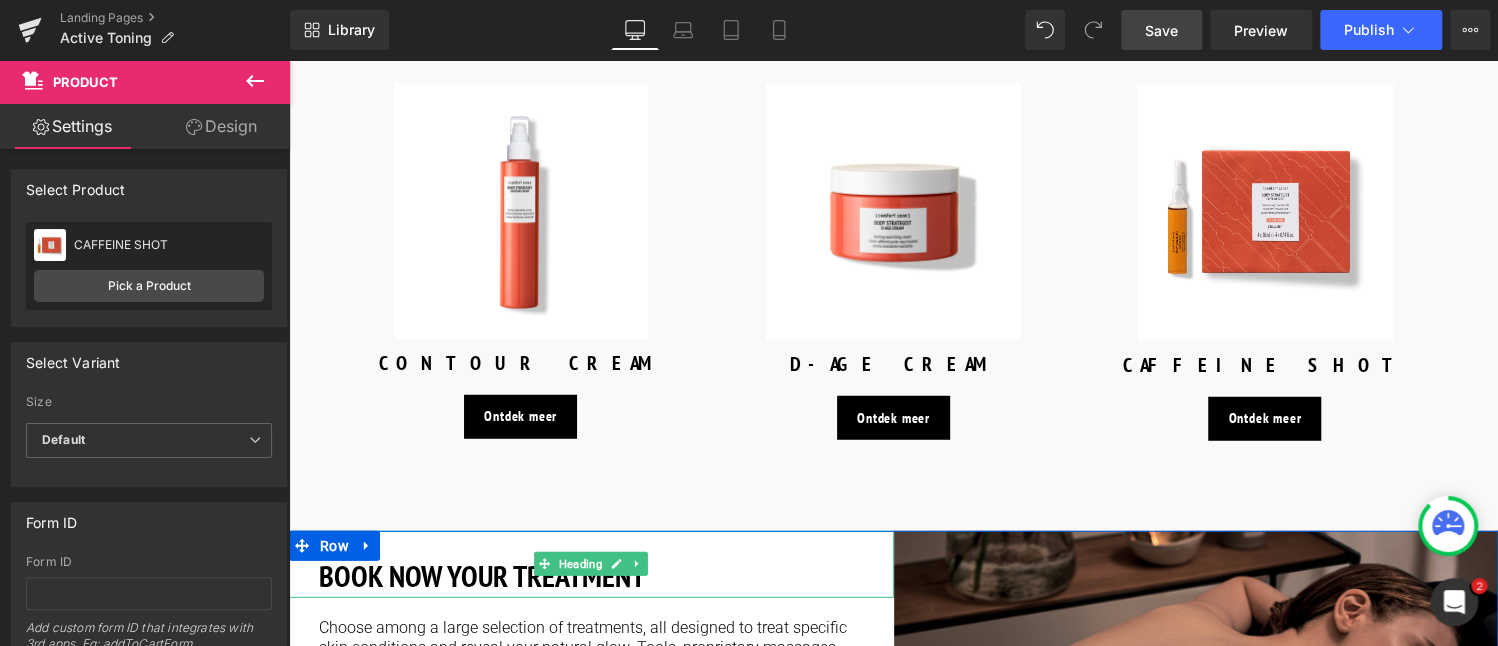 click on "BOOK NOW YOUR TREATMENT" at bounding box center (482, 575) 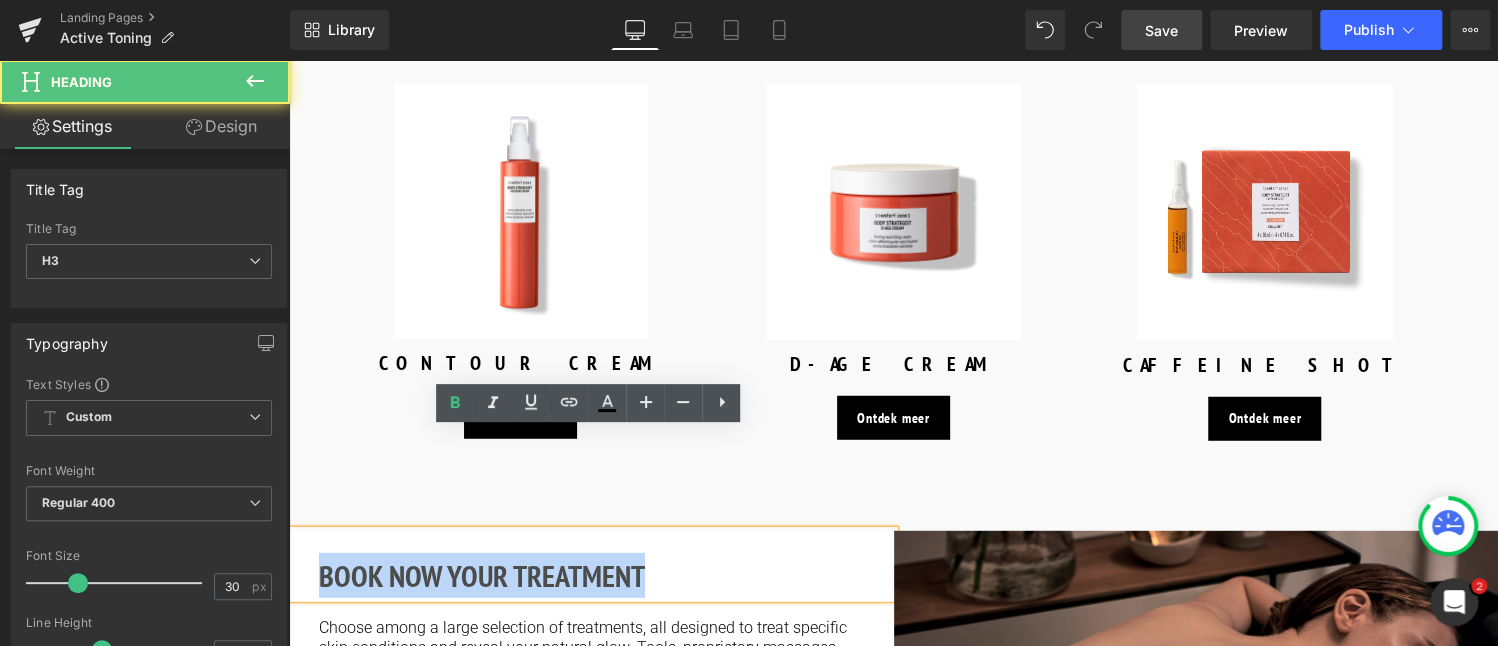 drag, startPoint x: 646, startPoint y: 479, endPoint x: 306, endPoint y: 479, distance: 340 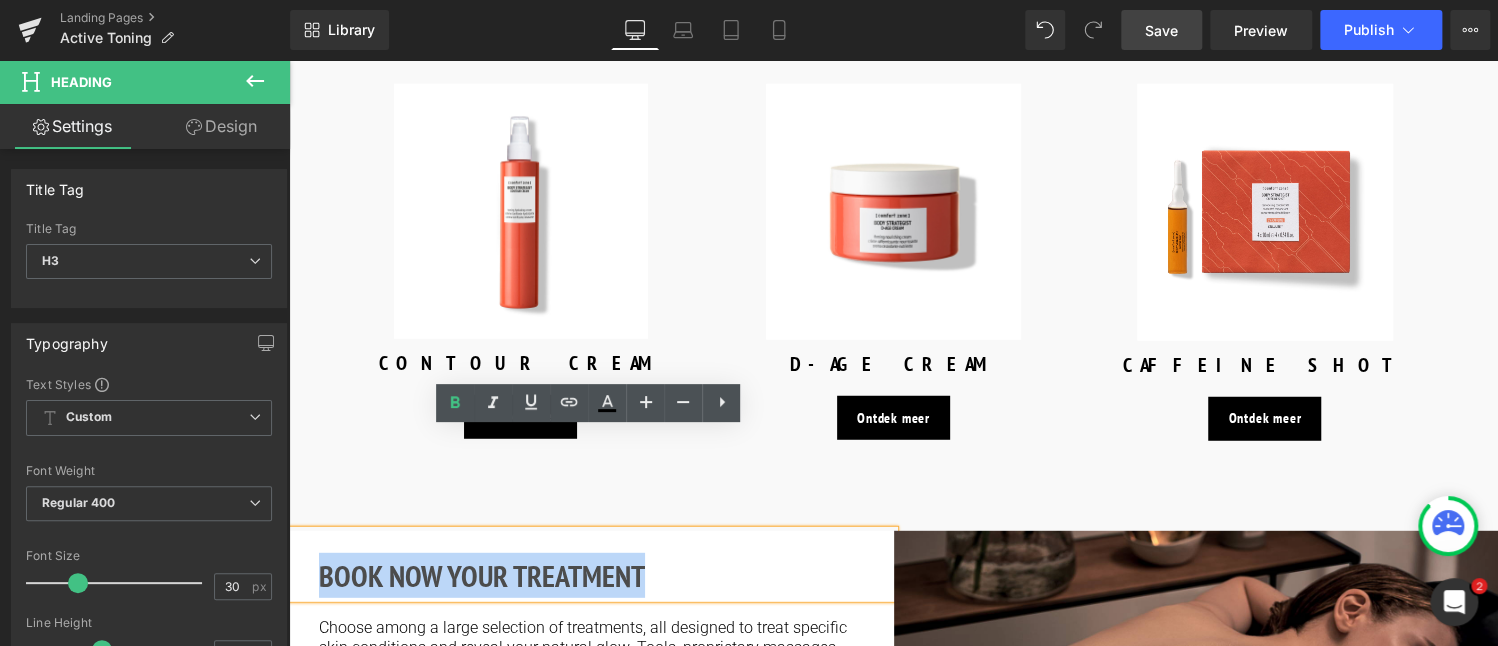 paste 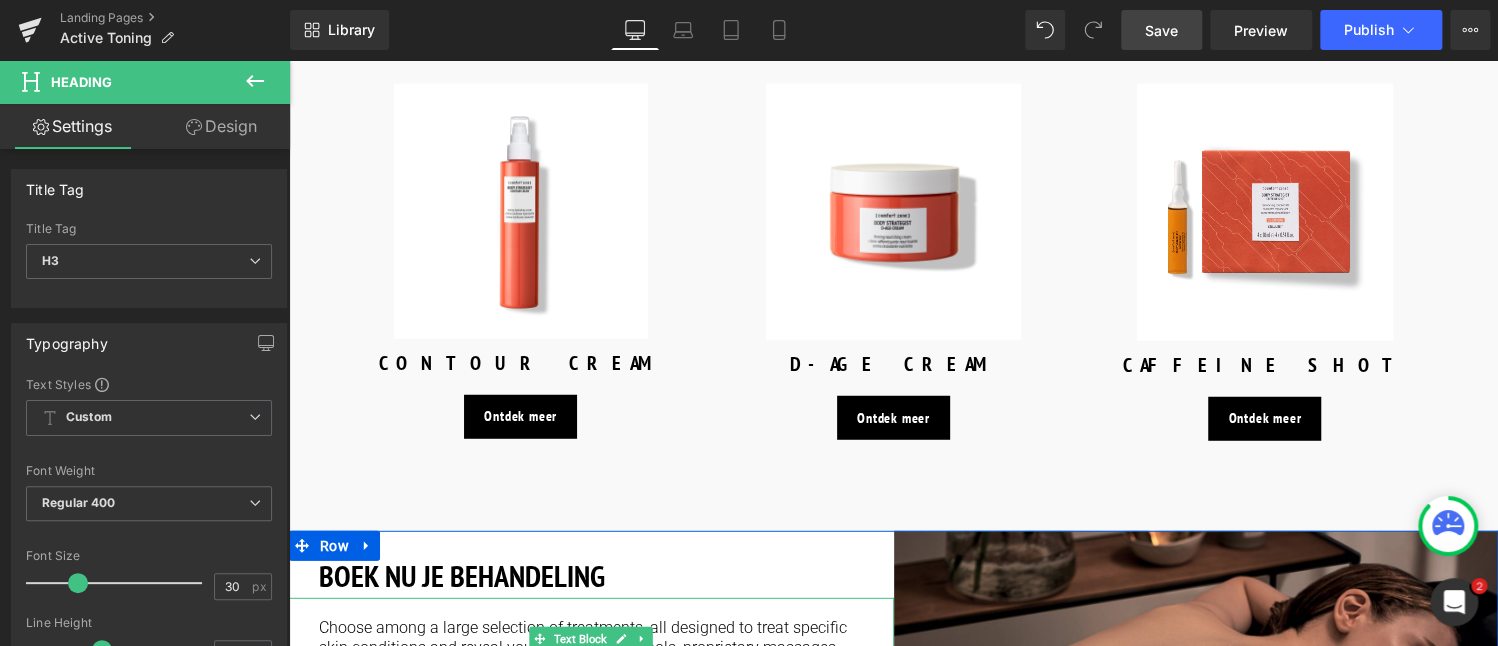 click on "Choose among a large selection of treatments, all designed to treat specific skin conditions and reveal your natural glow. Tools, proprietary massages and high quality formulas ensures visibile and immediate results." at bounding box center (591, 649) 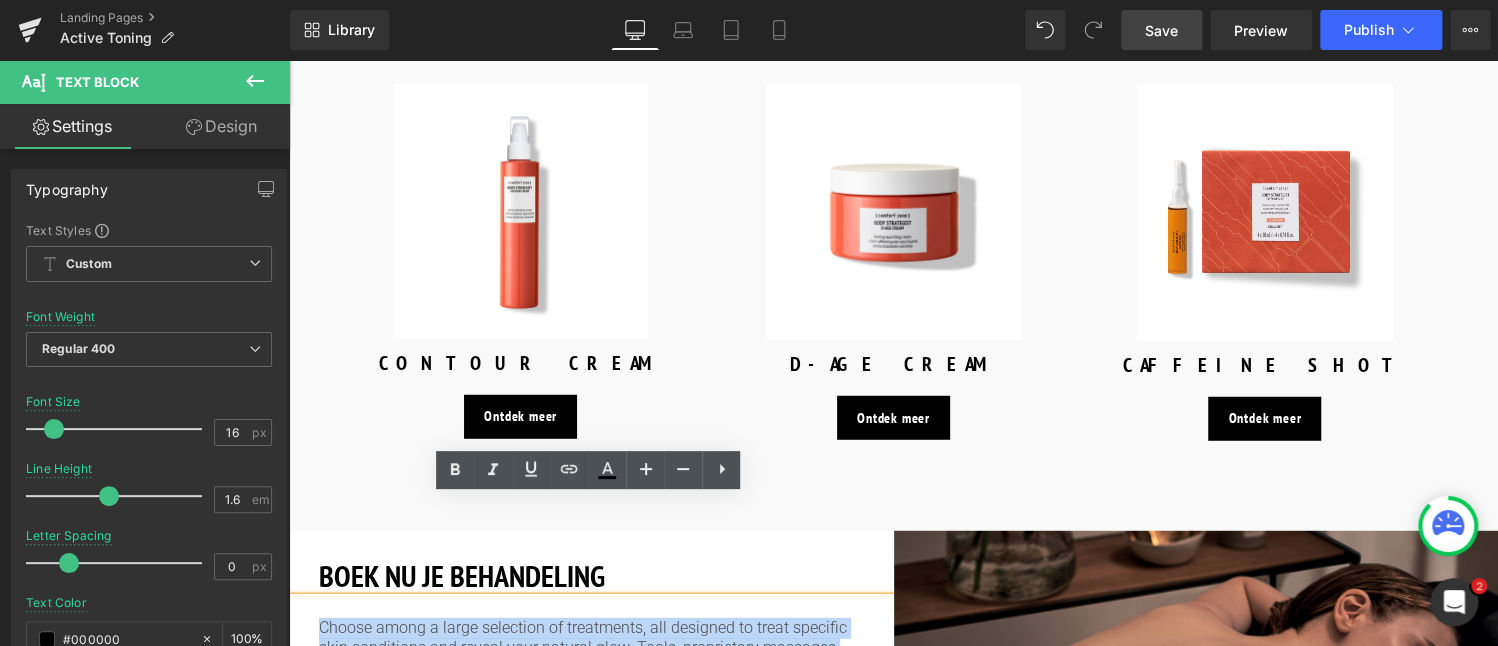 drag, startPoint x: 318, startPoint y: 524, endPoint x: 782, endPoint y: 586, distance: 468.1239 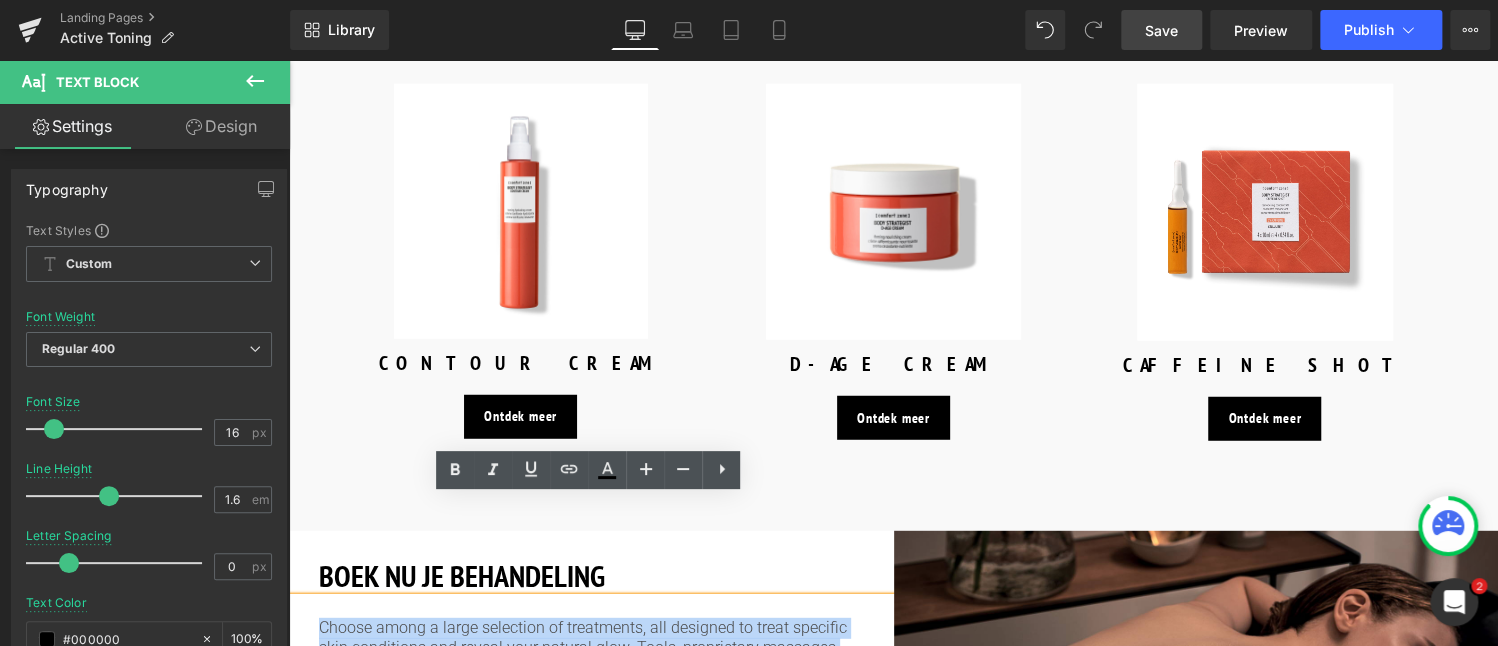 click on "BOEK NU JE BEHANDELING Heading         Choose among a large selection of treatments, all designed to treat specific skin conditions and reveal your natural glow. Tools, proprietary massages and high quality formulas ensures visibile and immediate results. Text Block         Find your nearest SPA Button         Find your nearest SPA Button" at bounding box center (591, 652) 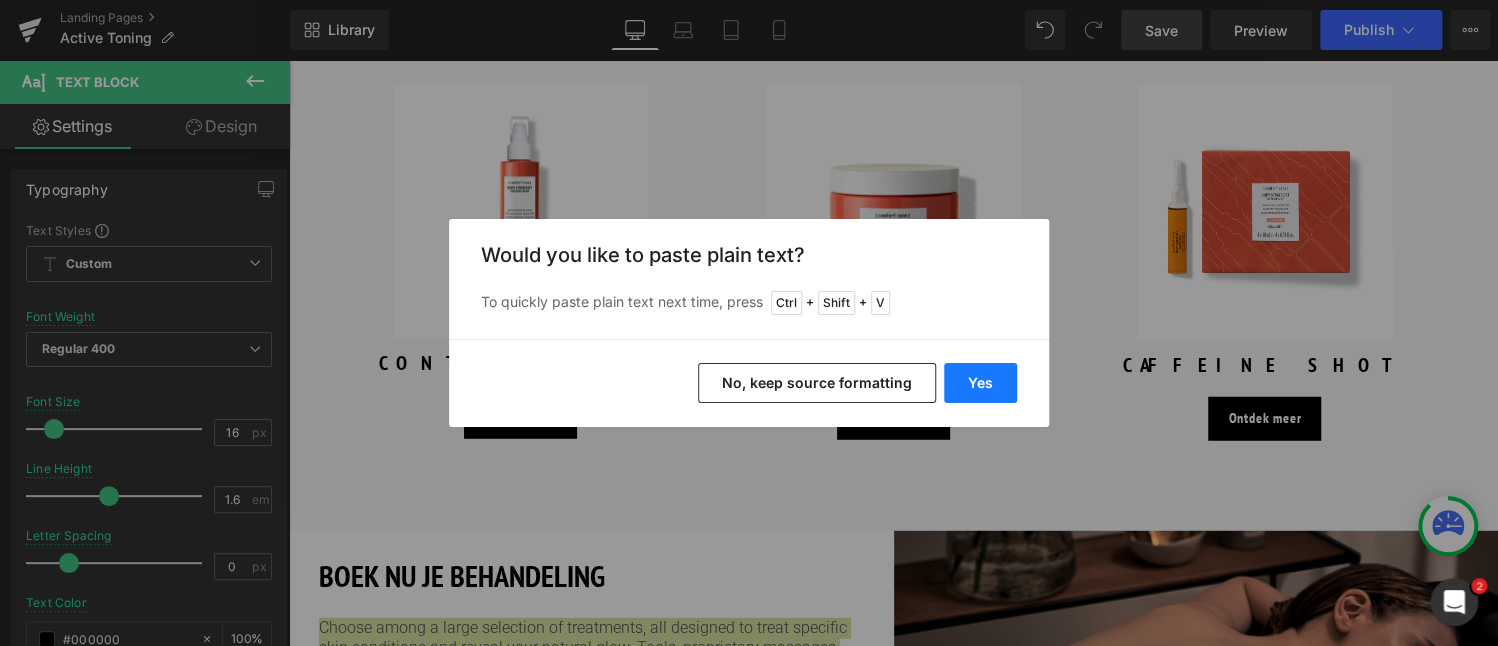 click on "Yes" at bounding box center (980, 383) 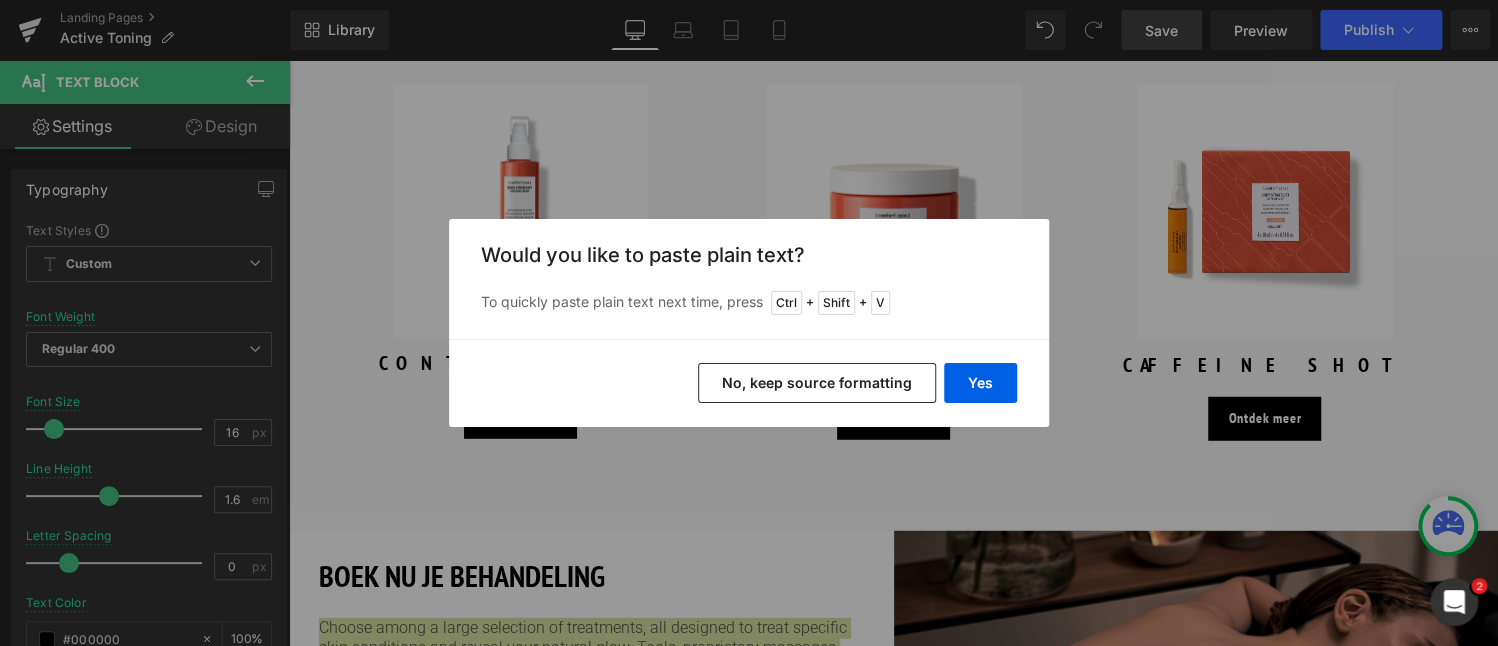 type 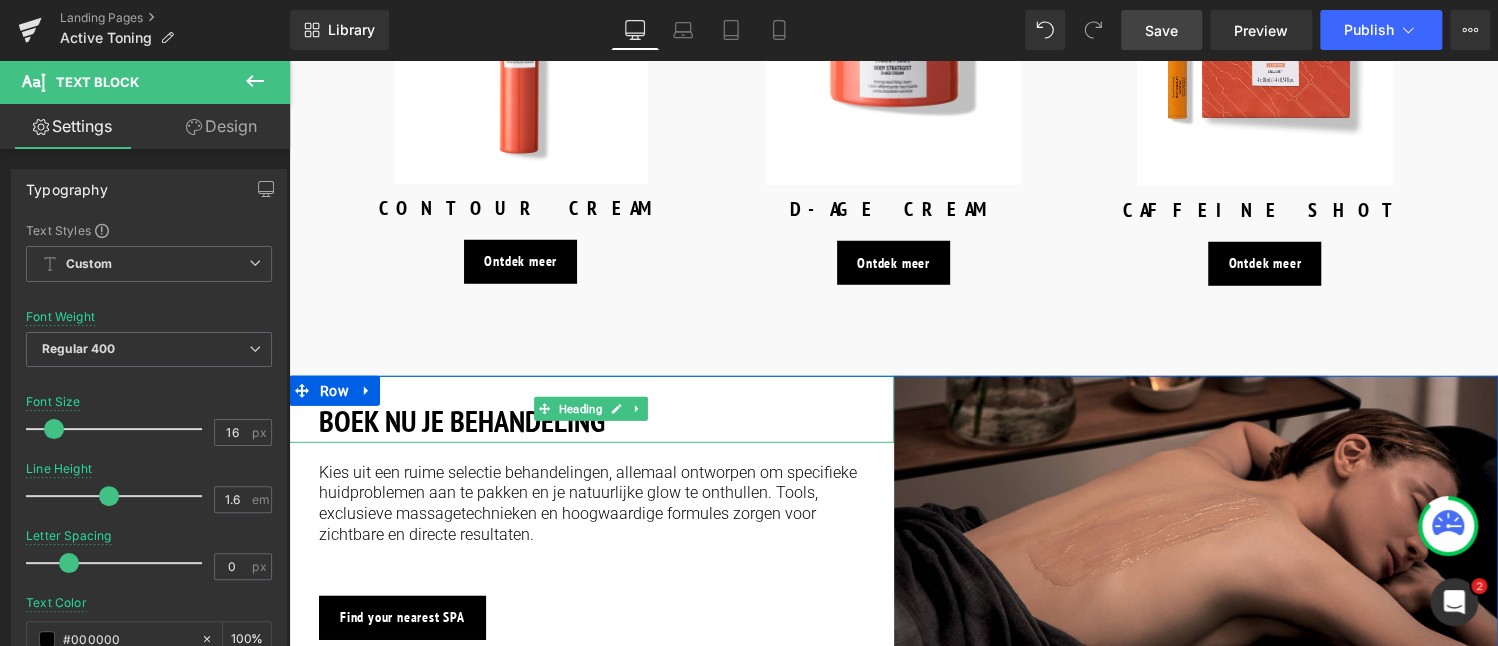 scroll, scrollTop: 2800, scrollLeft: 0, axis: vertical 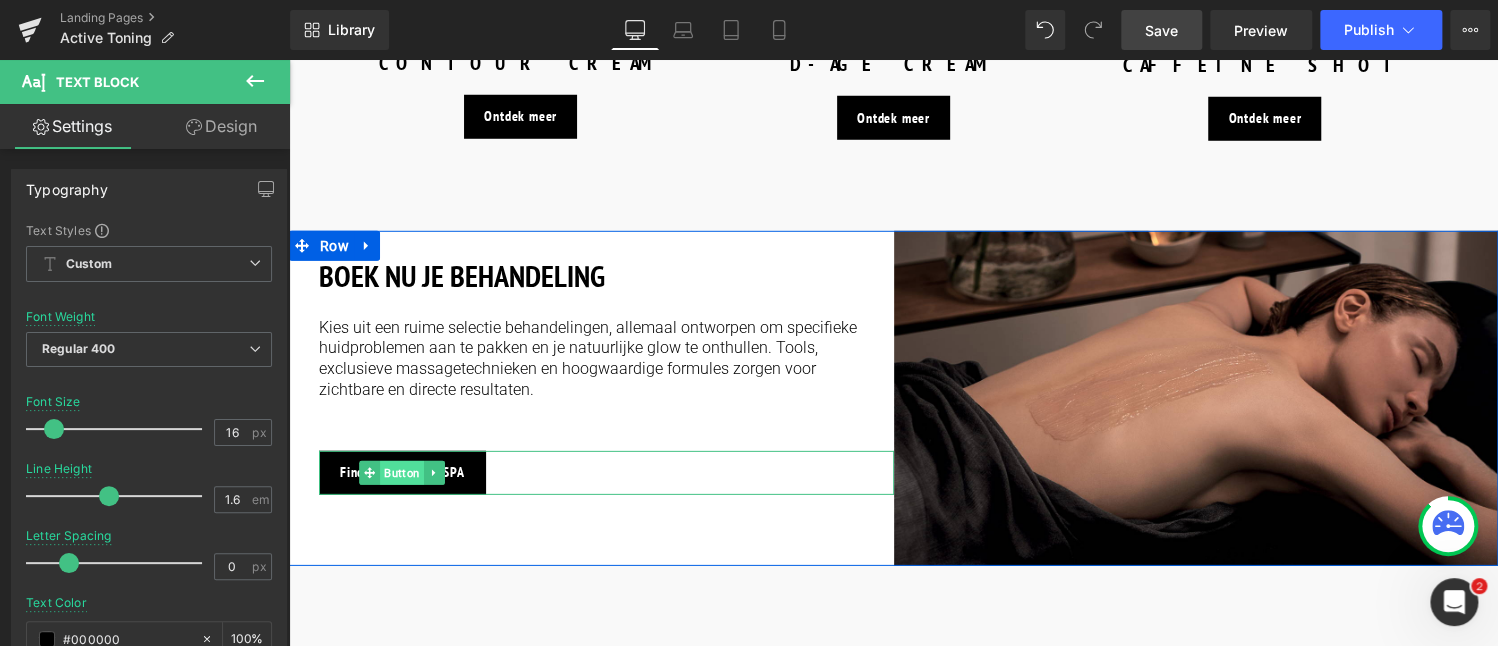click on "Button" at bounding box center [402, 473] 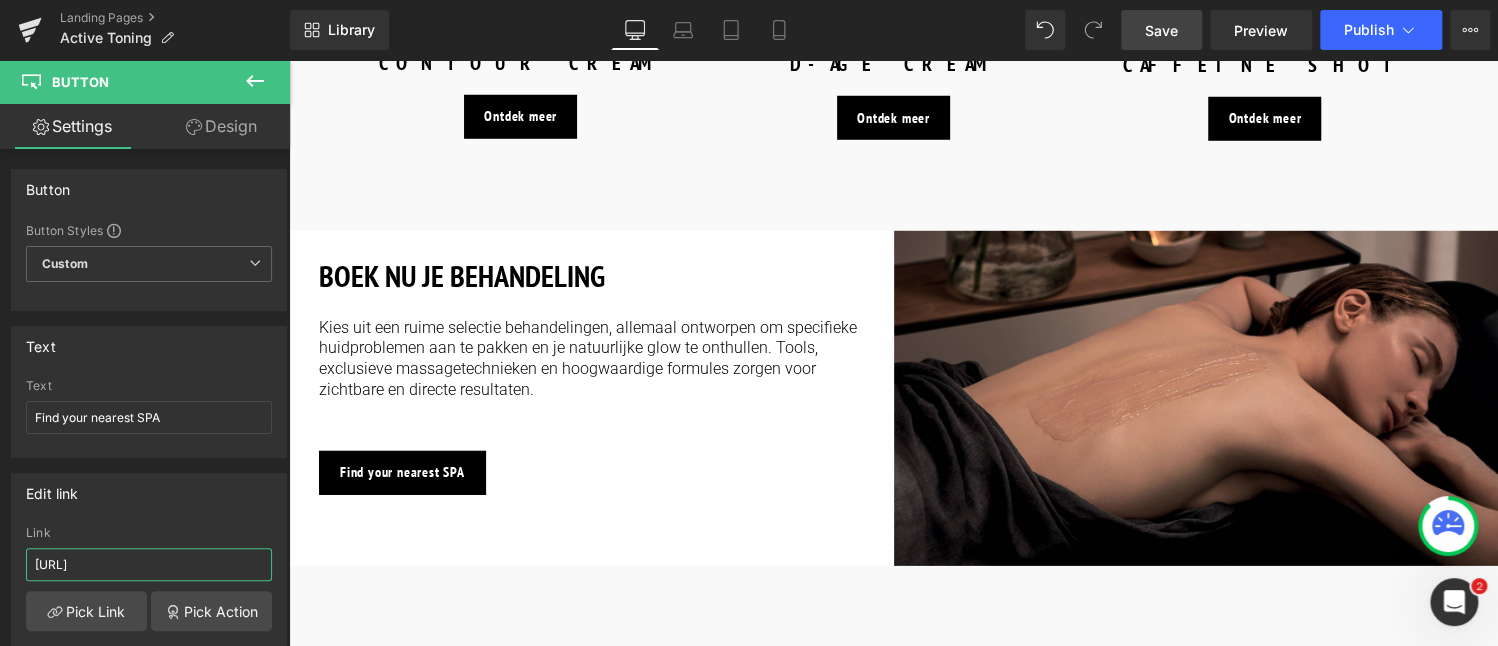 scroll, scrollTop: 0, scrollLeft: 749, axis: horizontal 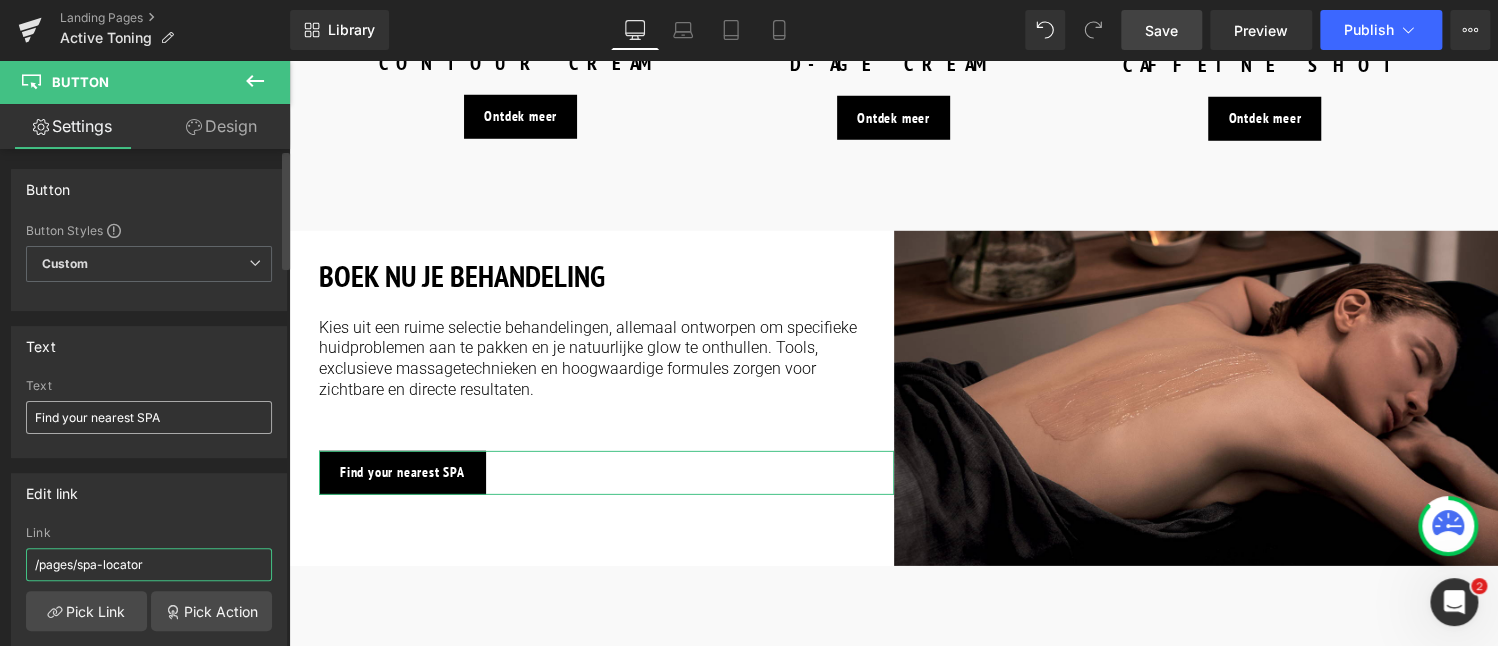 type on "/pages/spa-locator" 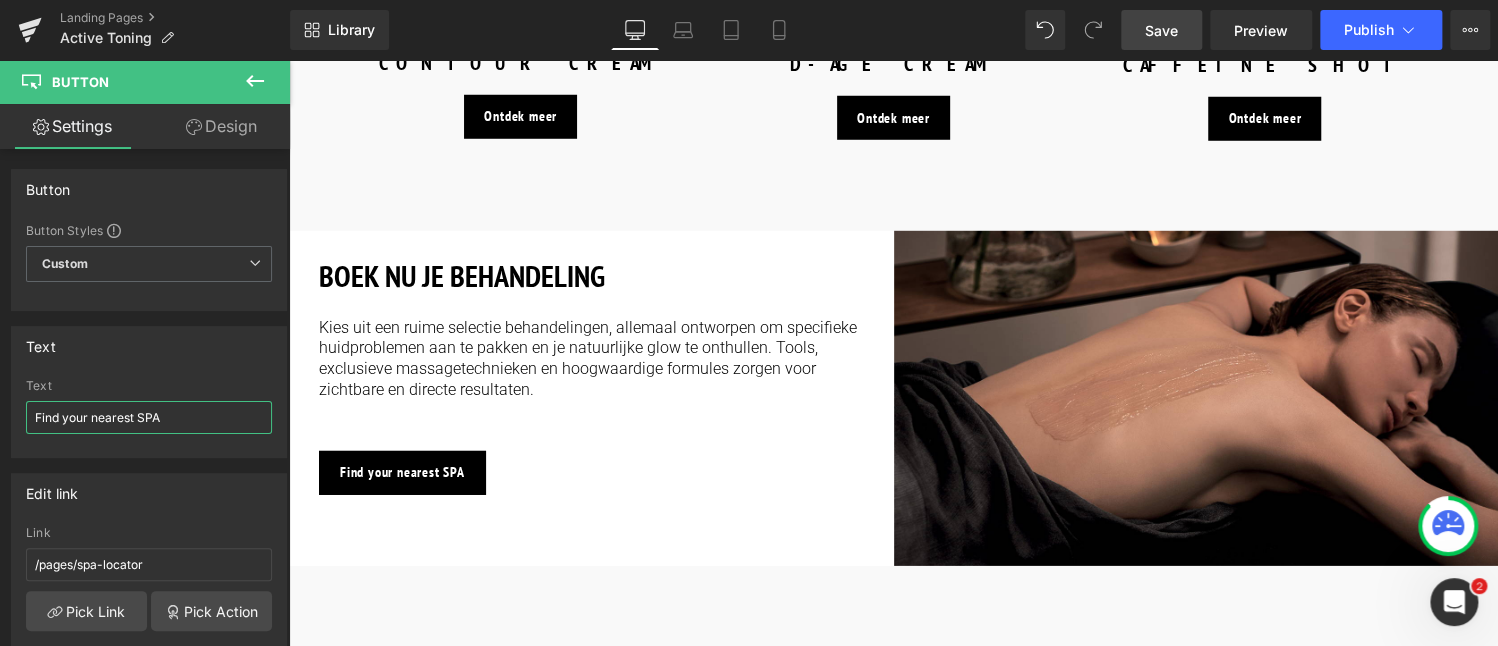 drag, startPoint x: 112, startPoint y: 413, endPoint x: -32, endPoint y: 412, distance: 144.00348 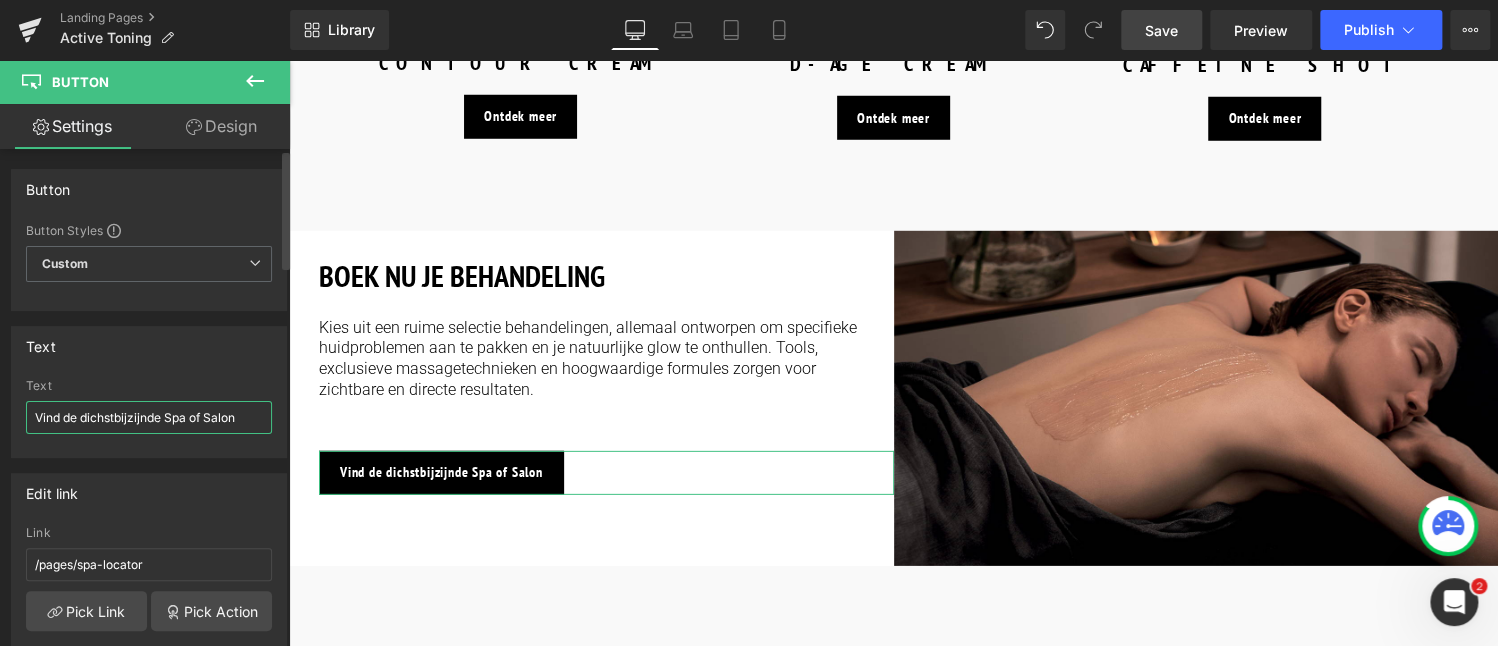 drag, startPoint x: 185, startPoint y: 416, endPoint x: 175, endPoint y: 418, distance: 10.198039 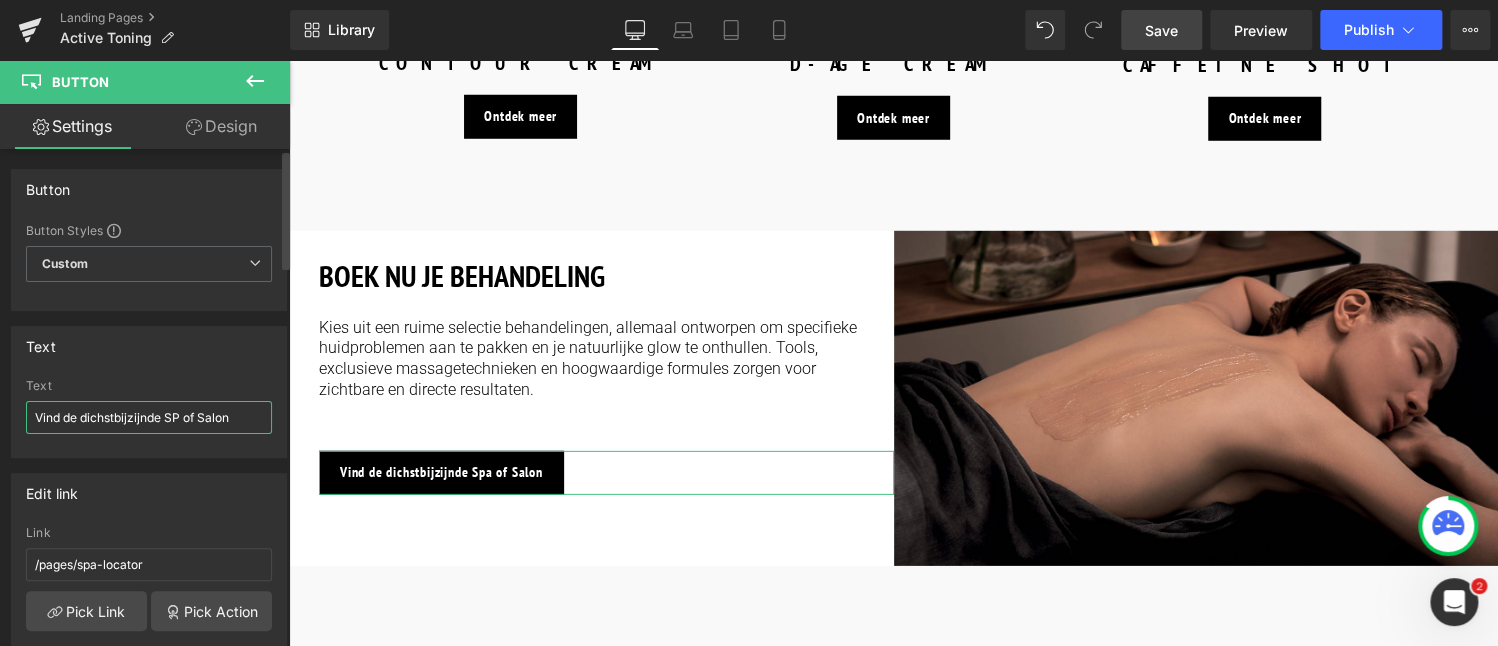type on "Vind de dichstbijzijnde SPA of Salon" 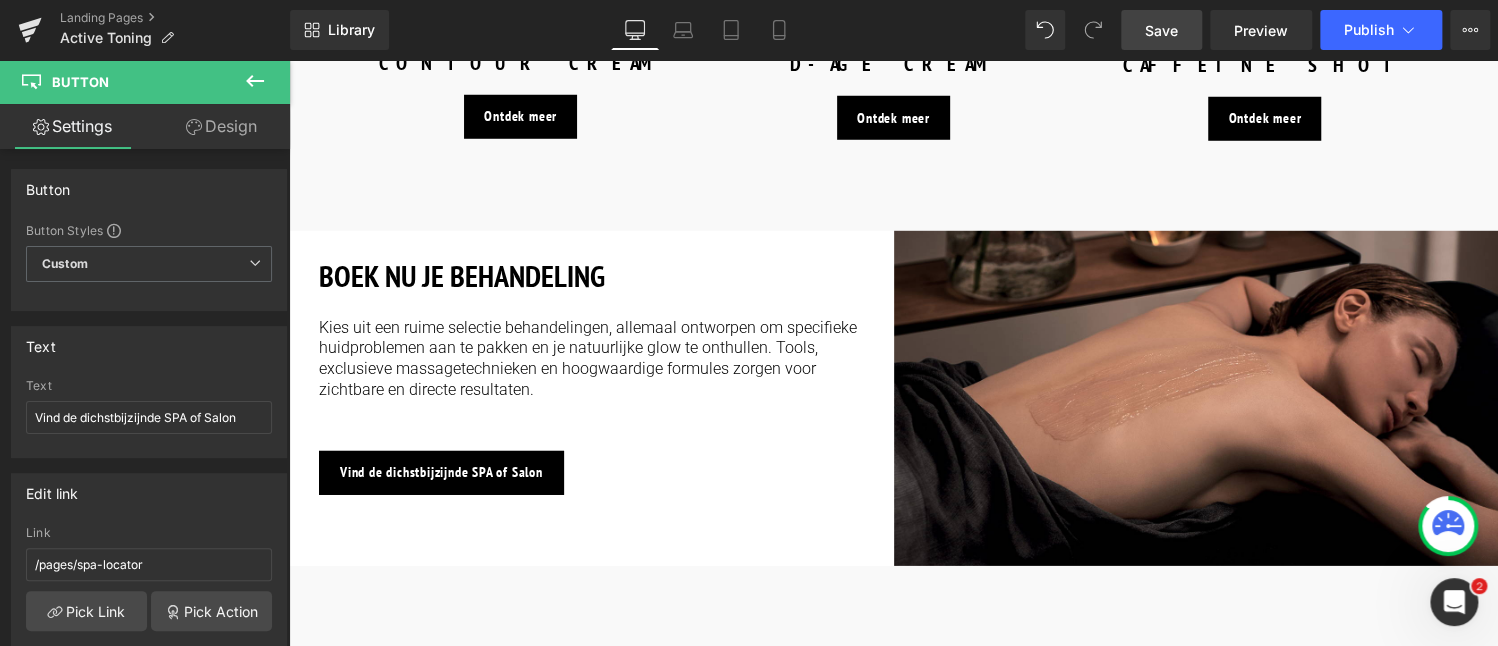 click on "Text Block         Image         Image         Active Toning Heading         Icon         60 min Text Block         Row         Active Toning Heading         60 min Text Block         Icon         Row         Een verstevigende, modellerende en remineraliserende behandeling die de voordelen van een workout versterkt en helpt om toxines af te voeren. Verbetert de spierspanning en vult essentiële vitaminen en mineralen aan dankzij de kracht van Braziliaanse gele klei. De toevoeging van bamboerollers zorgt voor diepe verlichting van spierspanning – ideaal voor actieve gasten, reizigers en iedereen met een vermoeide of gestreste huid. Text Block         Row         Image         Modellerend Text Block         Image         Remineraliserend Text Block         Image         Verstevigend Text Block         Row         Text Block         Image         Image         EEN BERICHT VAN ONZE TRAINER Heading         Maria Giulia Simonazzi  International Training Manager Text Block         Image         Row         Row" at bounding box center (893, -886) 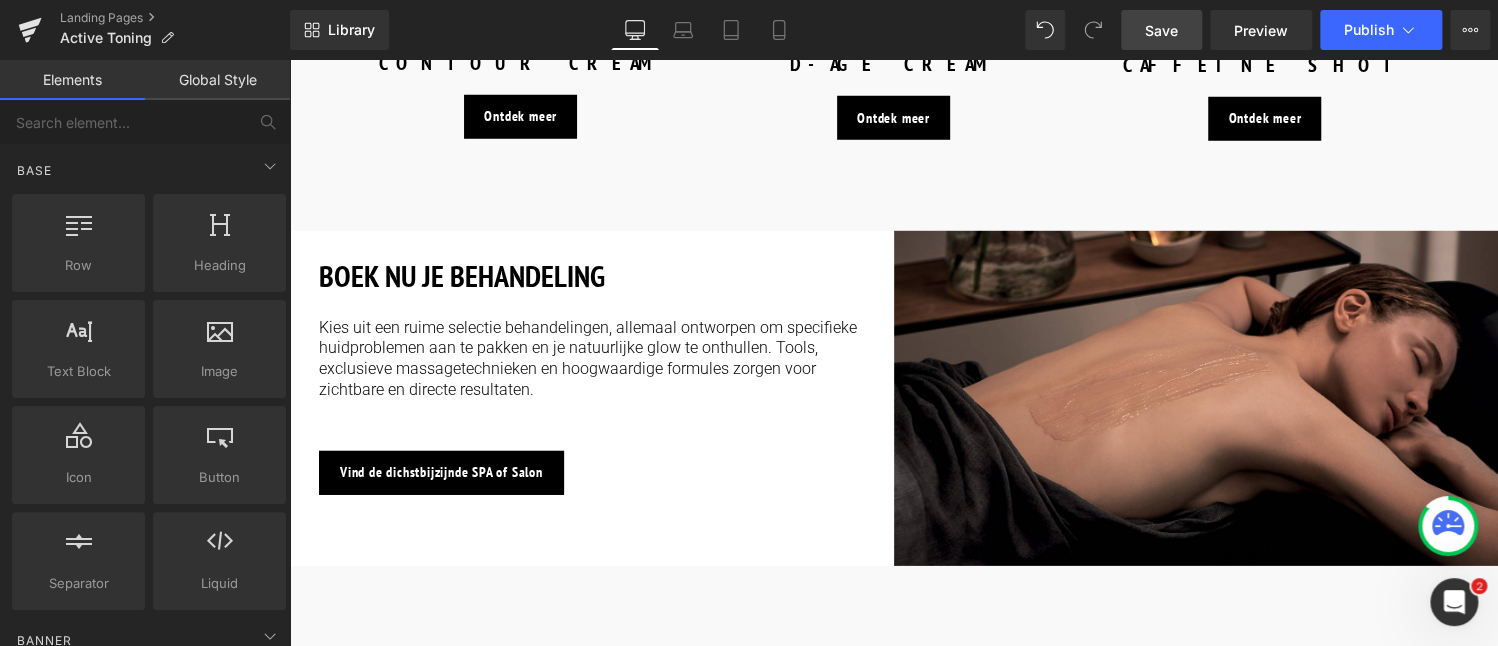 drag, startPoint x: 1154, startPoint y: 26, endPoint x: 717, endPoint y: 247, distance: 489.70398 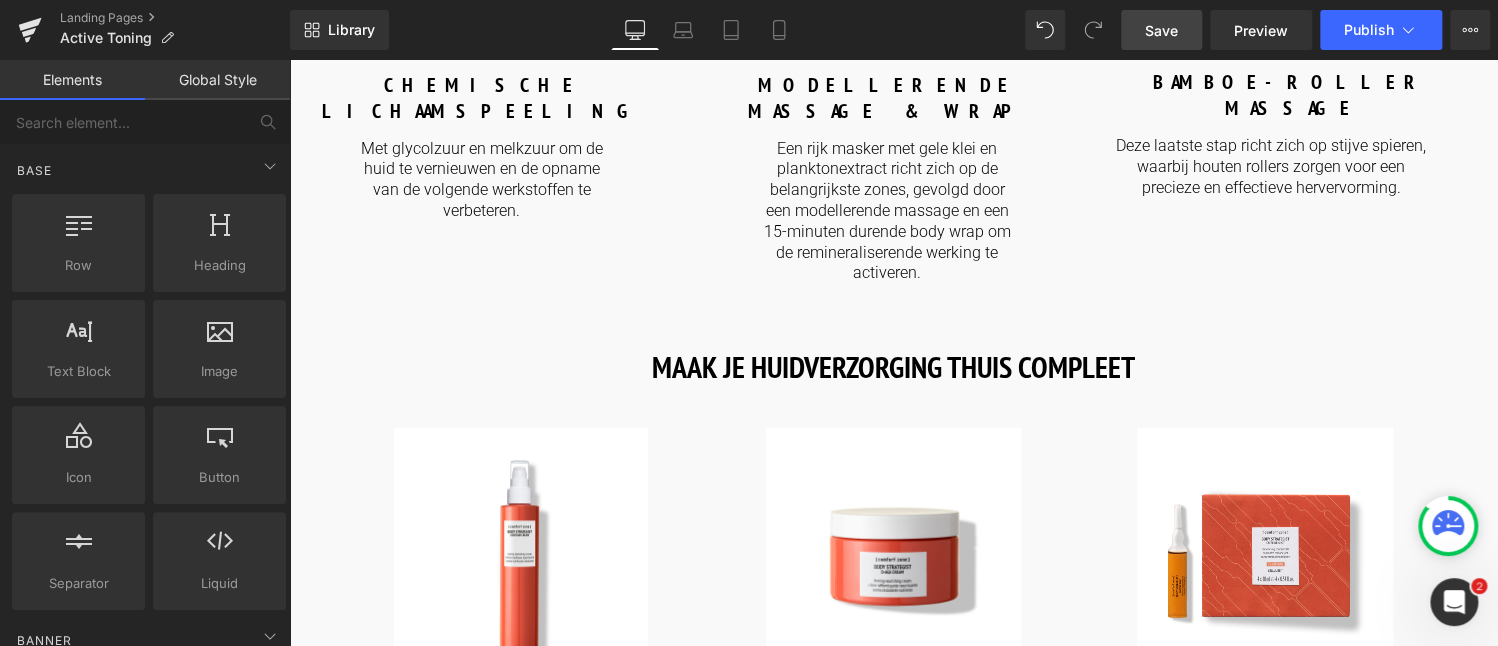 scroll, scrollTop: 2100, scrollLeft: 0, axis: vertical 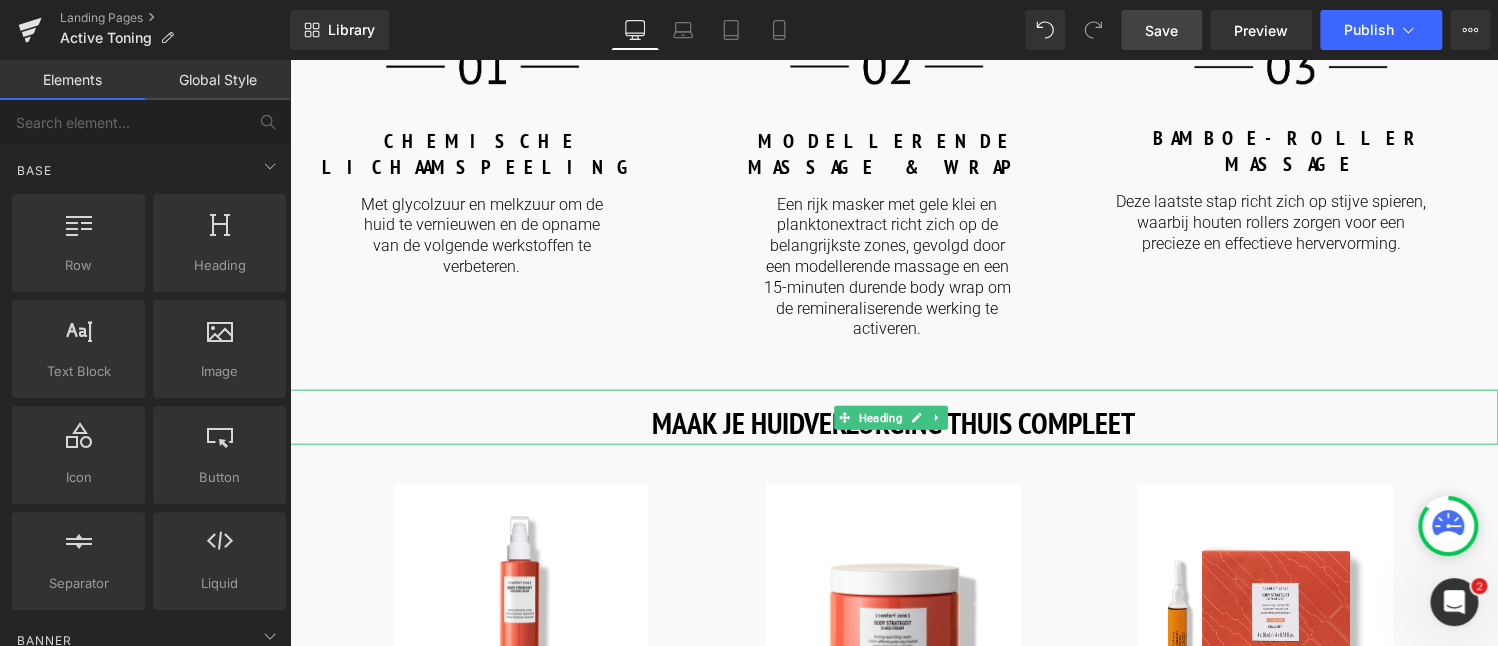 click on "MAAK JE HUIDVERZORGING THUIS COMPLEET" at bounding box center (893, 422) 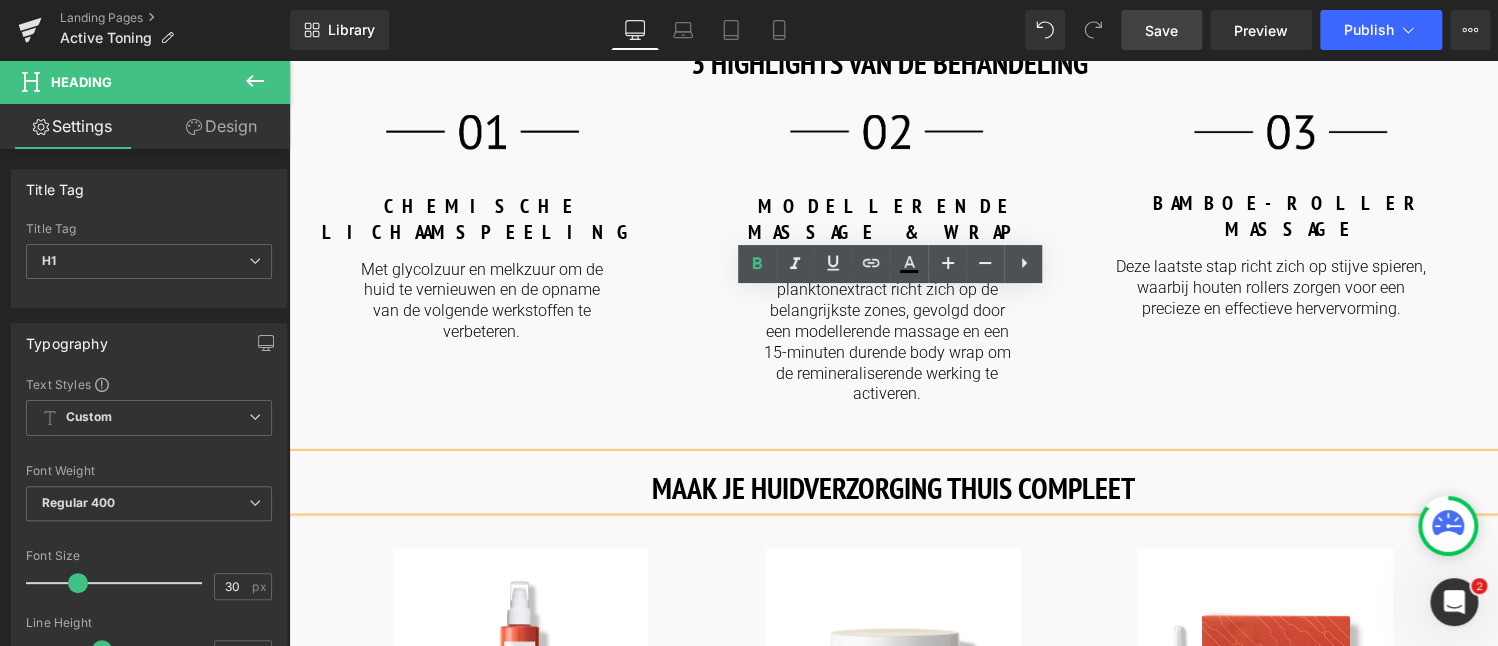scroll, scrollTop: 1900, scrollLeft: 0, axis: vertical 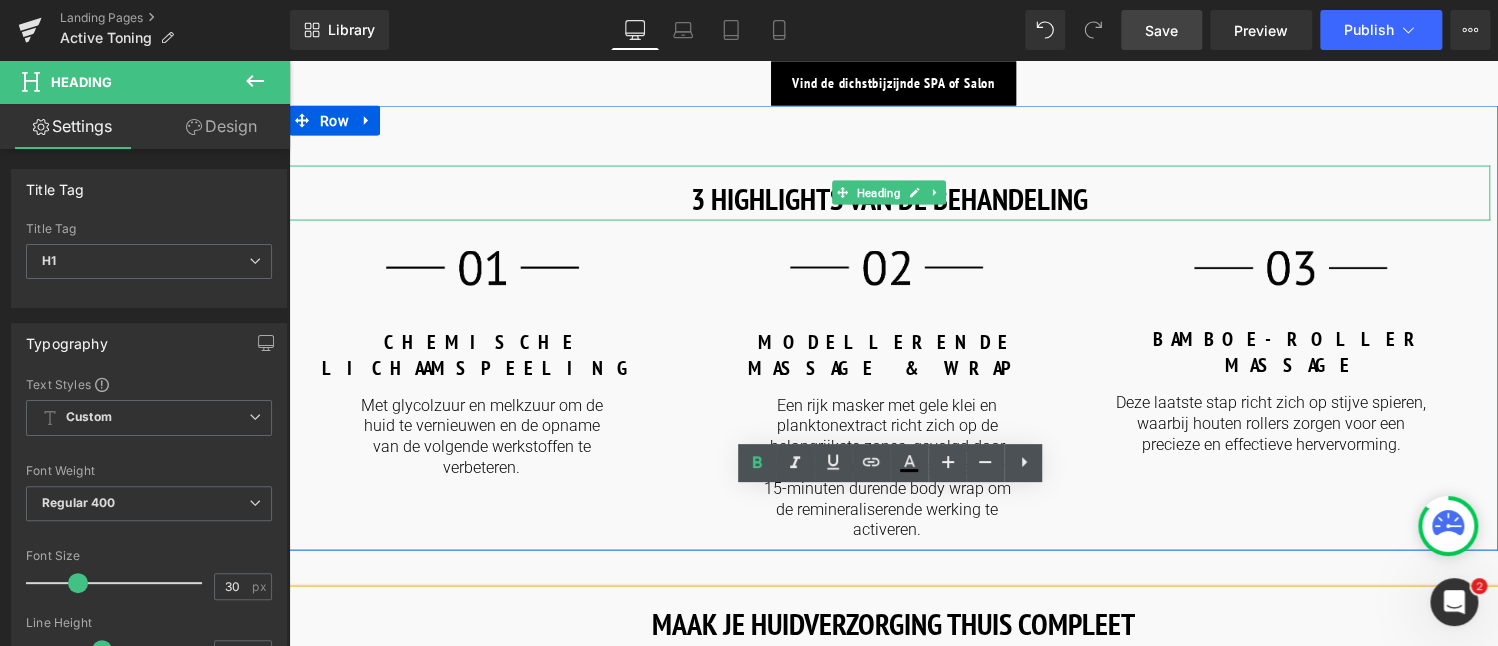 click on "3 HIGHLIGHTS VAN DE BEHANDELING" at bounding box center [889, 197] 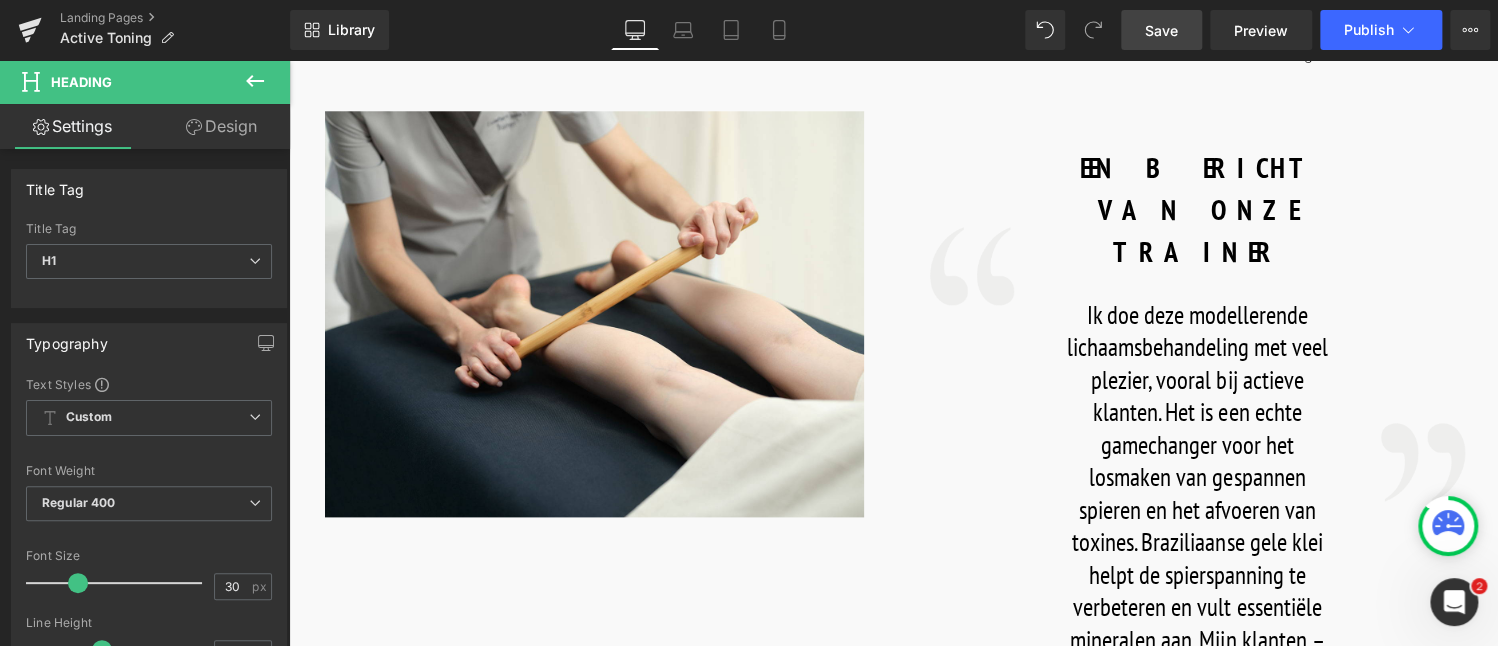 scroll, scrollTop: 1000, scrollLeft: 0, axis: vertical 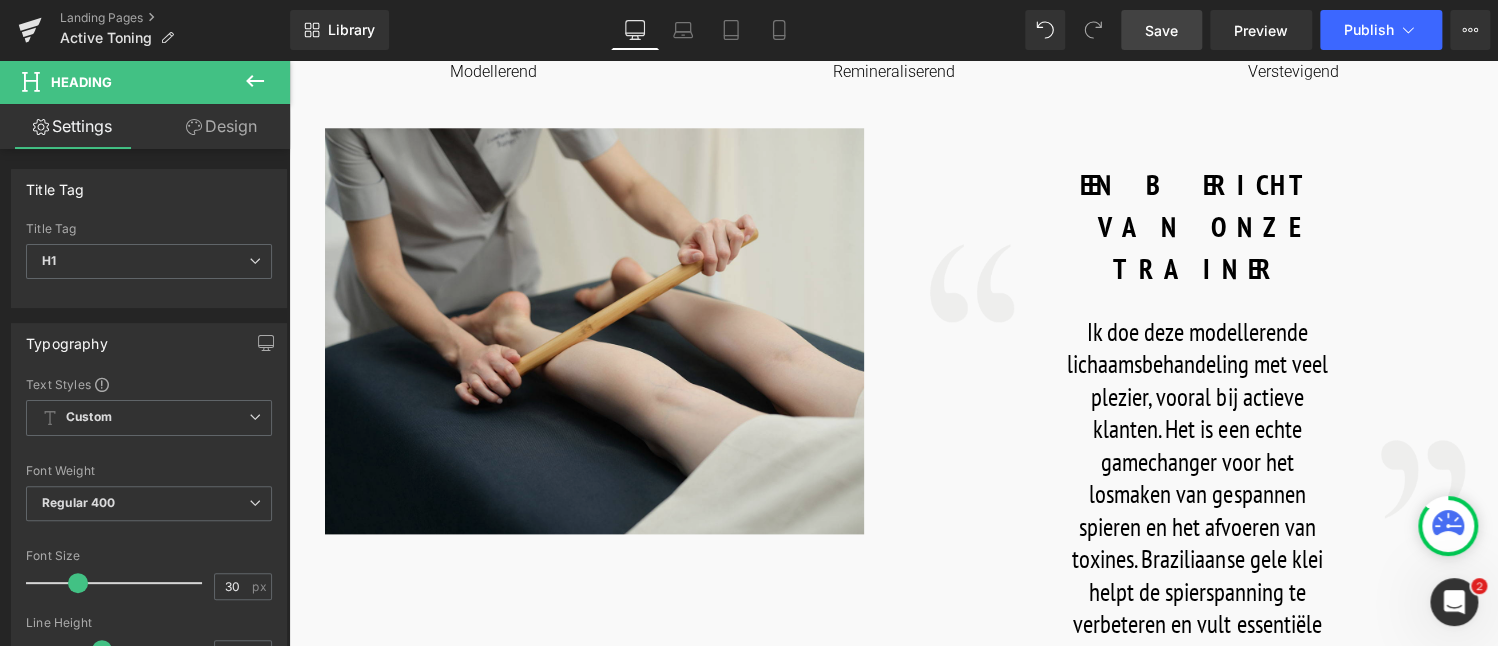 click at bounding box center (596, 331) 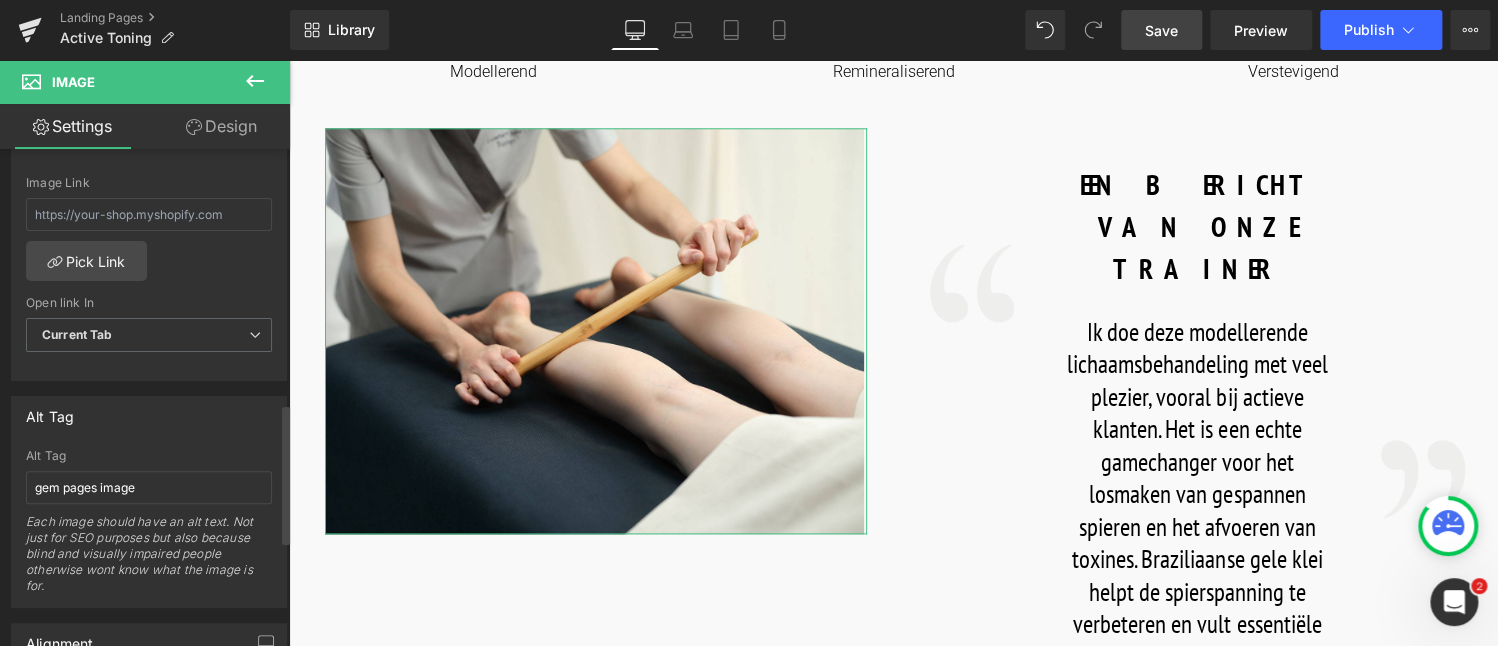scroll, scrollTop: 900, scrollLeft: 0, axis: vertical 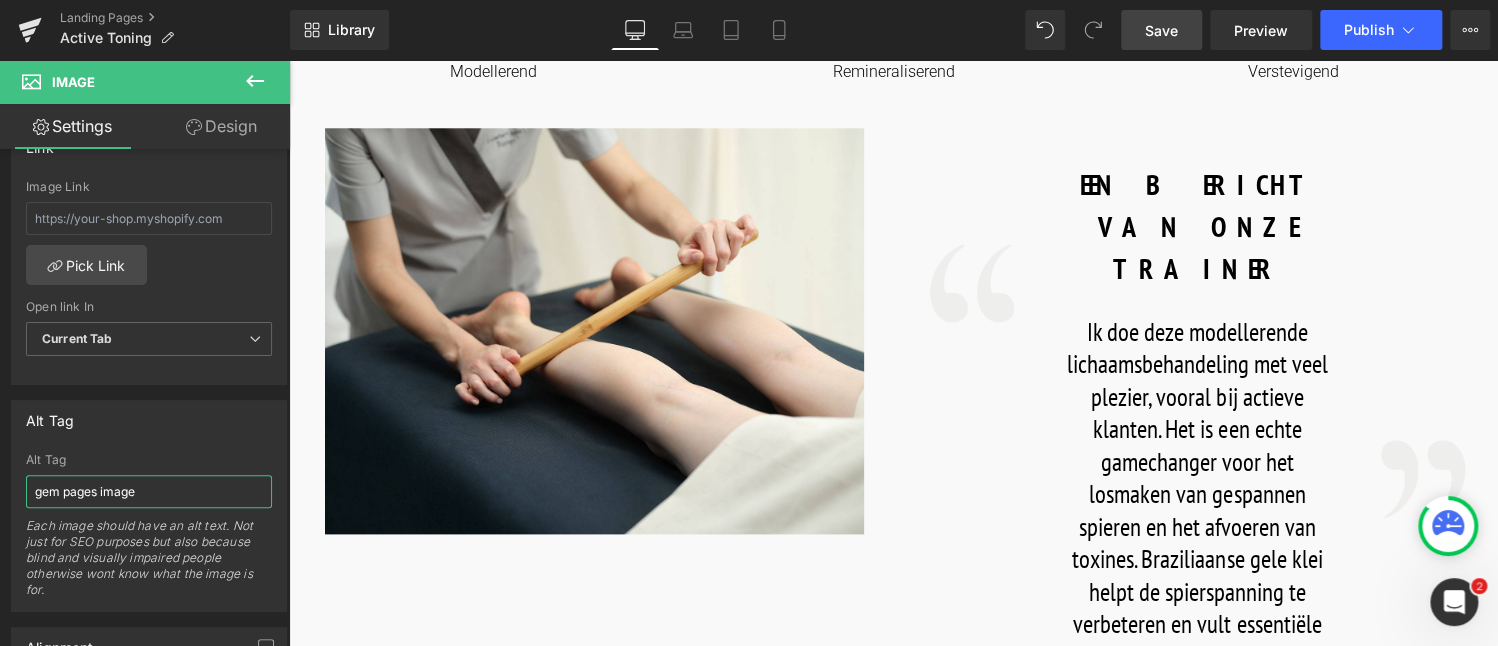 drag, startPoint x: 153, startPoint y: 495, endPoint x: -32, endPoint y: 490, distance: 185.06755 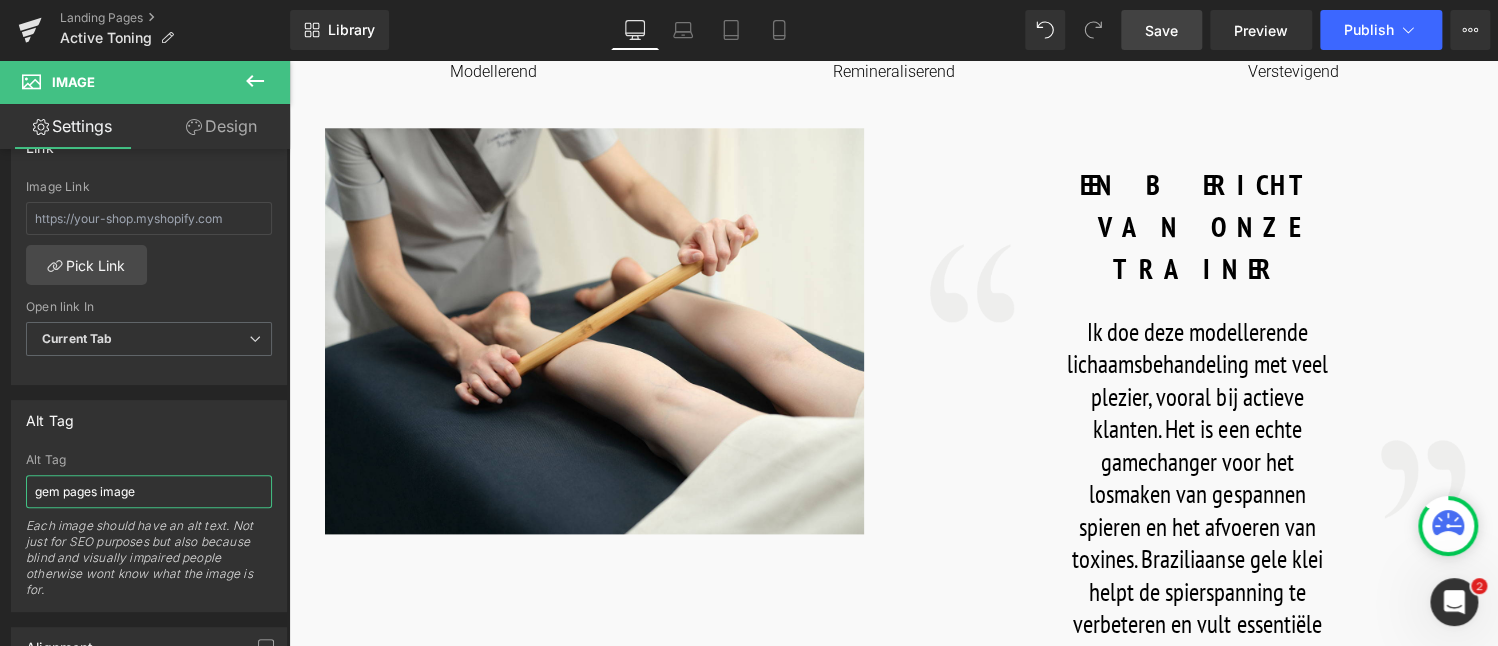 type on "B" 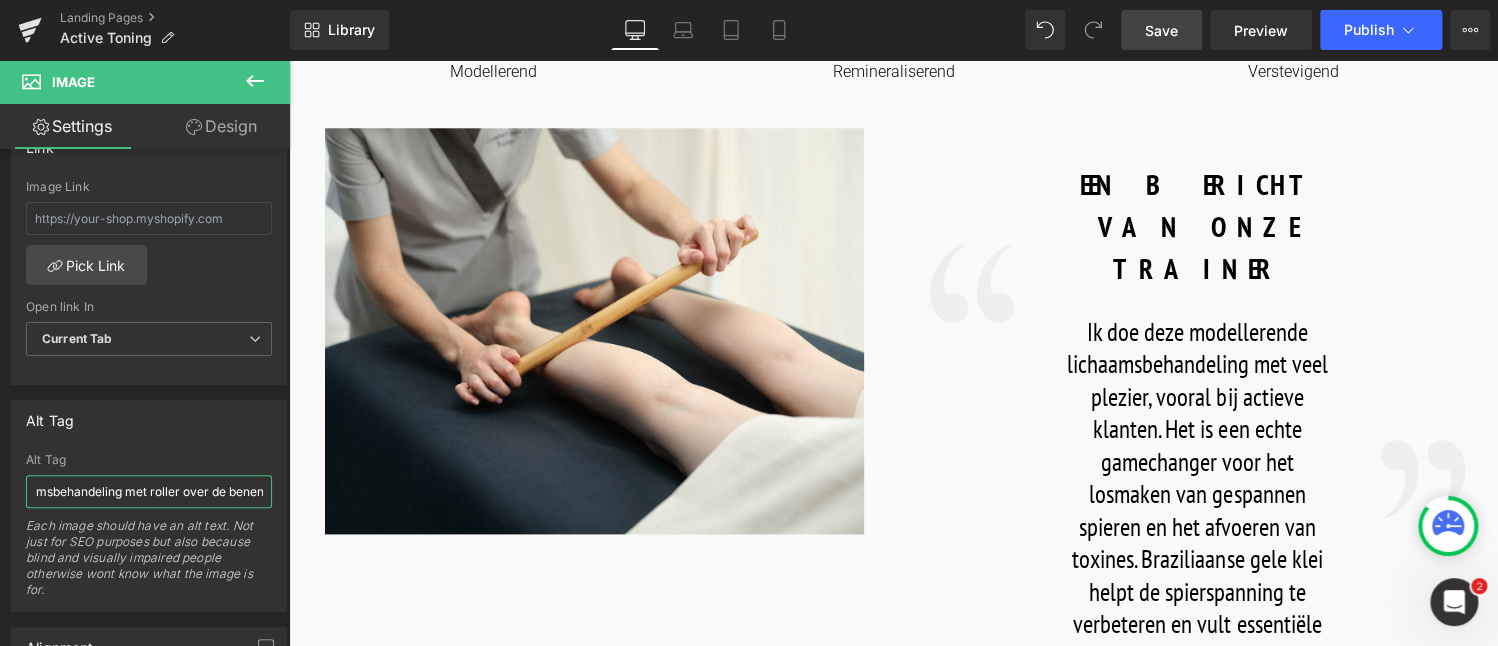 scroll, scrollTop: 0, scrollLeft: 44, axis: horizontal 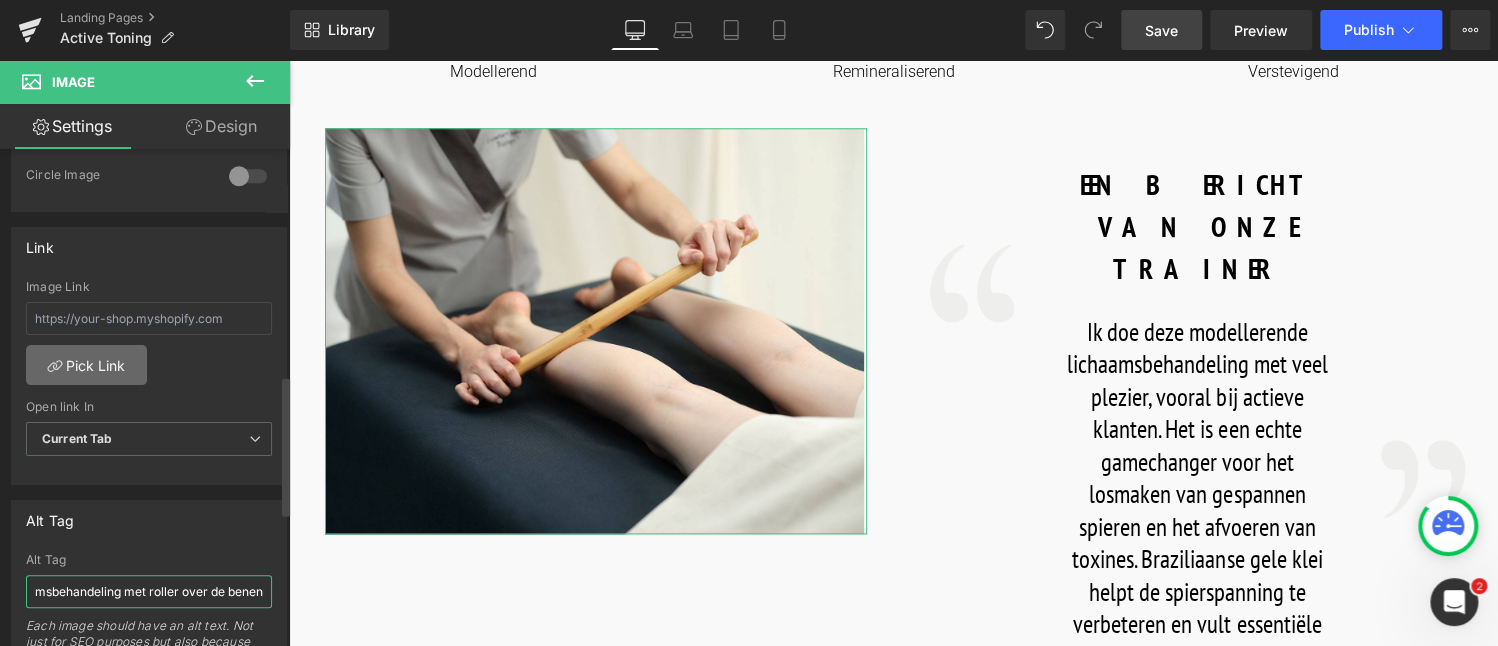 type on "Lichaamsbehandeling met roller over de benen" 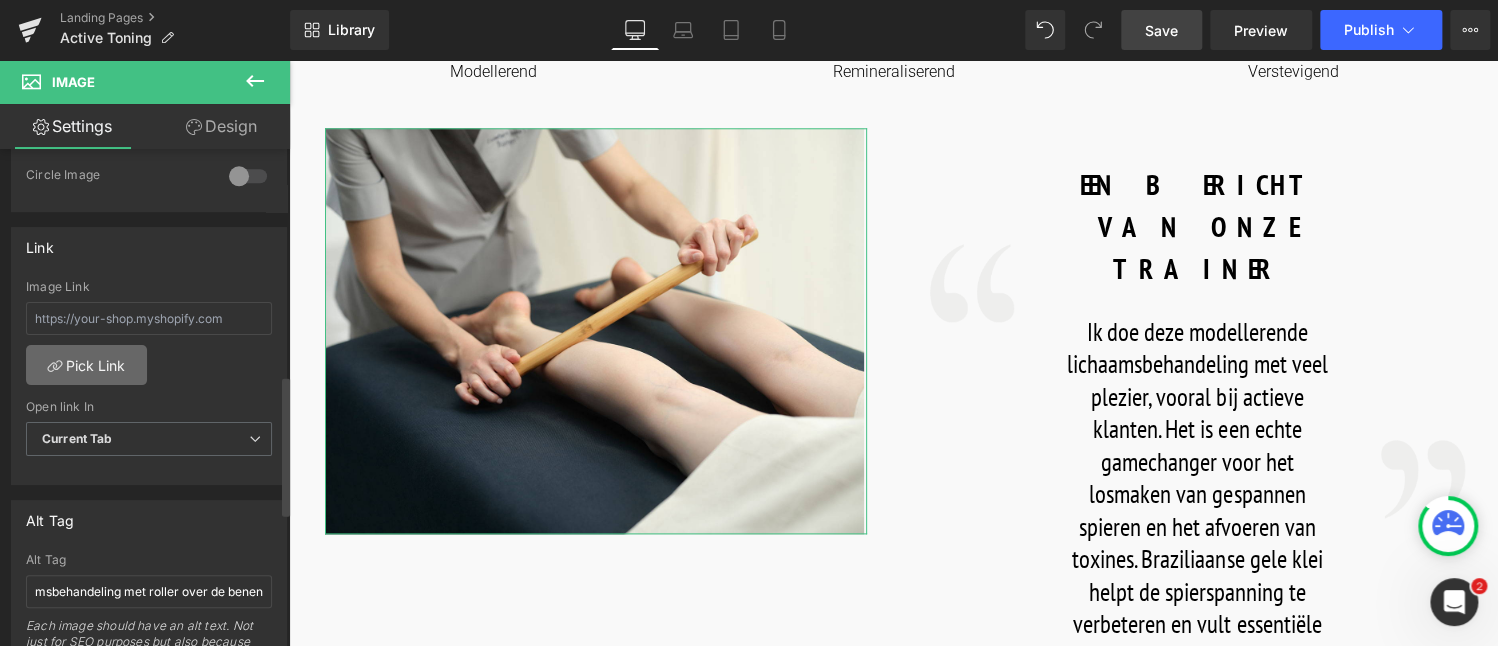 scroll, scrollTop: 0, scrollLeft: 0, axis: both 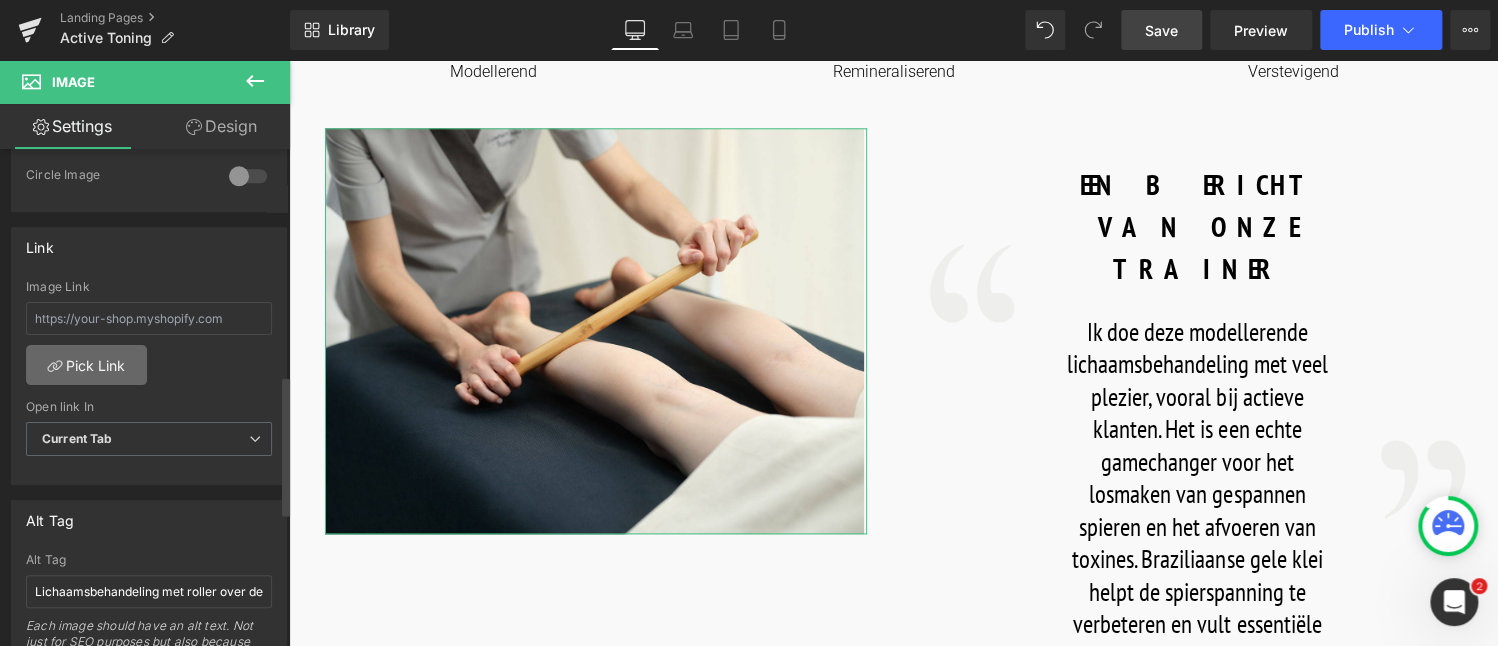click on "Pick Link" at bounding box center [86, 365] 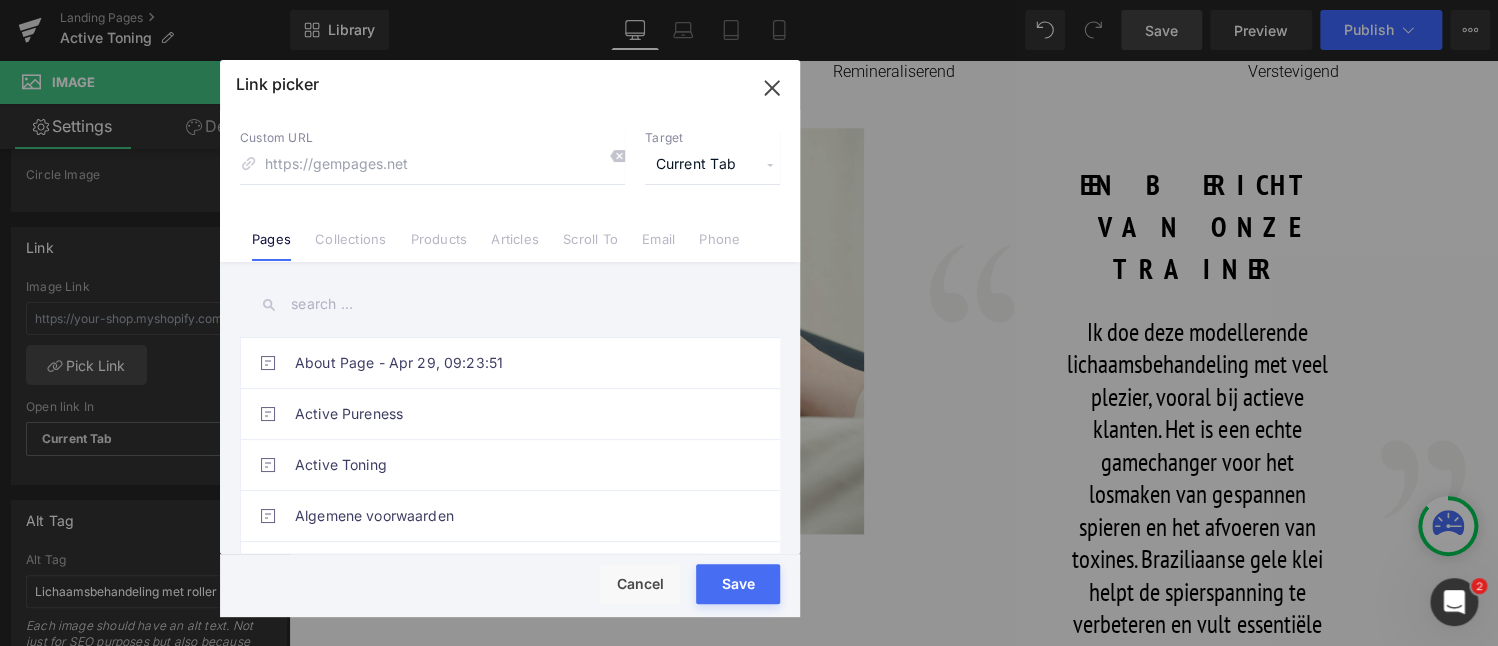 click at bounding box center [510, 304] 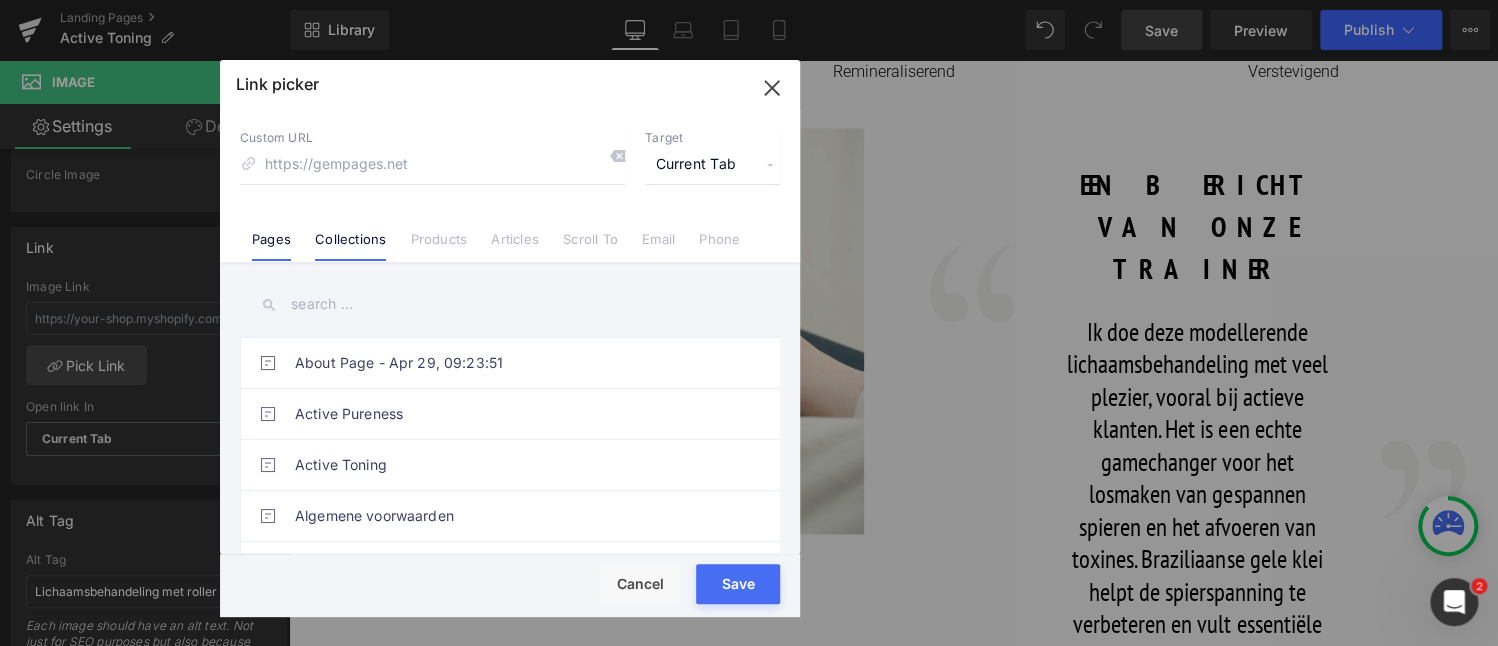 click on "Collections" at bounding box center (350, 246) 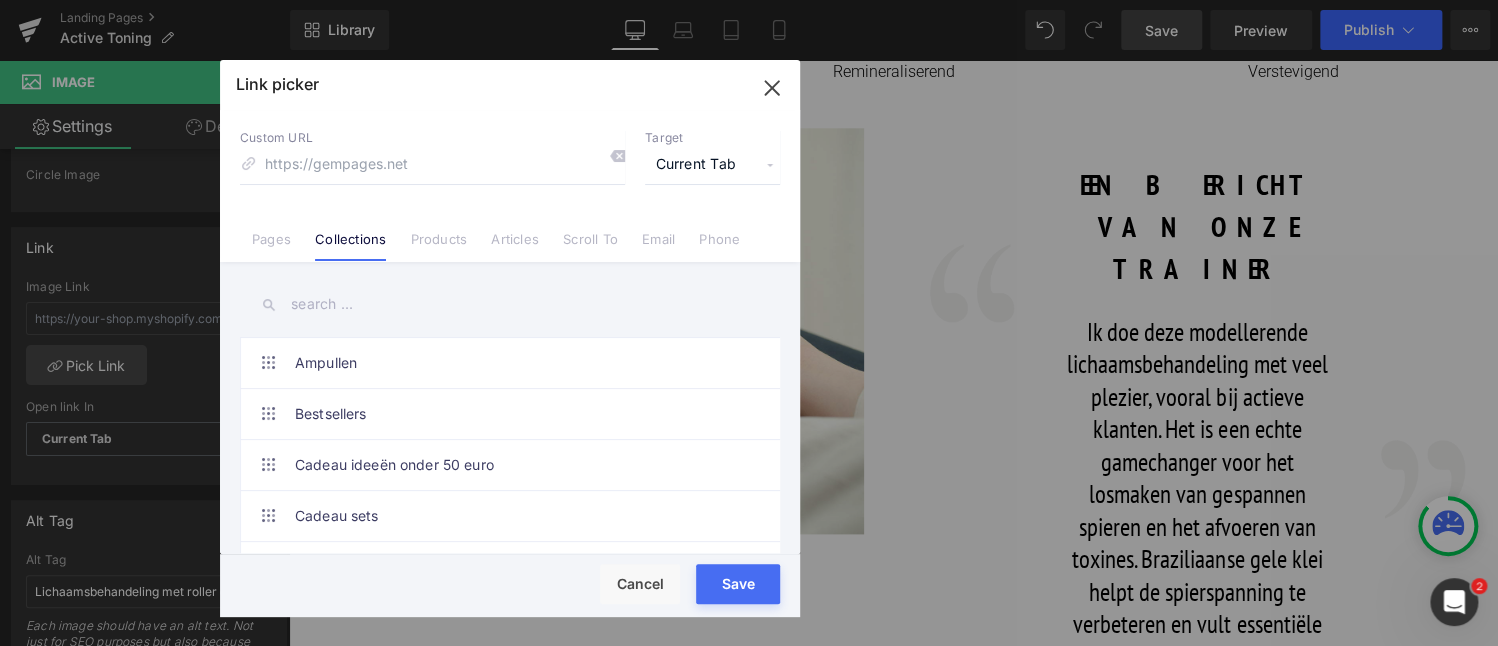 click on "Link picker Back to Library   Insert           Custom URL                   Target   Current Tab     Current Tab   New Tab                 Pages       Collections       Products       Articles       Scroll To       Email       Phone                       About Page - Apr 29, 09:23:51 Active Pureness Active Toning Algemene voorwaarden AROMASOUL B corporation certification b-corp-recertification passed with fullmarks Beauty Flash Results Beeldbank BEST WAYS TO PROTECT YOUR SKIN BARRIER Bestuur Board of Directors BODY ACTIVE BODY STRATEGIST Body Strategist comfort-zone-professional-brand-ambassador Company Congratulations You are now registered Contact us Cookie Policy cookies new Copy of We sustain beauty 2022 Dank je wel Davines village Deelnemende salons Diversion verklaring DUBBELE REINIGING Een Partner Worden Essential Essential FAQ Geef een glimlach Gift Collection Green Friday Green Friday Green friday 2023 Het merk Comfort Zone HOW TO BRIGHTEN EYES Hydramemory Hydramemory I'm a Professional Luminant" at bounding box center (510, 338) 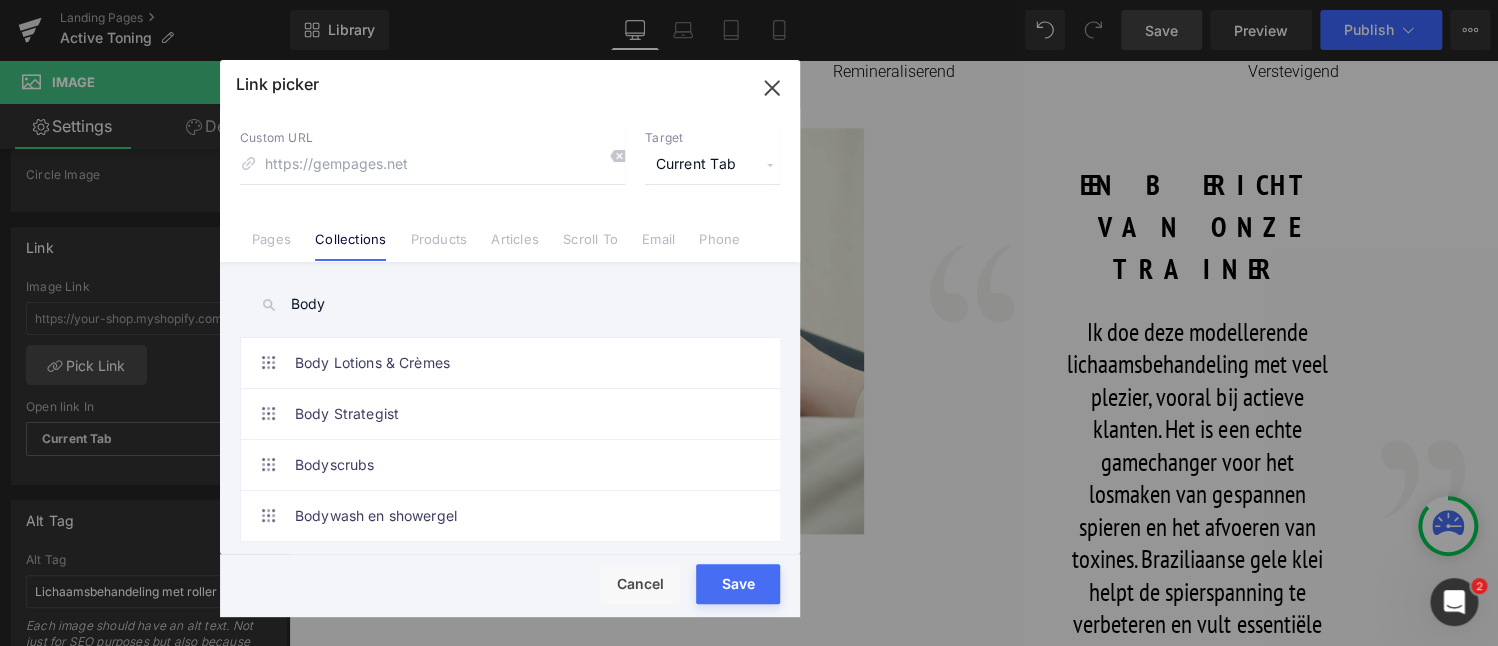 drag, startPoint x: 332, startPoint y: 311, endPoint x: 286, endPoint y: 308, distance: 46.09772 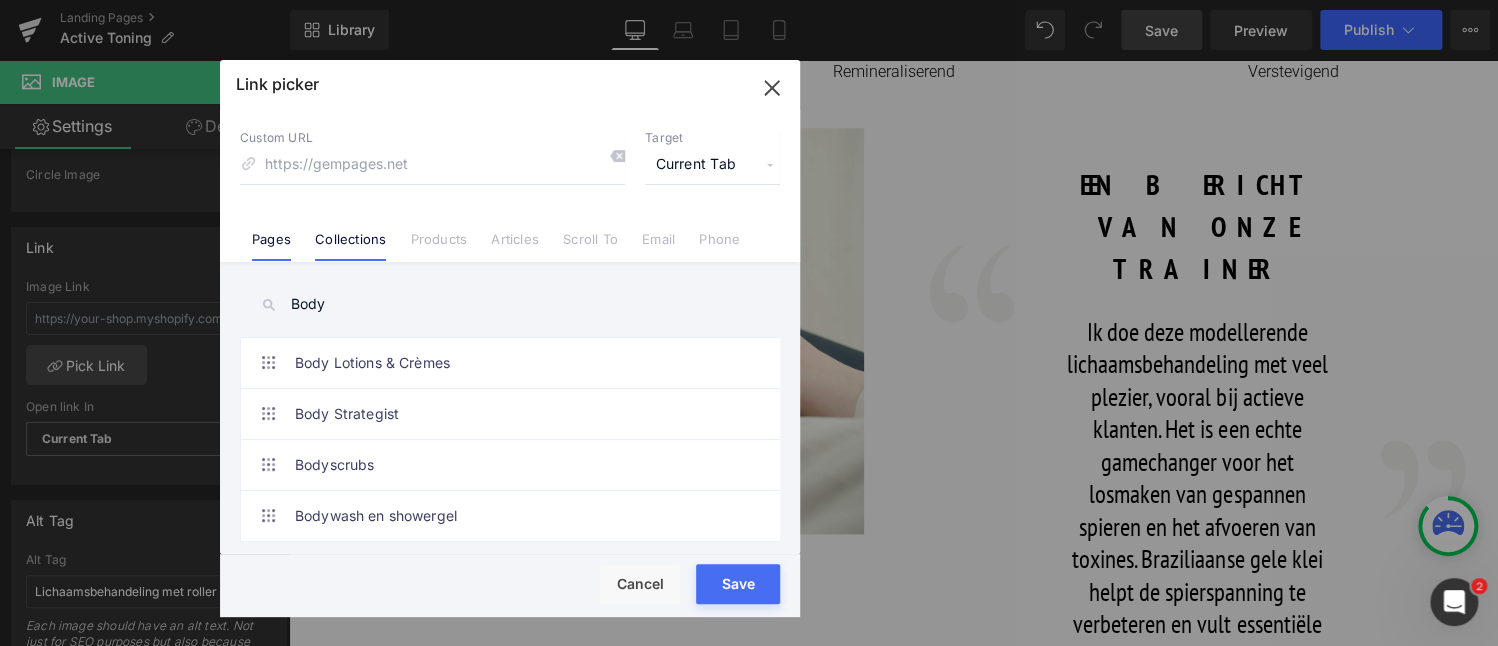 click on "Pages" at bounding box center (271, 246) 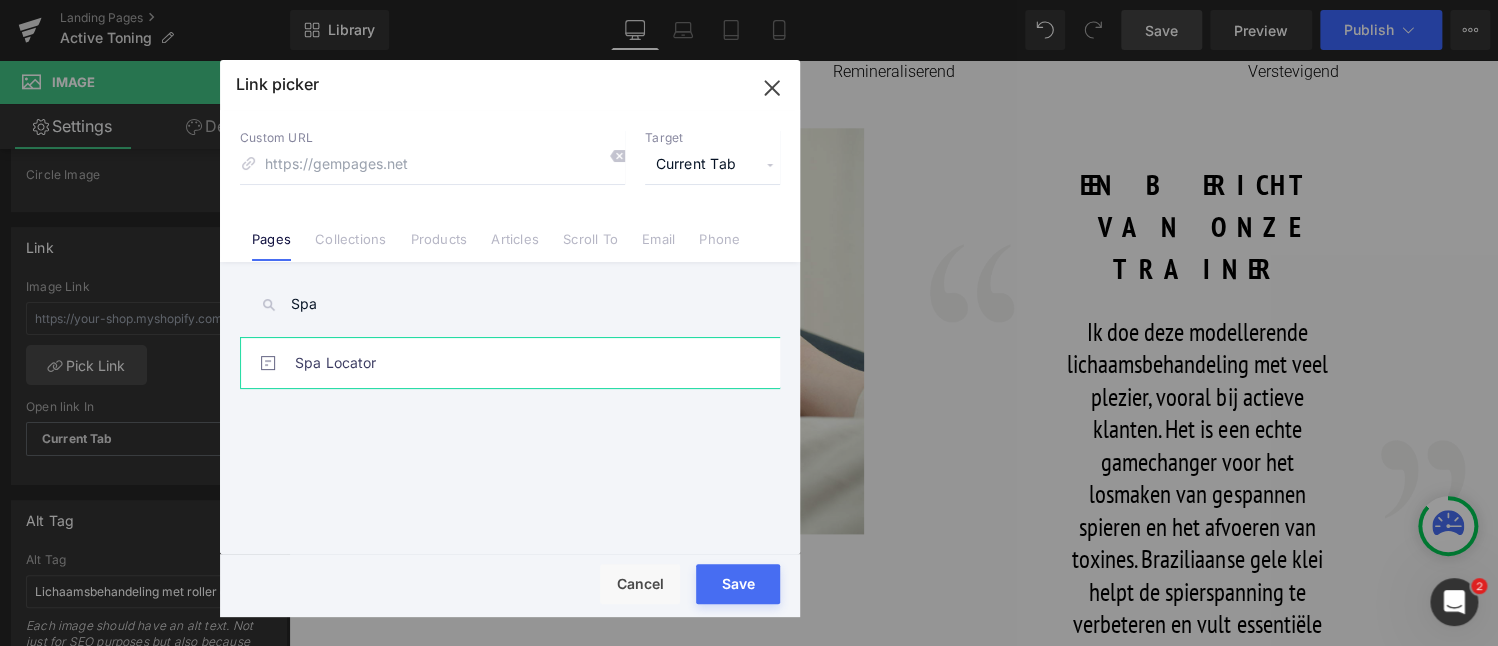 type on "Spa" 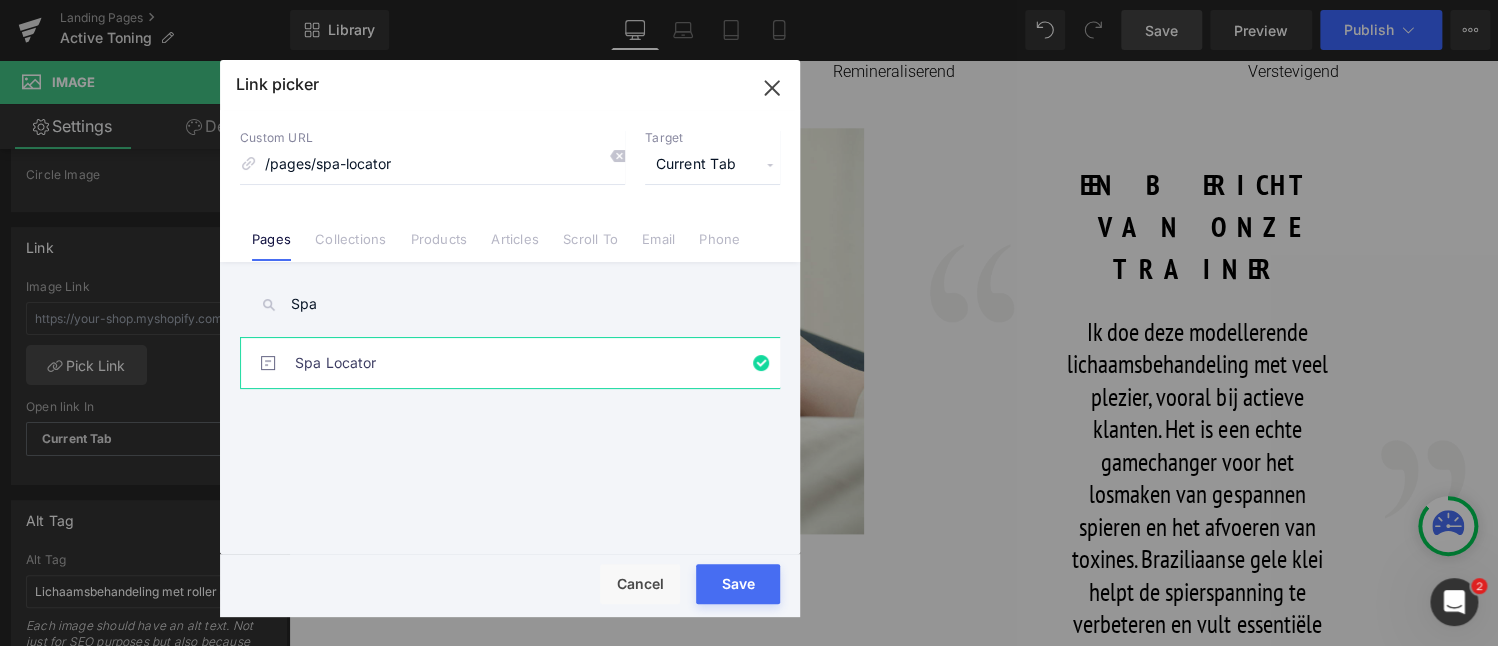 click on "Save" at bounding box center (738, 584) 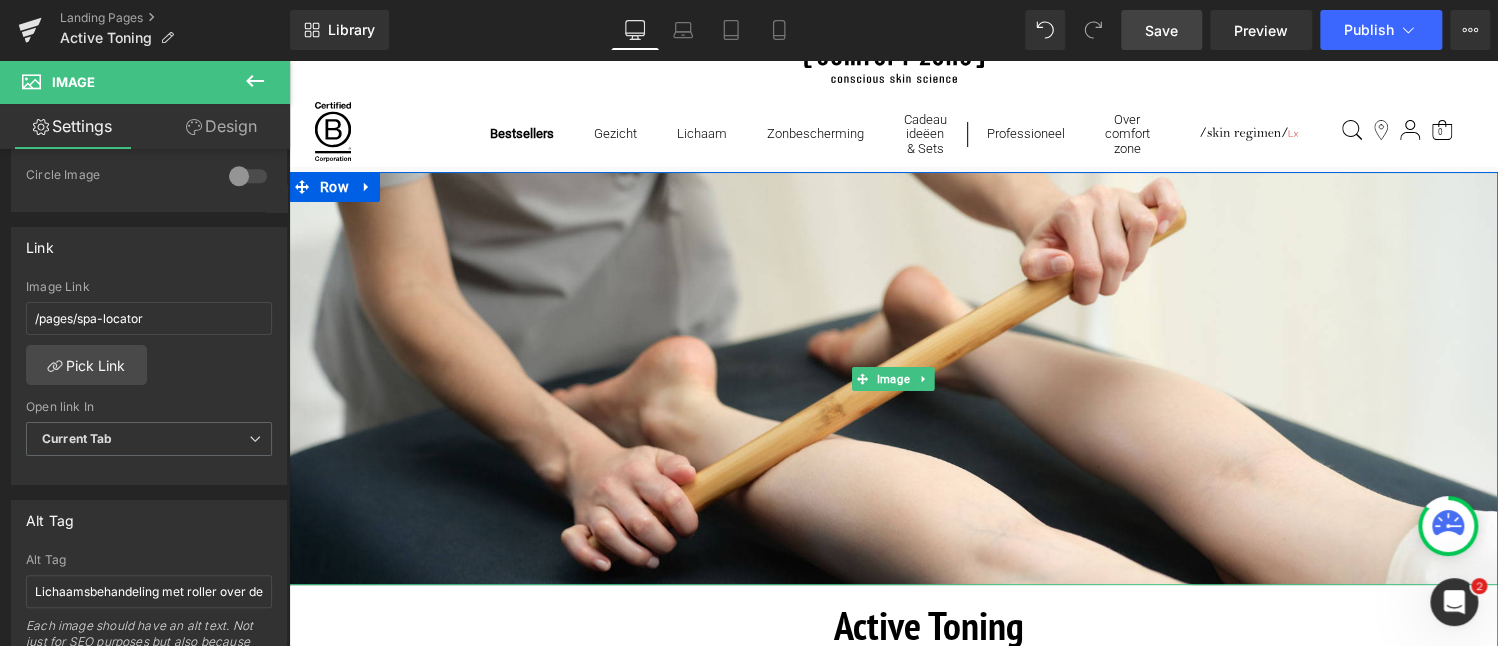 scroll, scrollTop: 0, scrollLeft: 0, axis: both 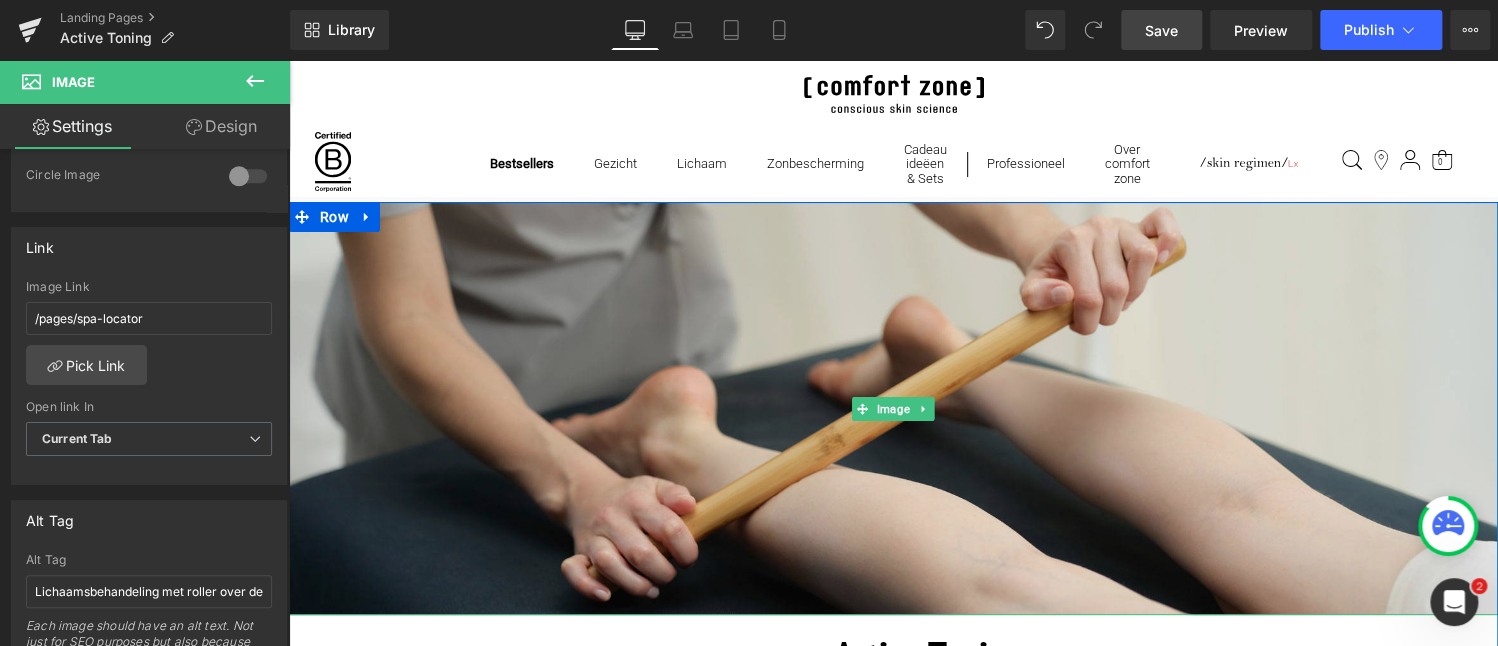 click at bounding box center (893, 409) 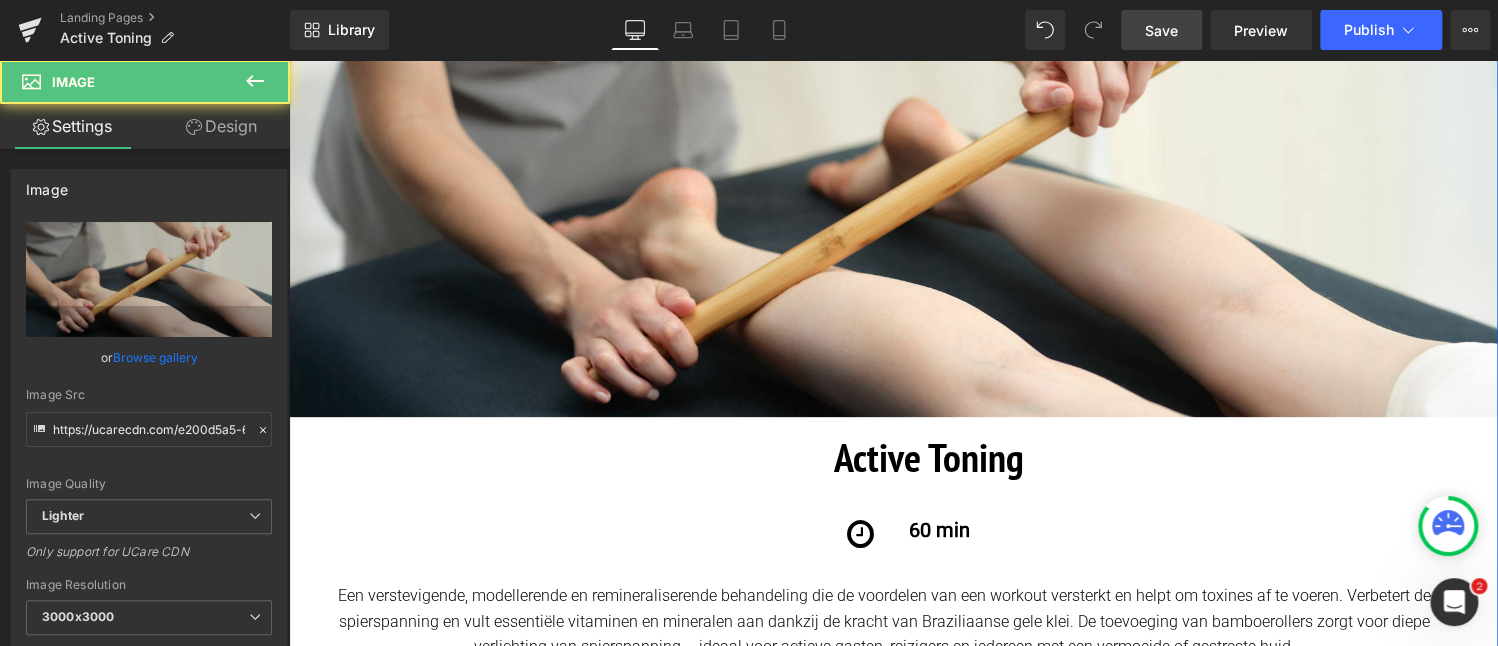 scroll, scrollTop: 200, scrollLeft: 0, axis: vertical 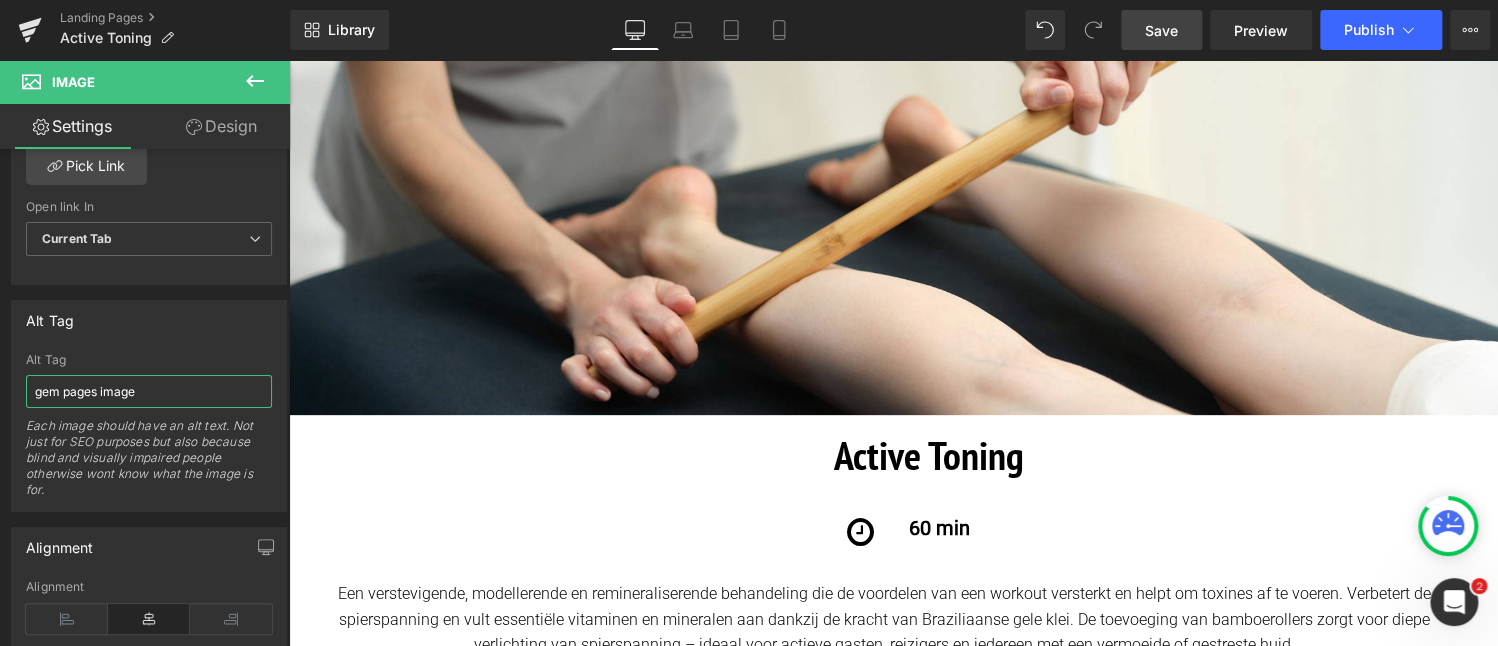 drag, startPoint x: 150, startPoint y: 392, endPoint x: -24, endPoint y: 368, distance: 175.64737 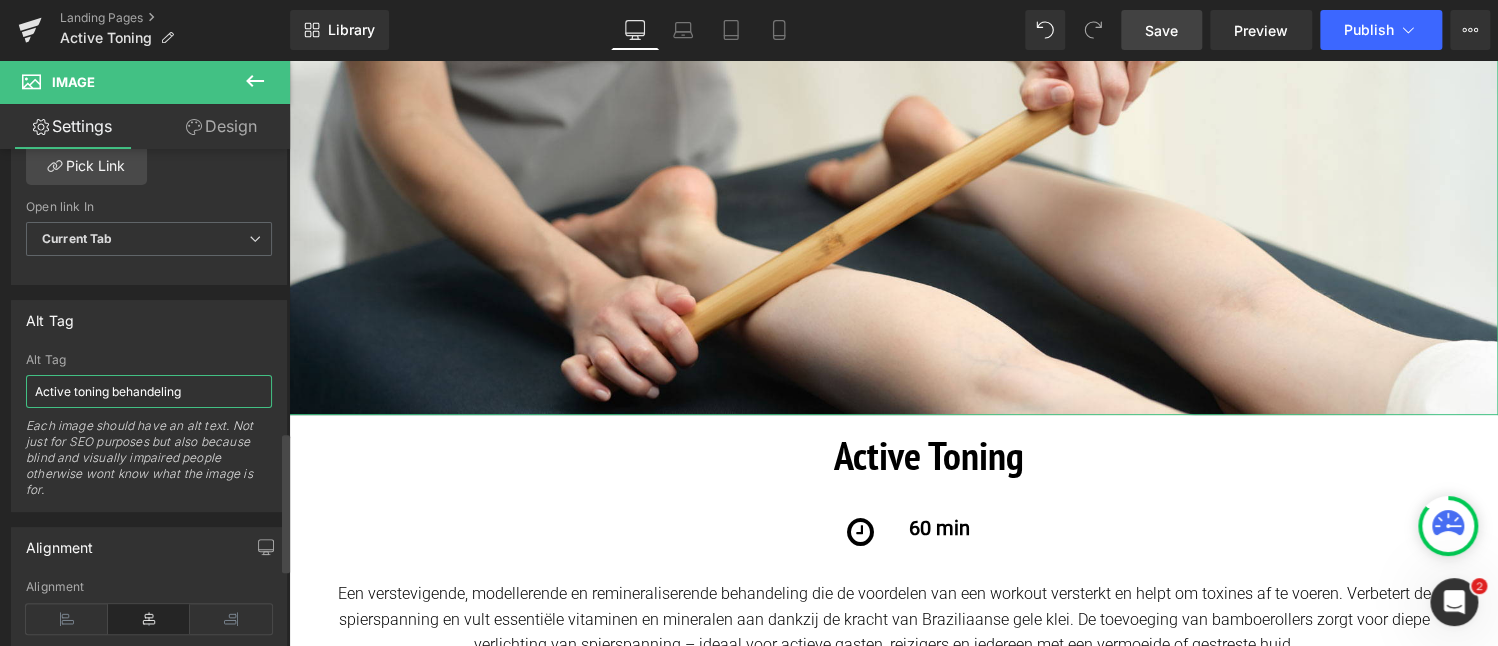 click on "Active toning behandeling" at bounding box center (149, 391) 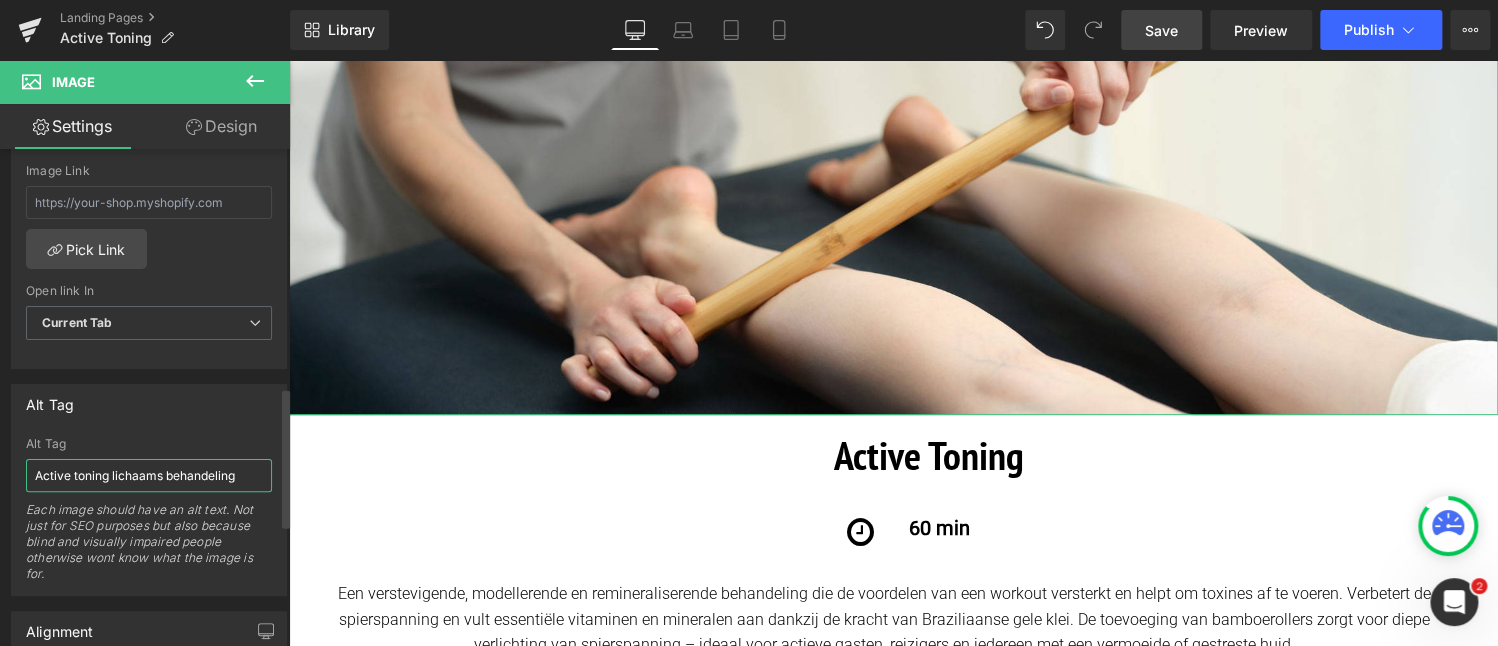 scroll, scrollTop: 800, scrollLeft: 0, axis: vertical 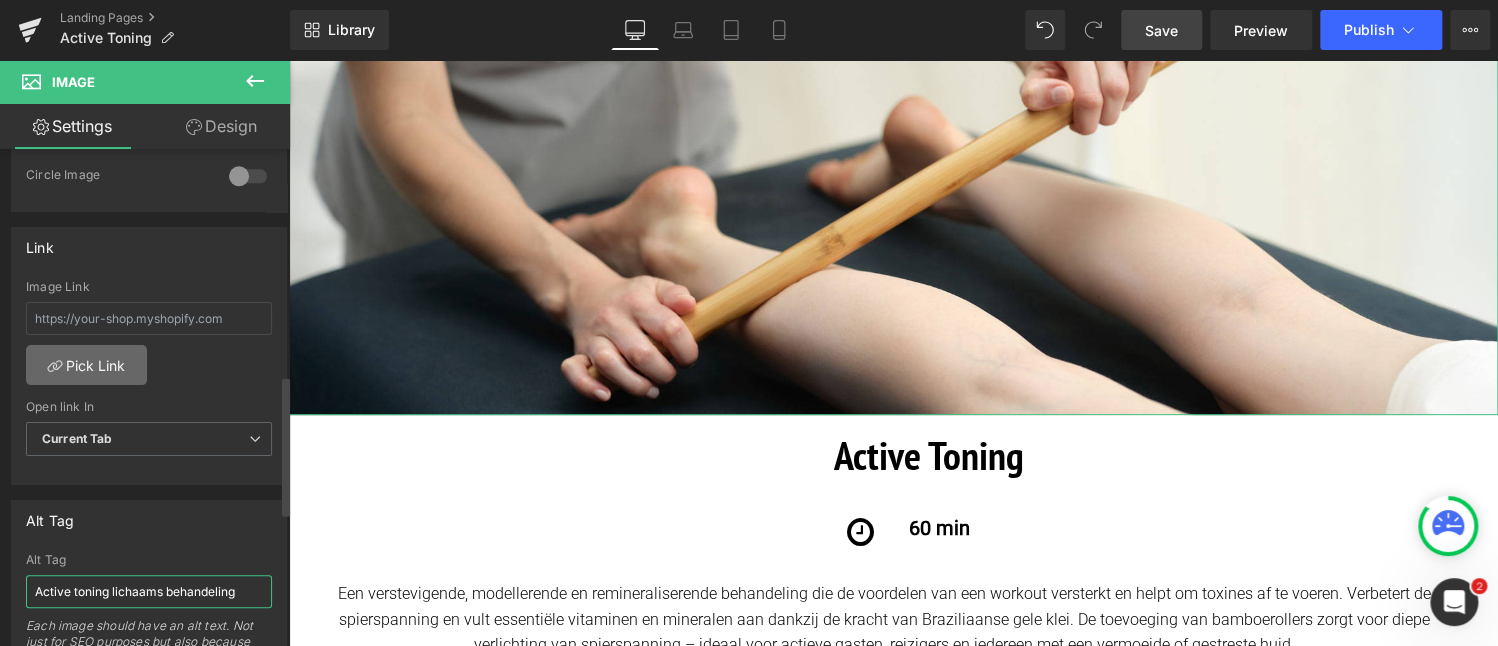 type on "Active toning lichaams behandeling" 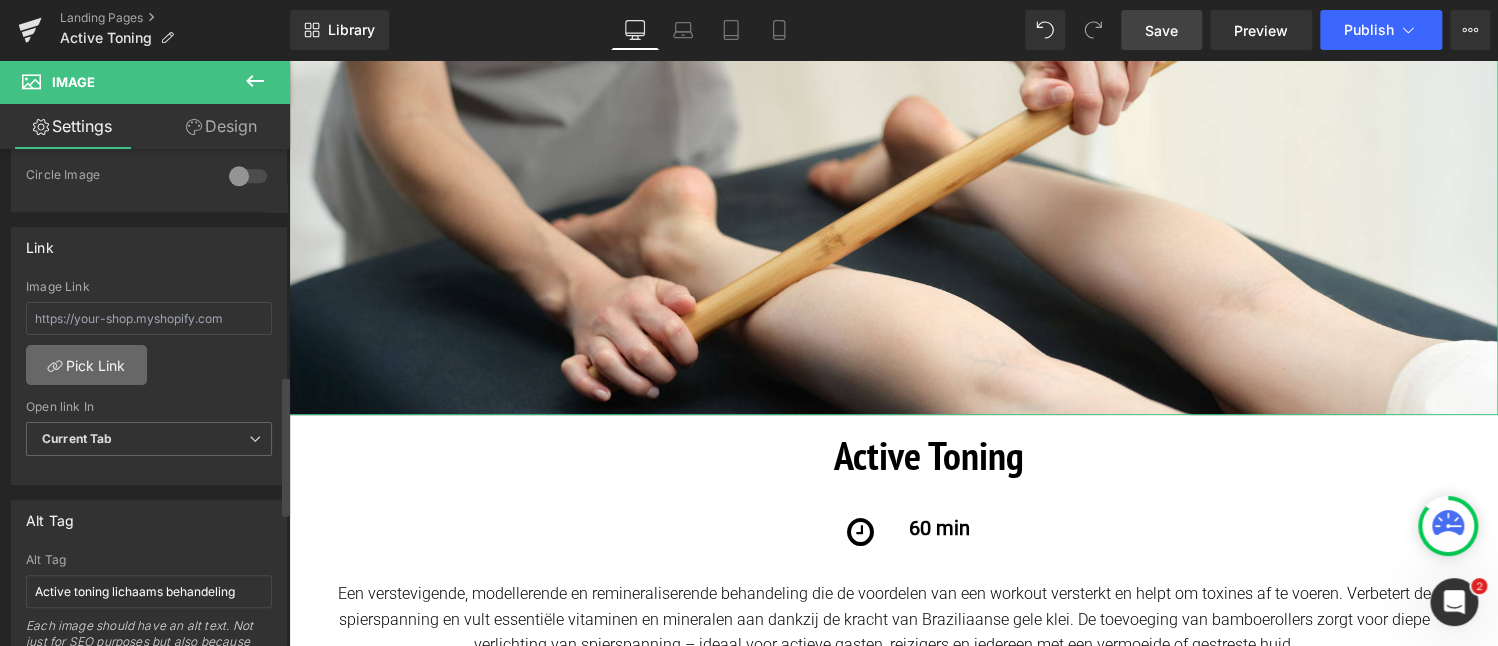 click on "Pick Link" at bounding box center [86, 365] 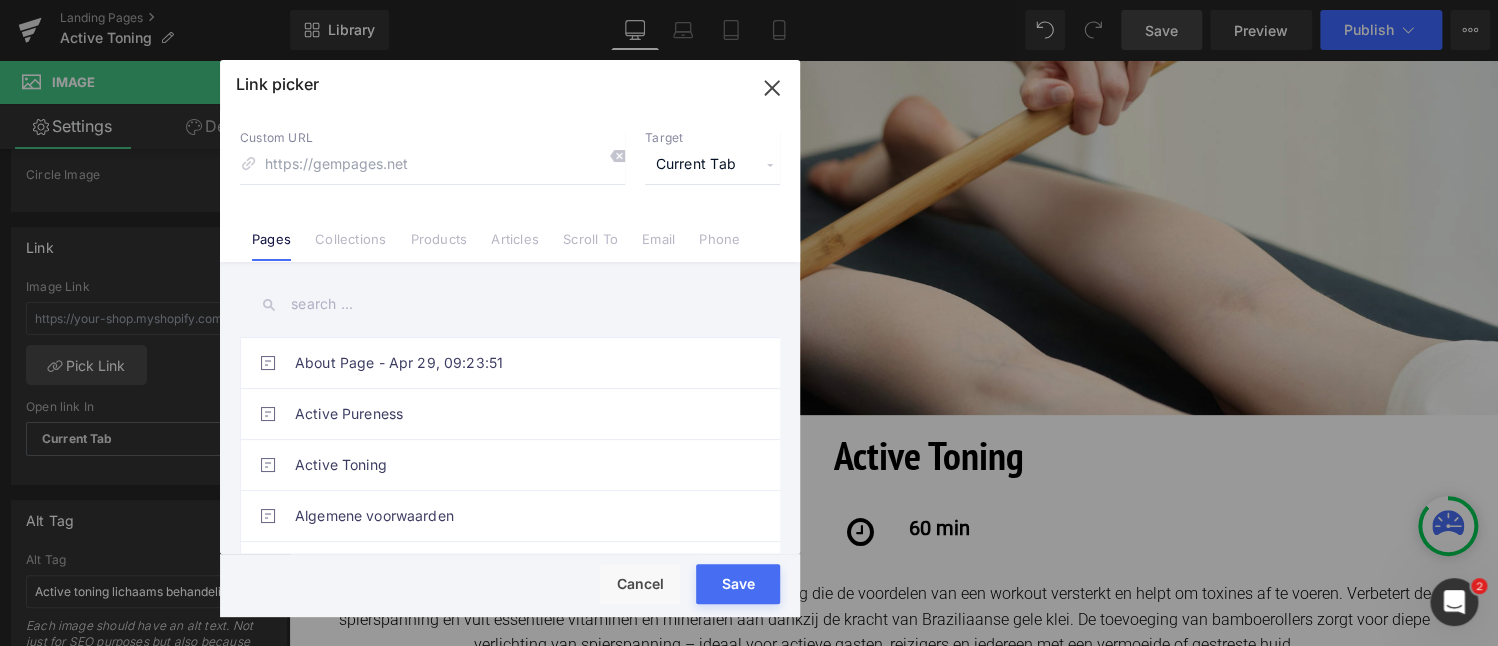 click at bounding box center (510, 304) 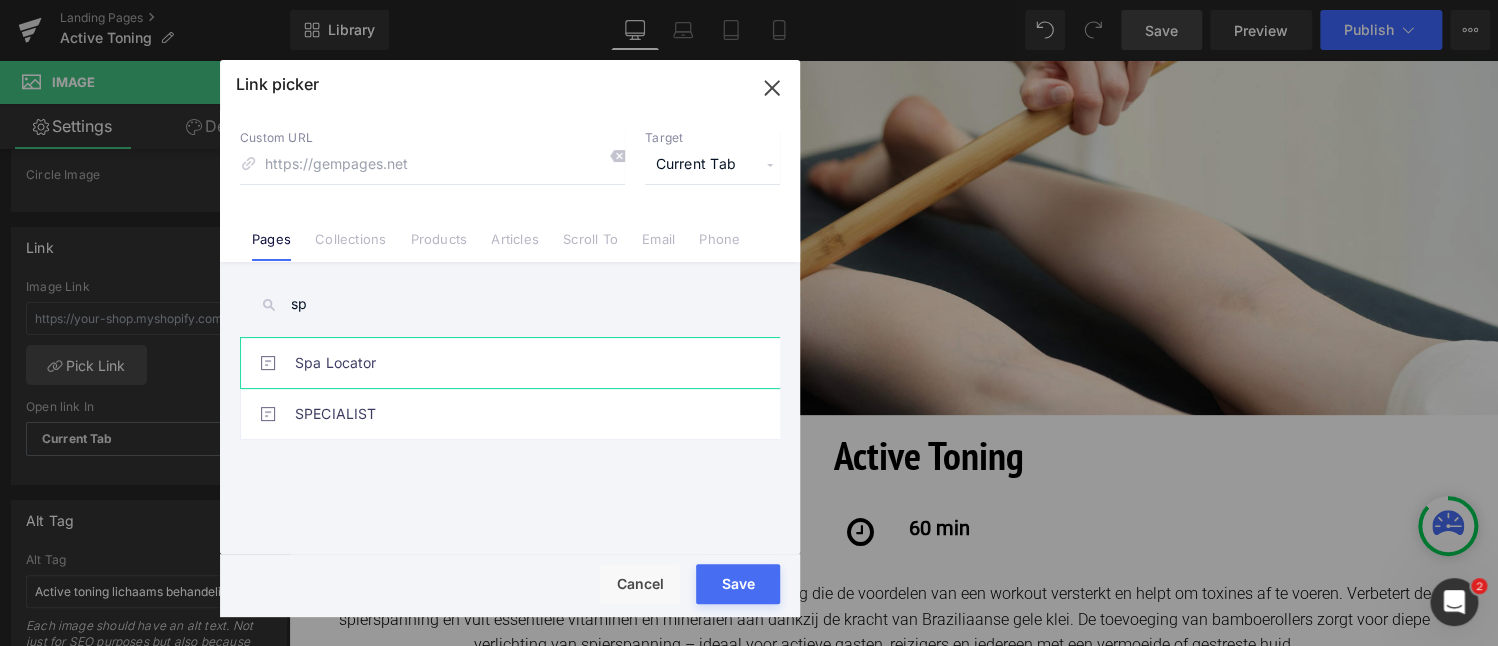 type on "sp" 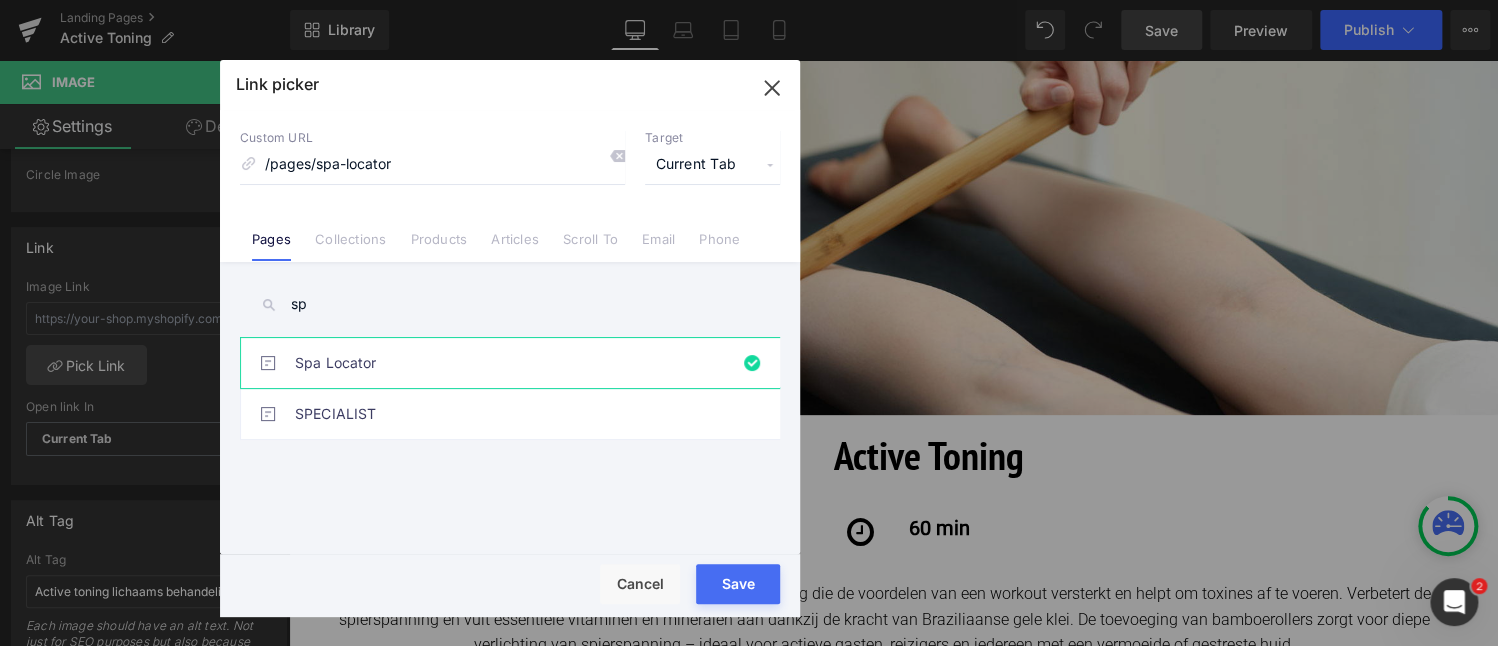 click on "Save" at bounding box center [738, 584] 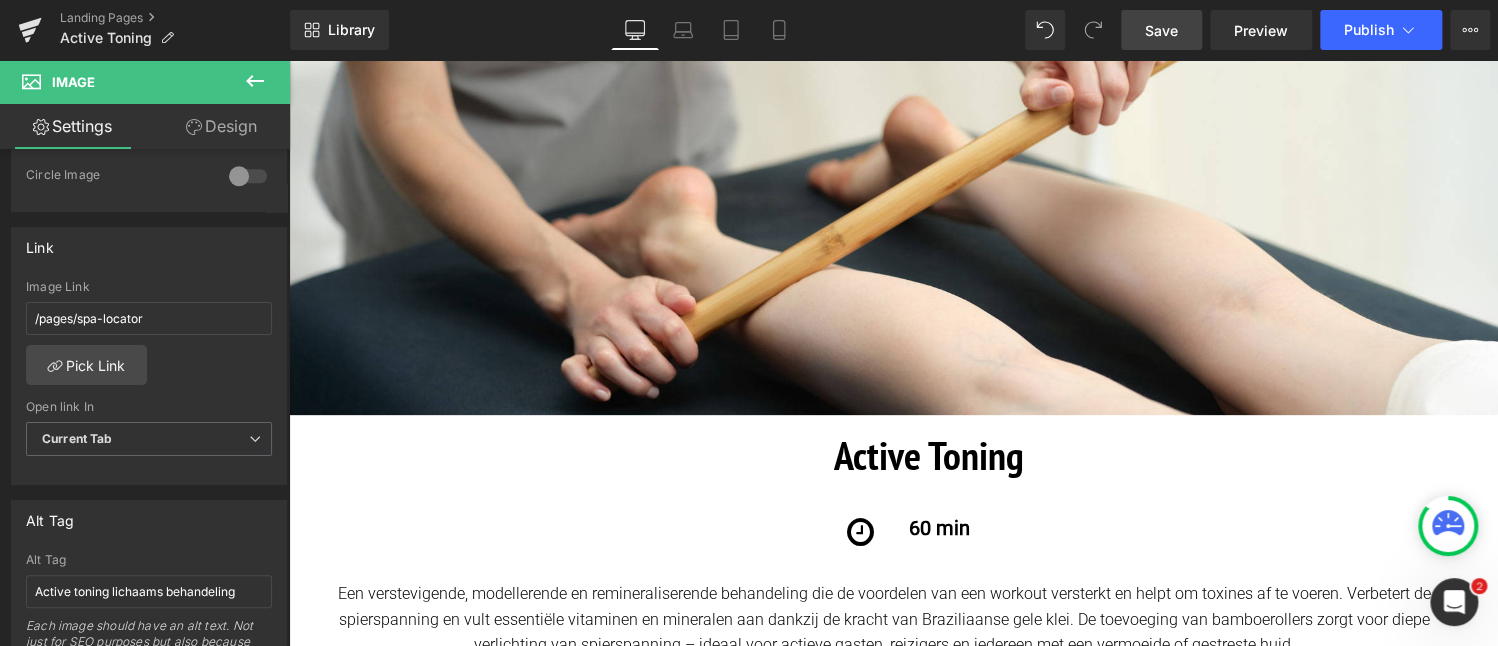 click on "Save" at bounding box center (1161, 30) 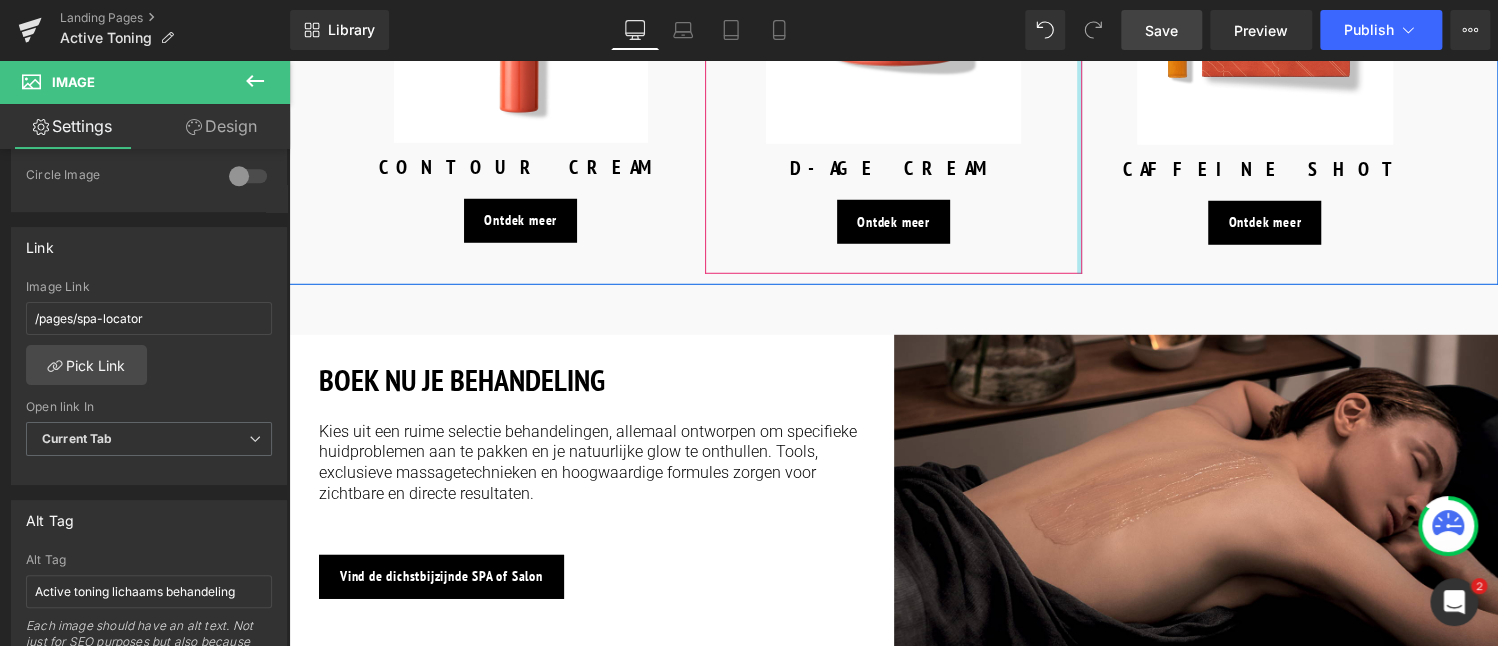 scroll, scrollTop: 2800, scrollLeft: 0, axis: vertical 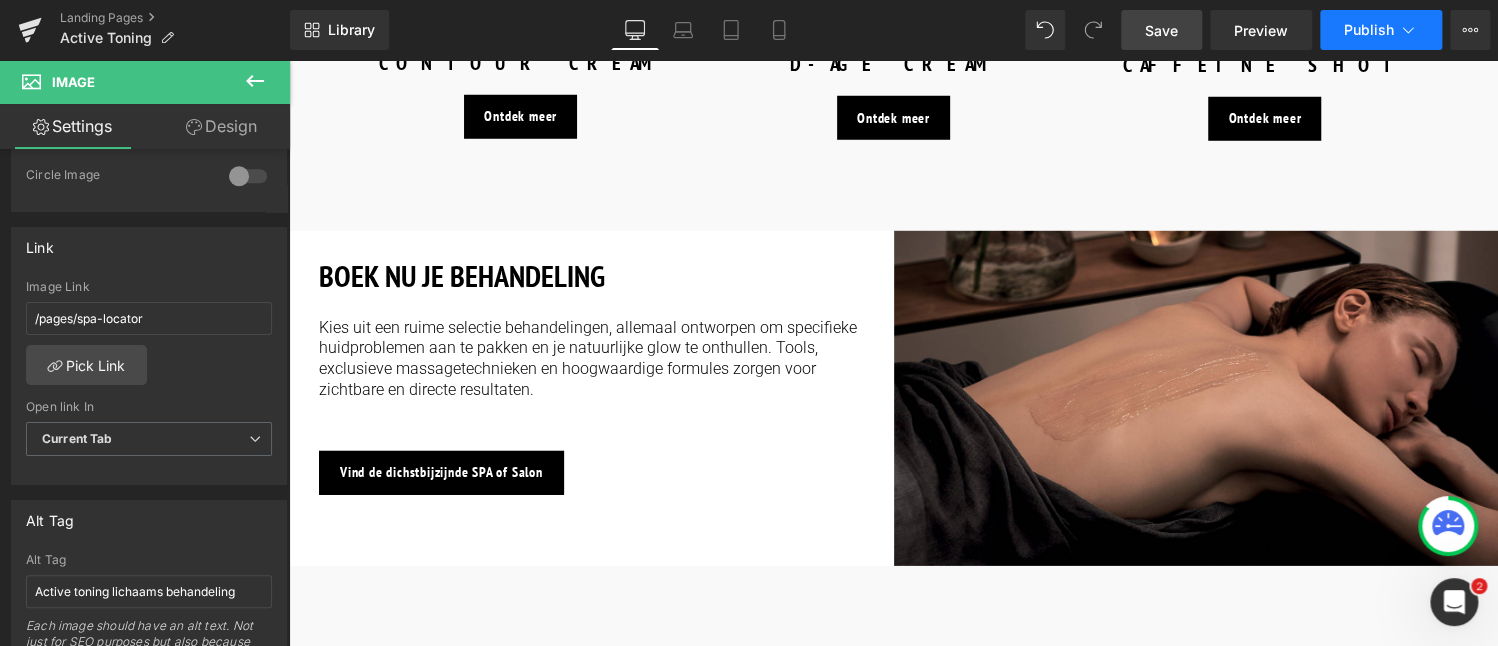 click 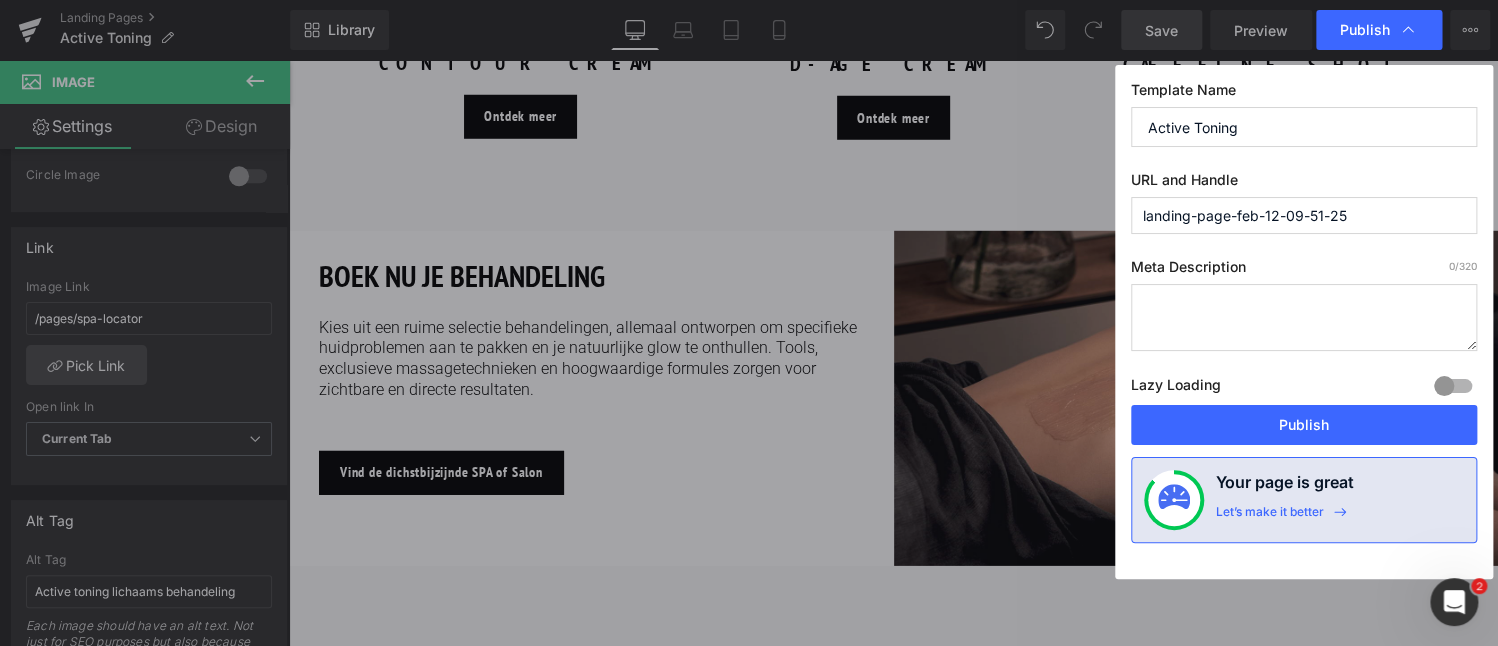 click at bounding box center [1304, 317] 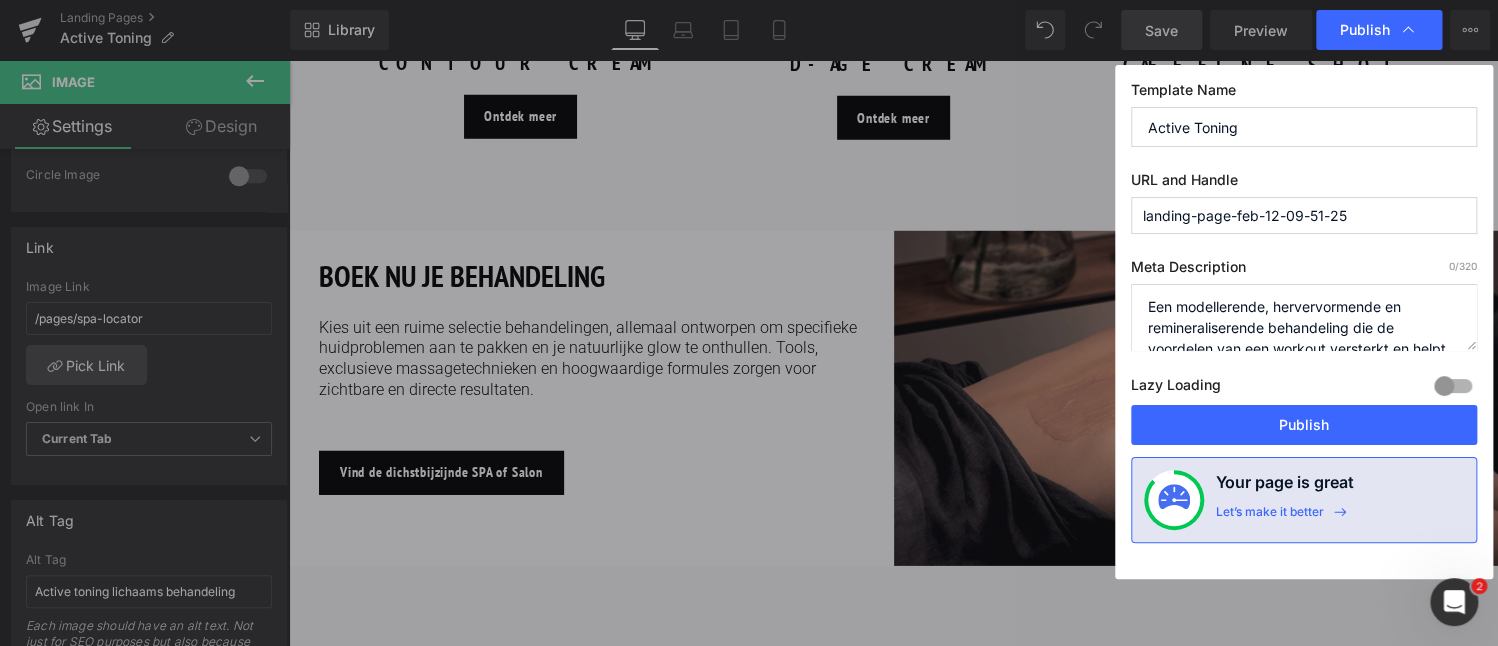 scroll, scrollTop: 28, scrollLeft: 0, axis: vertical 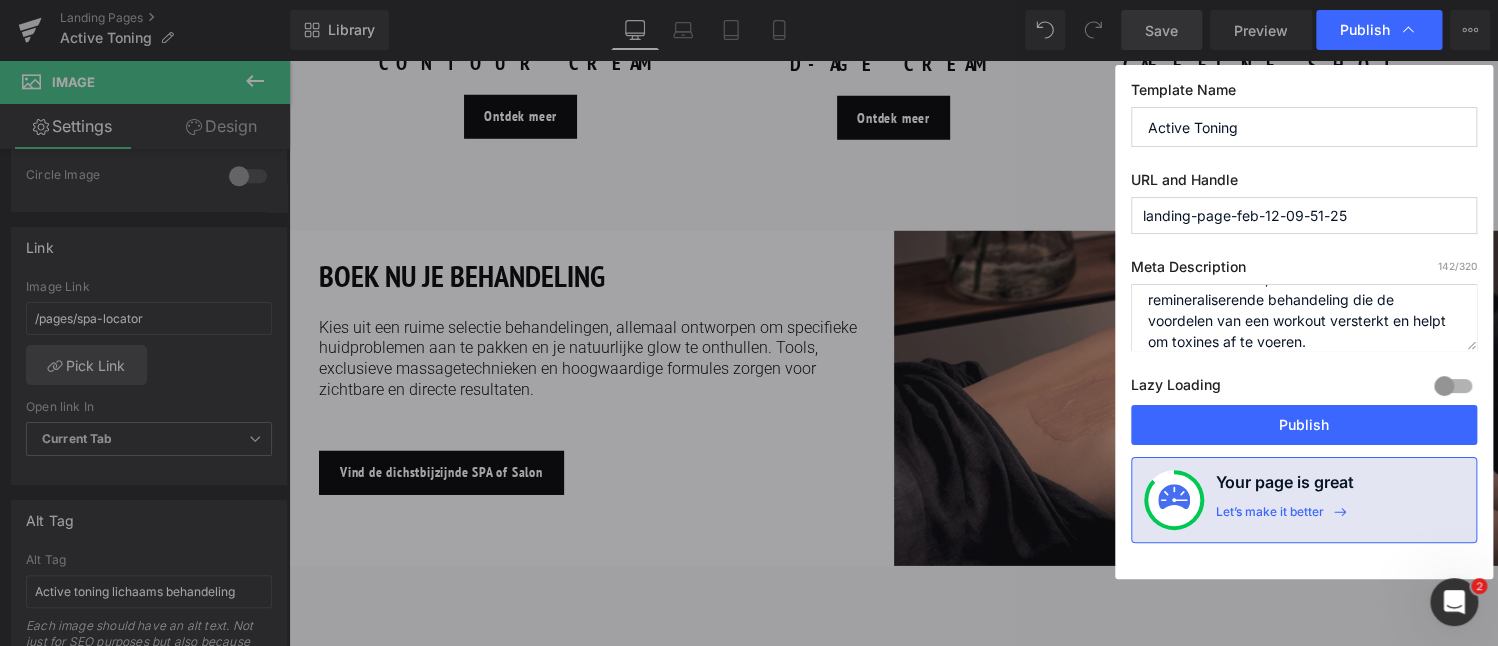 type on "Een modellerende, hervervormende en remineraliserende behandeling die de voordelen van een workout versterkt en helpt om toxines af te voeren." 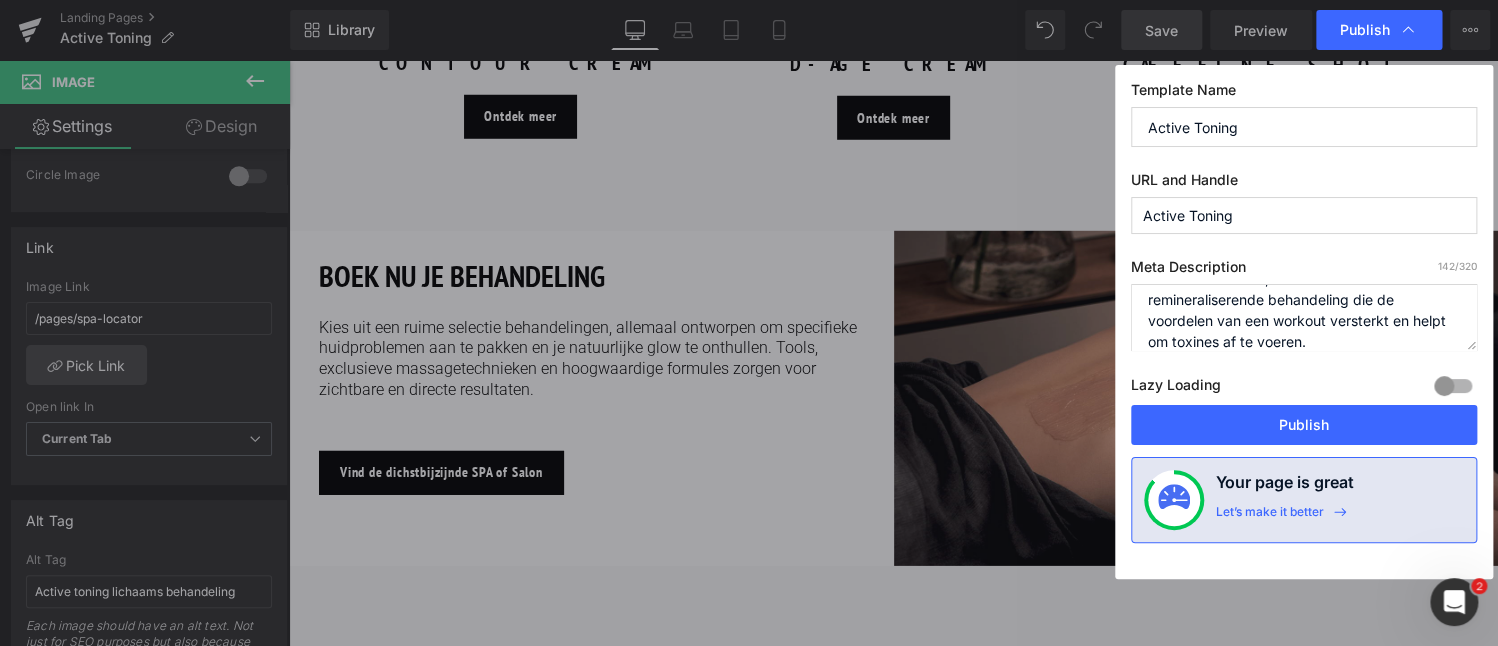 type on "active-toning" 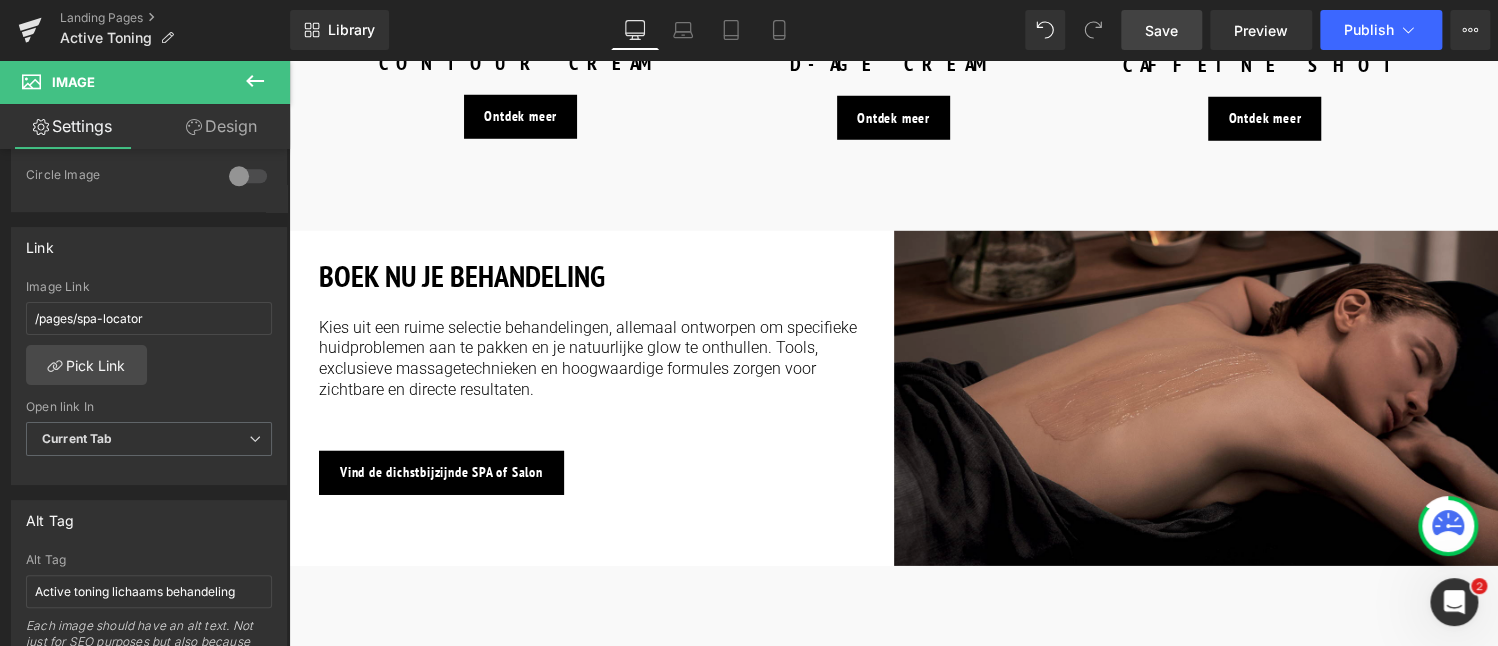 drag, startPoint x: 1284, startPoint y: 261, endPoint x: 1103, endPoint y: 226, distance: 184.35292 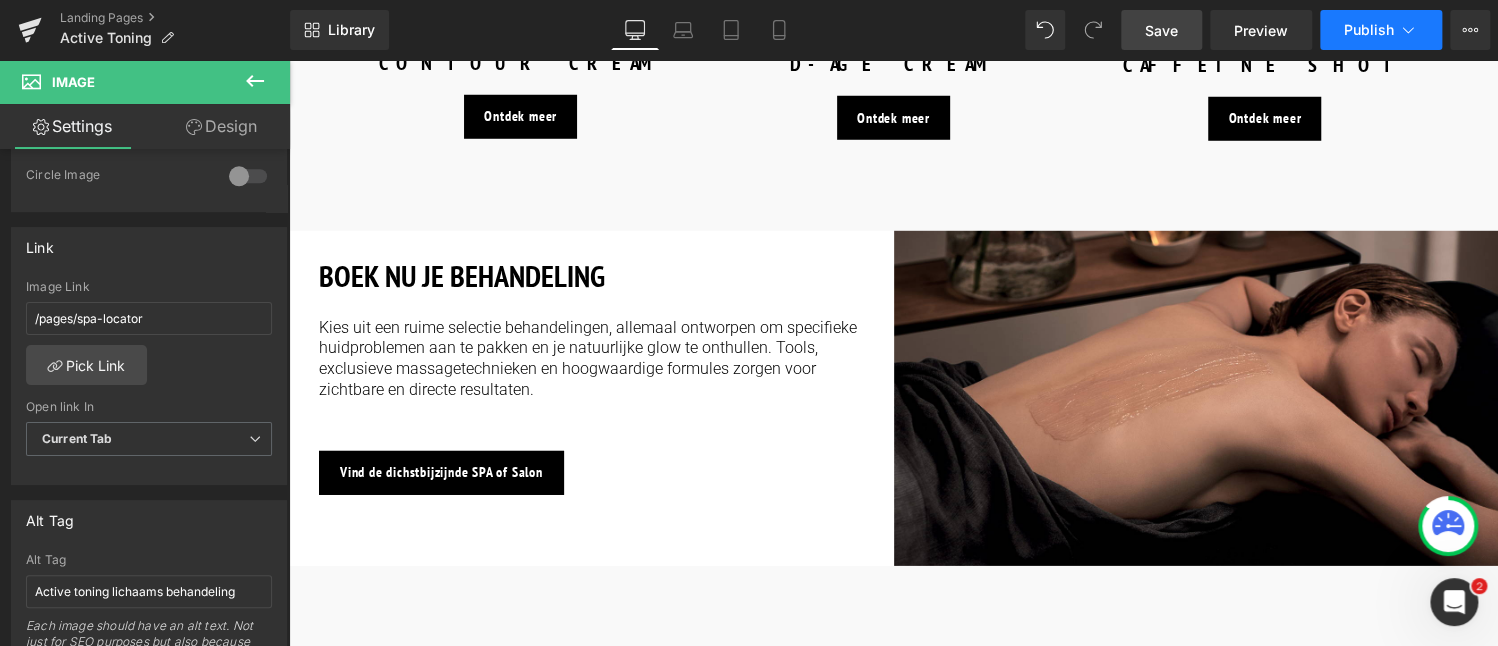 click on "Publish" at bounding box center (1381, 30) 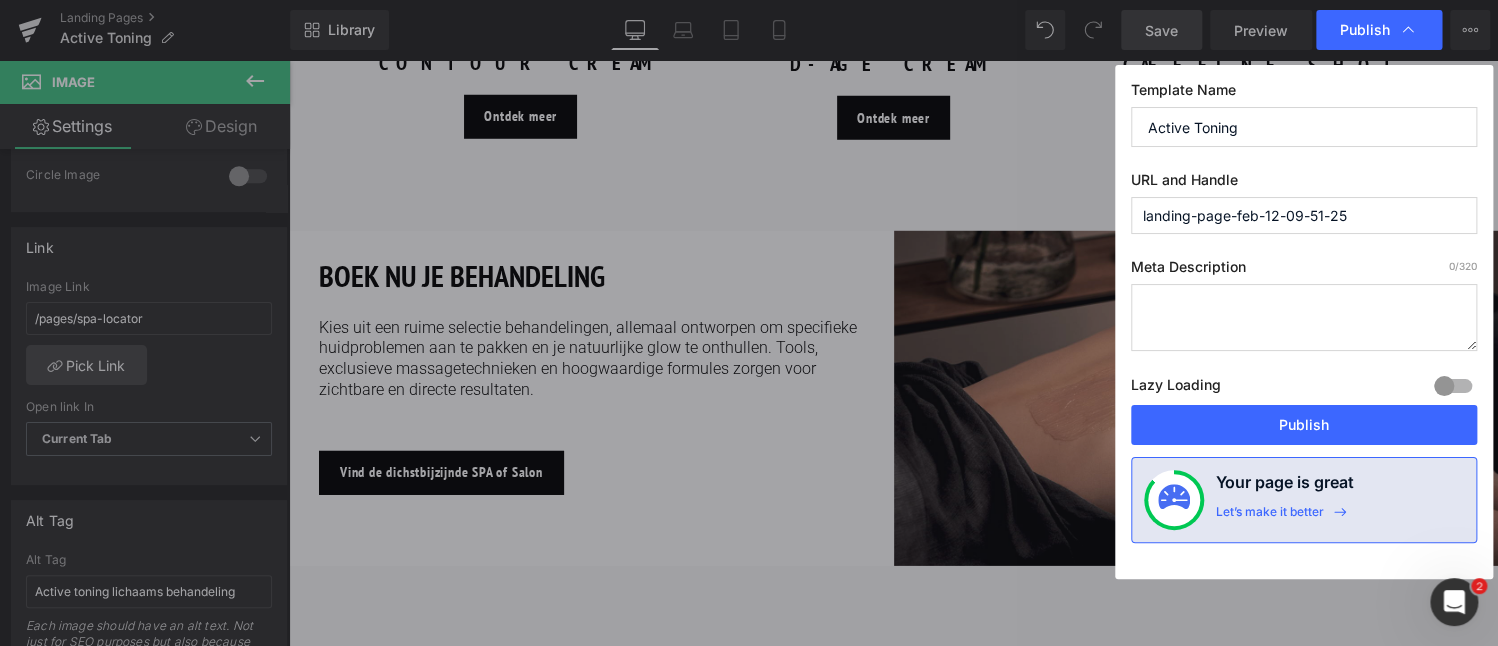drag, startPoint x: 1356, startPoint y: 213, endPoint x: 1076, endPoint y: 213, distance: 280 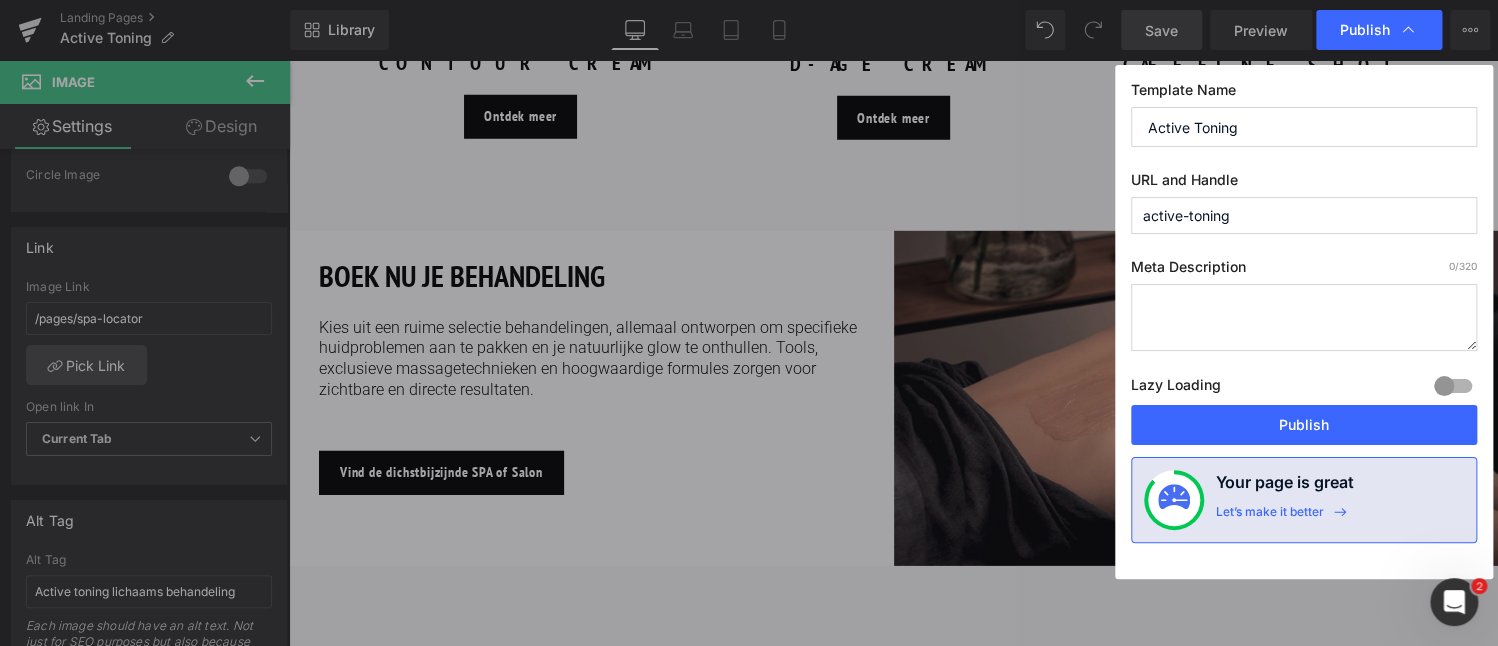 type on "active-toning" 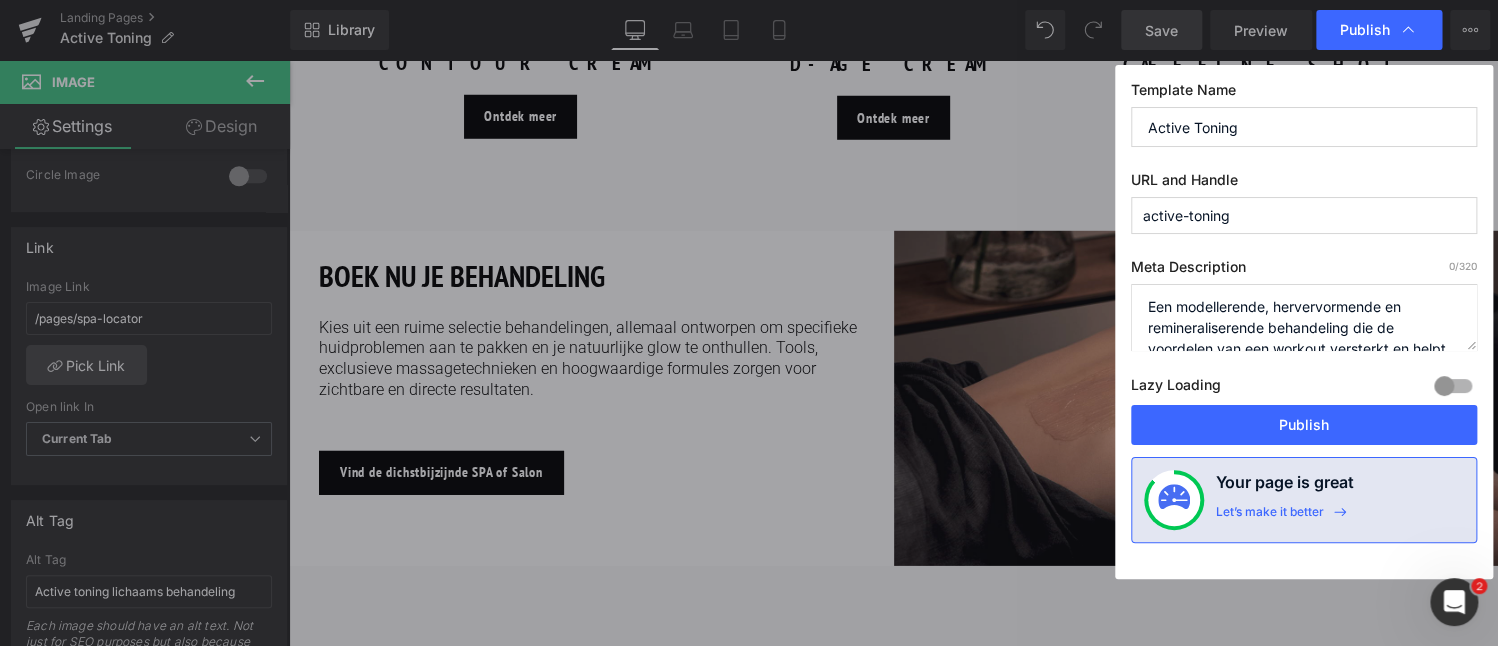 scroll, scrollTop: 28, scrollLeft: 0, axis: vertical 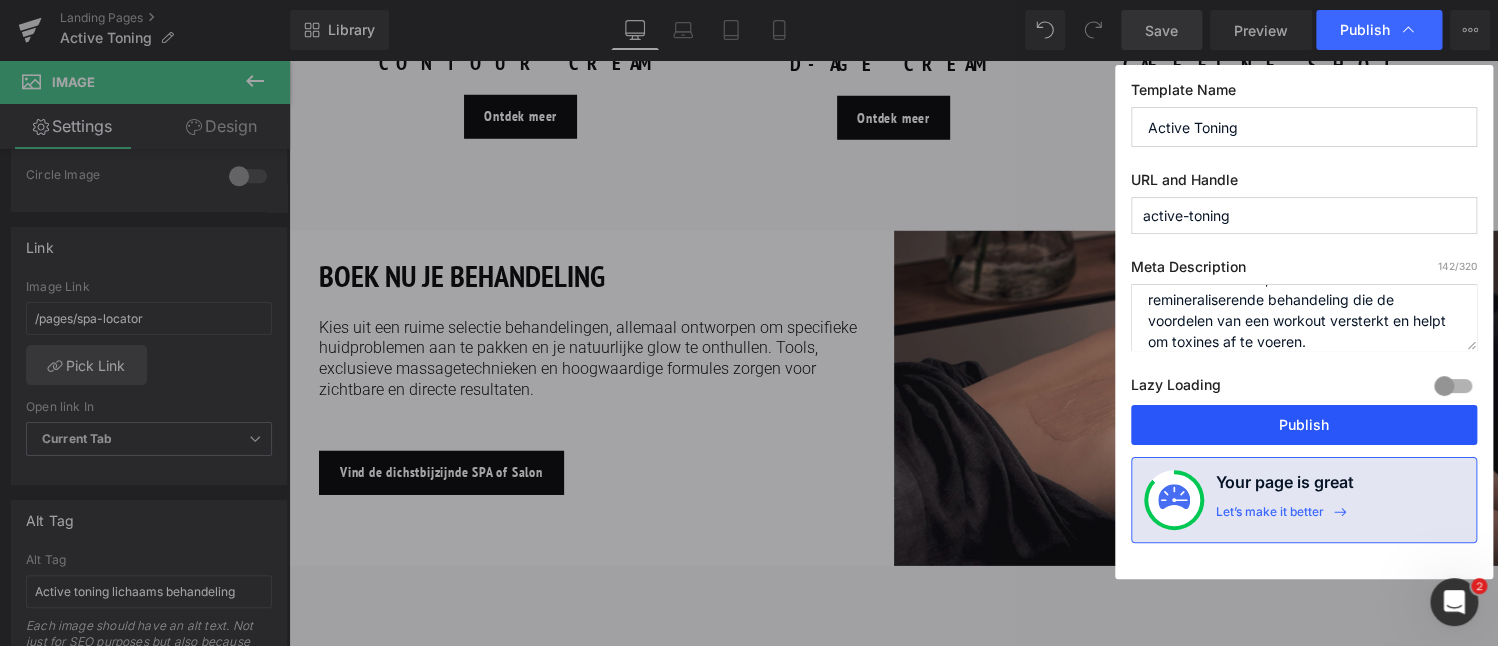 type on "Een modellerende, hervervormende en remineraliserende behandeling die de voordelen van een workout versterkt en helpt om toxines af te voeren." 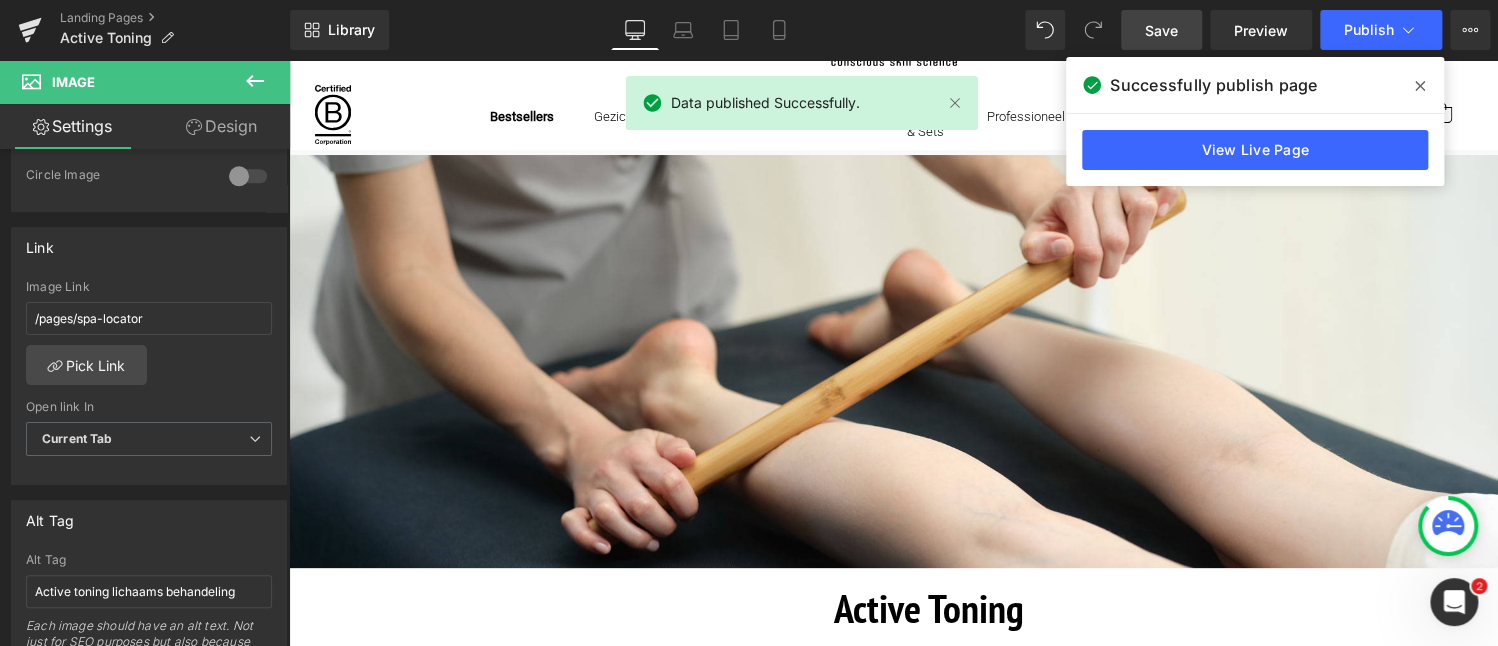 scroll, scrollTop: 0, scrollLeft: 0, axis: both 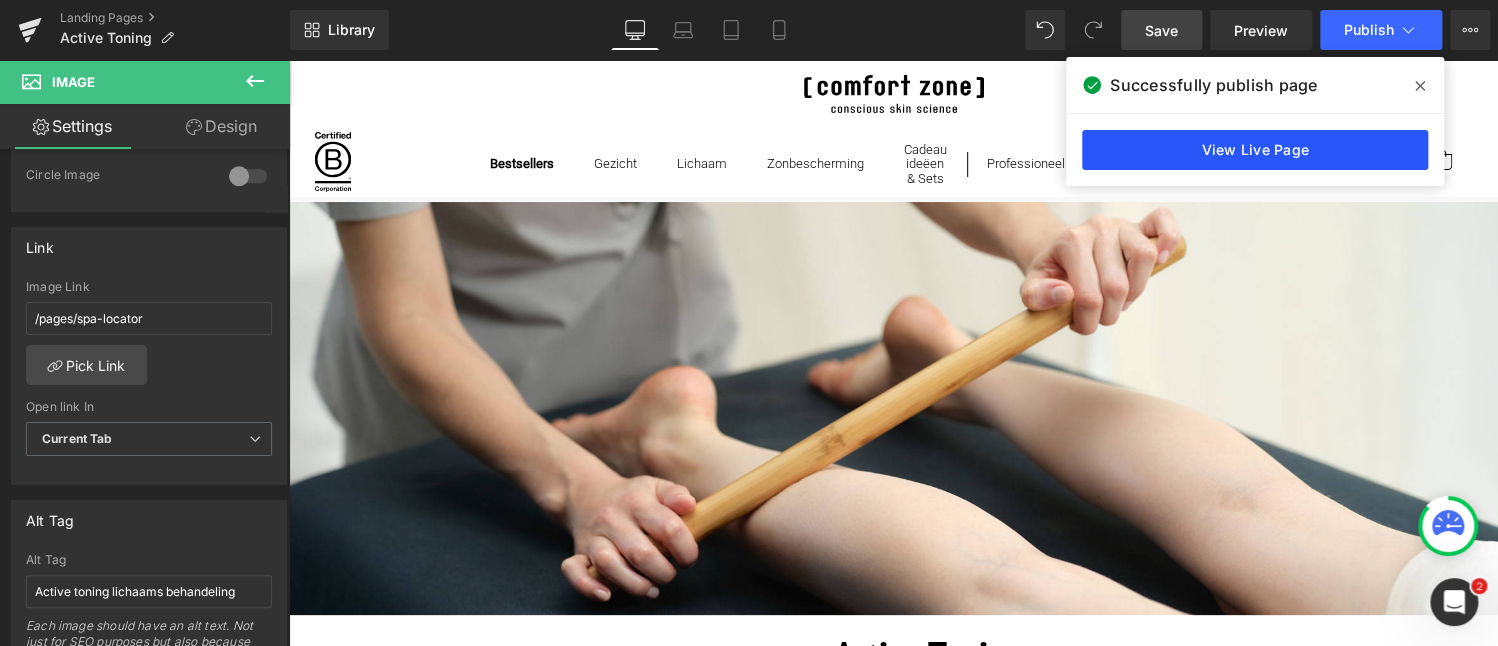 click on "View Live Page" at bounding box center [1255, 150] 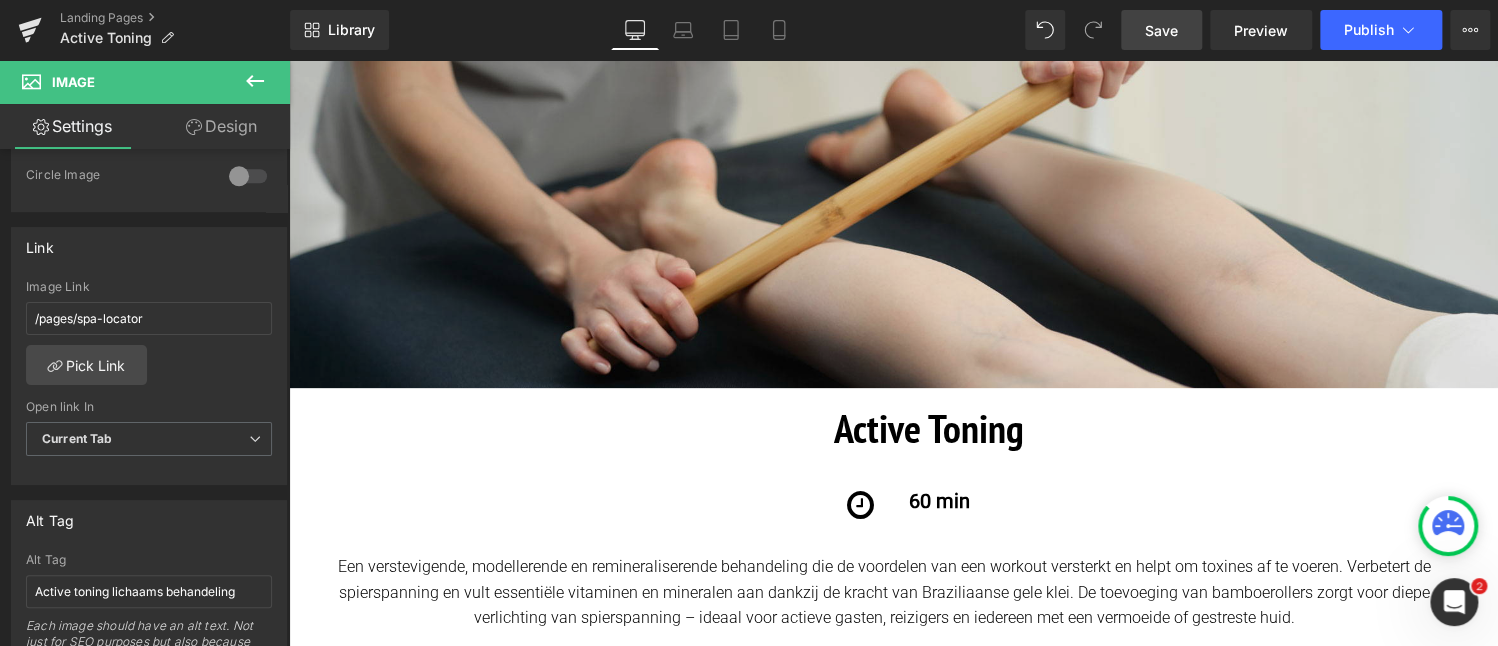 scroll, scrollTop: 0, scrollLeft: 0, axis: both 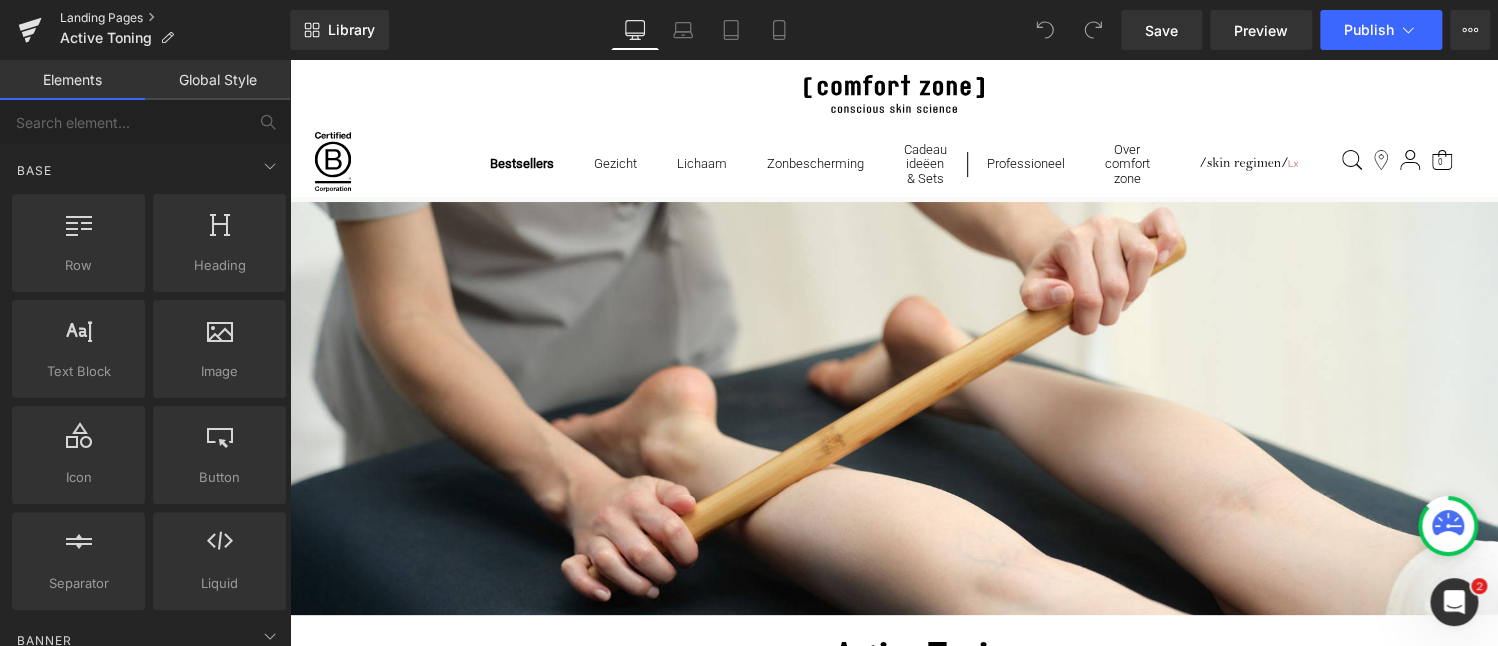 click on "Landing Pages" at bounding box center (175, 18) 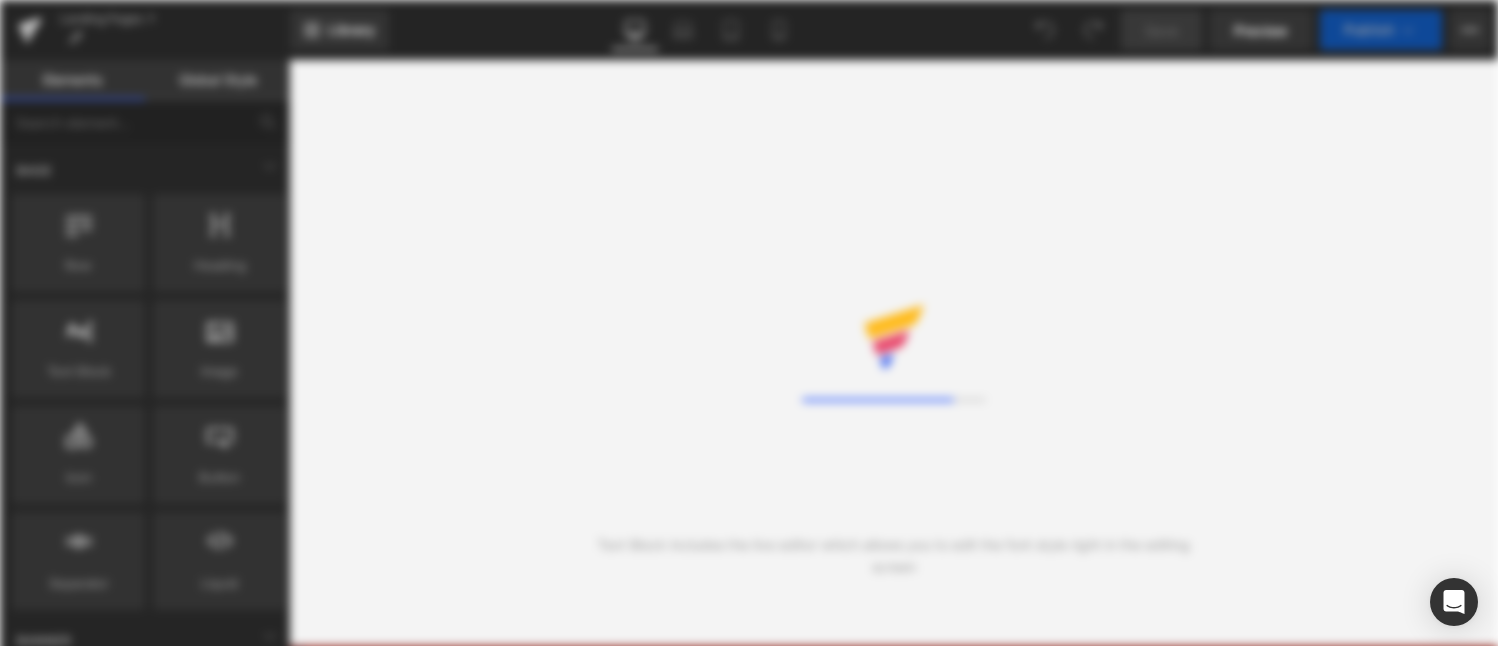 scroll, scrollTop: 0, scrollLeft: 0, axis: both 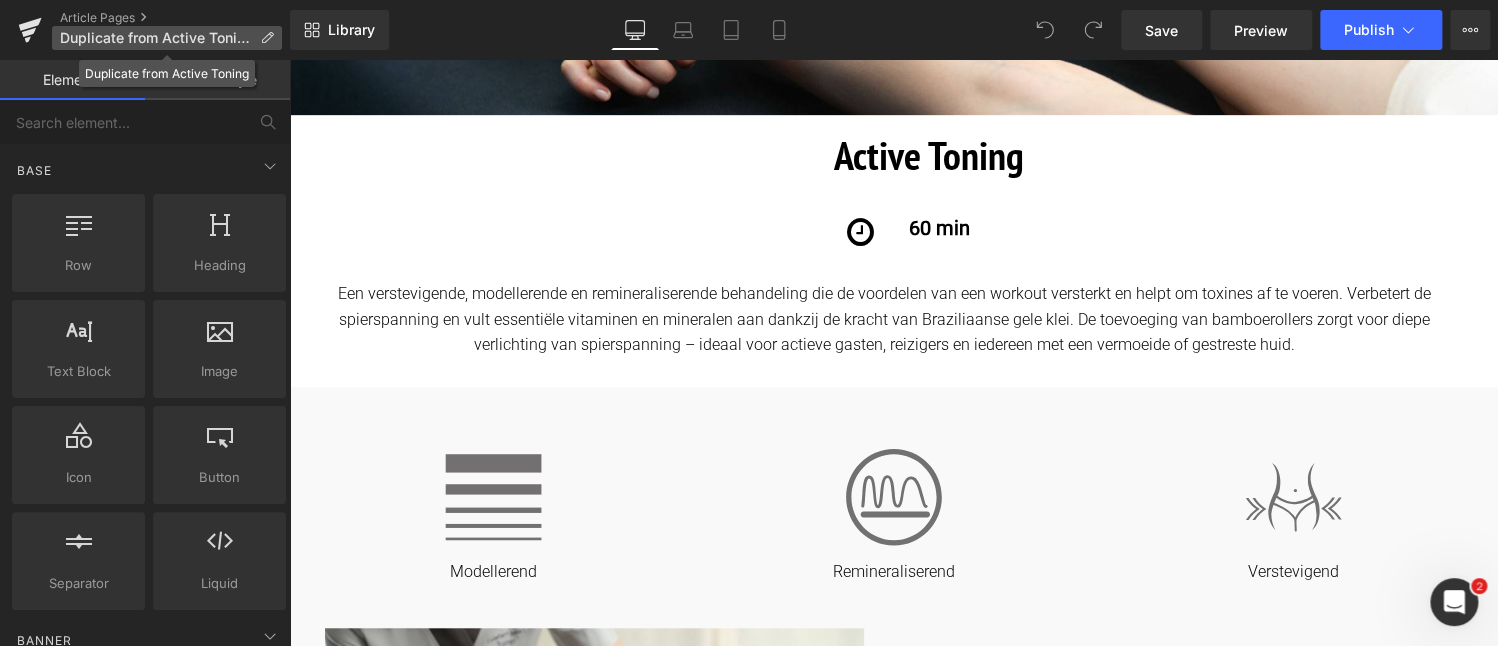 click on "Duplicate from Active Toning" at bounding box center (156, 38) 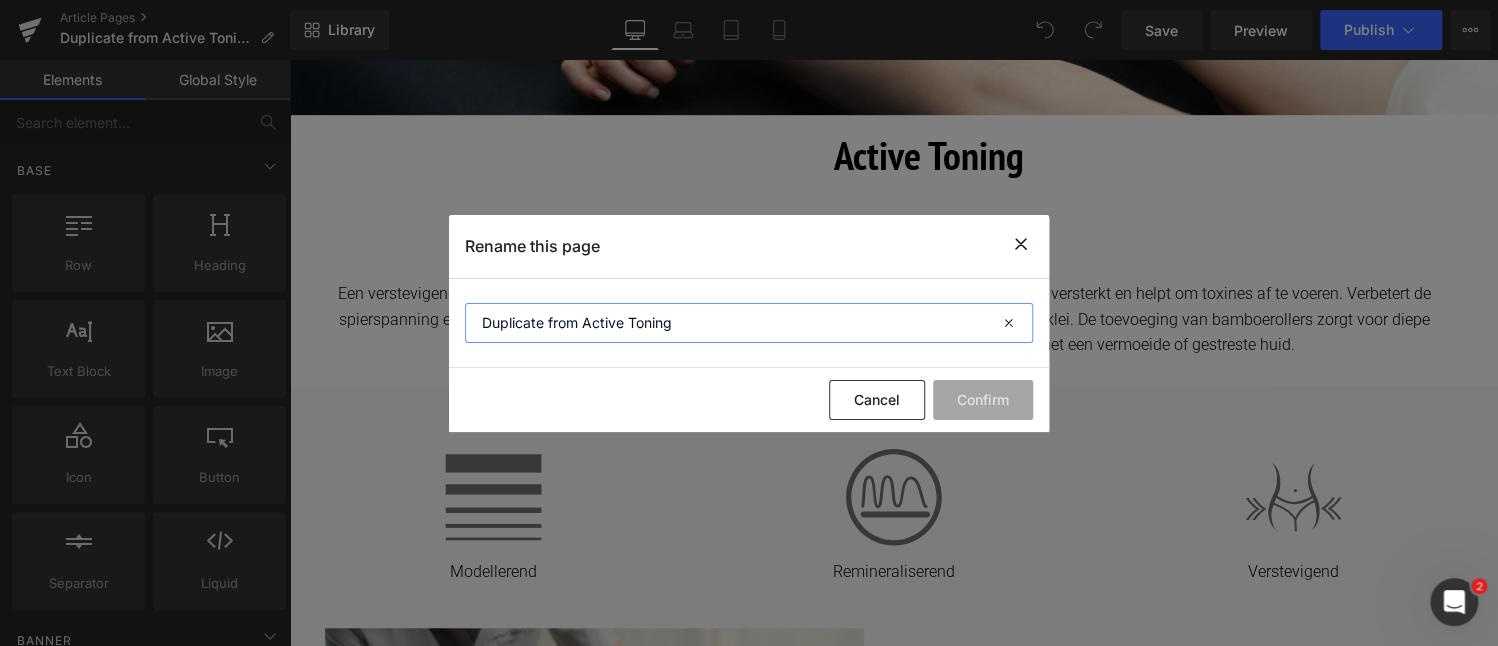 drag, startPoint x: 581, startPoint y: 324, endPoint x: 402, endPoint y: 314, distance: 179.27911 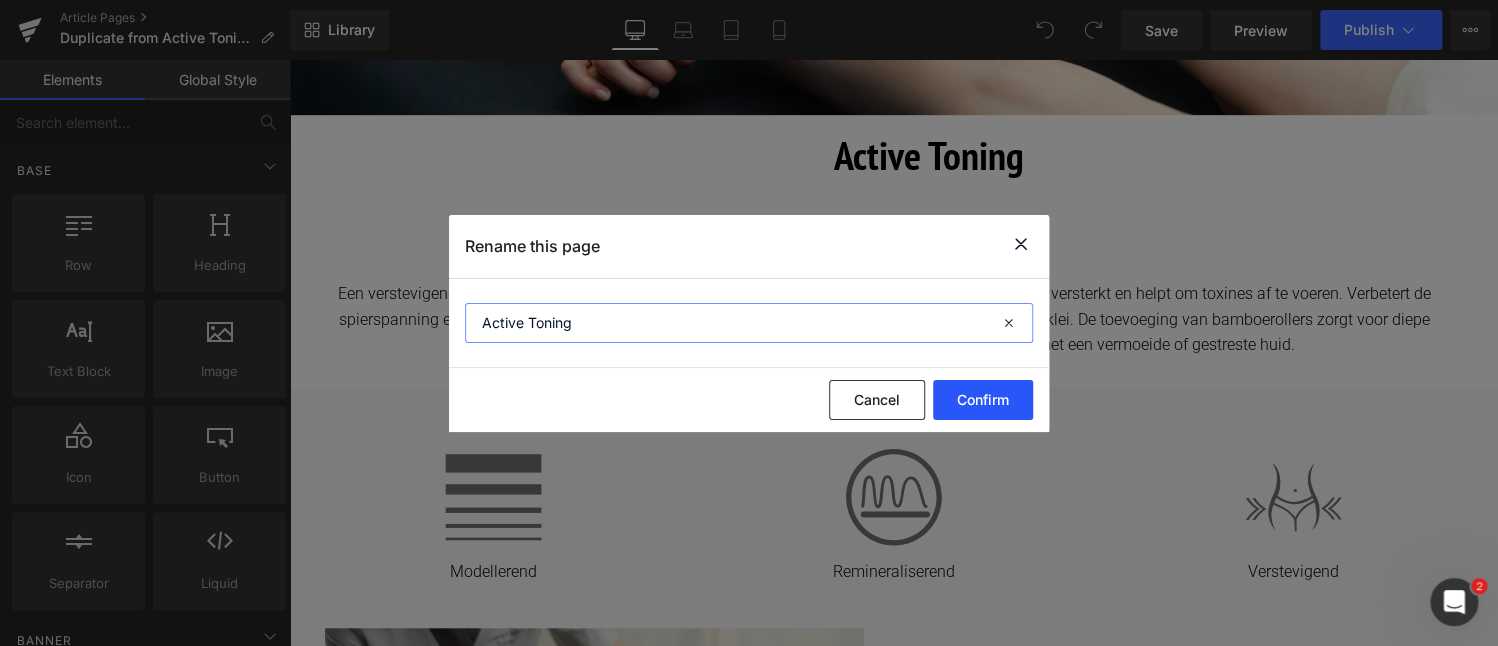 type on "Active Toning" 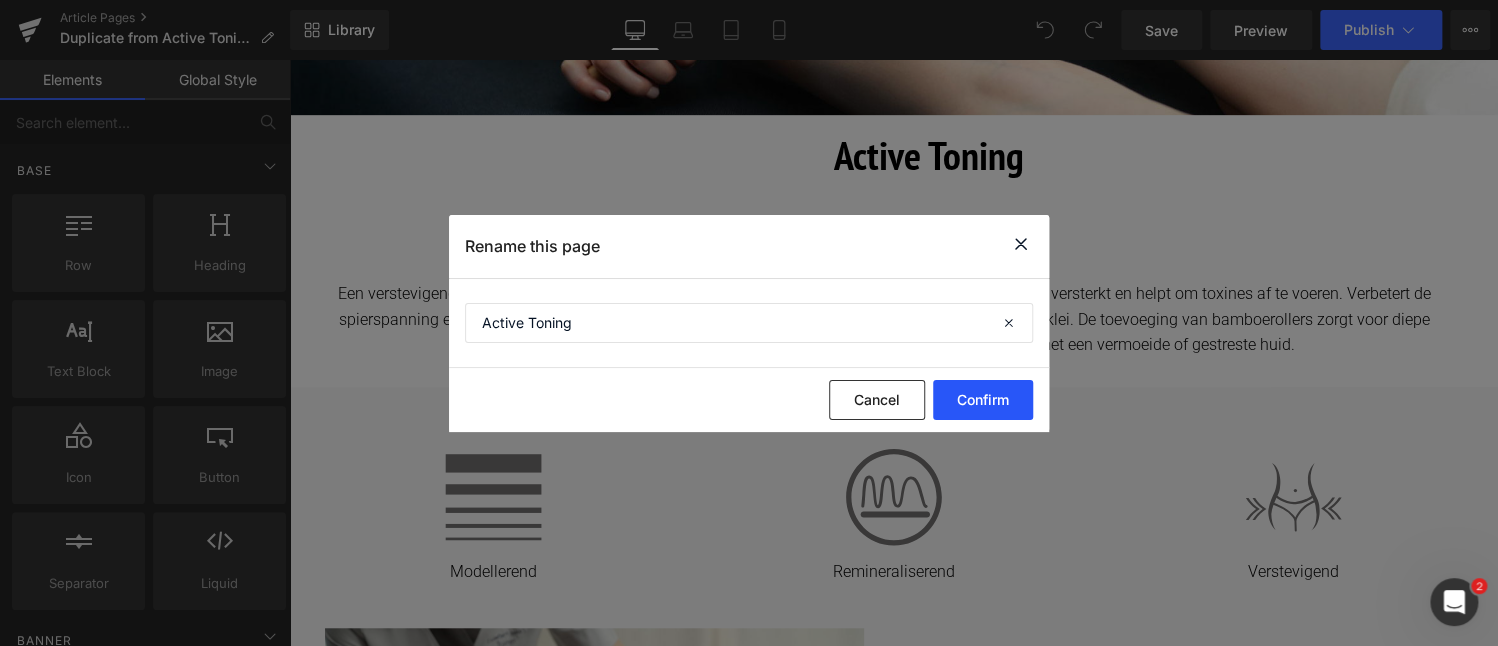 click on "Confirm" at bounding box center [983, 400] 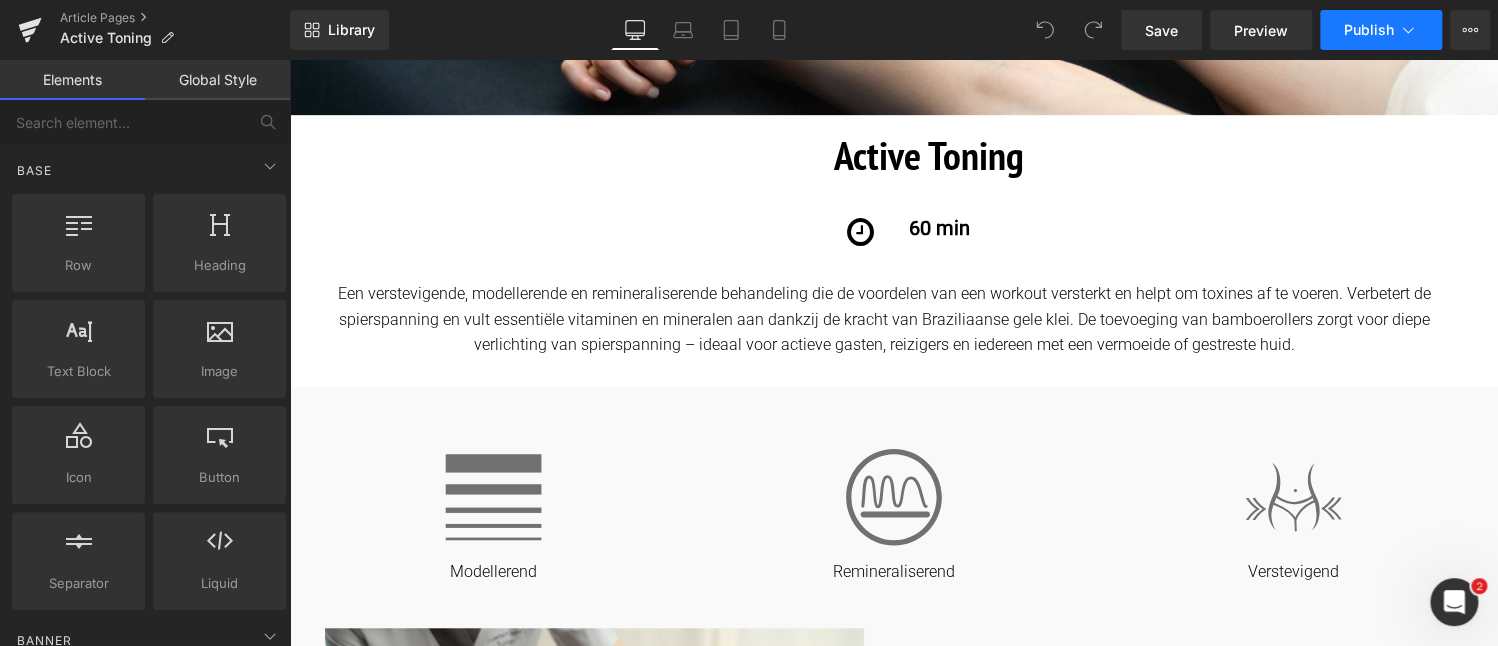 click on "Publish" at bounding box center [1381, 30] 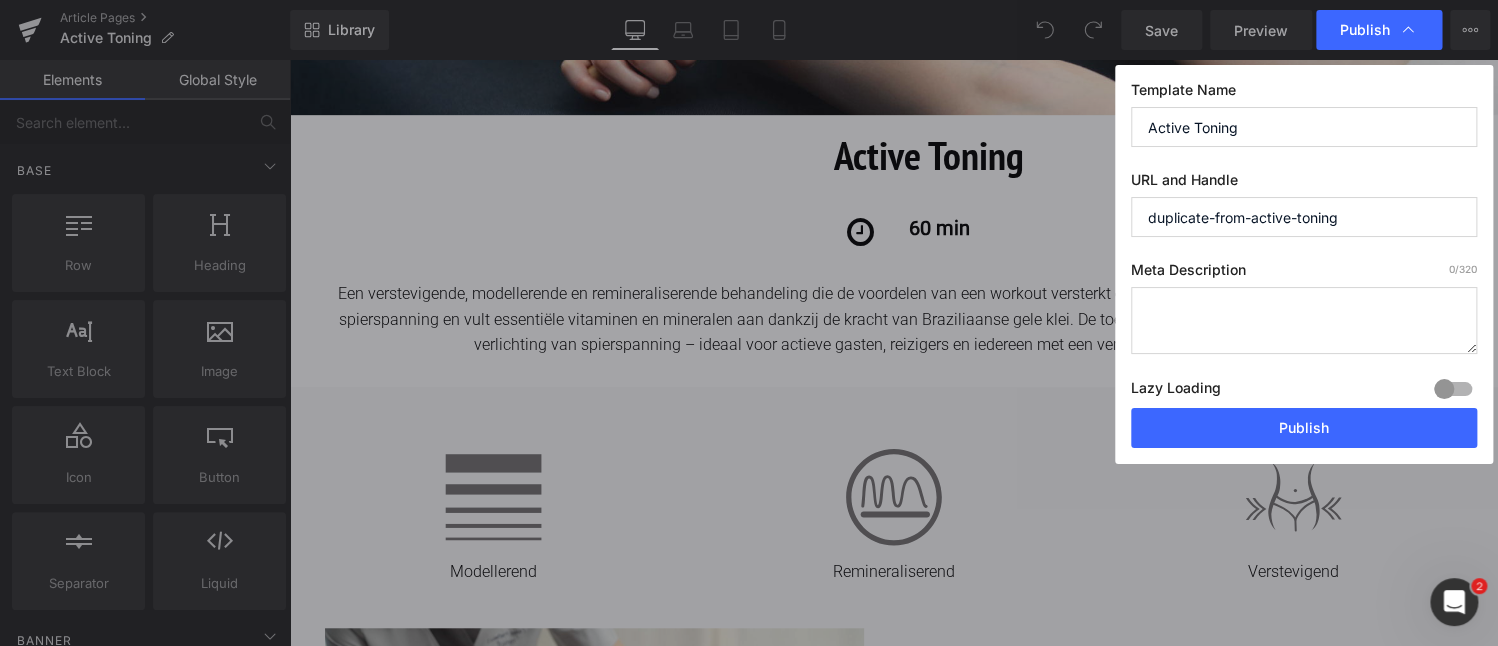 drag, startPoint x: 1254, startPoint y: 129, endPoint x: 1128, endPoint y: 131, distance: 126.01587 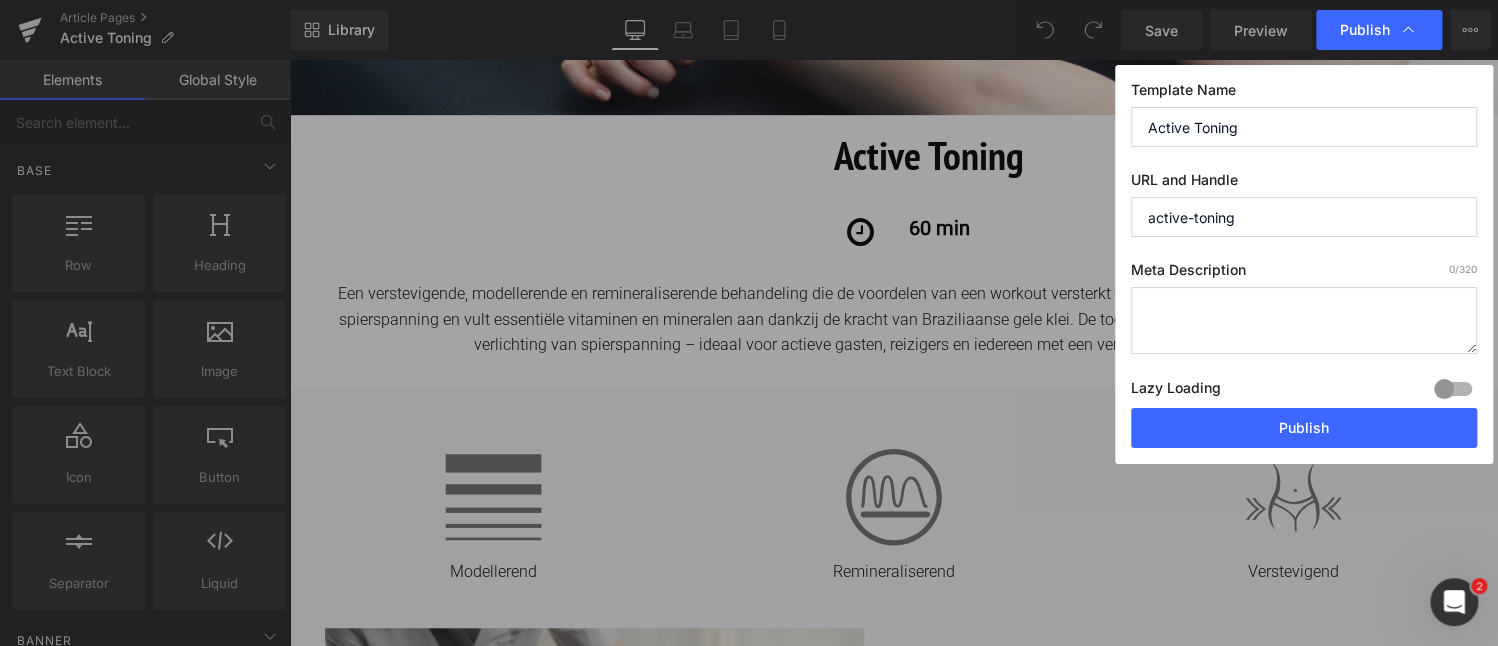 type on "active-toning" 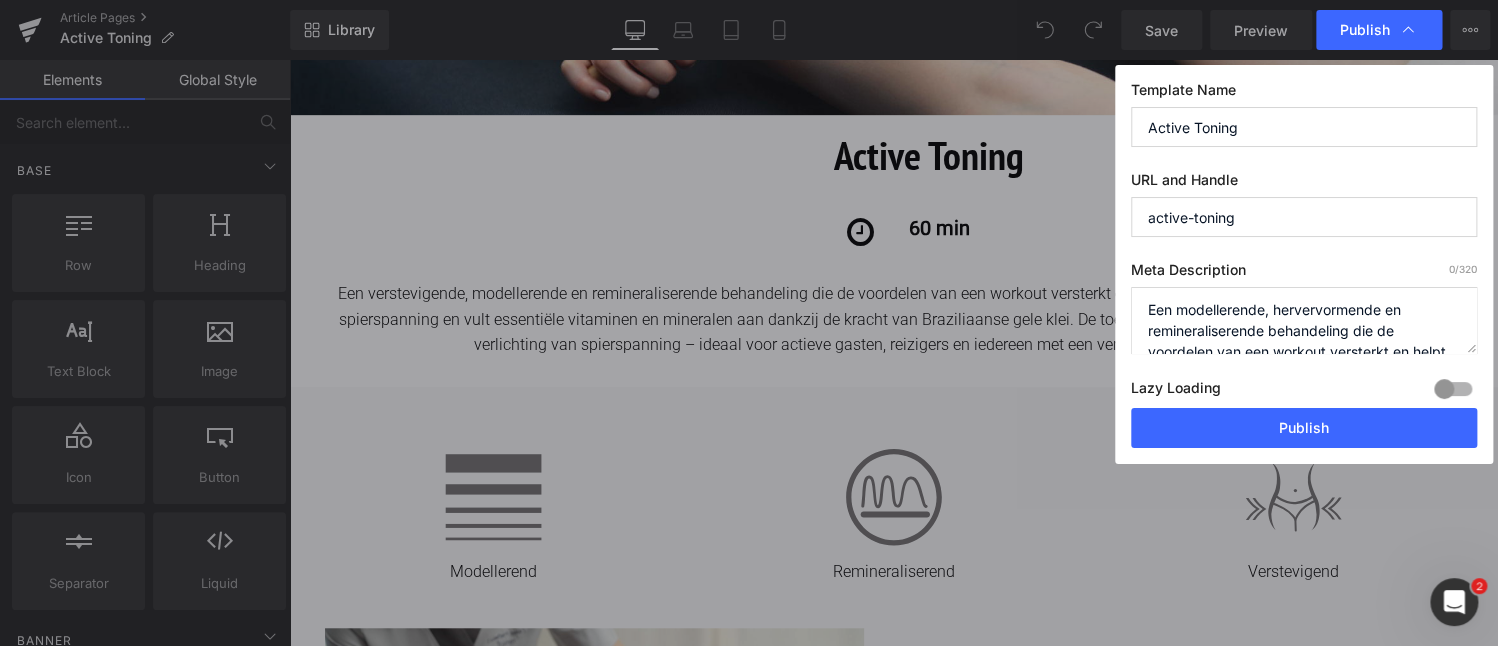 scroll, scrollTop: 28, scrollLeft: 0, axis: vertical 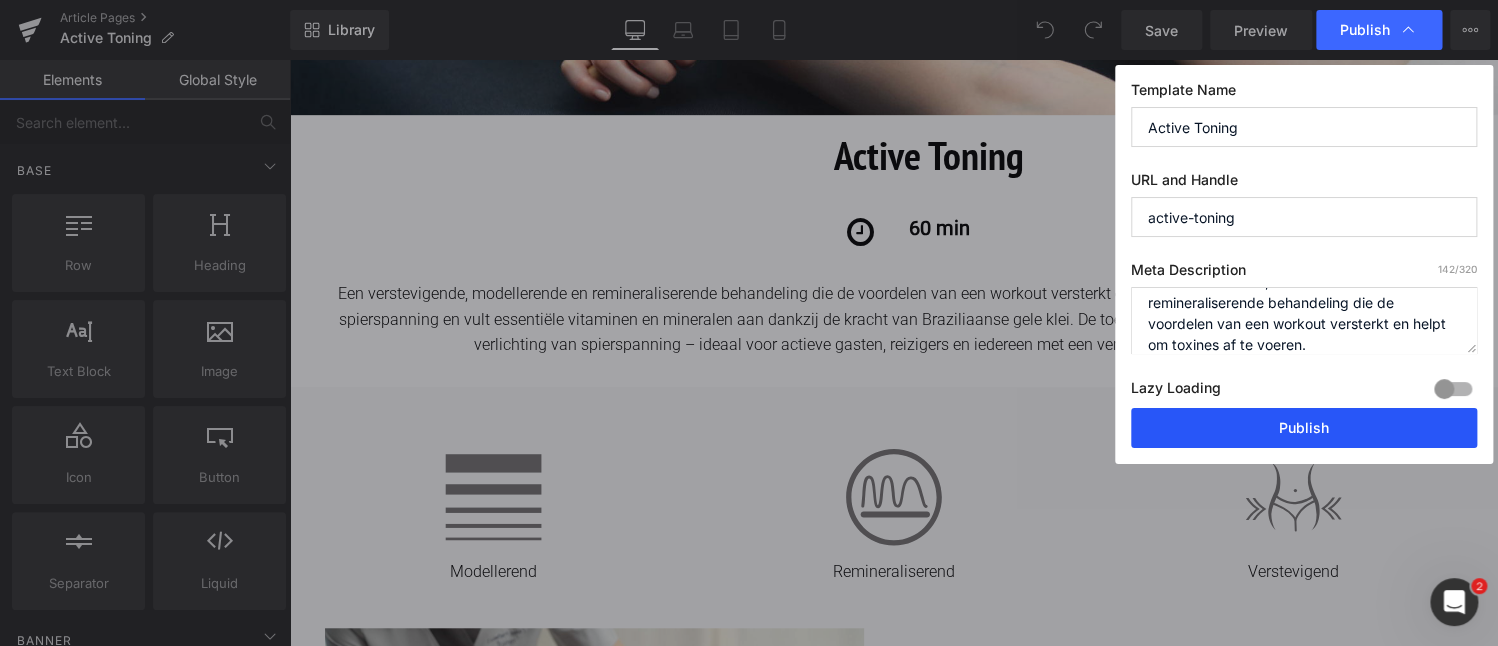 type on "Een modellerende, hervervormende en remineraliserende behandeling die de voordelen van een workout versterkt en helpt om toxines af te voeren." 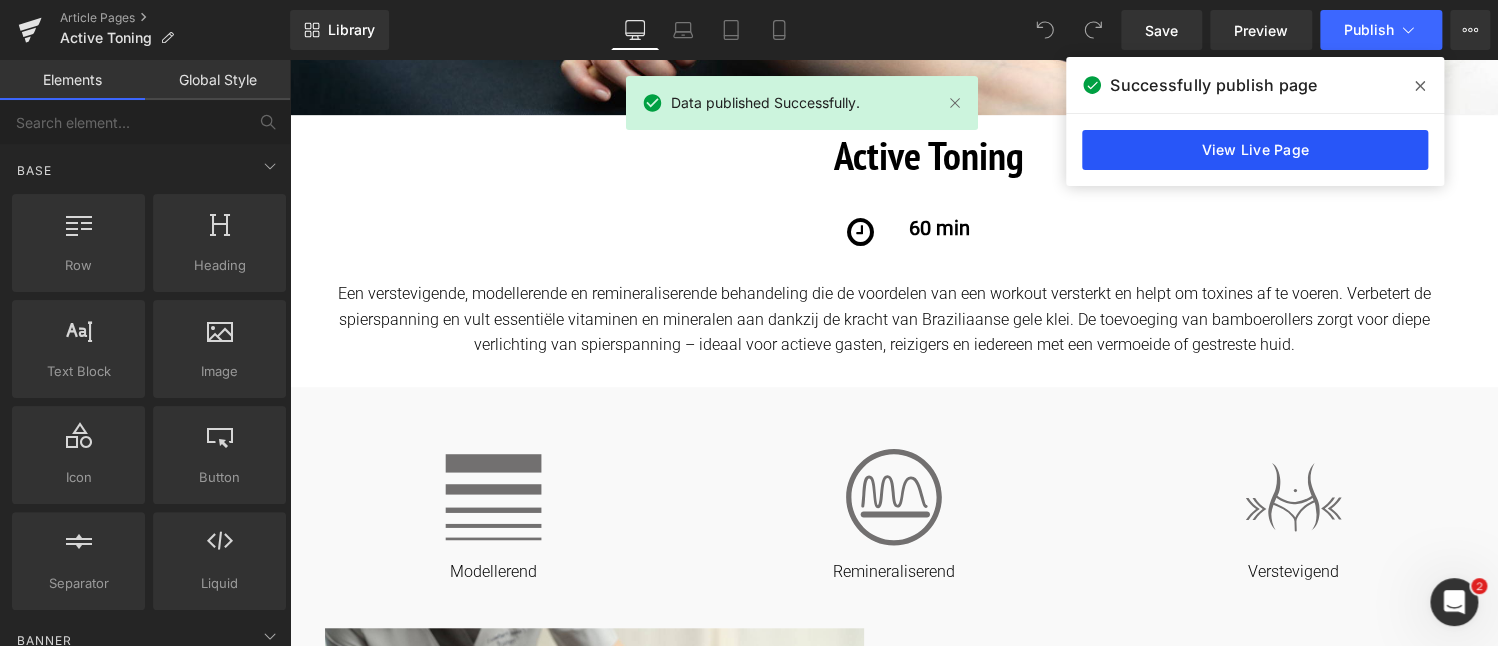 click on "View Live Page" at bounding box center (1255, 150) 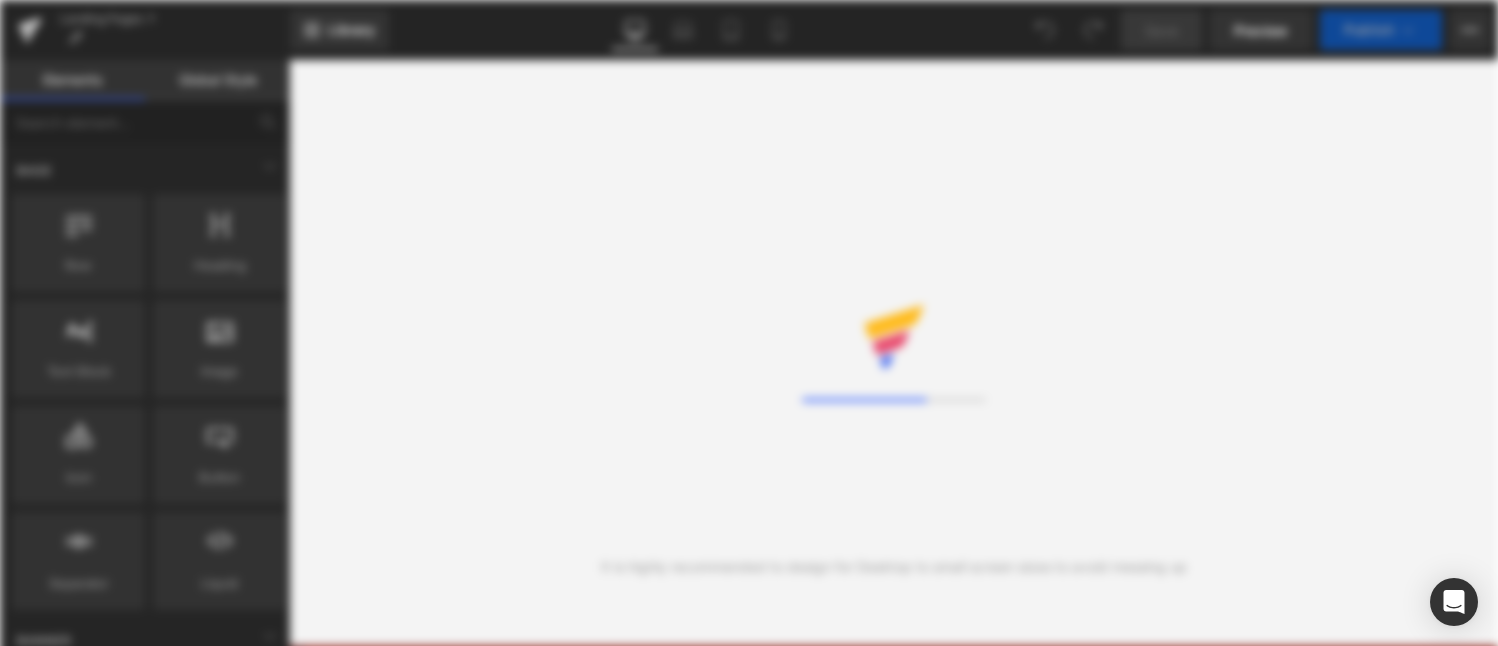 scroll, scrollTop: 0, scrollLeft: 0, axis: both 